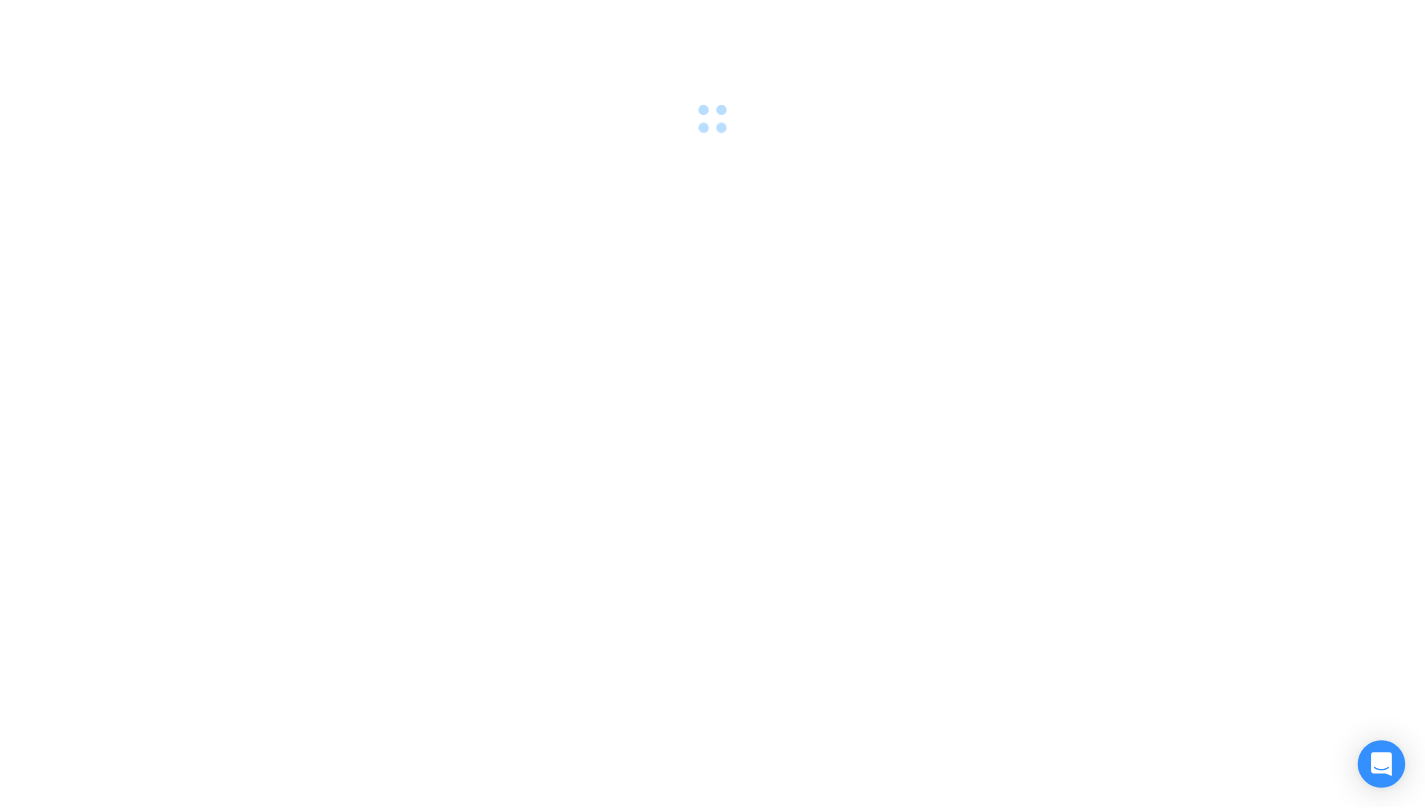 scroll, scrollTop: 0, scrollLeft: 0, axis: both 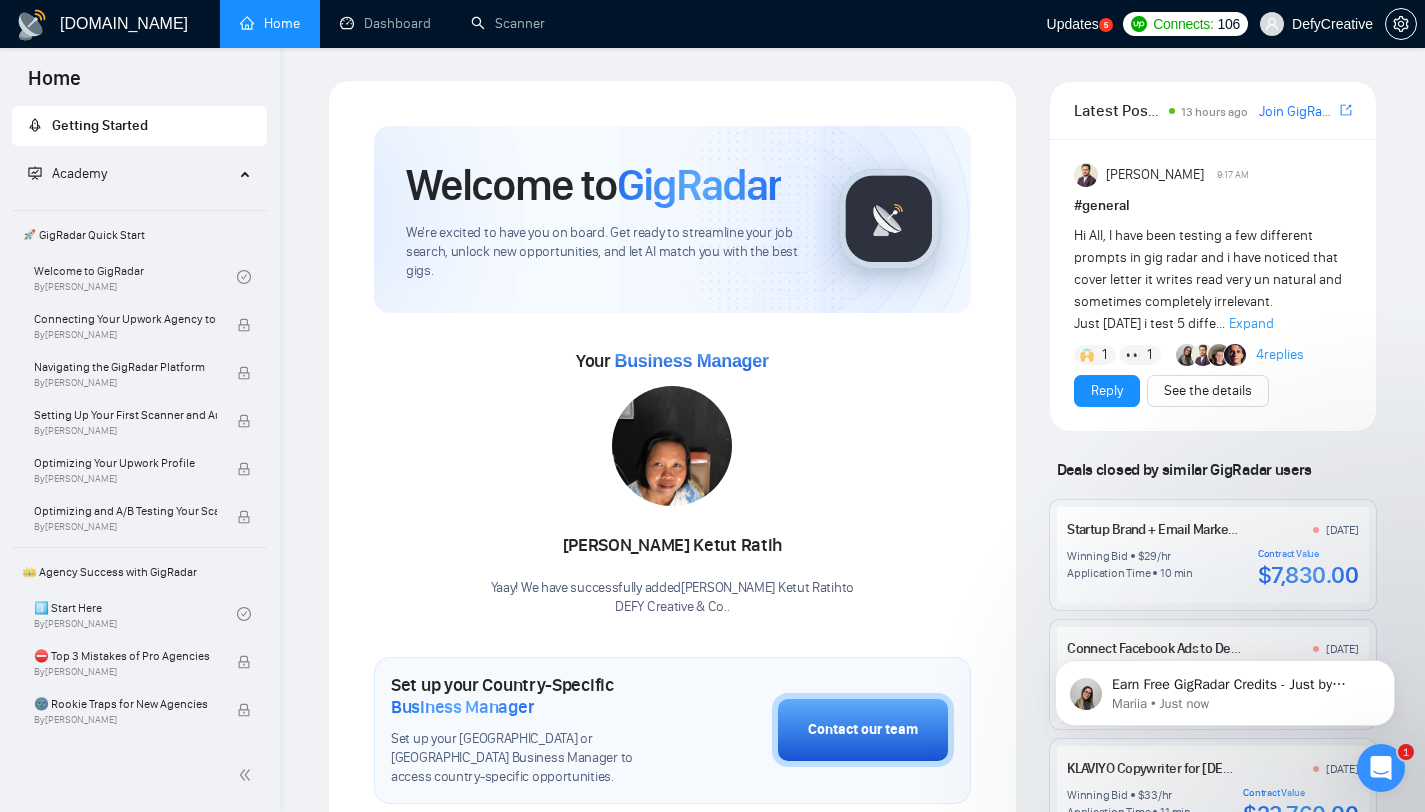 click on "Updates" at bounding box center [1073, 24] 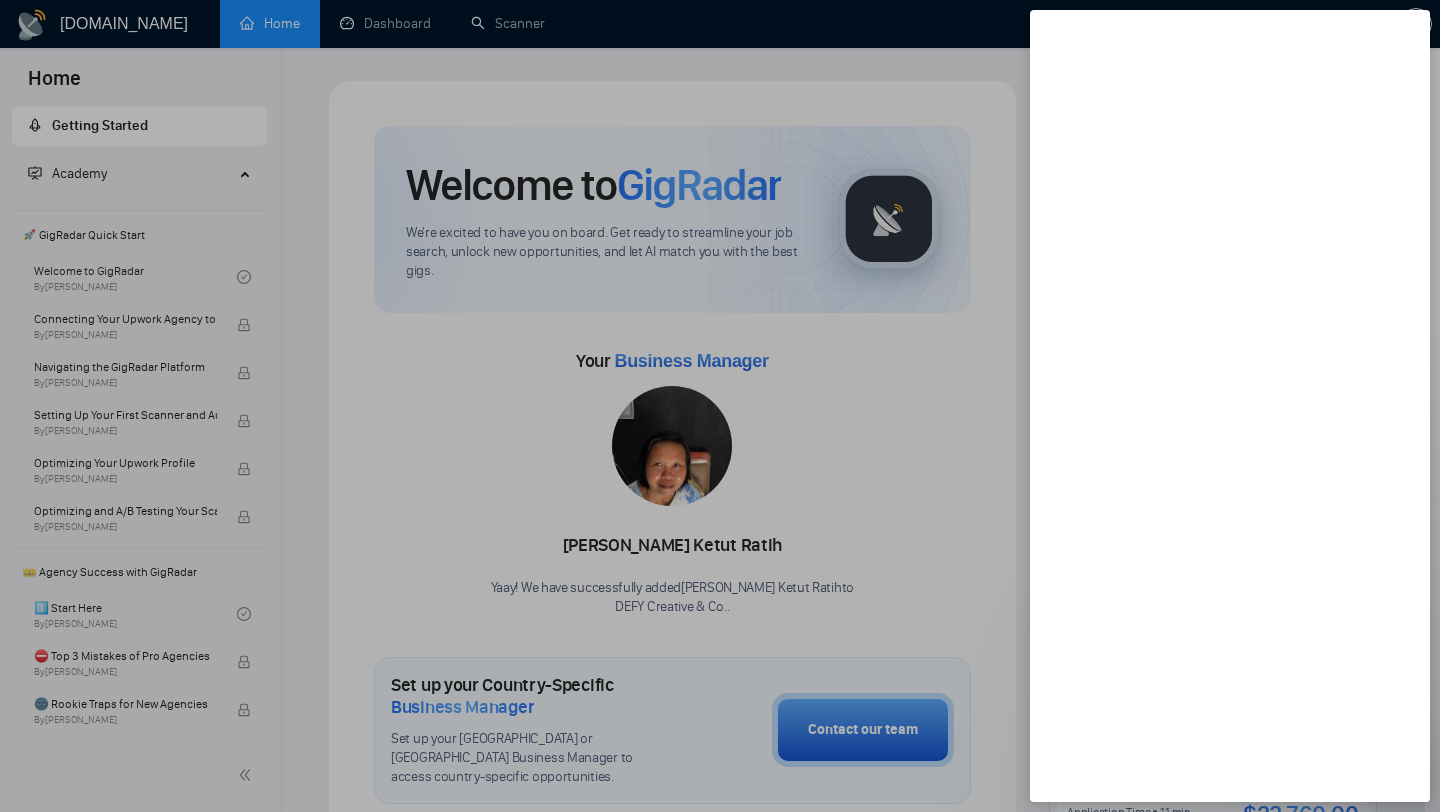 click at bounding box center [720, 406] 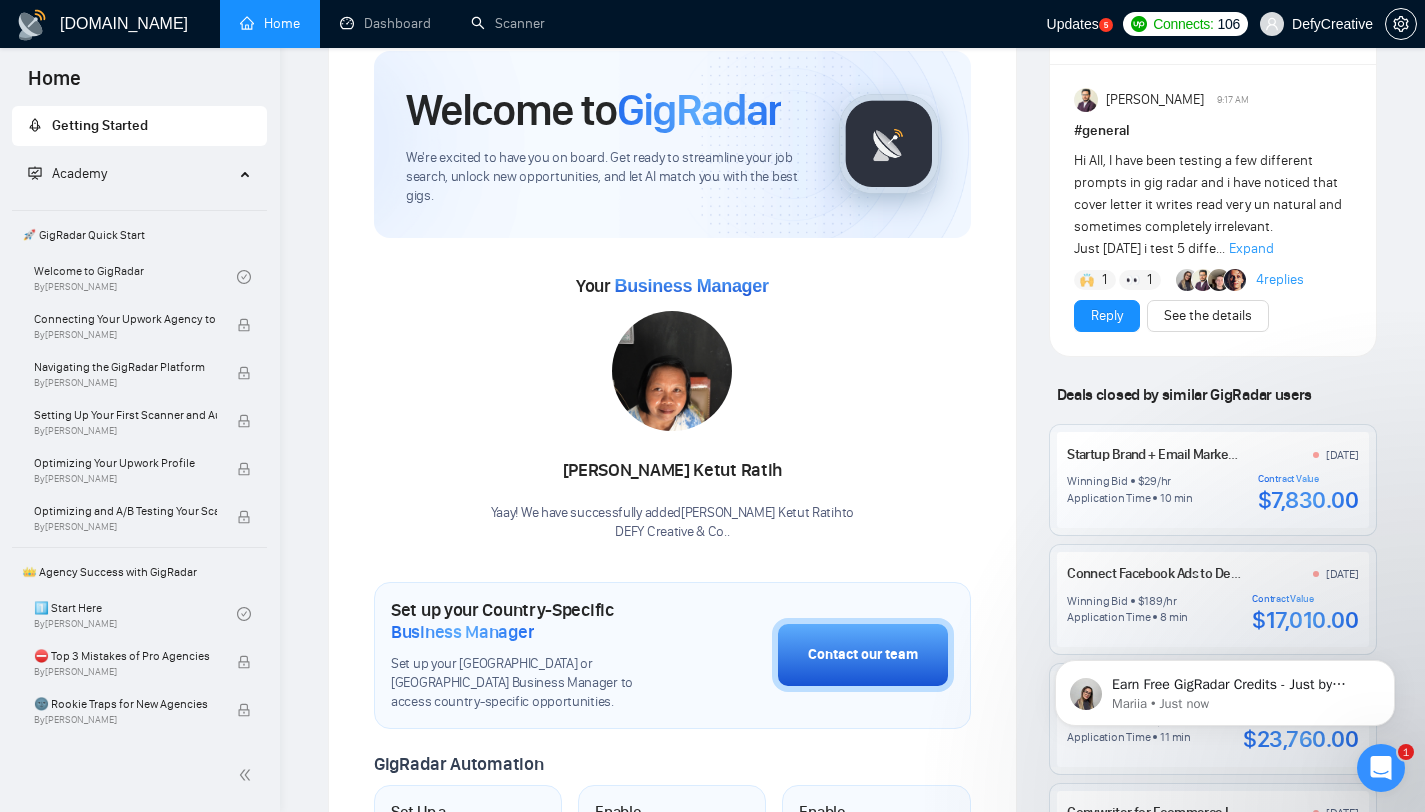 scroll, scrollTop: 96, scrollLeft: 0, axis: vertical 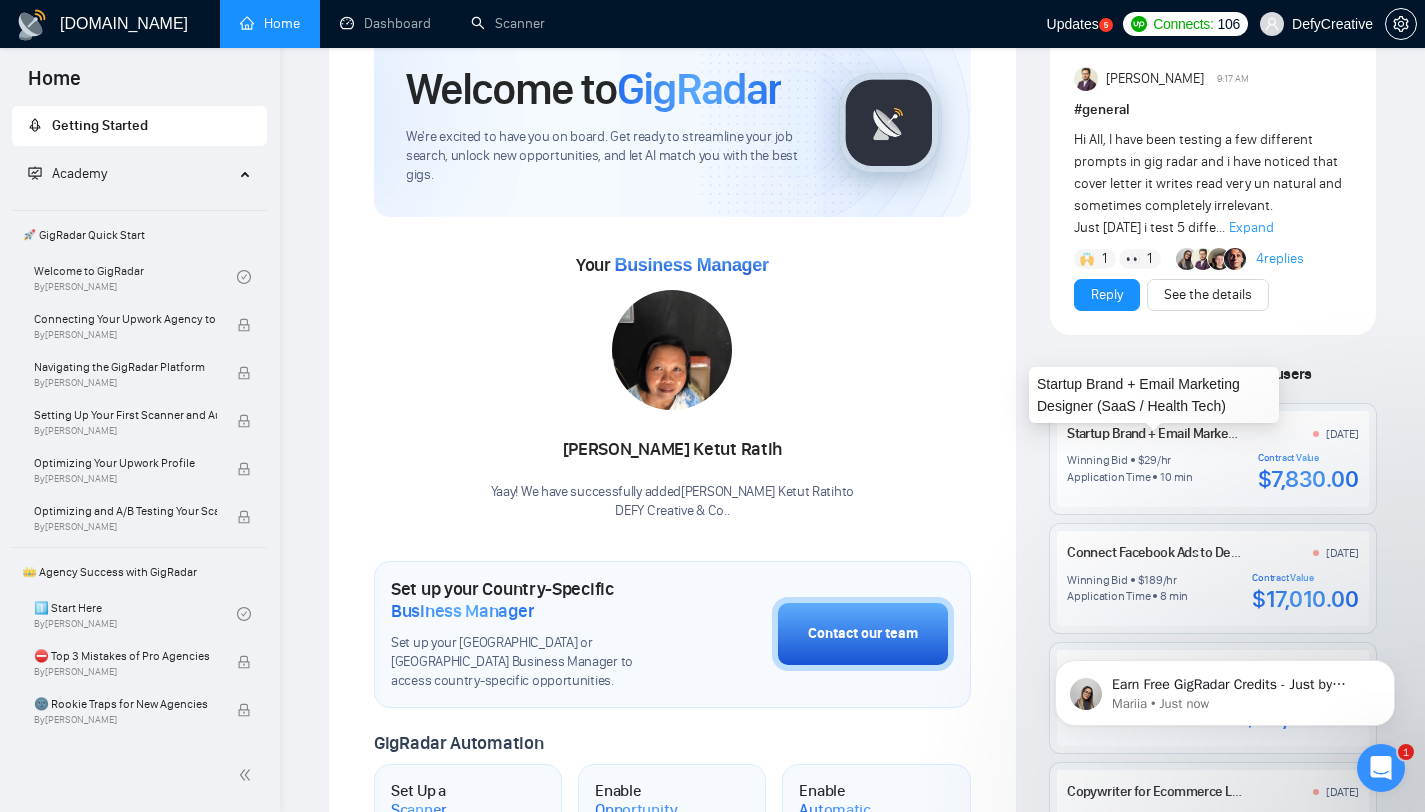 click on "Startup Brand + Email Marketing Designer (SaaS / Health Tech)" at bounding box center (1243, 433) 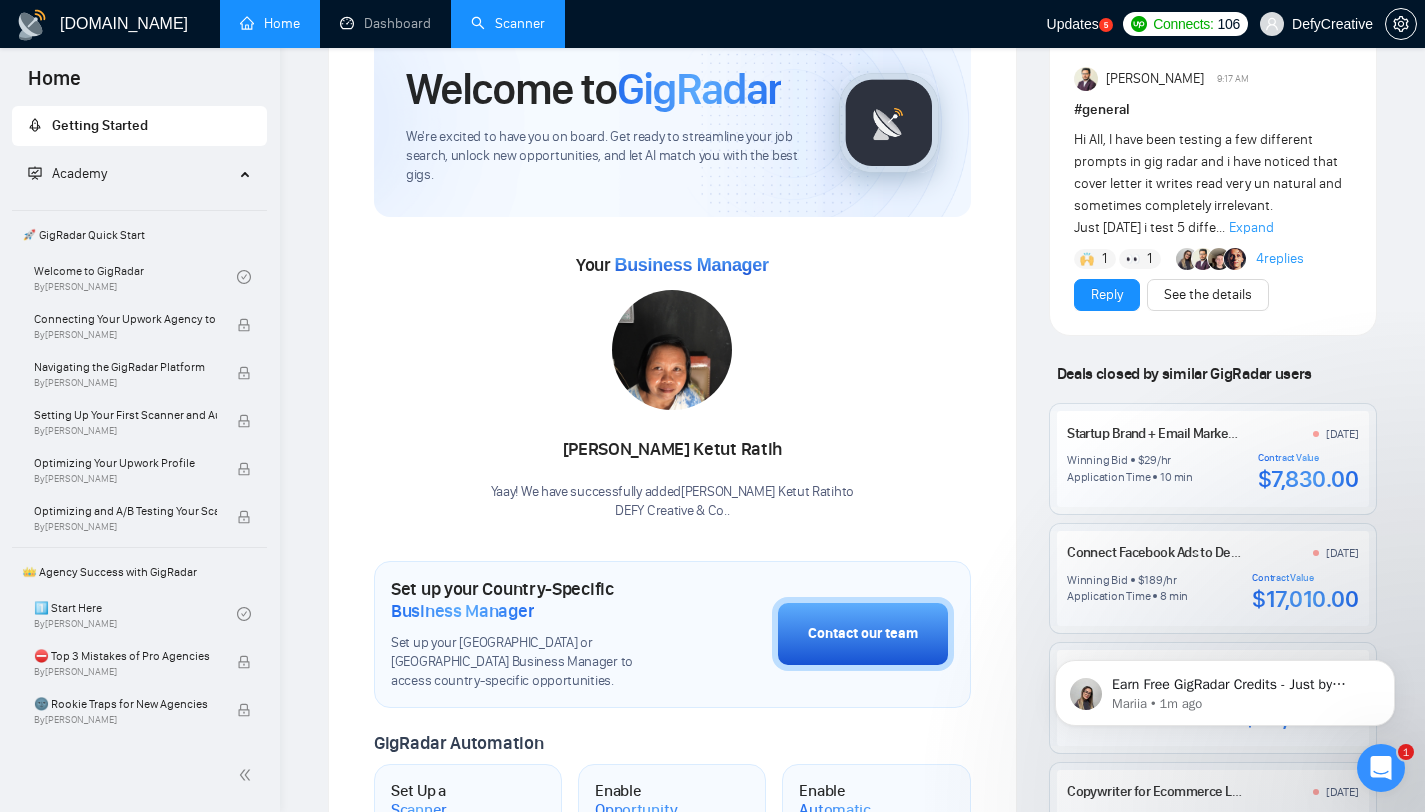 click on "Scanner" at bounding box center [508, 23] 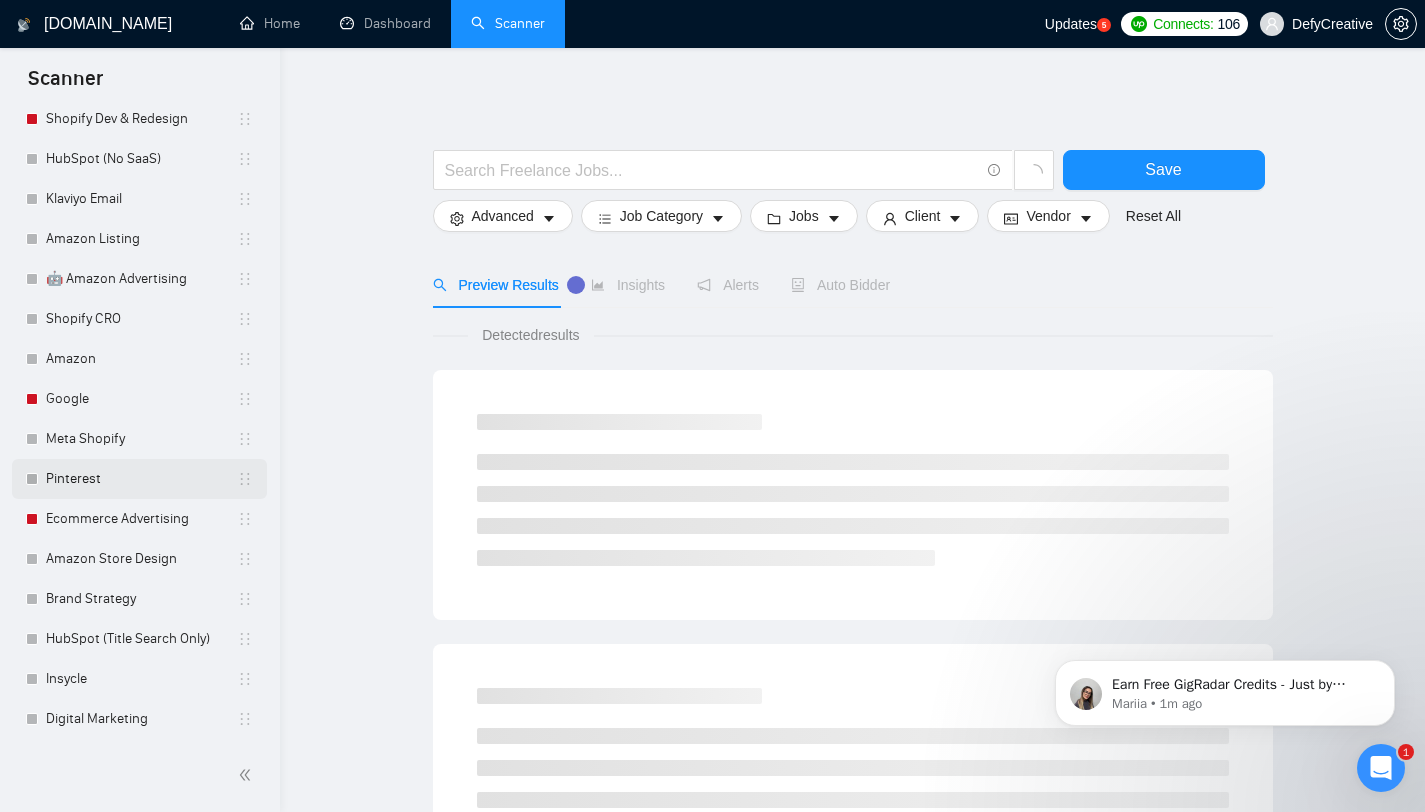 scroll, scrollTop: 183, scrollLeft: 0, axis: vertical 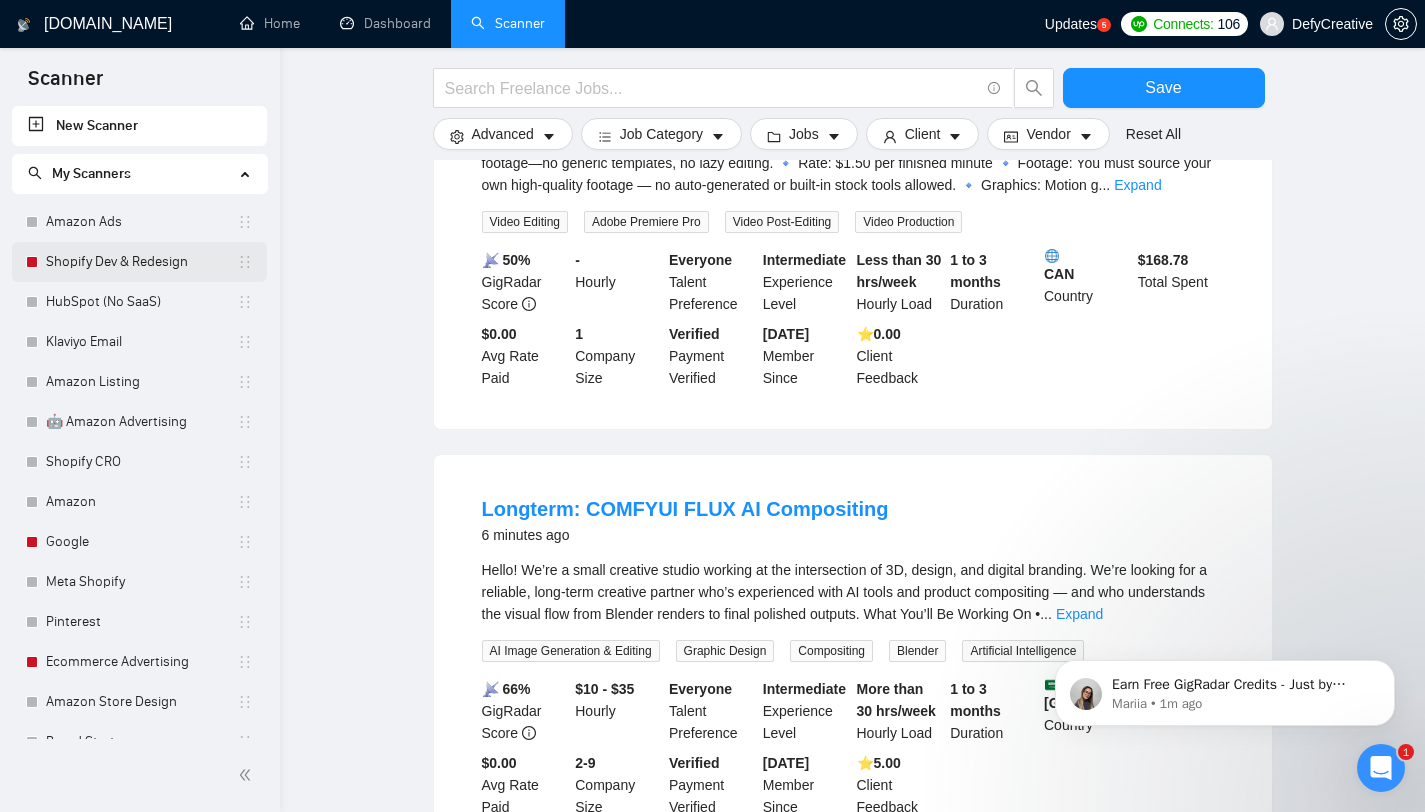 click on "Shopify Dev & Redesign" at bounding box center (141, 262) 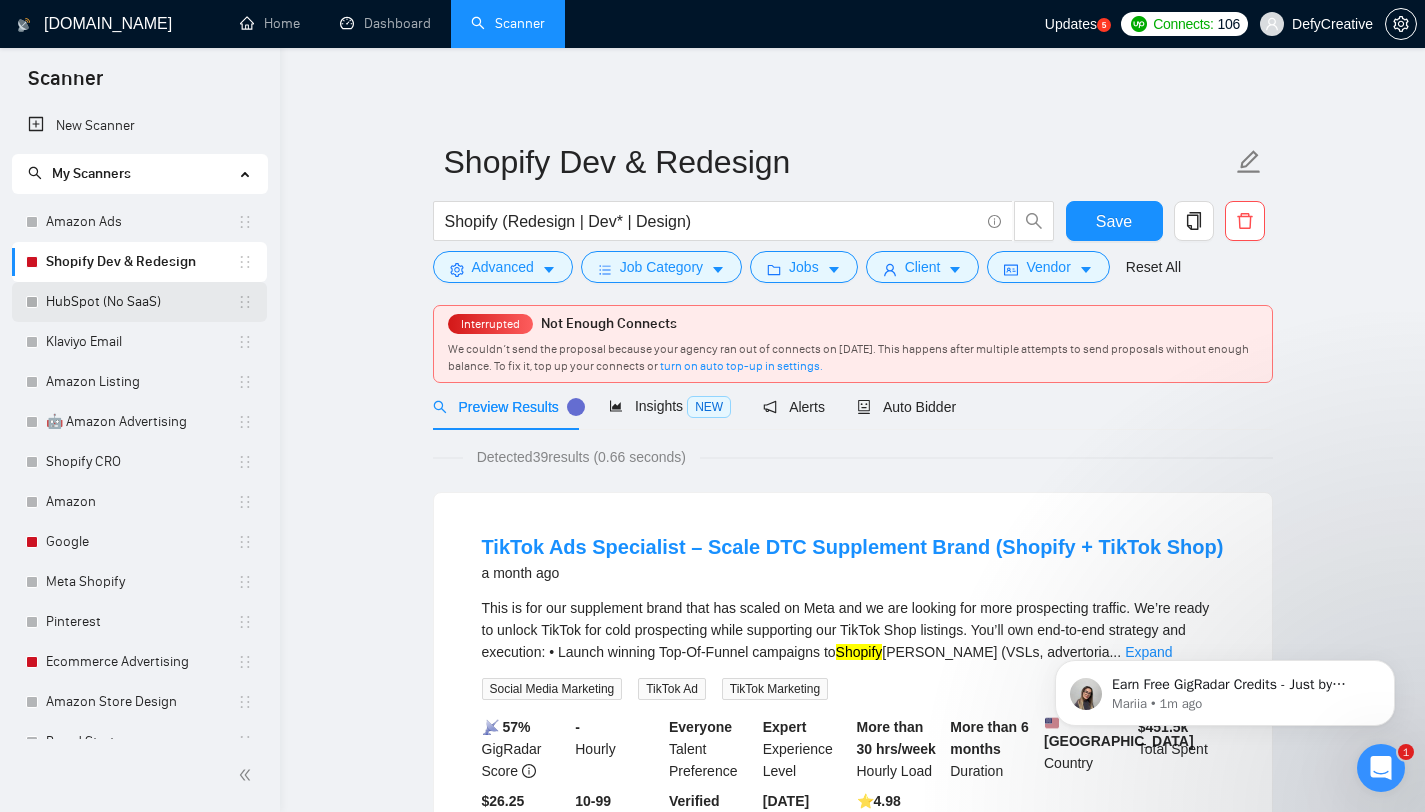 click on "HubSpot (No SaaS)" at bounding box center [141, 302] 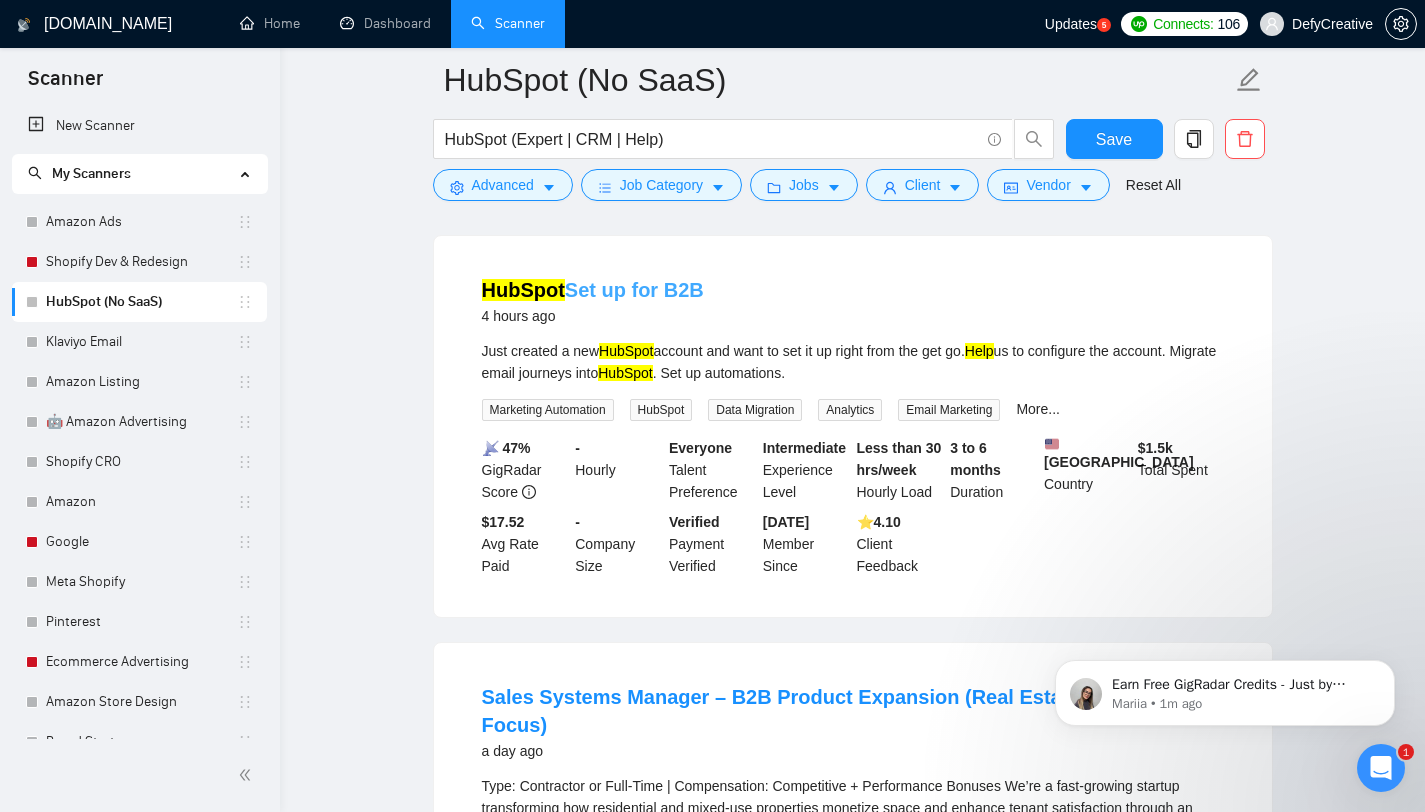 scroll, scrollTop: 182, scrollLeft: 0, axis: vertical 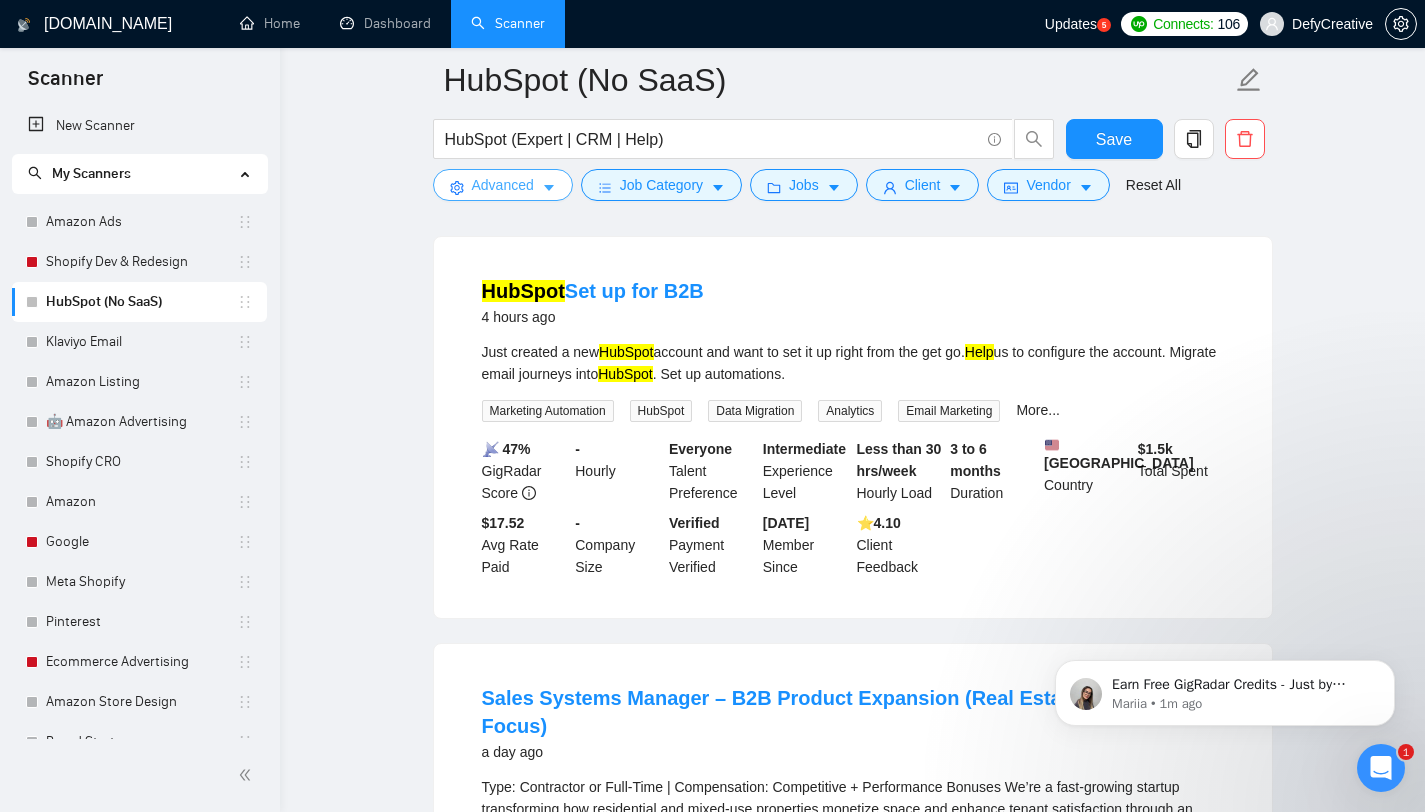 click on "Advanced" at bounding box center [503, 185] 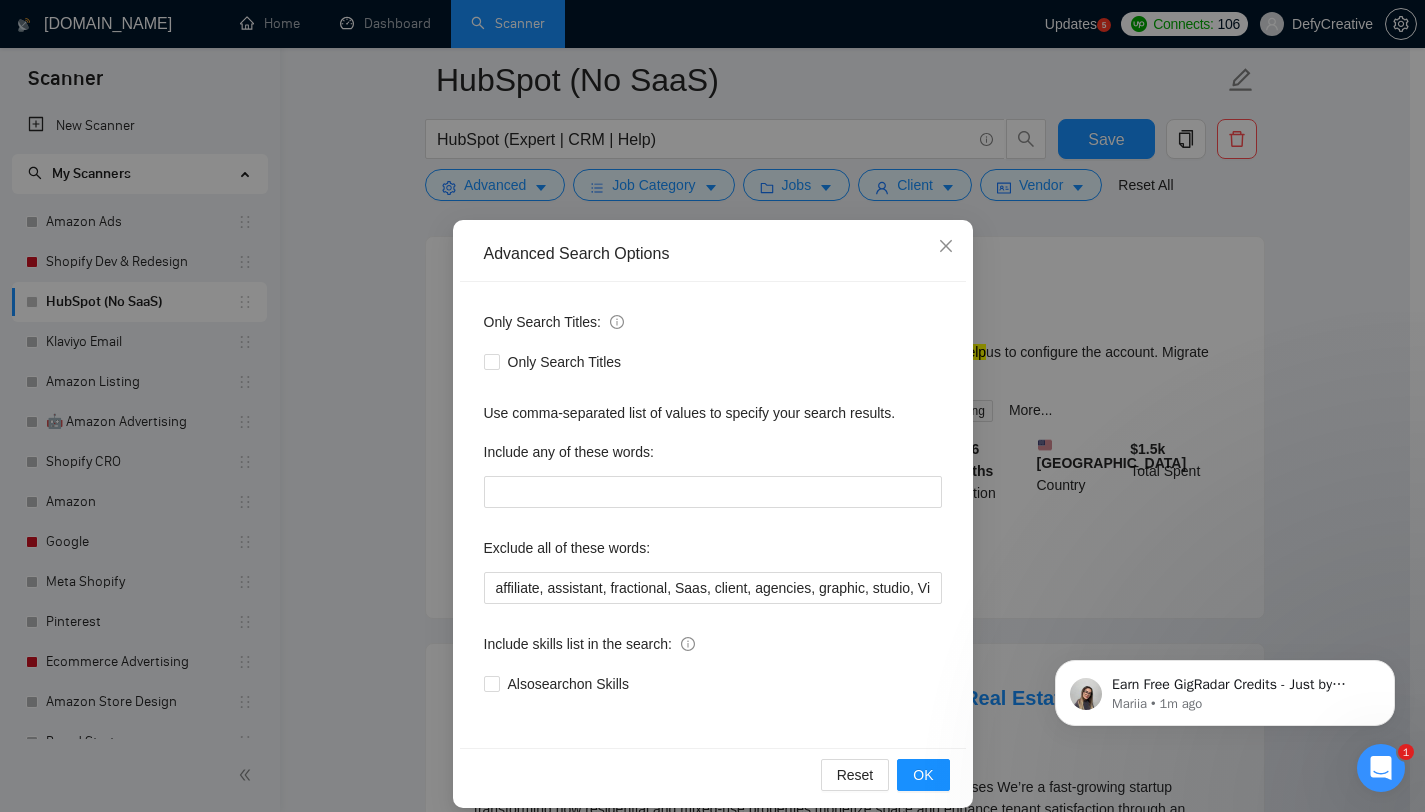 scroll, scrollTop: 20, scrollLeft: 0, axis: vertical 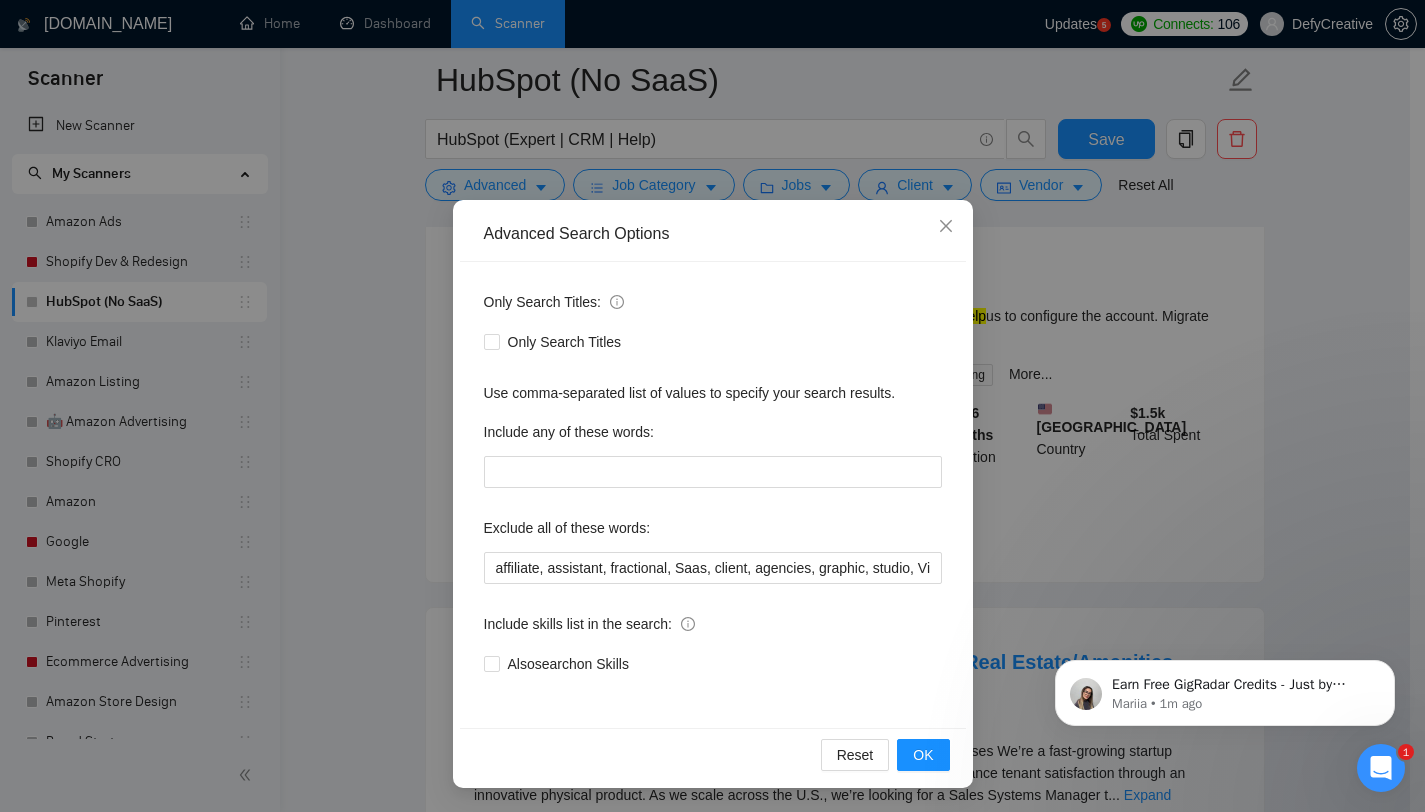 click on "Advanced Search Options Only Search Titles:   Only Search Titles Use comma-separated list of values to specify your search results. Include any of these words: Exclude all of these words: affiliate, assistant, fractional, Saas, client, agencies, graphic, studio, Virtual Assistant, va, developer, clients, tutor, coach, "teach me", "no agency", "no agencies", "only freelancer" Include skills list in the search:   Also  search  on Skills Reset OK" at bounding box center (712, 406) 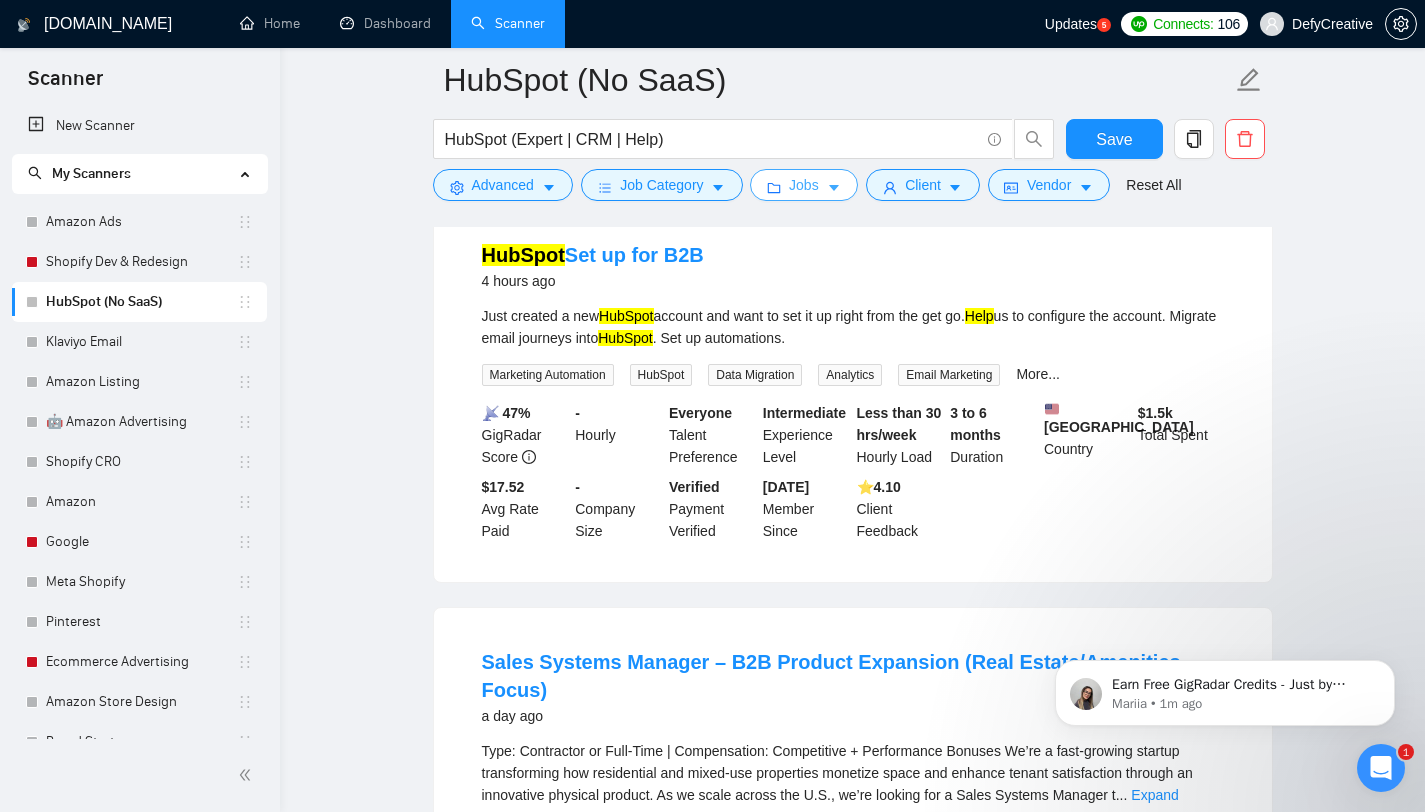 click on "Jobs" at bounding box center (804, 185) 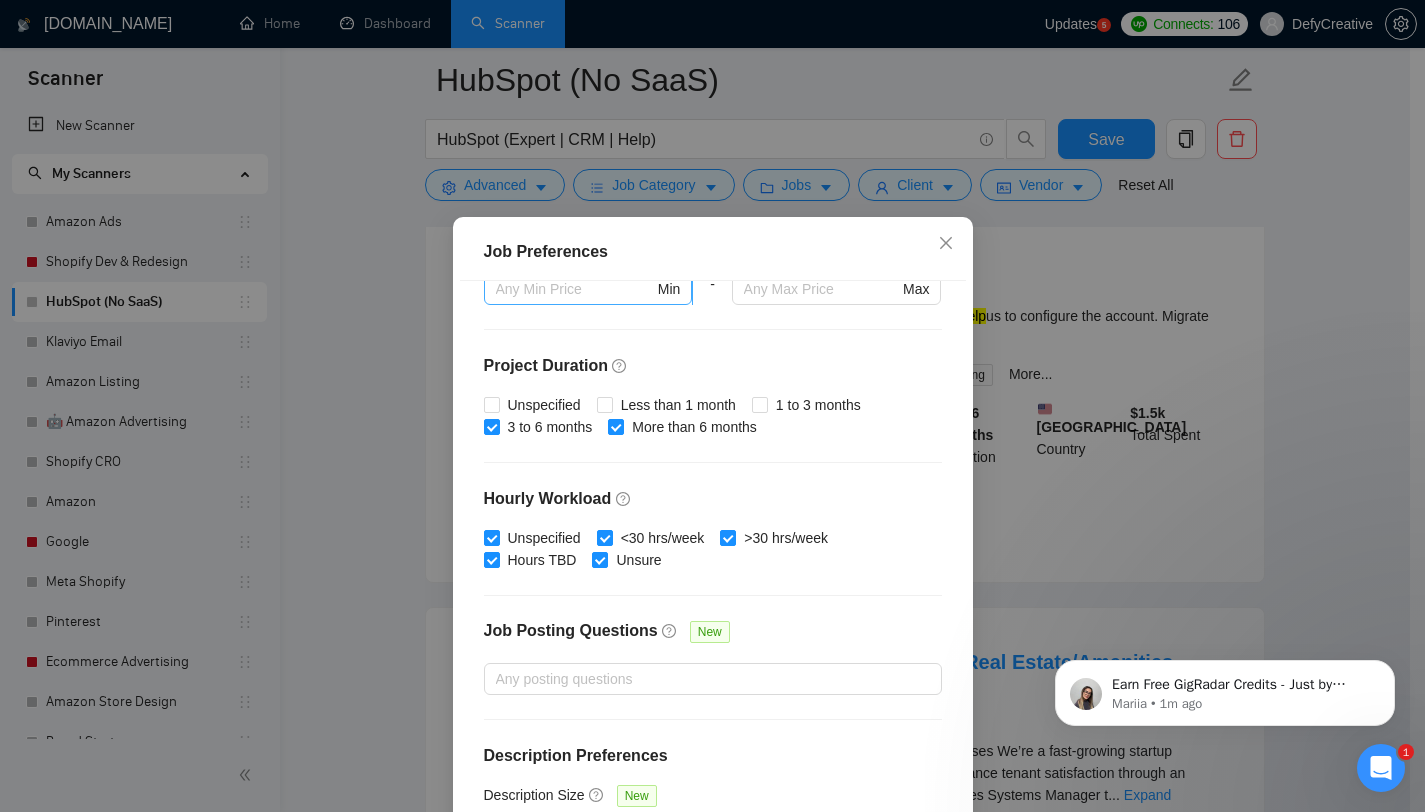 scroll, scrollTop: 559, scrollLeft: 0, axis: vertical 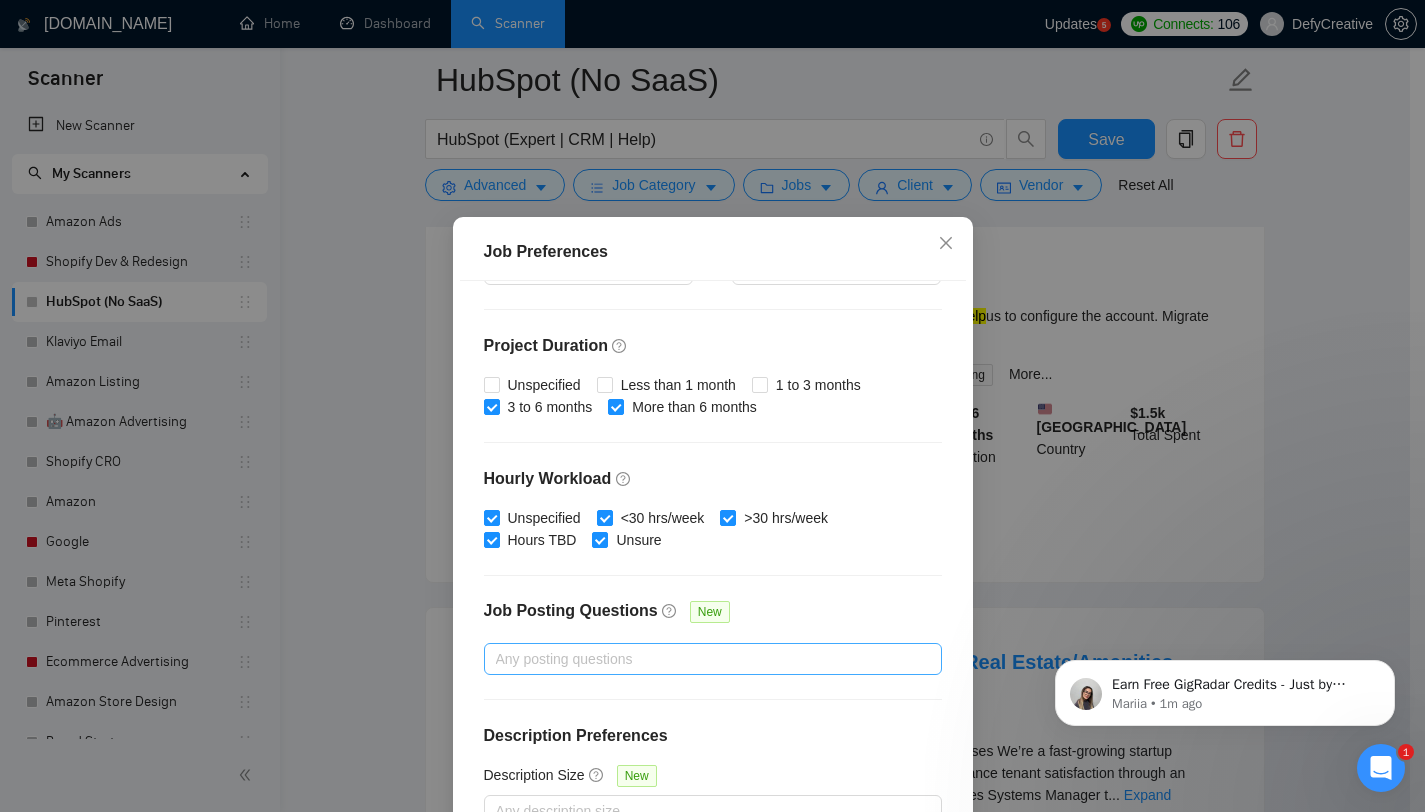 click at bounding box center [703, 659] 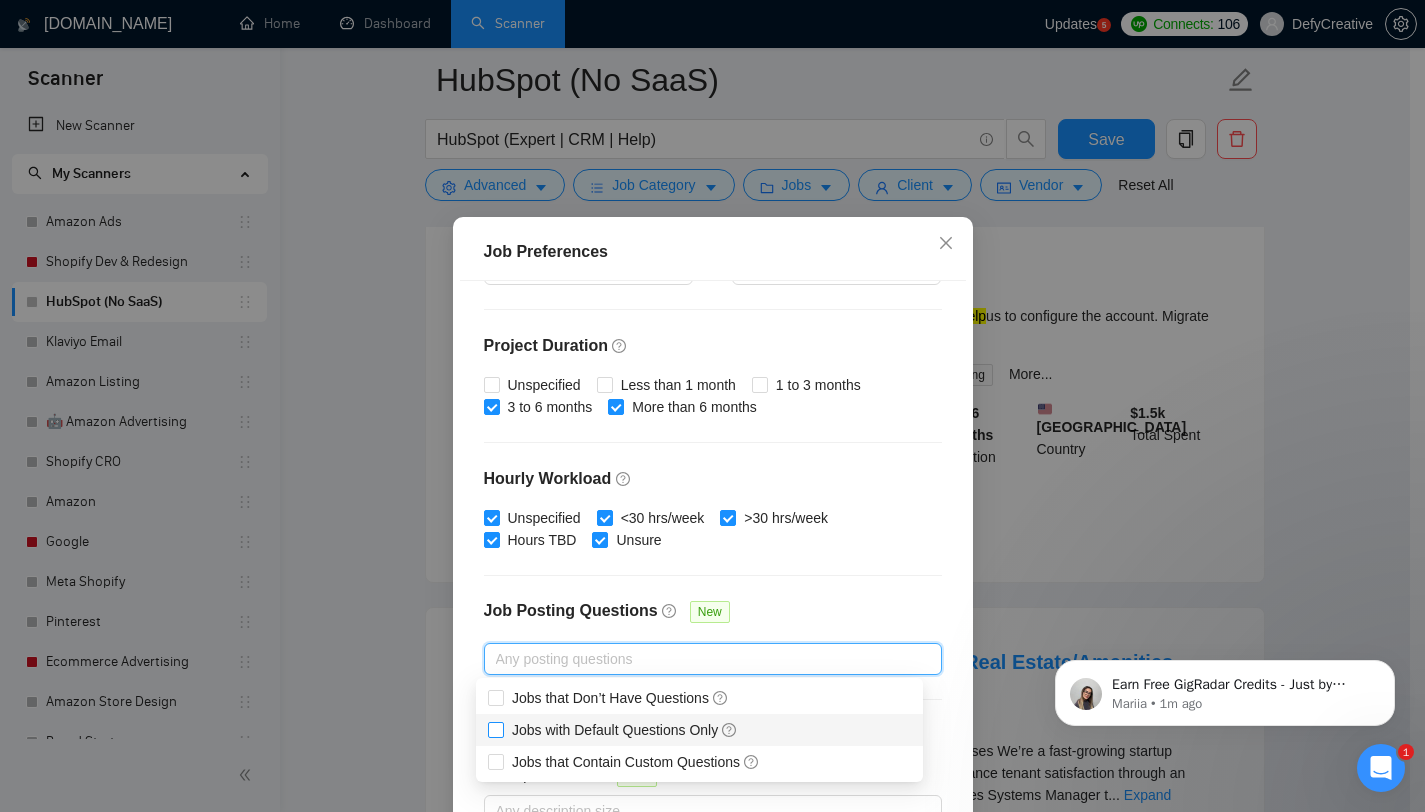 click on "Jobs with Default Questions Only" at bounding box center (495, 729) 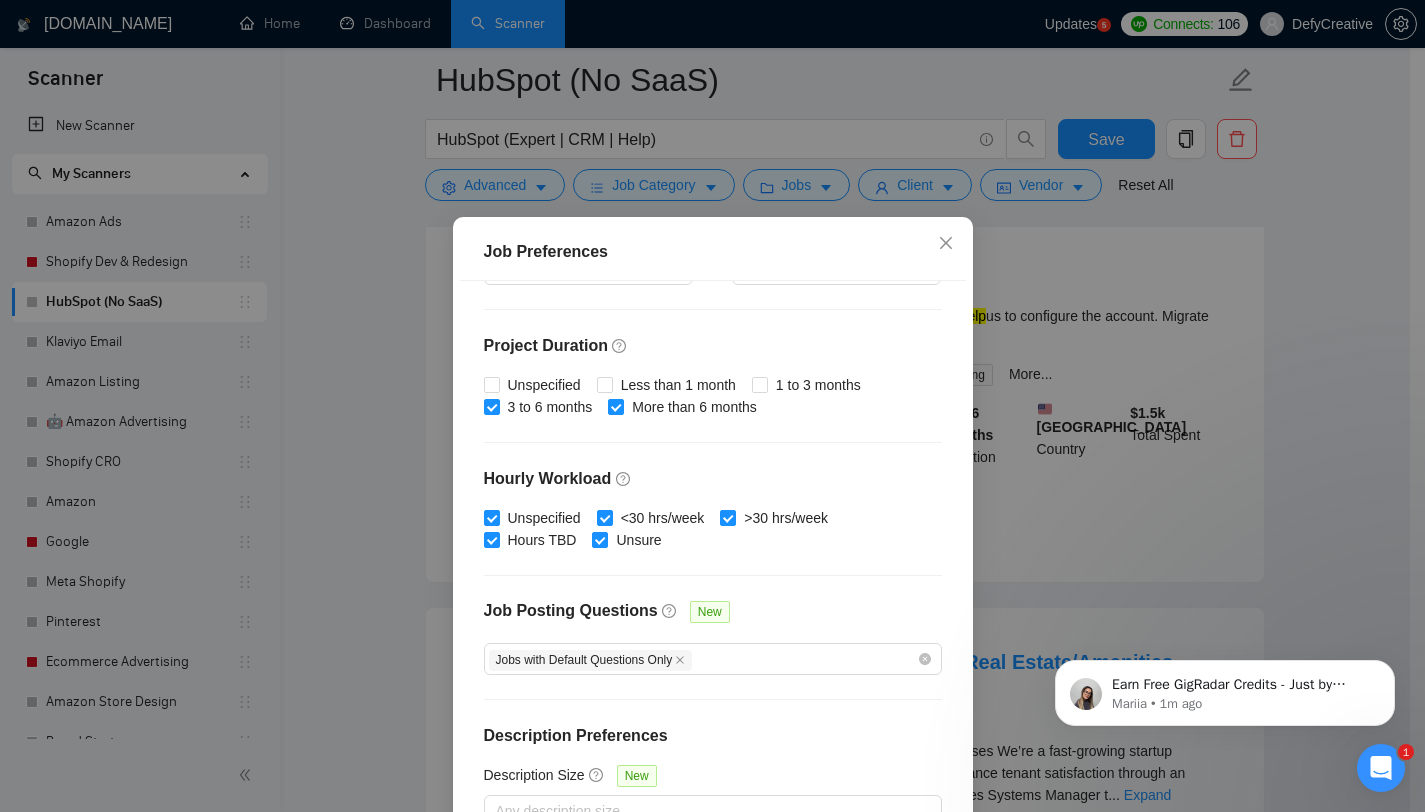click on "Job Preferences Budget Project Type All Fixed Price Hourly Rate   Fixed Price Budget $ 3000 Min - $ Max Estimate Fixed Price When It’s Not Available New   Hourly Rate Price Budget $ 50 Min - $ Max Estimate Hourly Rate When It’s Not Available New Include Budget Placeholders Include Jobs with Unspecified Budget   Connects Price New Min - Max Project Duration   Unspecified Less than 1 month 1 to 3 months 3 to 6 months More than 6 months Hourly Workload   Unspecified <30 hrs/week >30 hrs/week Hours TBD Unsure Job Posting Questions New Jobs with Default Questions Only   Description Preferences Description Size New   Any description size Reset OK" at bounding box center (712, 406) 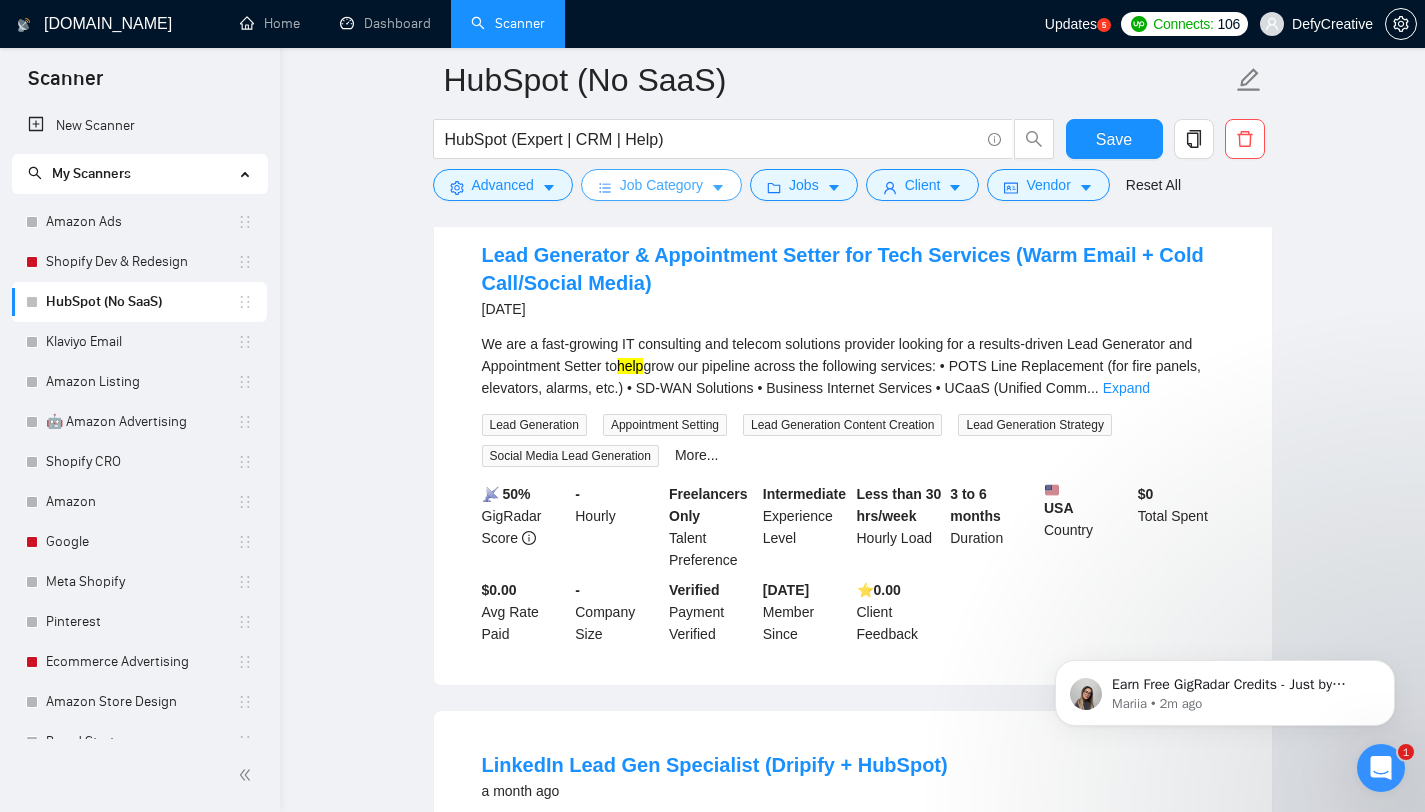 click 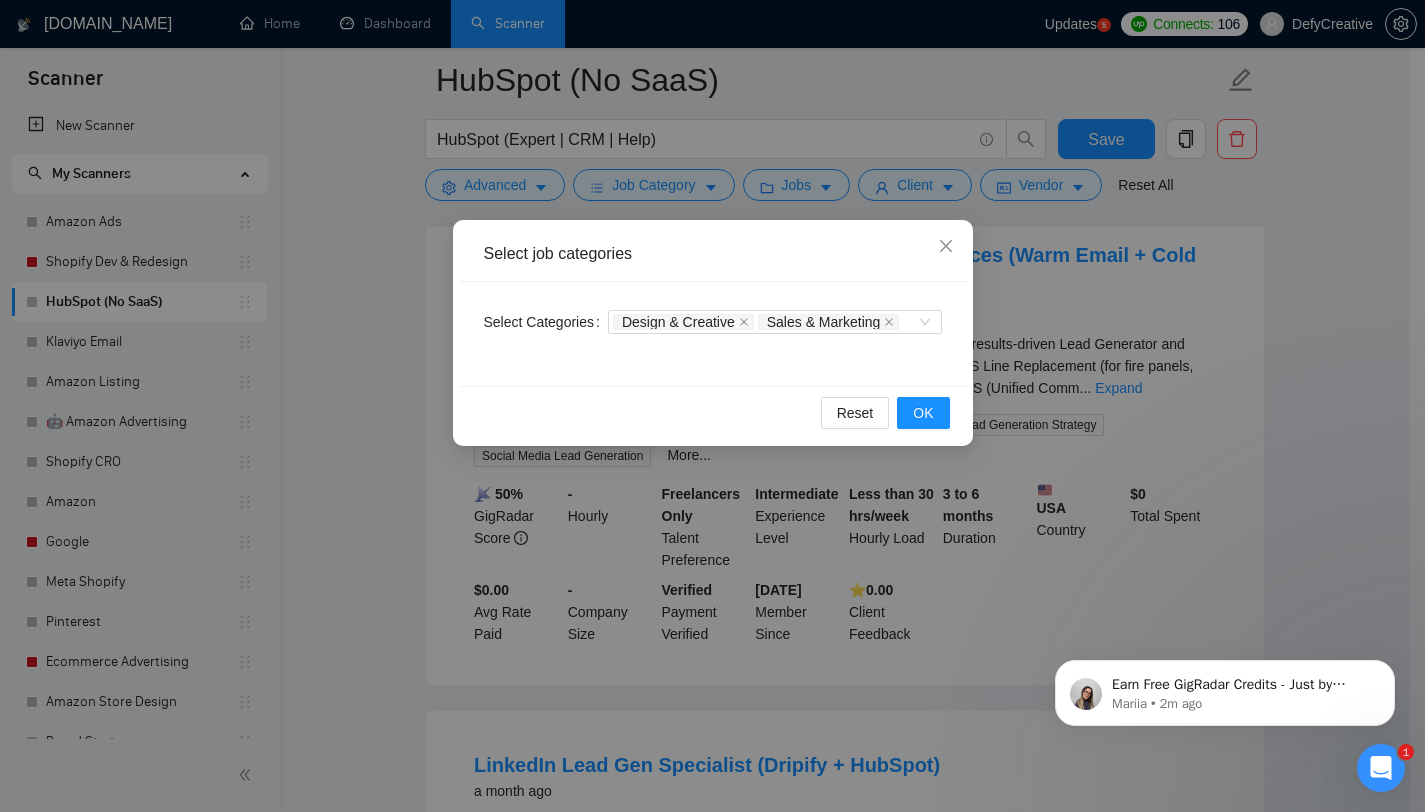 click on "Select job categories Select Categories Design & Creative Sales & Marketing   Reset OK" at bounding box center (712, 406) 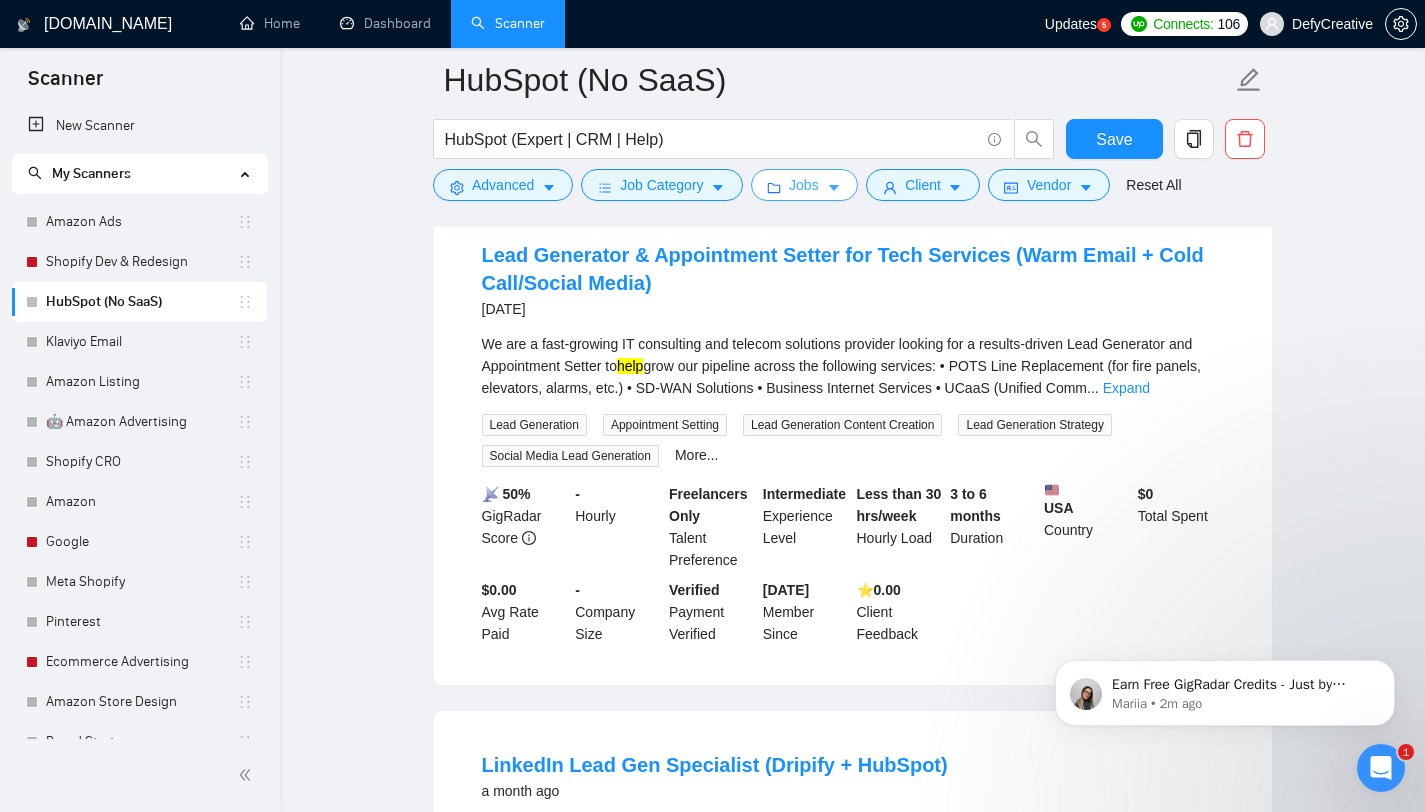 click on "Jobs" at bounding box center (804, 185) 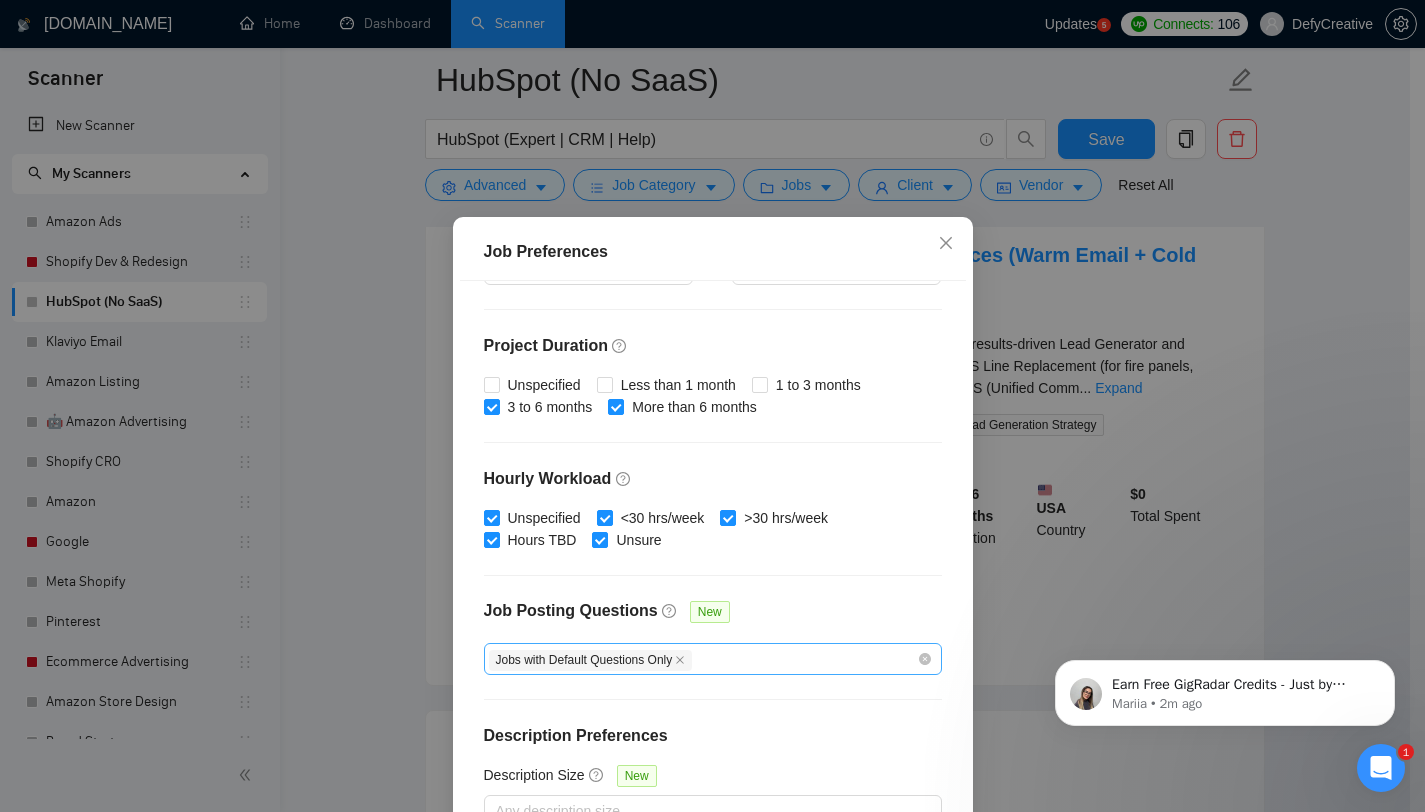 click on "Jobs with Default Questions Only" at bounding box center (703, 659) 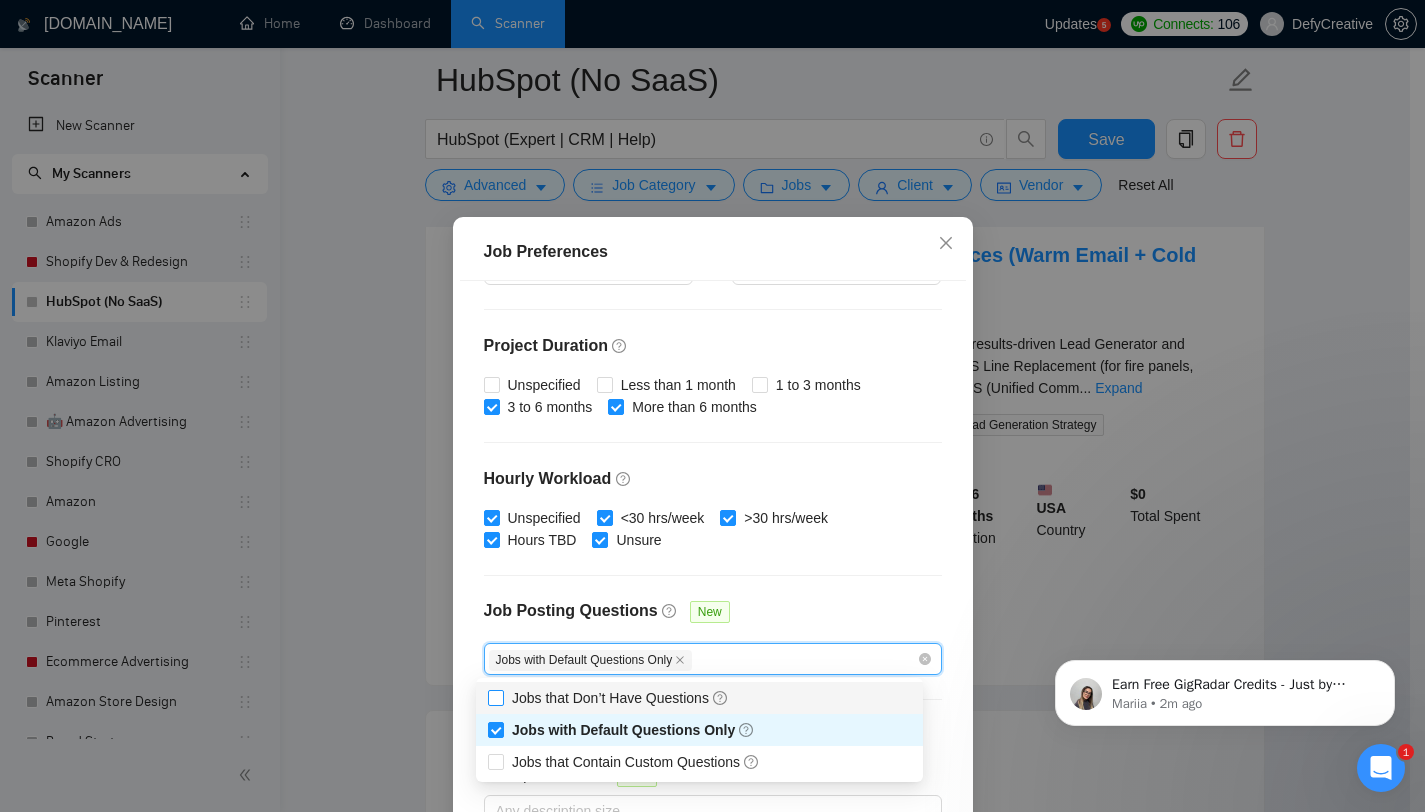 click on "Jobs that Don’t Have Questions" at bounding box center (495, 697) 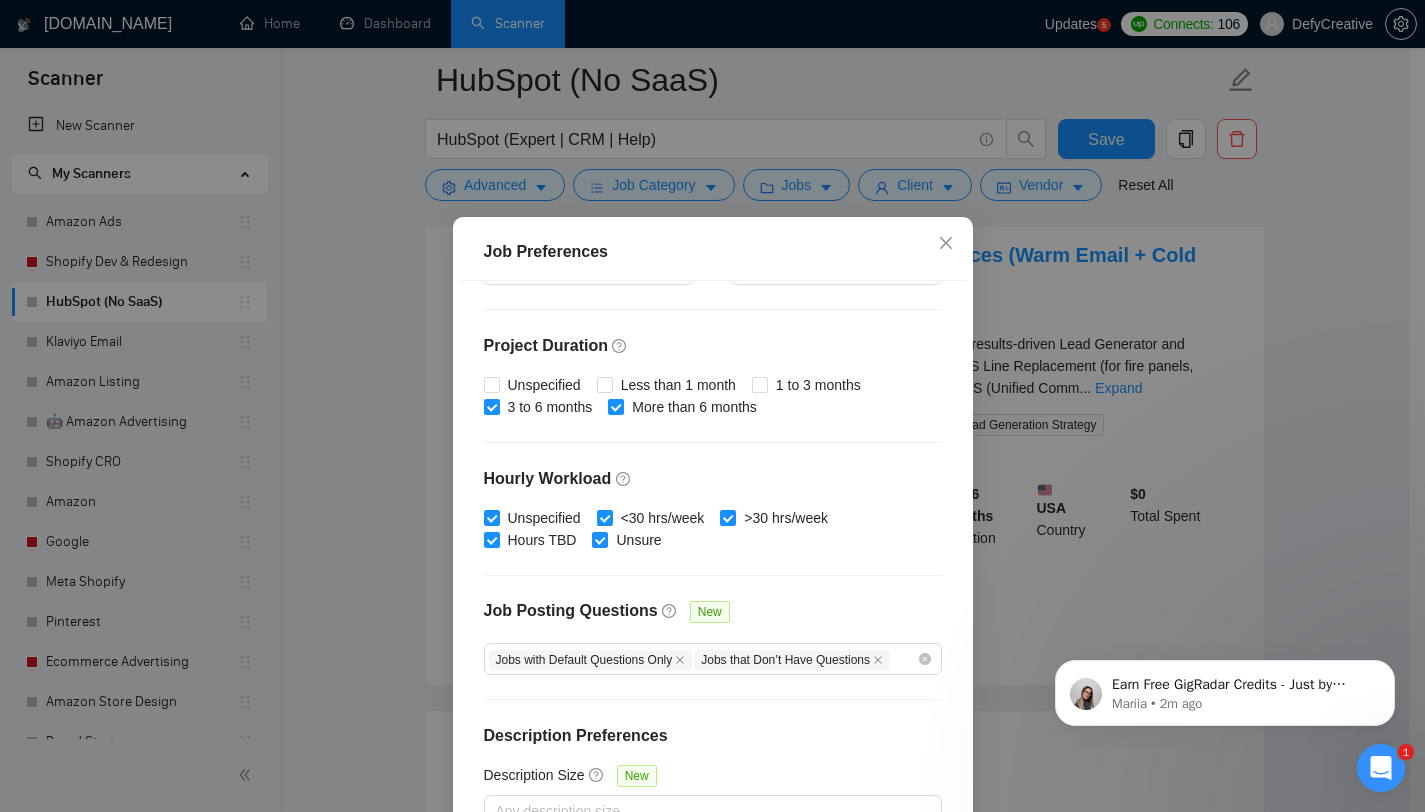 click on "Job Preferences Budget Project Type All Fixed Price Hourly Rate   Fixed Price Budget $ 3000 Min - $ Max Estimate Fixed Price When It’s Not Available New   Hourly Rate Price Budget $ 50 Min - $ Max Estimate Hourly Rate When It’s Not Available New Include Budget Placeholders Include Jobs with Unspecified Budget   Connects Price New Min - Max Project Duration   Unspecified Less than 1 month 1 to 3 months 3 to 6 months More than 6 months Hourly Workload   Unspecified <30 hrs/week >30 hrs/week Hours TBD Unsure Job Posting Questions New Jobs with Default Questions Only Jobs that Don’t Have Questions   Description Preferences Description Size New   Any description size Reset OK" at bounding box center (712, 406) 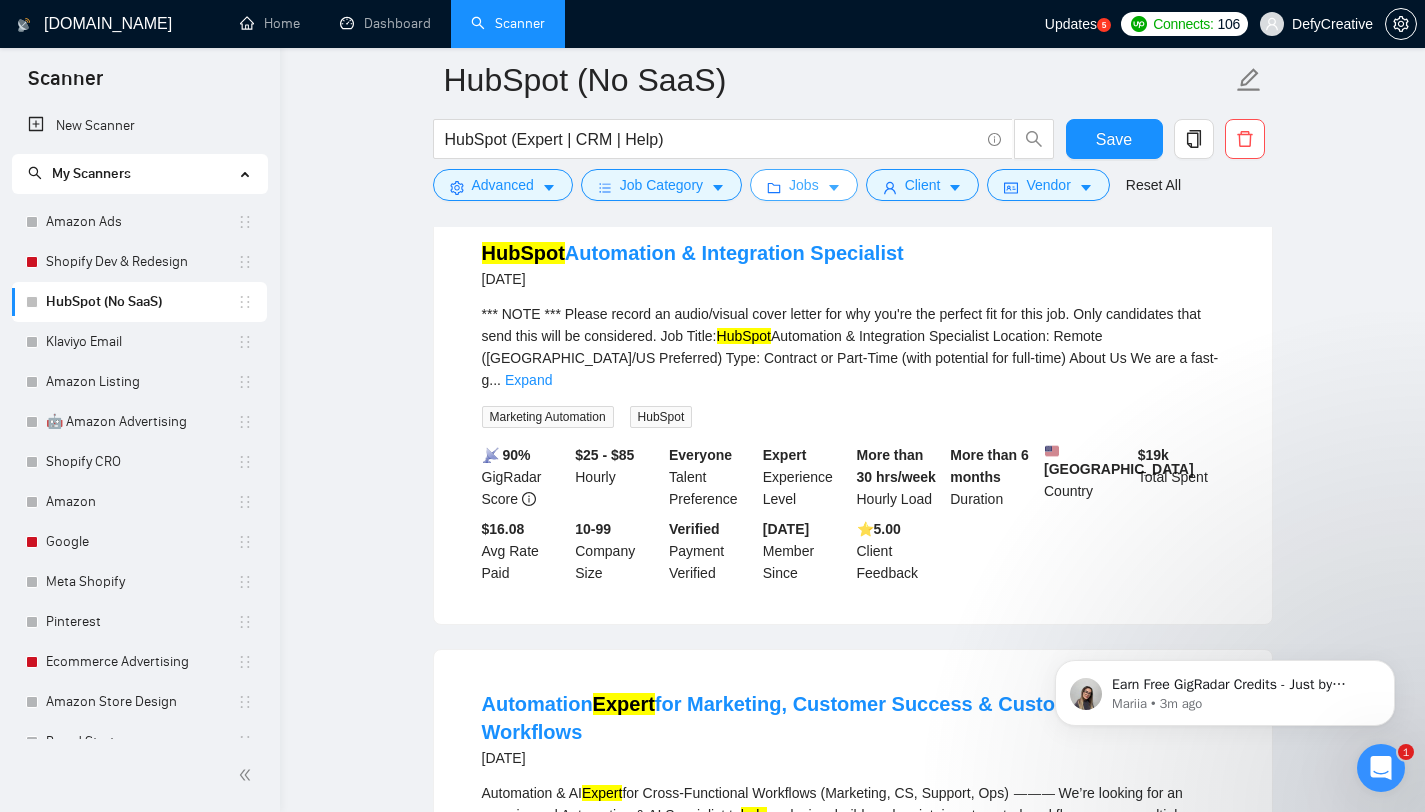 scroll, scrollTop: 1928, scrollLeft: 0, axis: vertical 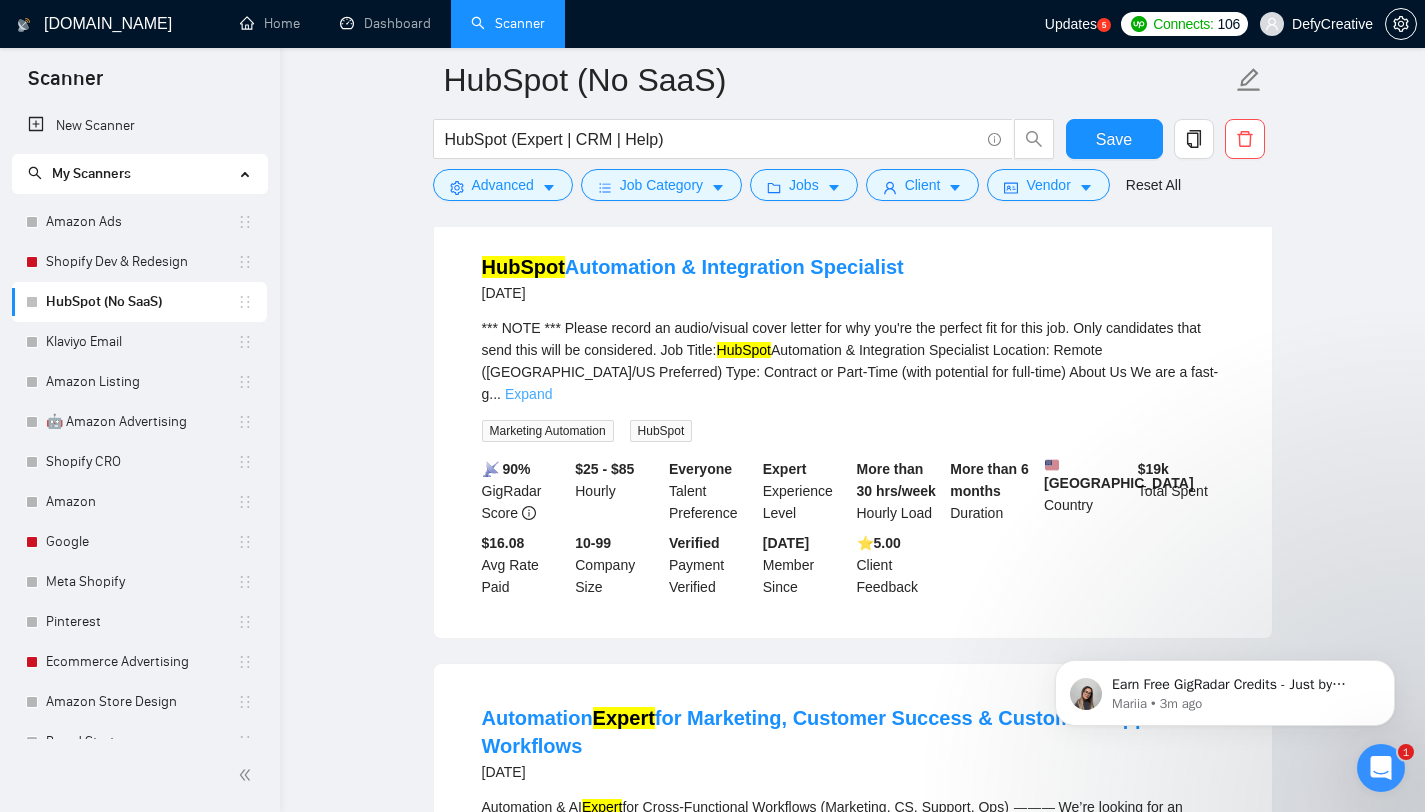 click on "Expand" at bounding box center (528, 394) 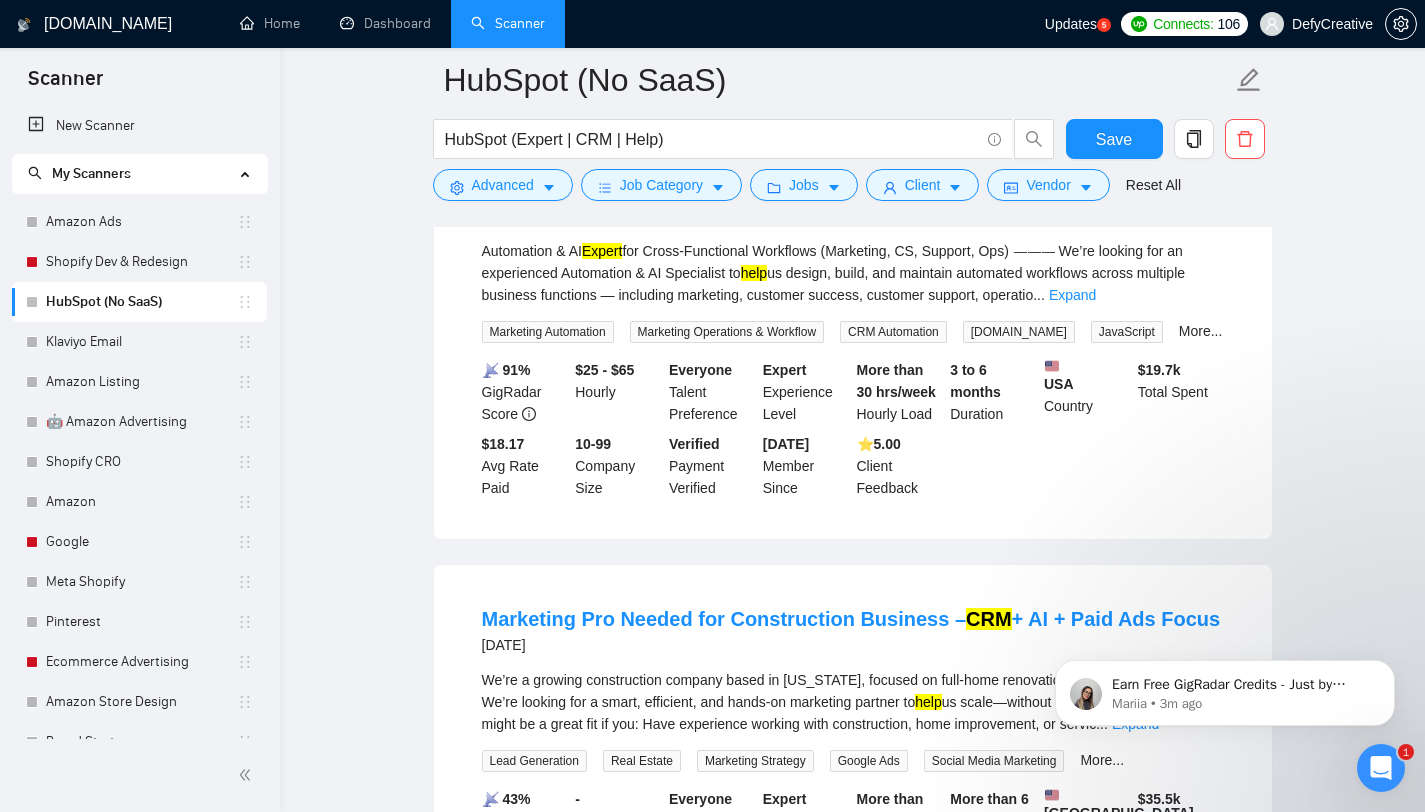 scroll, scrollTop: 2890, scrollLeft: 0, axis: vertical 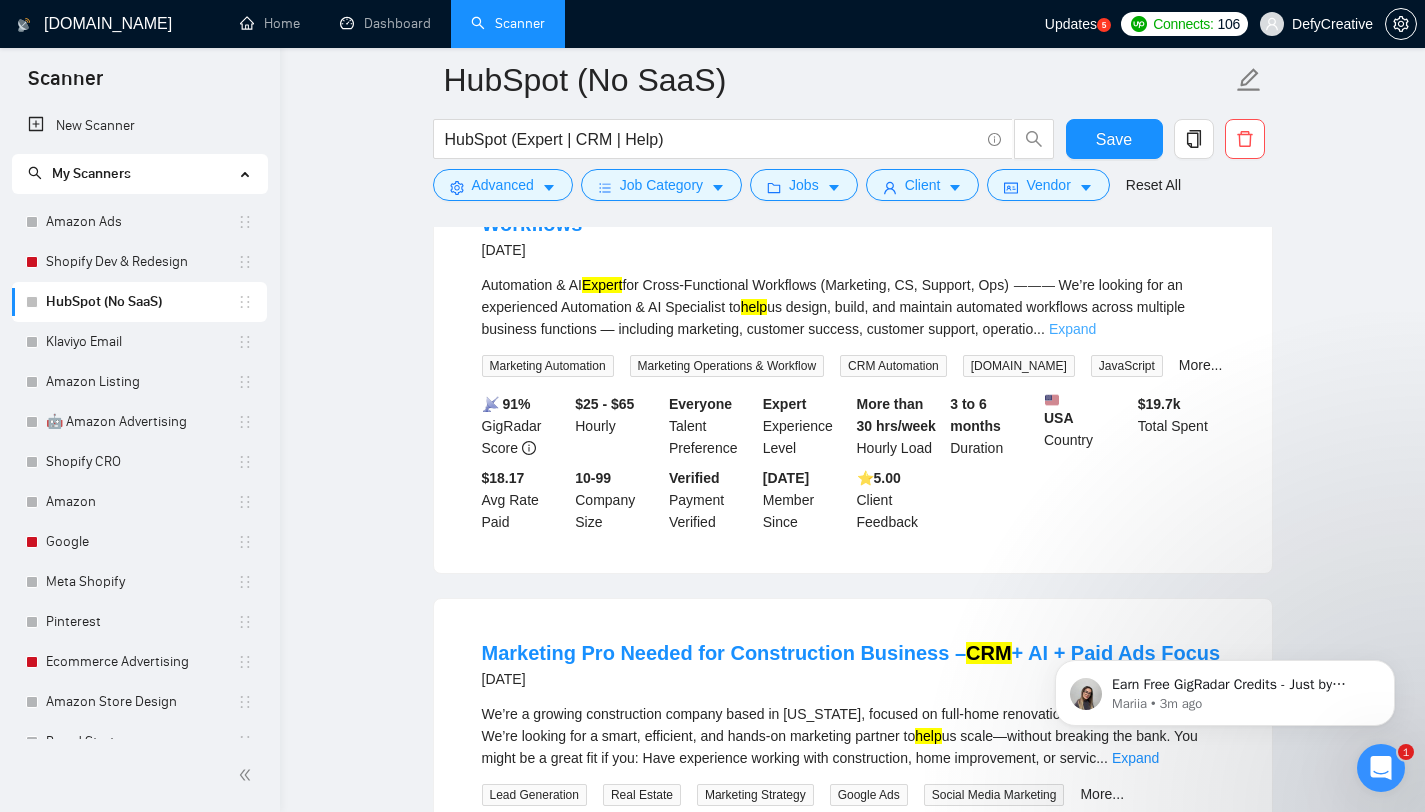 click on "Expand" at bounding box center (1072, 329) 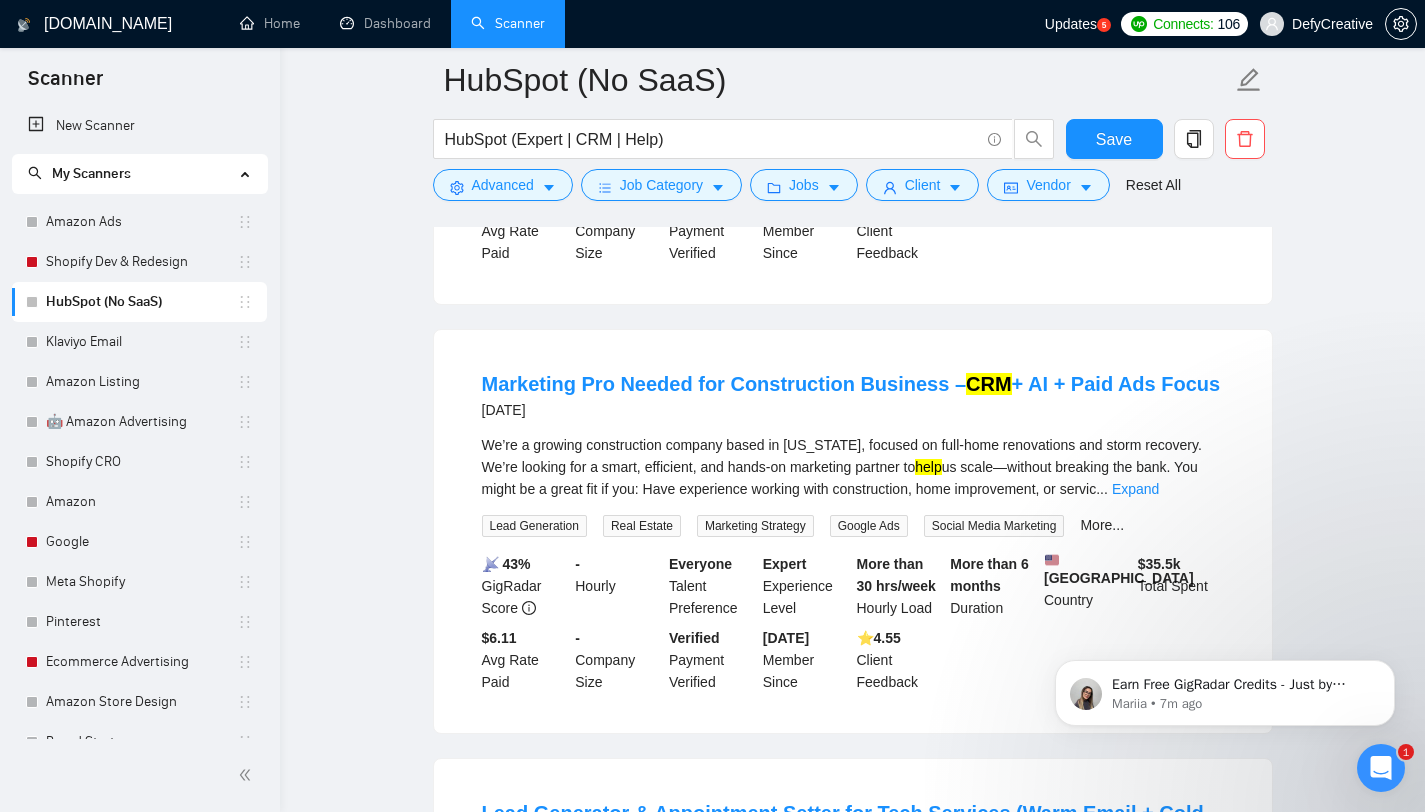 scroll, scrollTop: 3487, scrollLeft: 0, axis: vertical 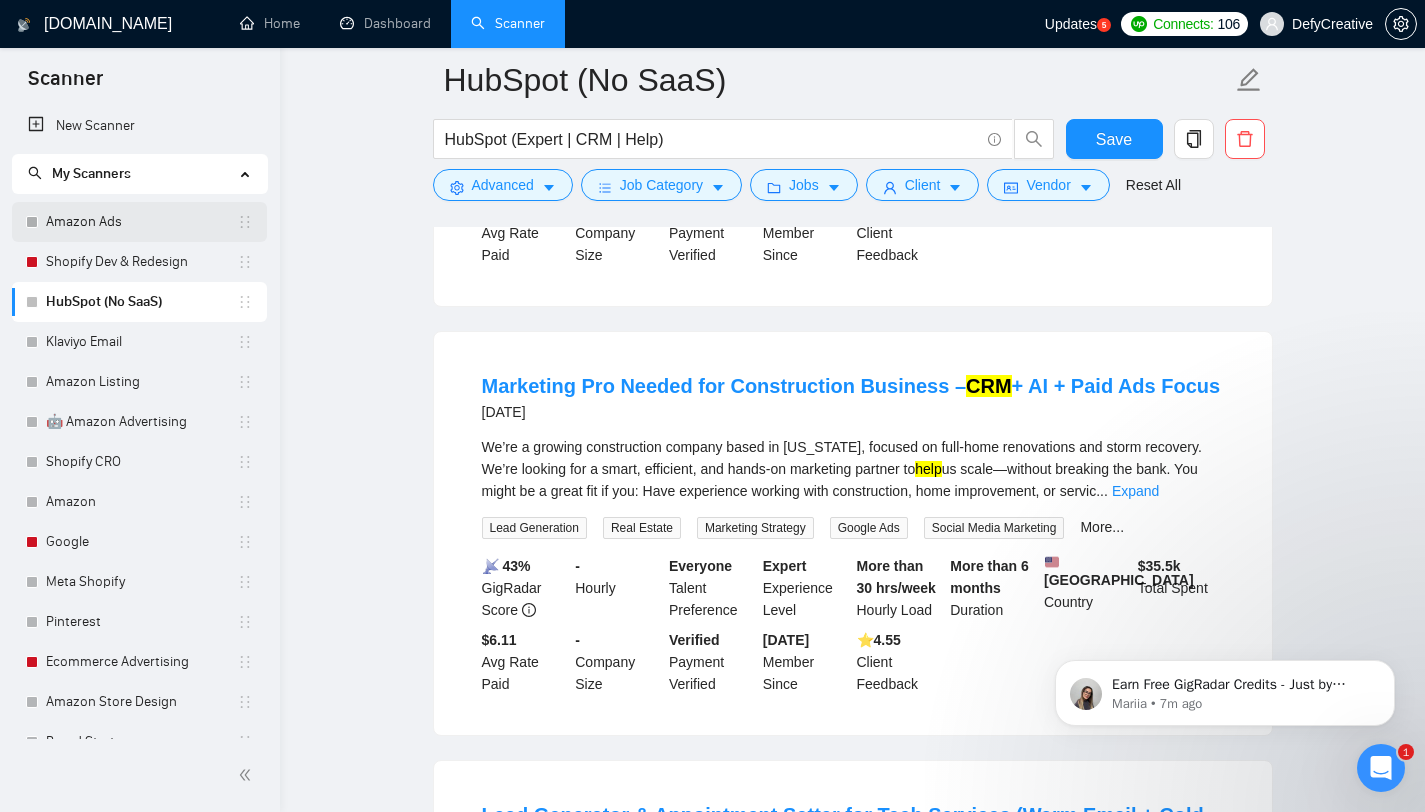 click on "Amazon Ads" at bounding box center (141, 222) 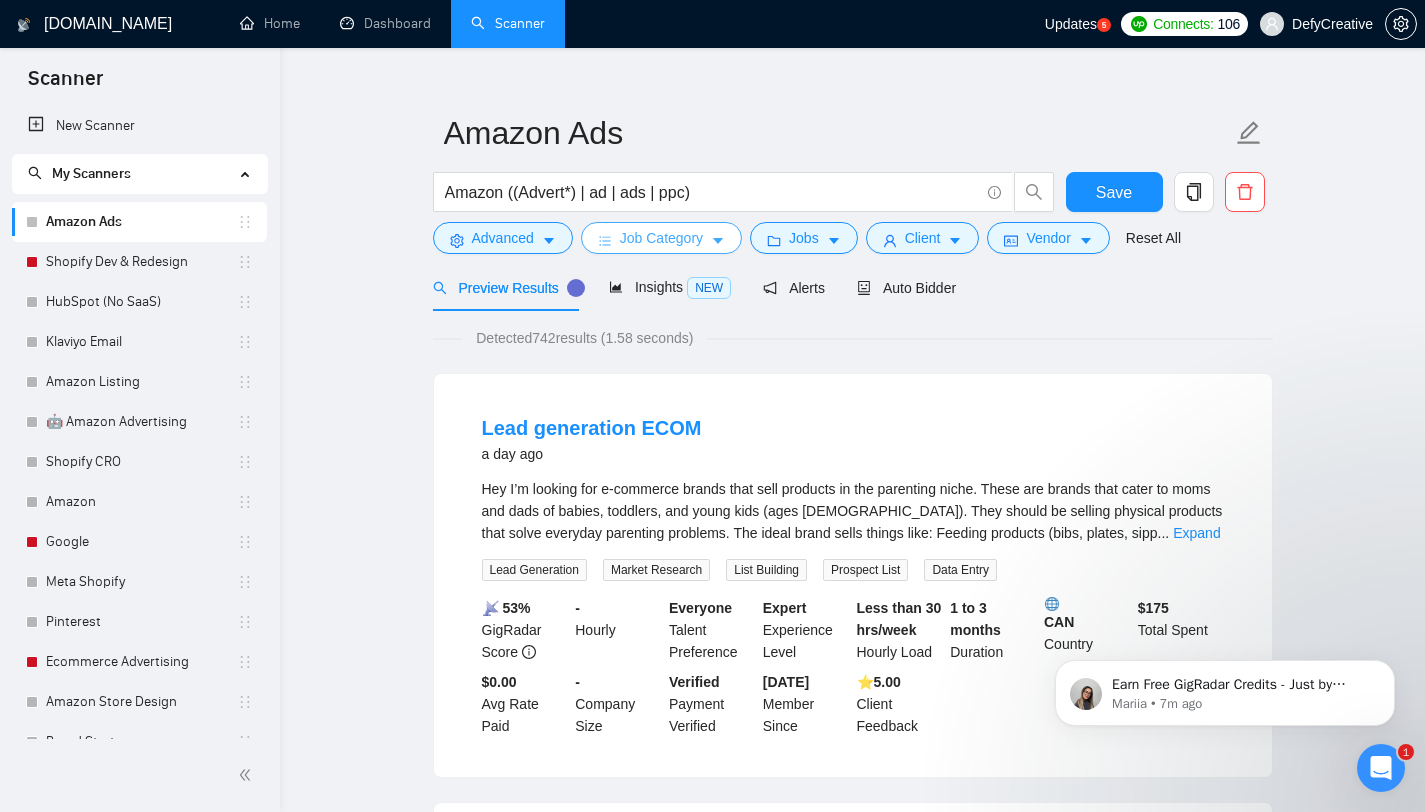 scroll, scrollTop: 32, scrollLeft: 0, axis: vertical 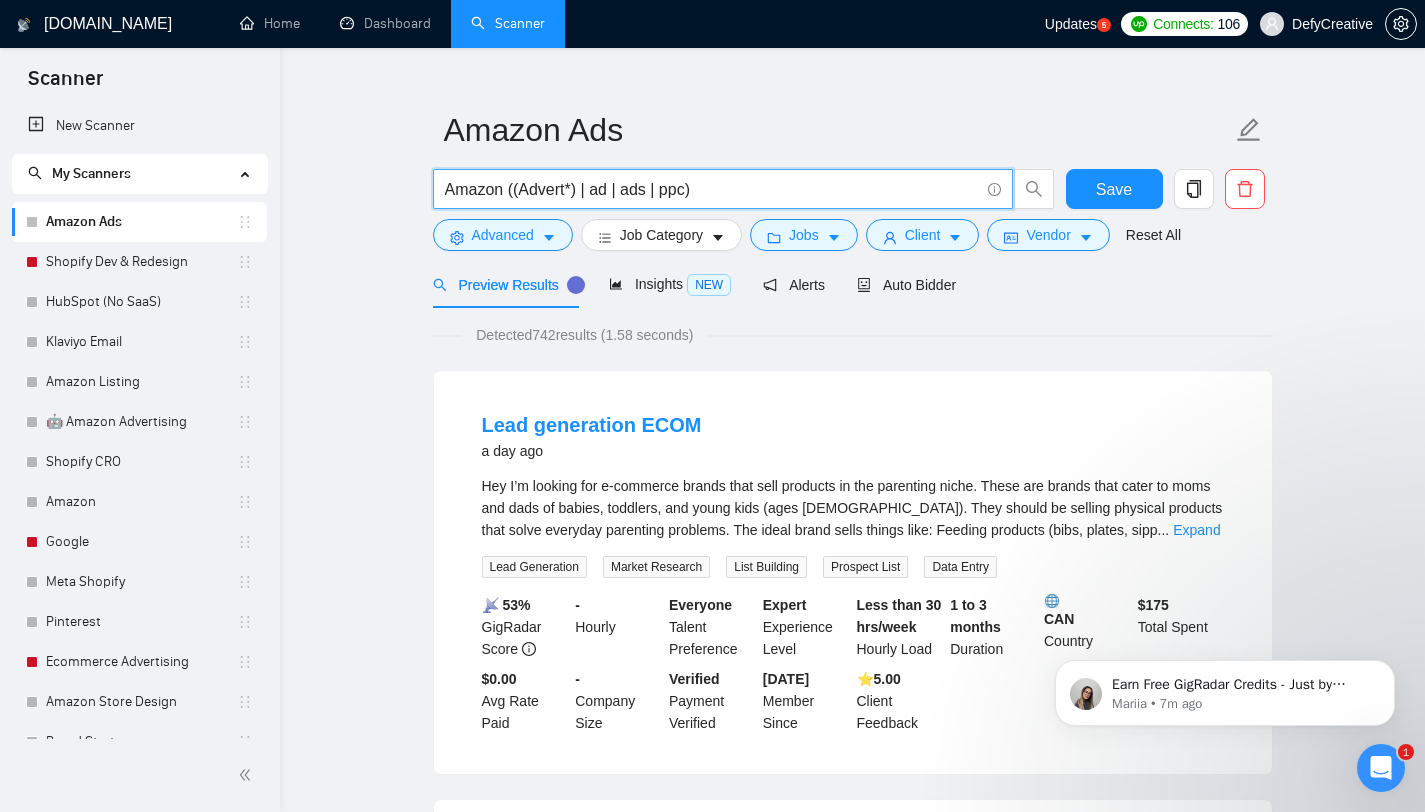 drag, startPoint x: 660, startPoint y: 195, endPoint x: 512, endPoint y: 191, distance: 148.05405 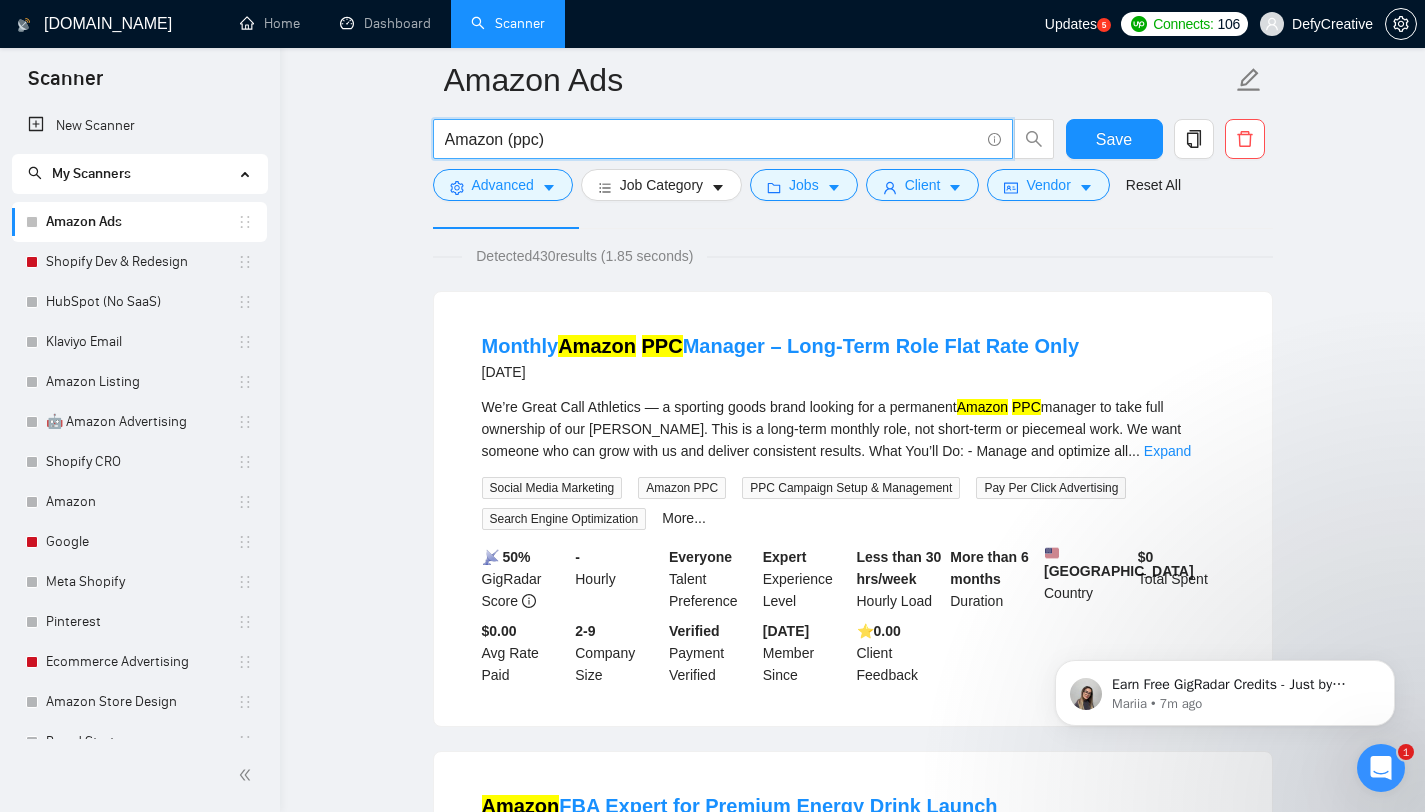 scroll, scrollTop: 130, scrollLeft: 0, axis: vertical 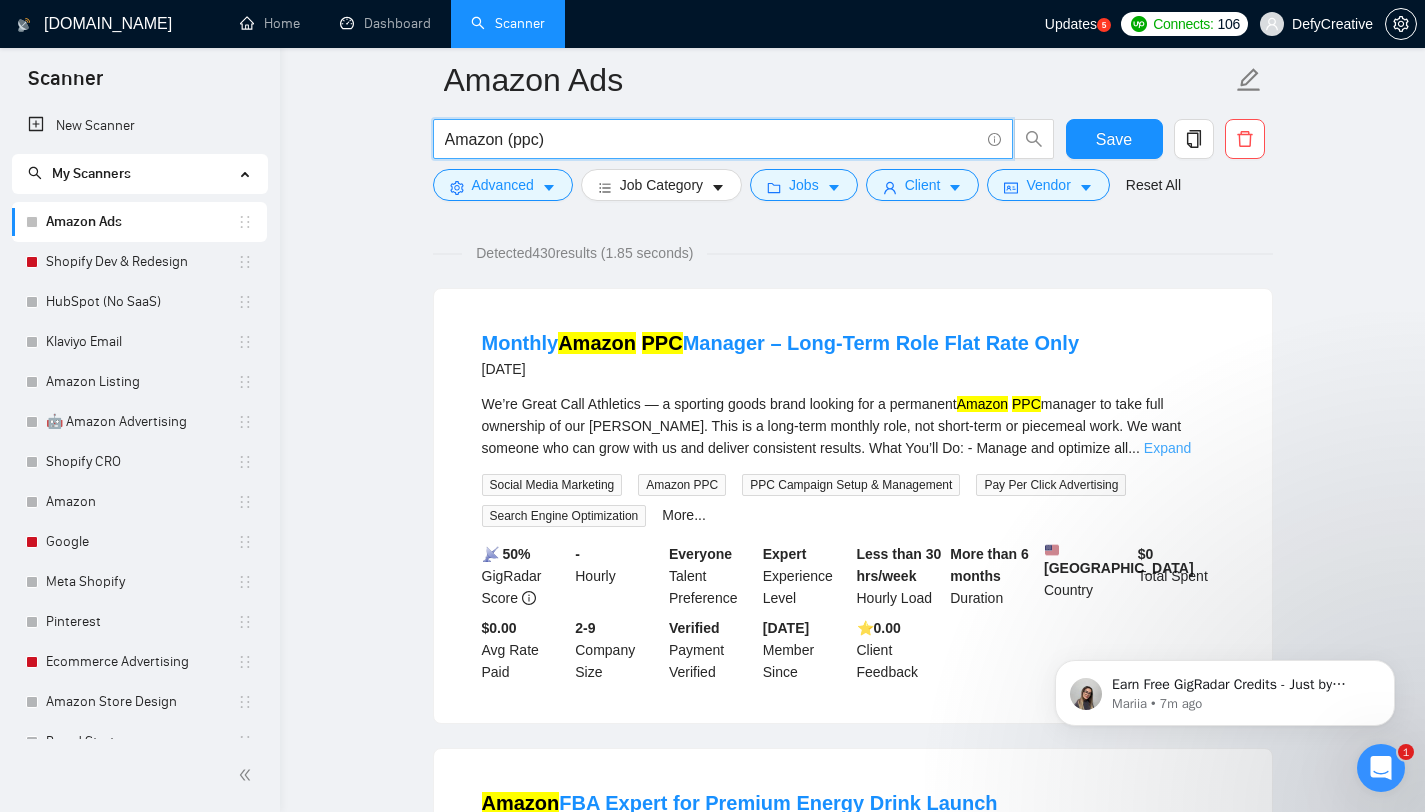 type on "Amazon (ppc)" 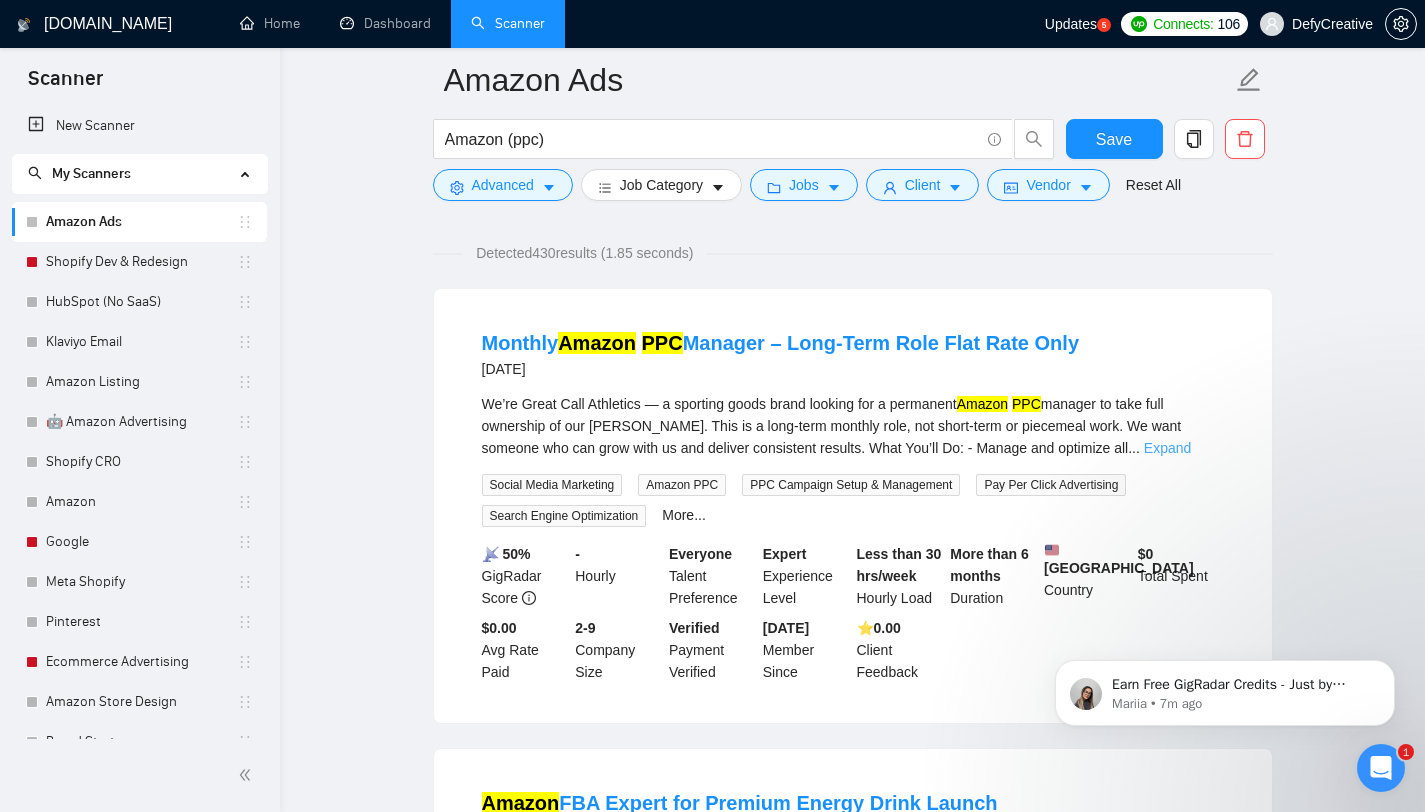 click on "Expand" at bounding box center (1167, 448) 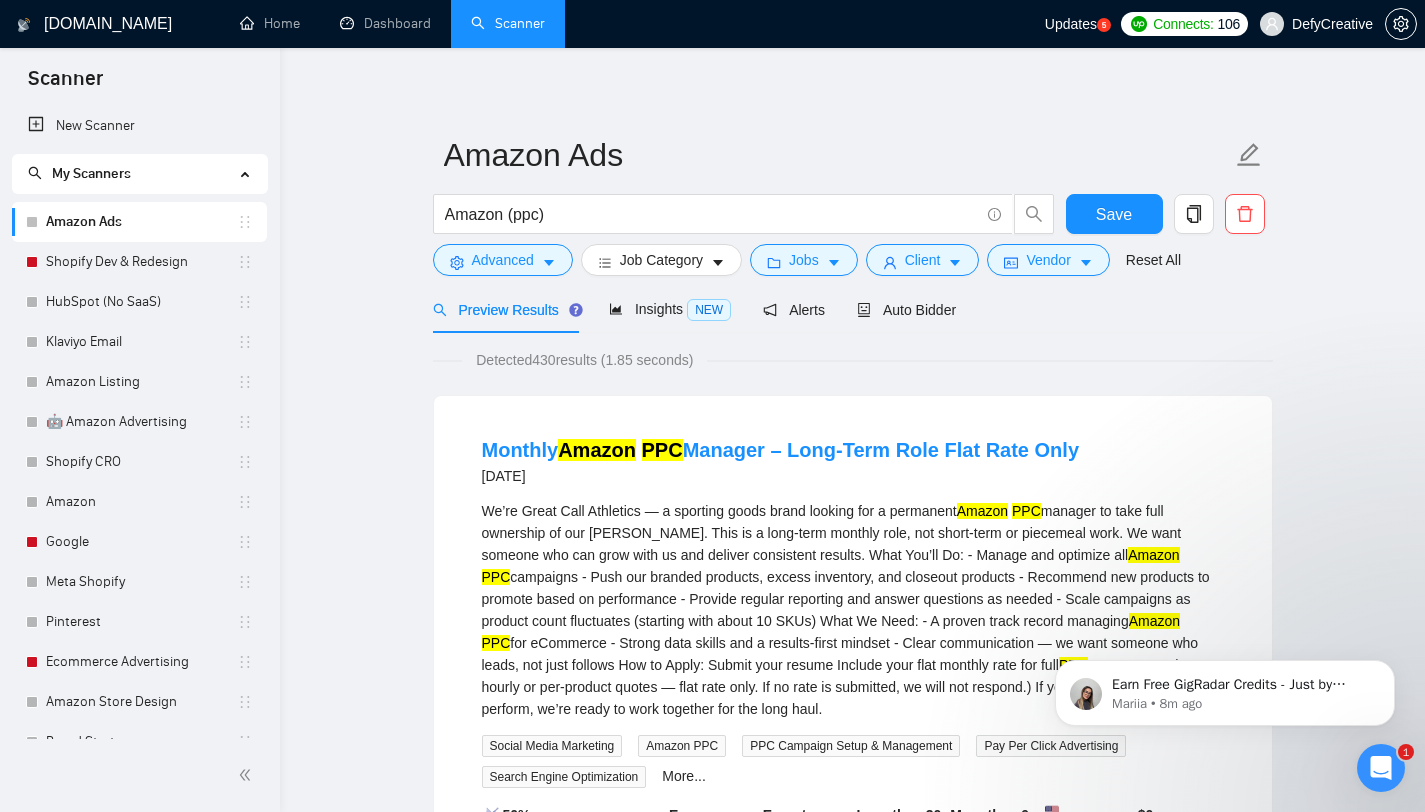 scroll, scrollTop: 0, scrollLeft: 0, axis: both 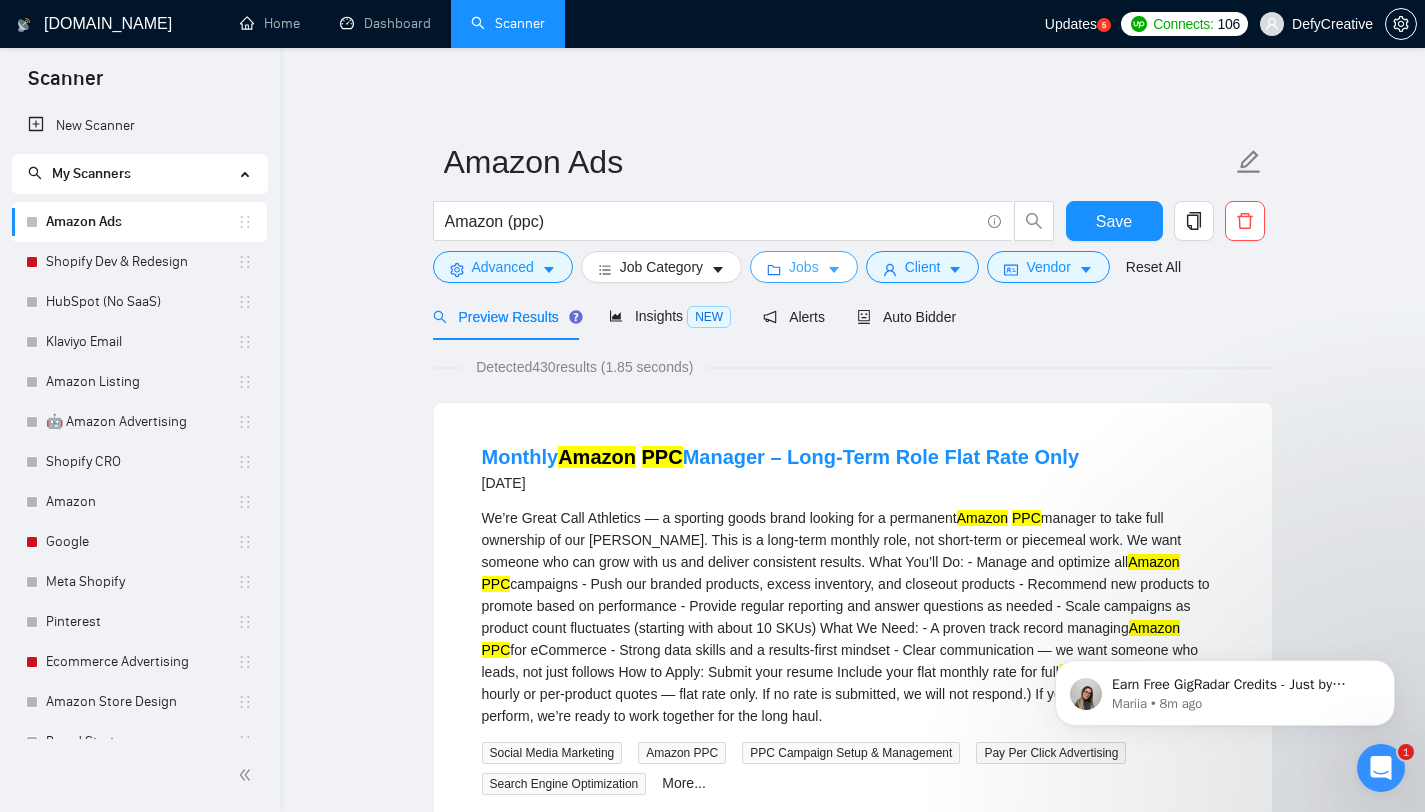 click on "Jobs" at bounding box center (804, 267) 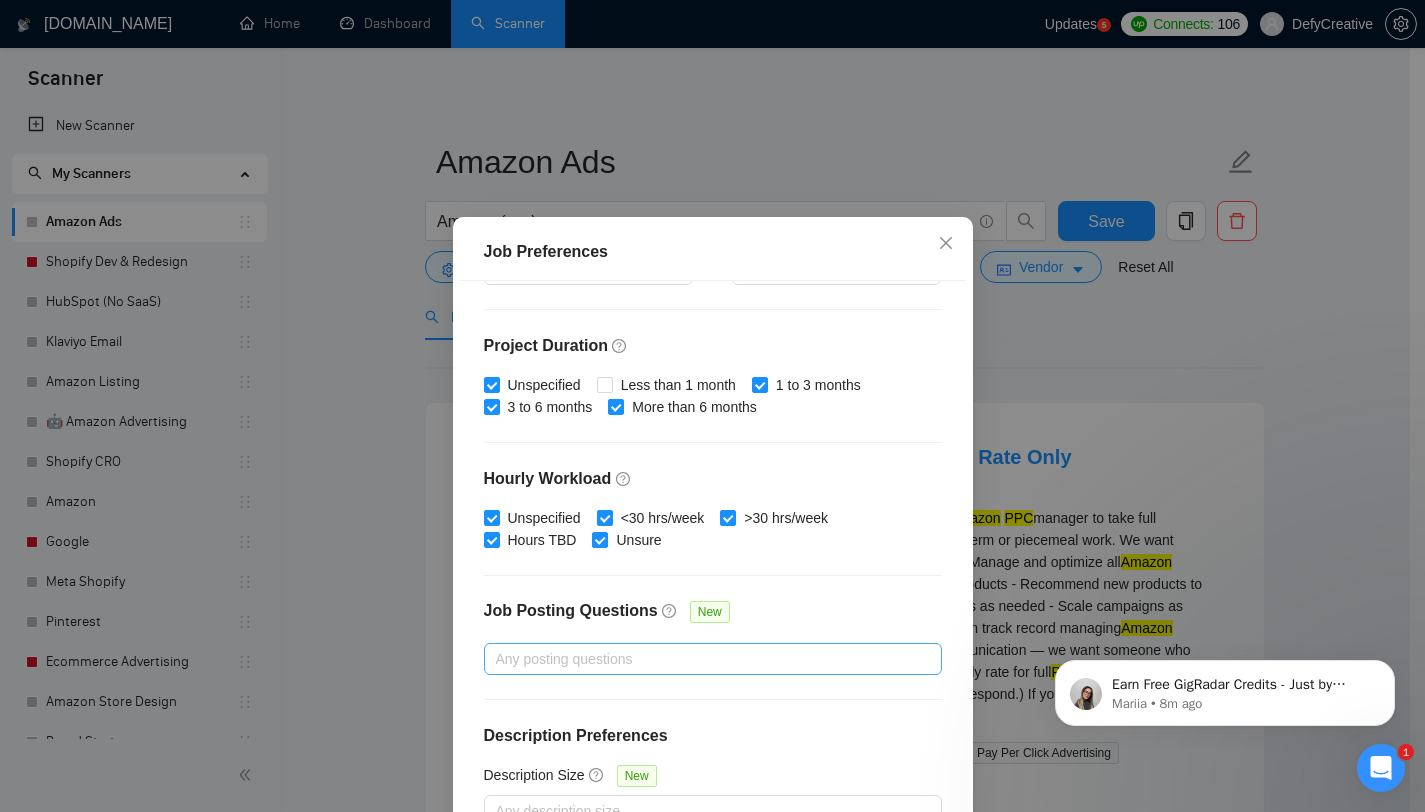 scroll, scrollTop: 125, scrollLeft: 0, axis: vertical 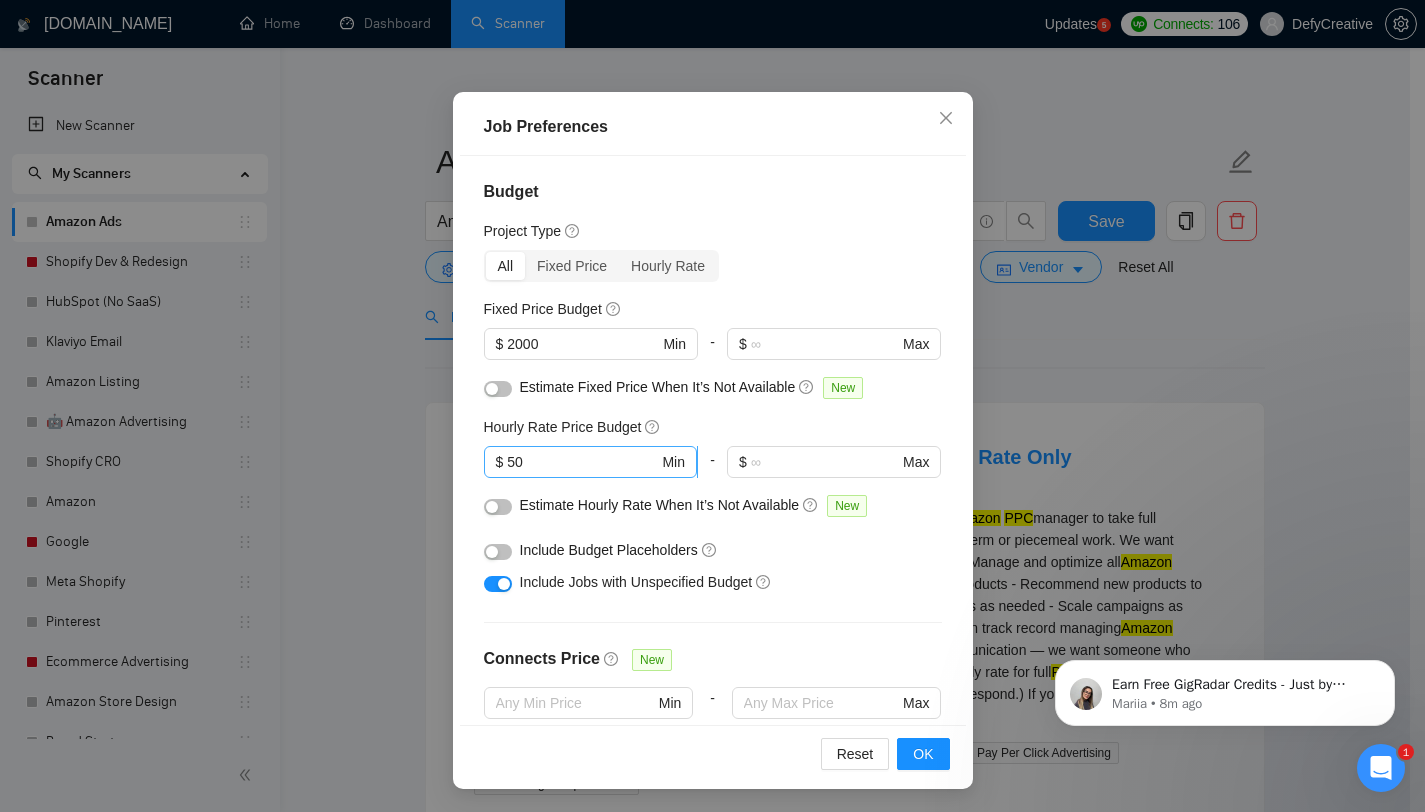 click on "50" at bounding box center (582, 462) 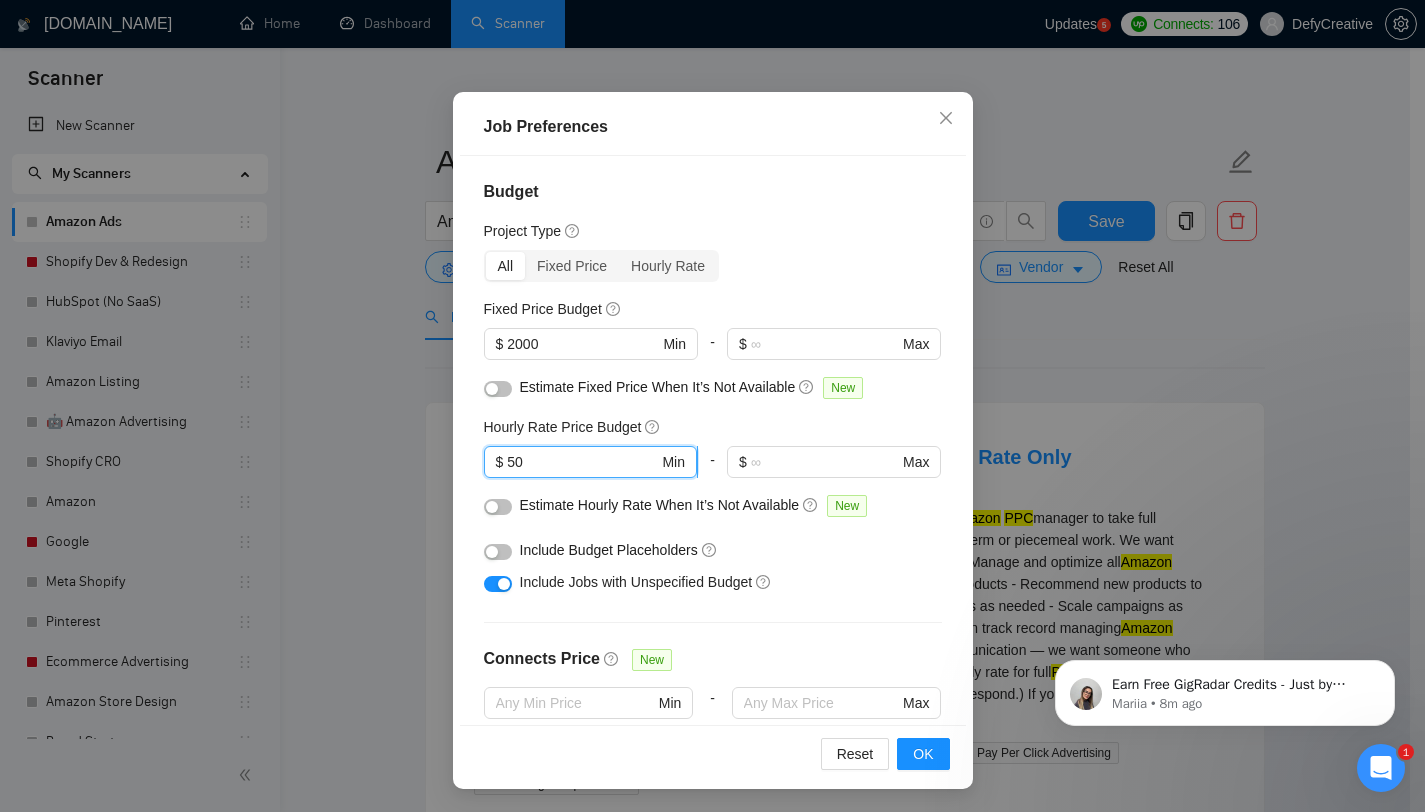 click on "50" at bounding box center [582, 462] 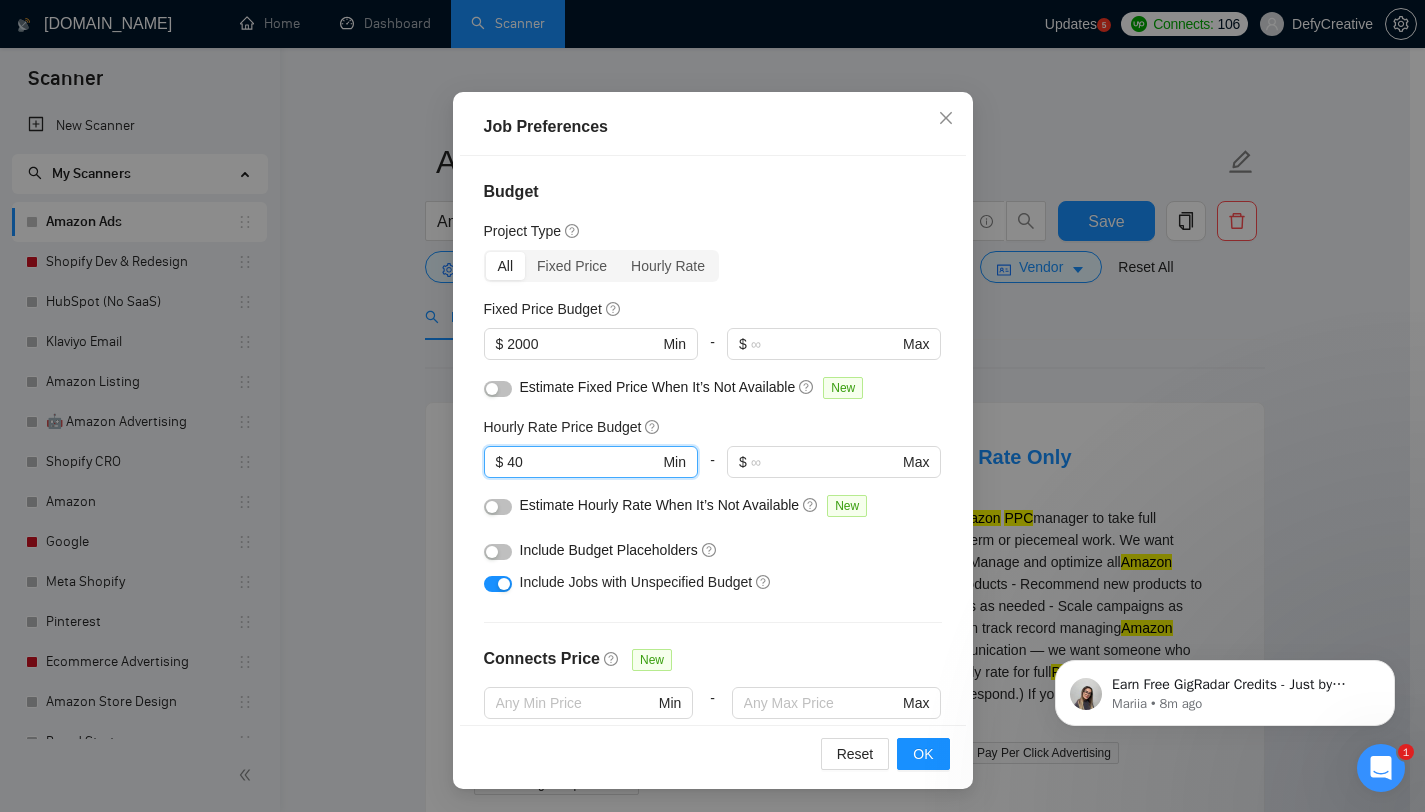 scroll, scrollTop: 116, scrollLeft: 0, axis: vertical 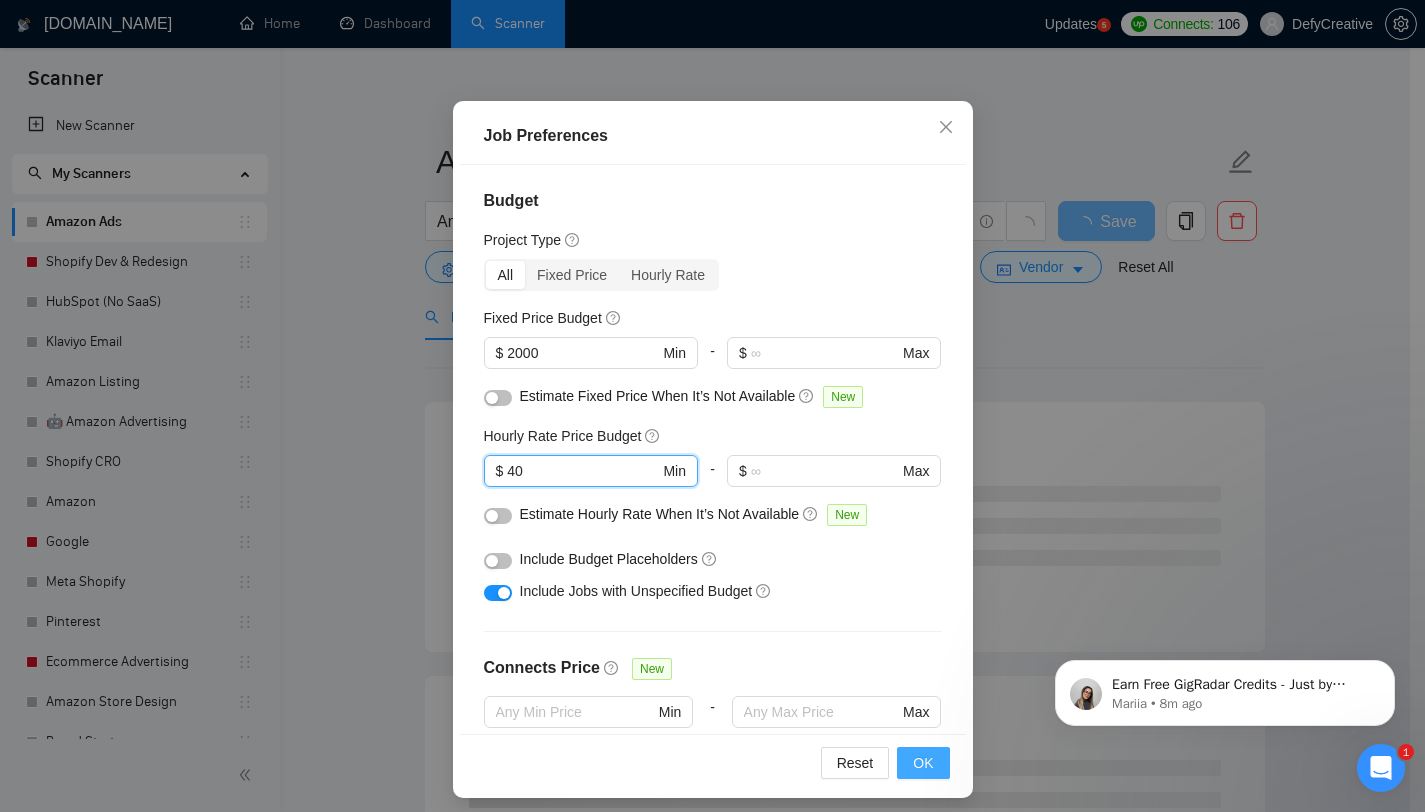 type on "40" 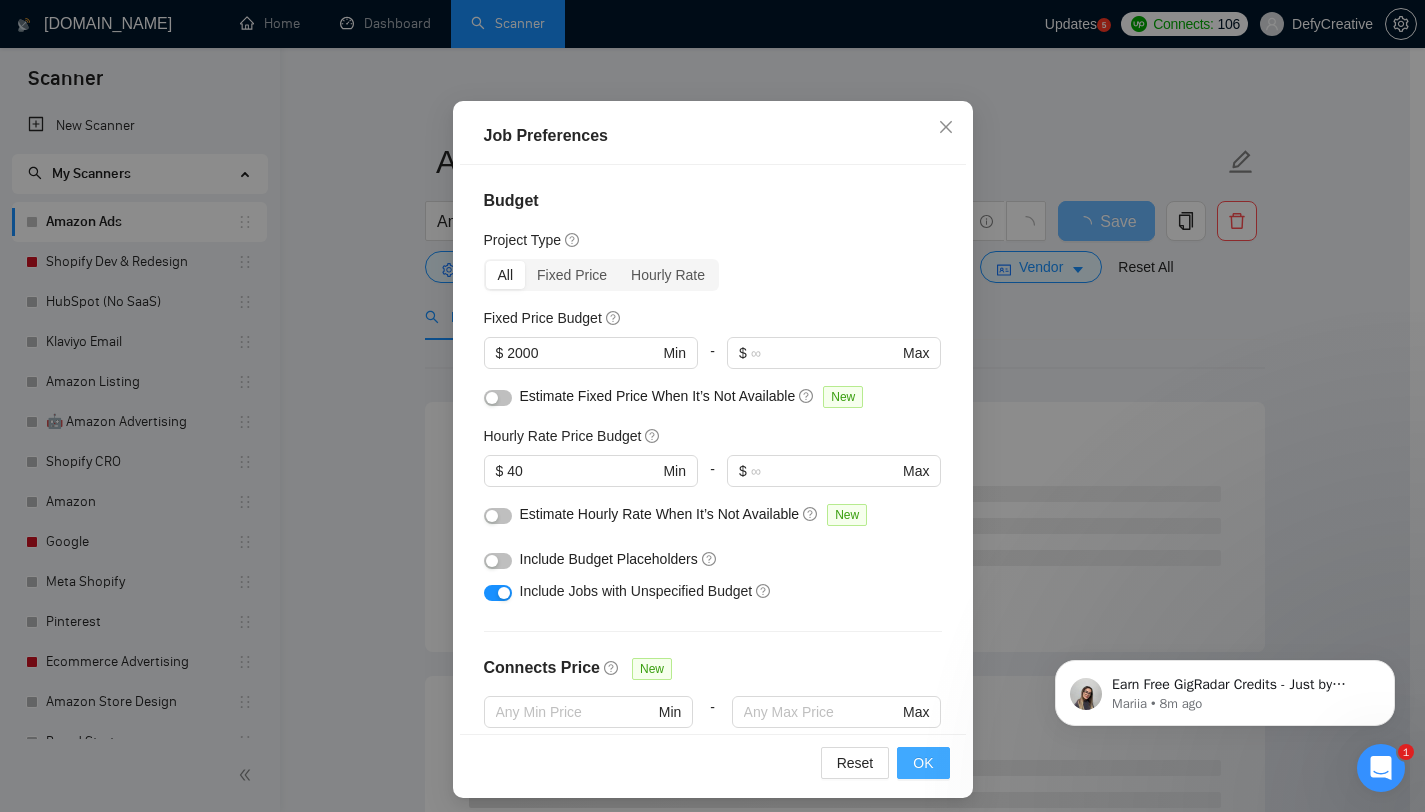 click on "OK" at bounding box center [923, 763] 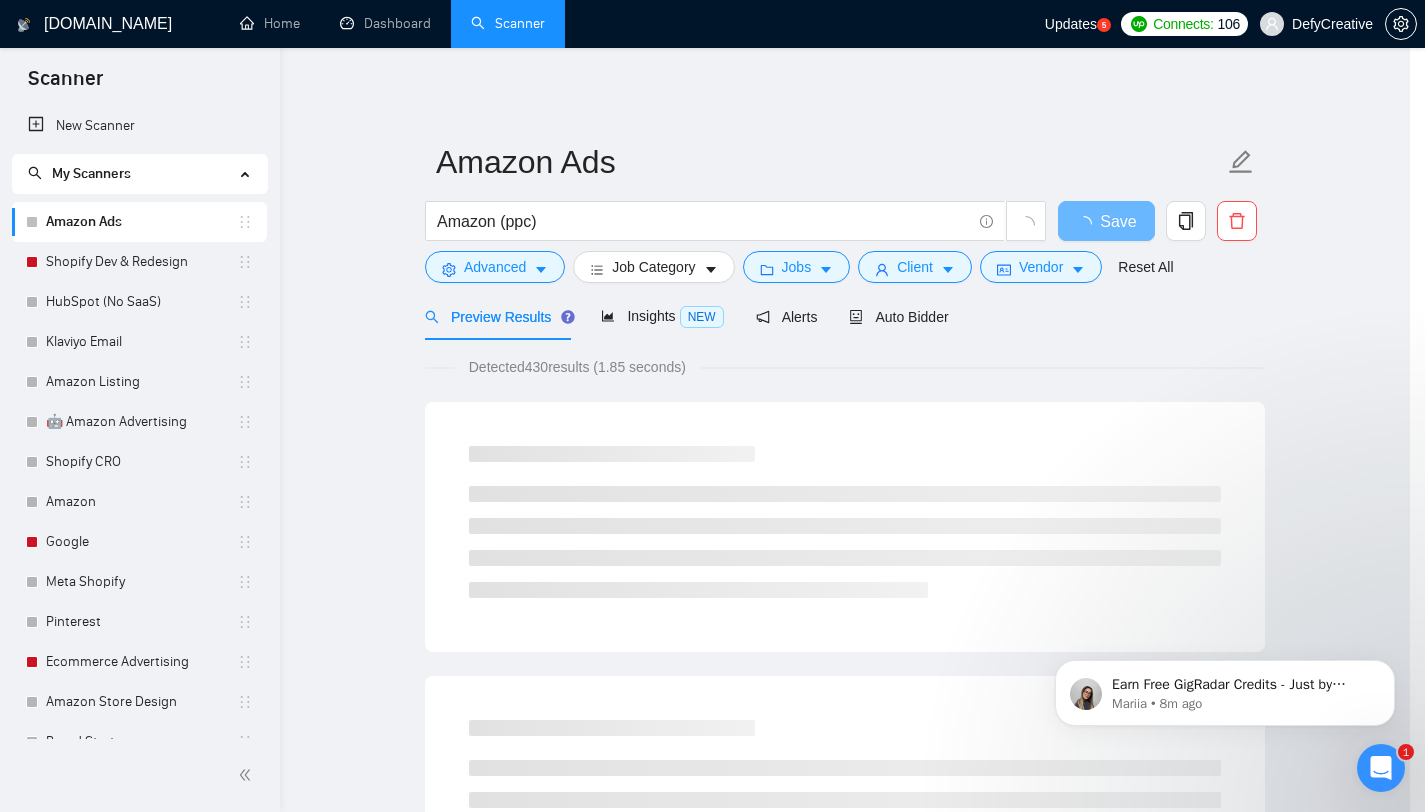scroll, scrollTop: 28, scrollLeft: 0, axis: vertical 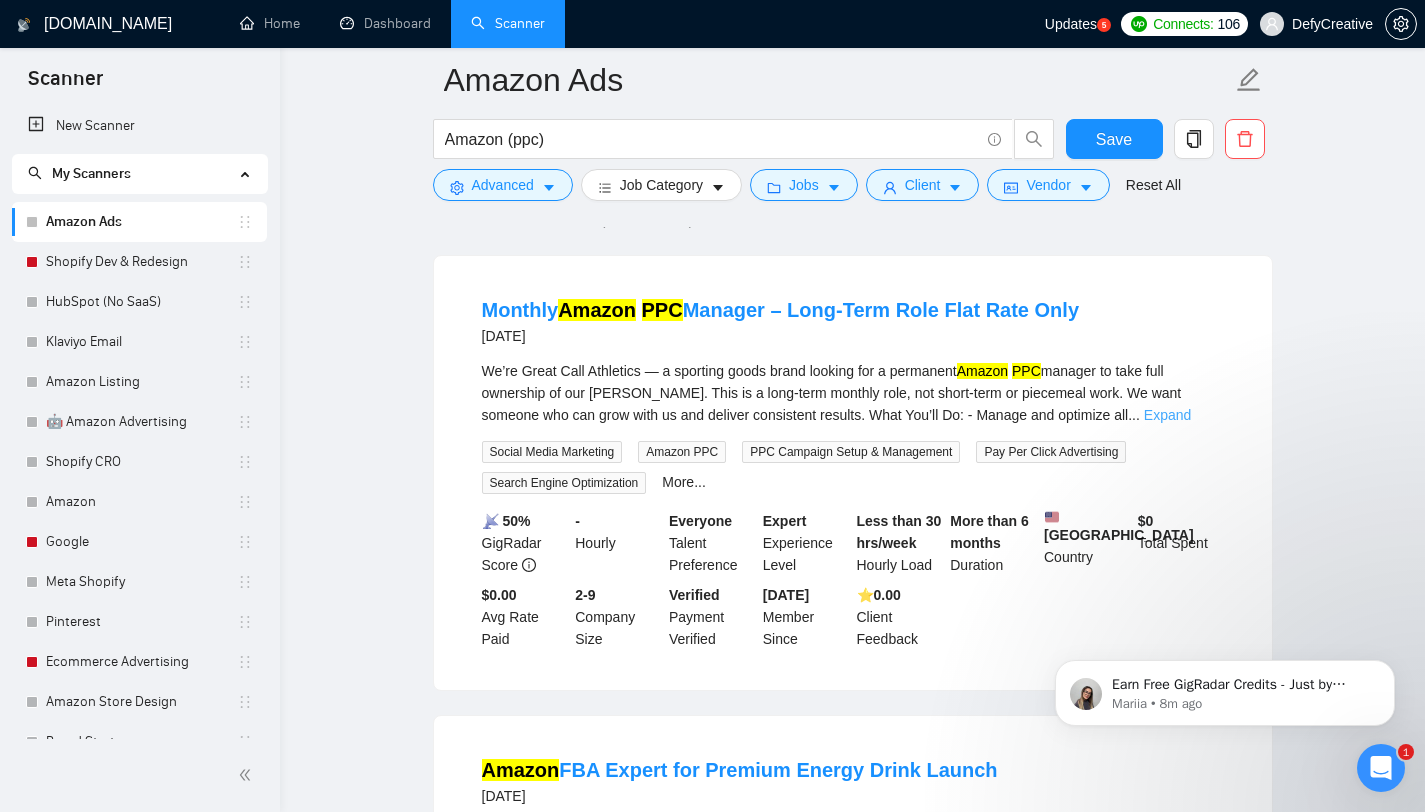 click on "Expand" at bounding box center (1167, 415) 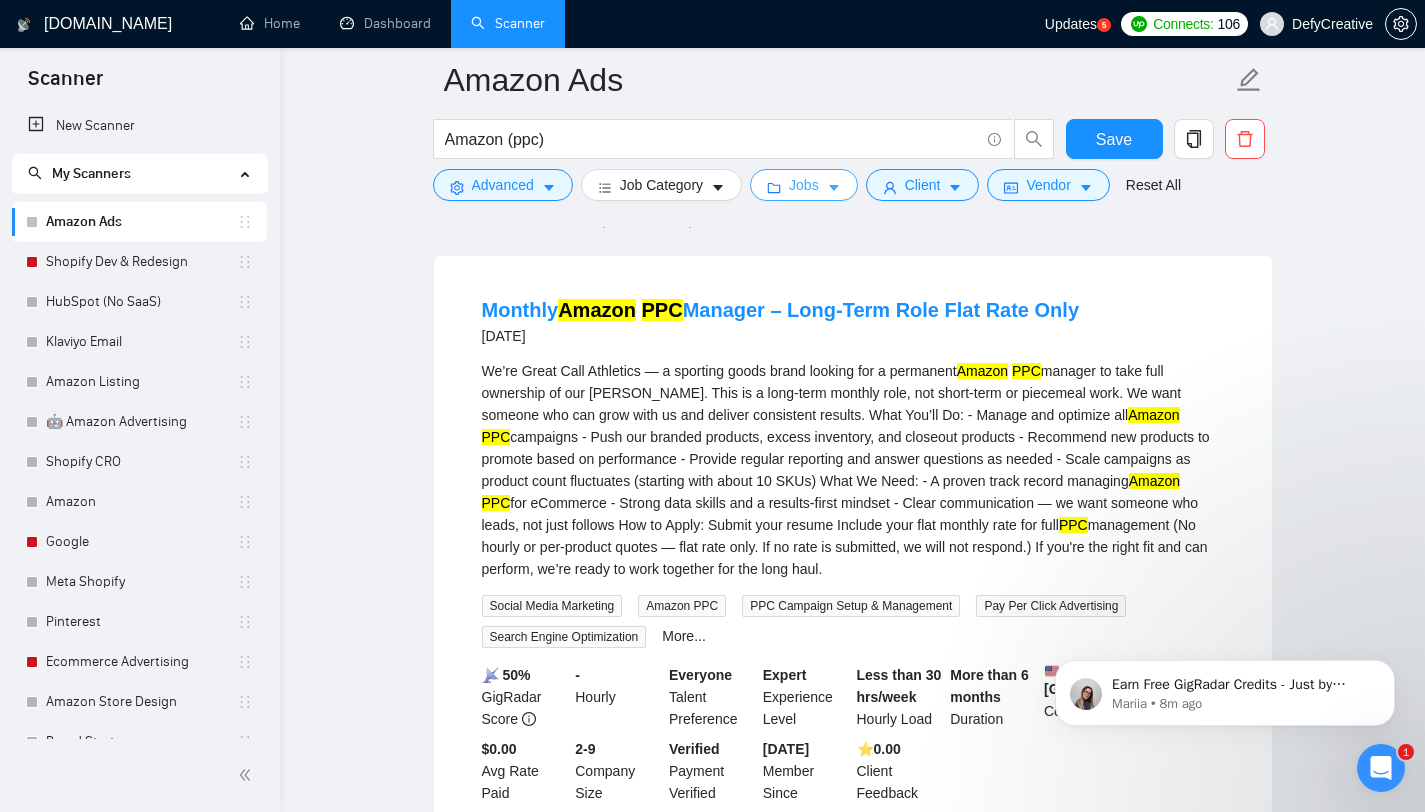 click on "Jobs" at bounding box center [804, 185] 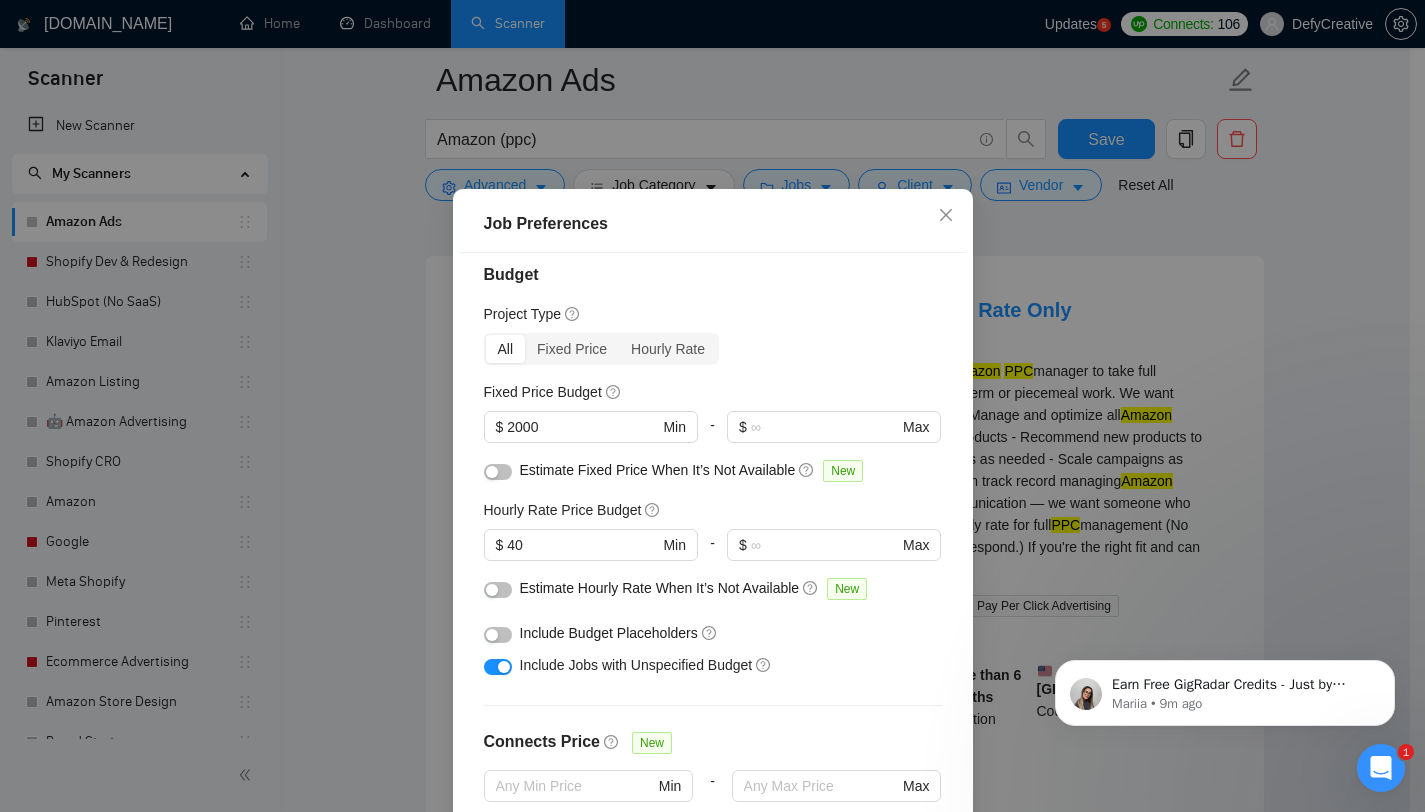 scroll, scrollTop: 18, scrollLeft: 0, axis: vertical 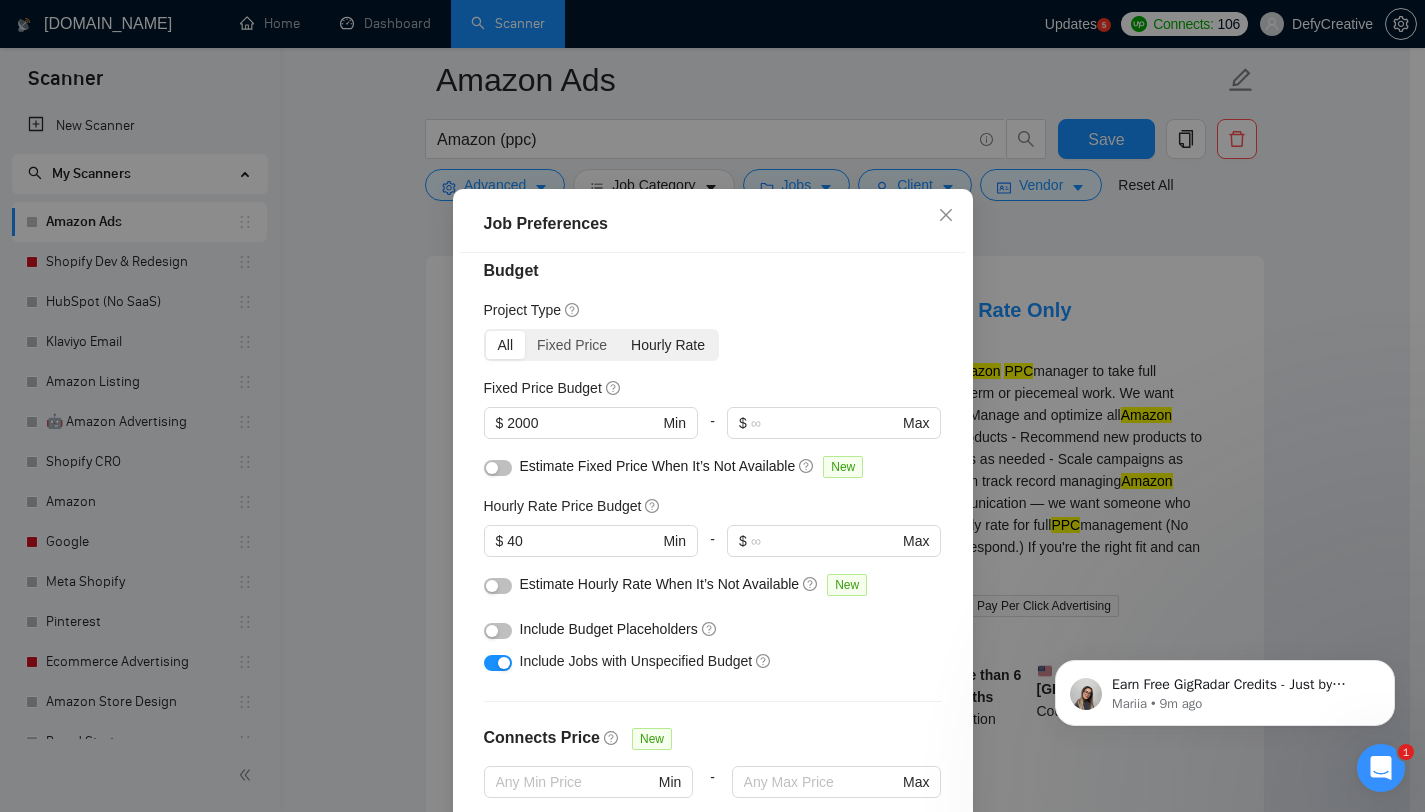 click on "Hourly Rate" at bounding box center [668, 345] 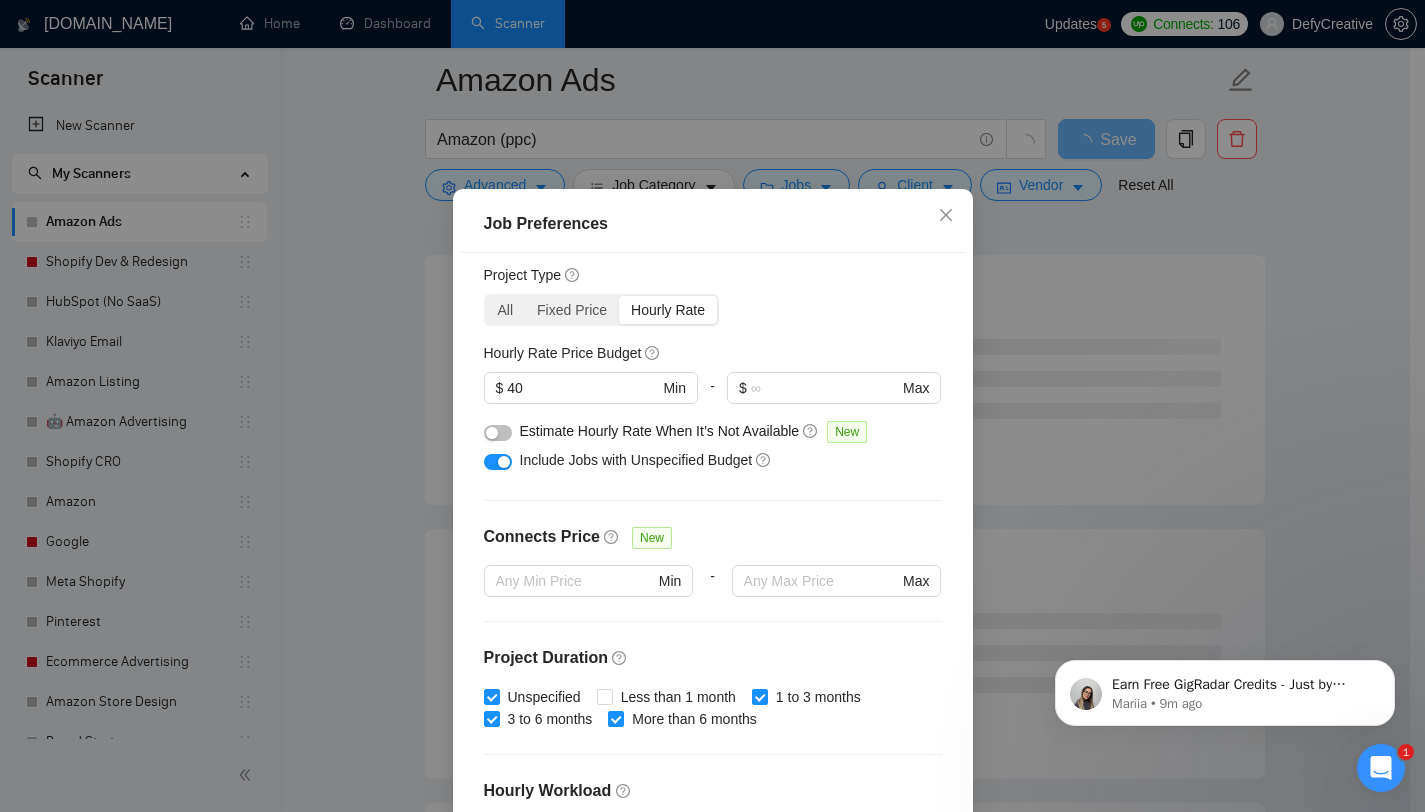 scroll, scrollTop: 393, scrollLeft: 0, axis: vertical 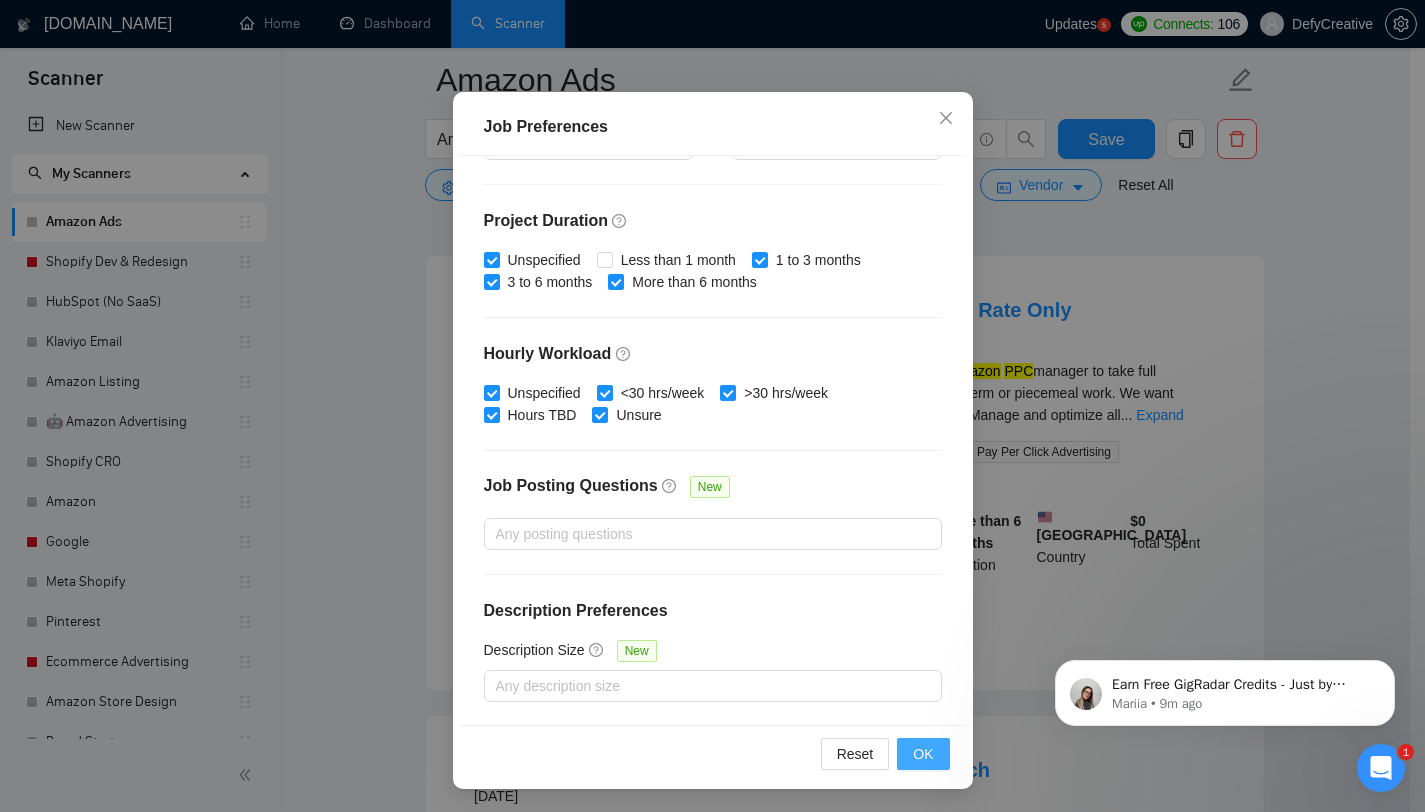 click on "OK" at bounding box center (923, 754) 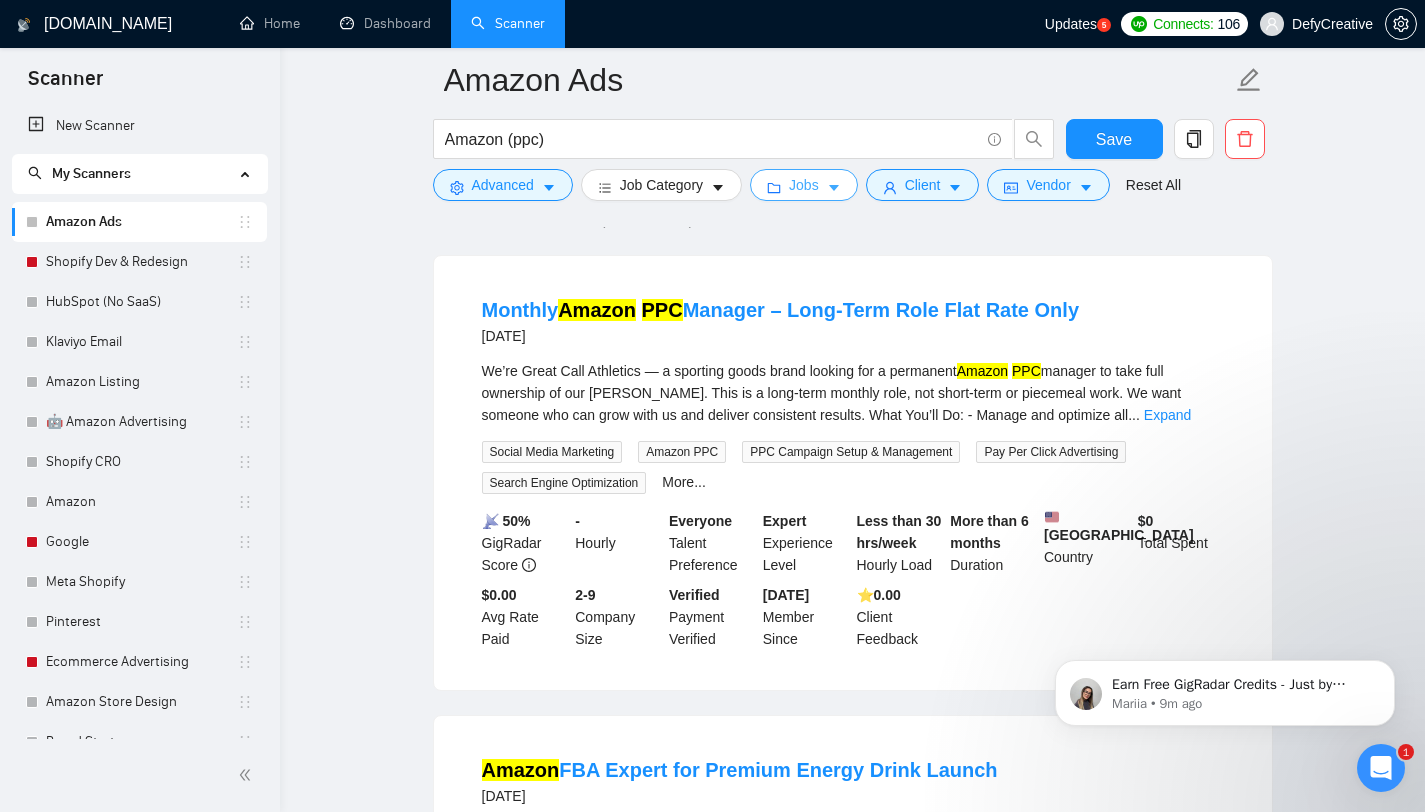 click on "Jobs" at bounding box center (804, 185) 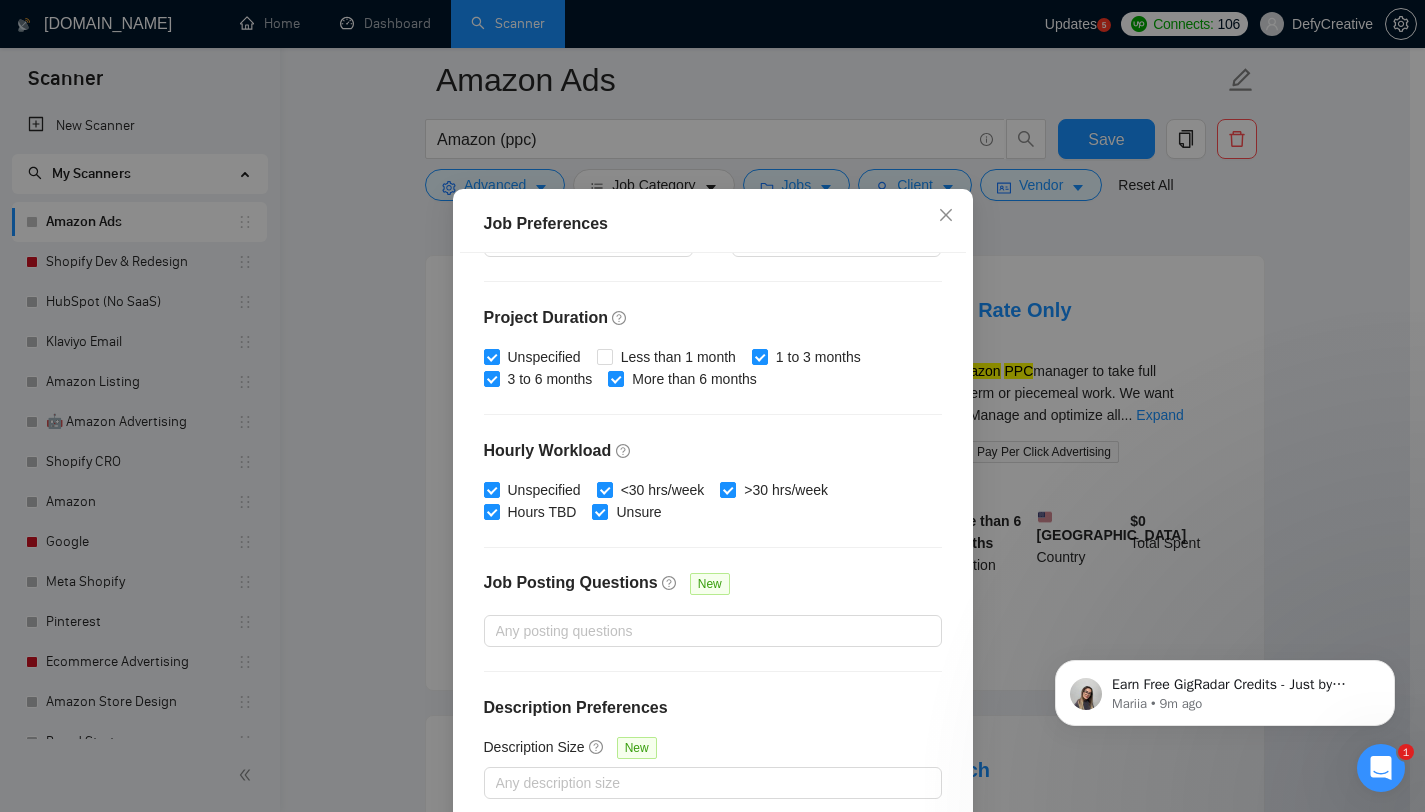 scroll, scrollTop: 125, scrollLeft: 0, axis: vertical 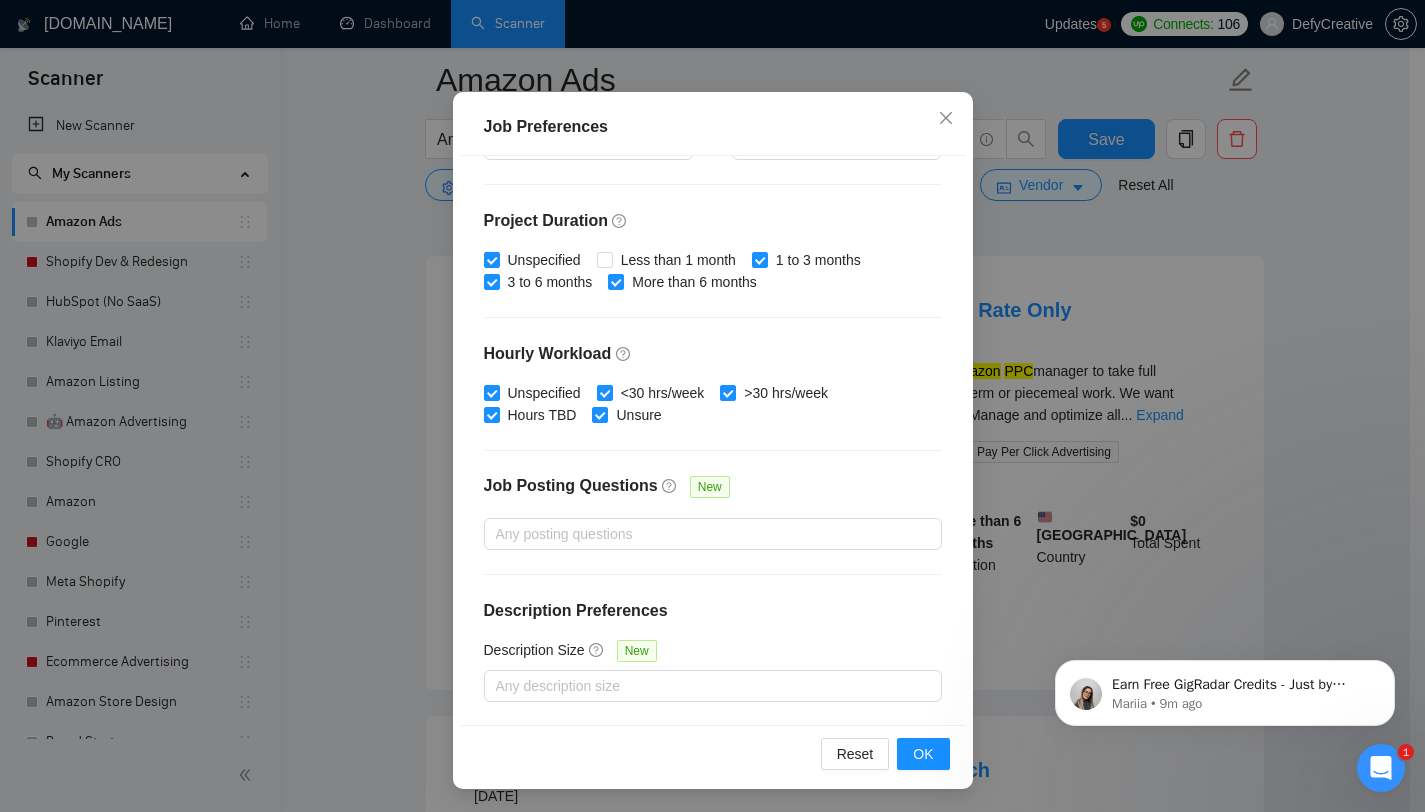 click on "Job Preferences Budget Project Type All Fixed Price Hourly Rate   Fixed Price Budget $ 2000 Min - $ Max Estimate Fixed Price When It’s Not Available New   Hourly Rate Price Budget $ 40 Min - $ Max Estimate Hourly Rate When It’s Not Available New Include Budget Placeholders Include Jobs with Unspecified Budget   Connects Price New Min - Max Project Duration   Unspecified Less than 1 month 1 to 3 months 3 to 6 months More than 6 months Hourly Workload   Unspecified <30 hrs/week >30 hrs/week Hours TBD Unsure Job Posting Questions New   Any posting questions Description Preferences Description Size New   Any description size Reset OK" at bounding box center [712, 406] 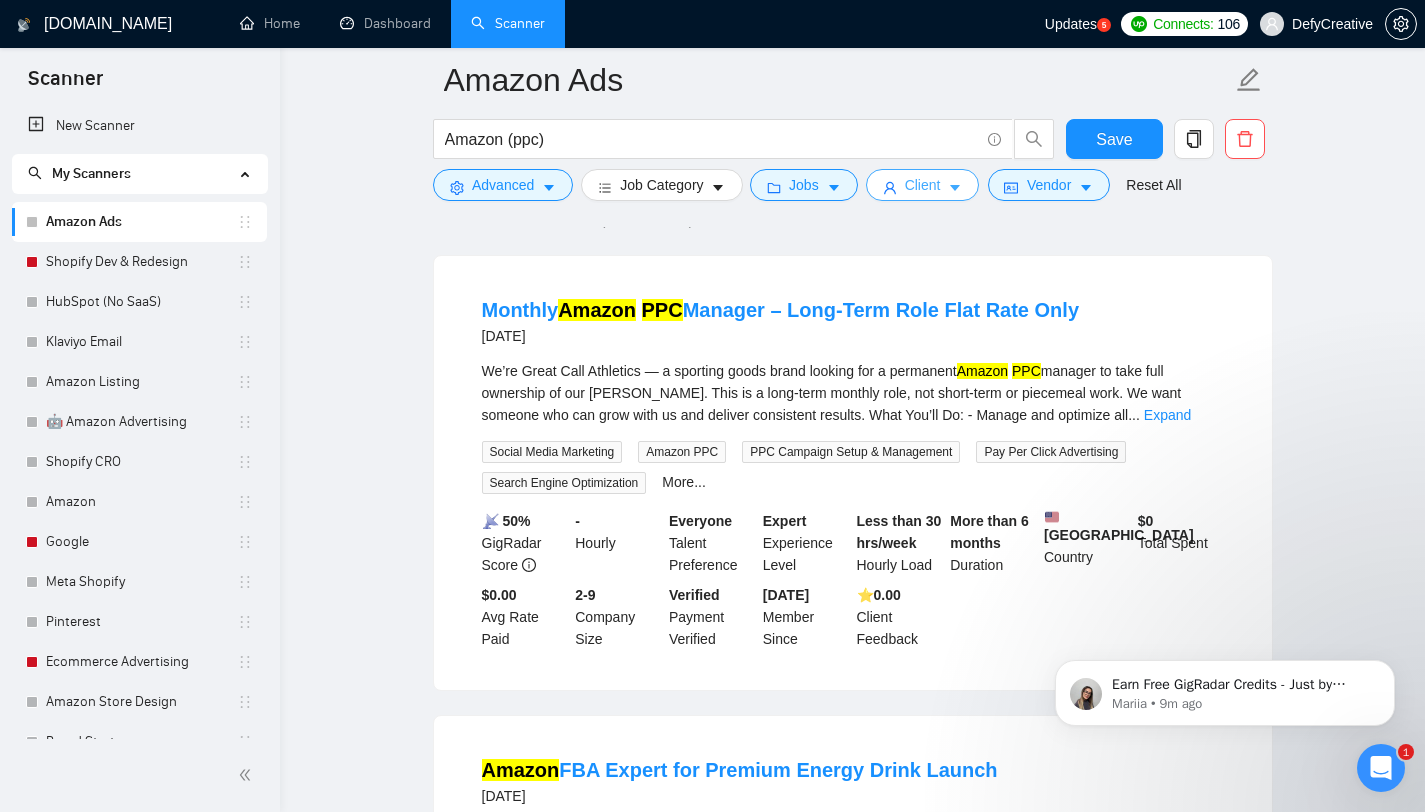 click on "Client" at bounding box center (923, 185) 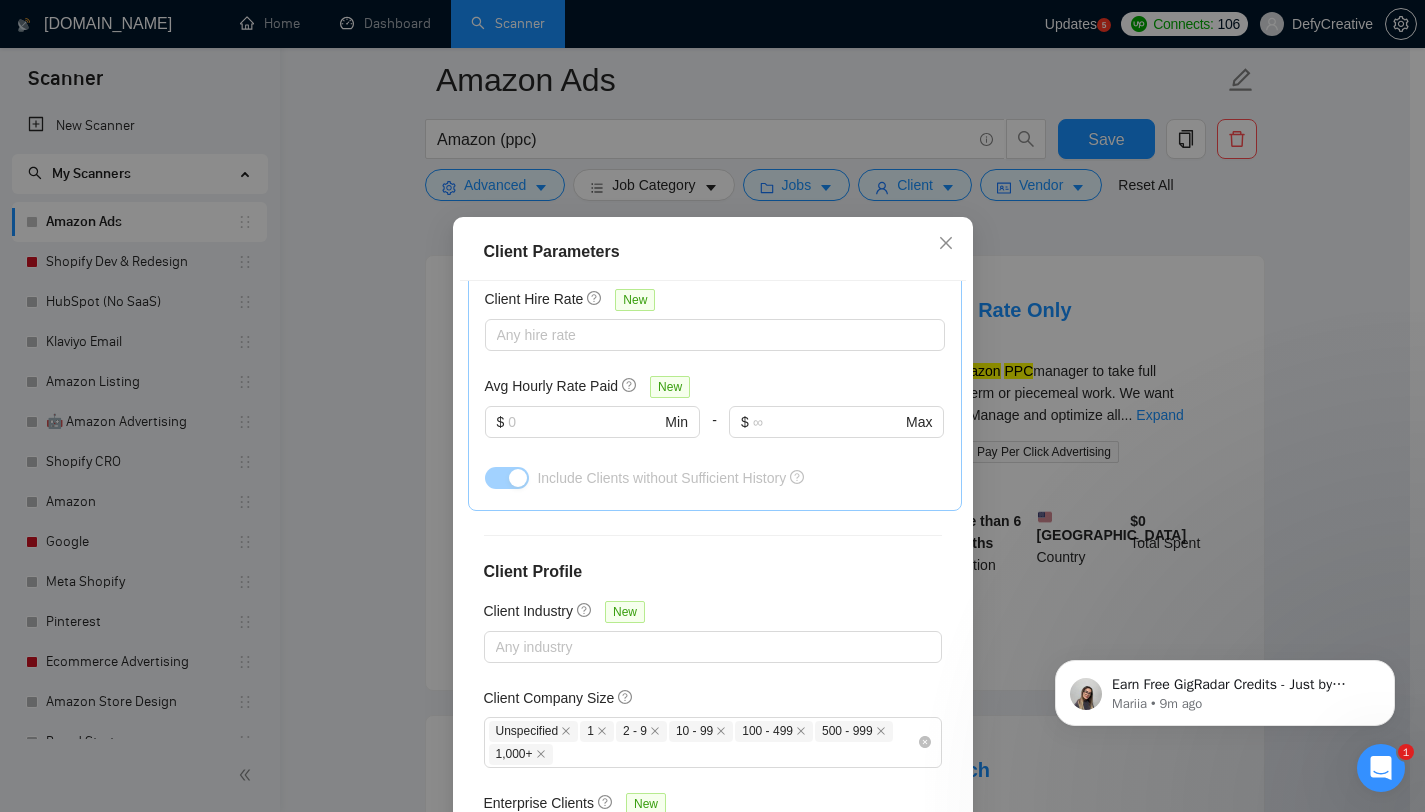 scroll, scrollTop: 696, scrollLeft: 0, axis: vertical 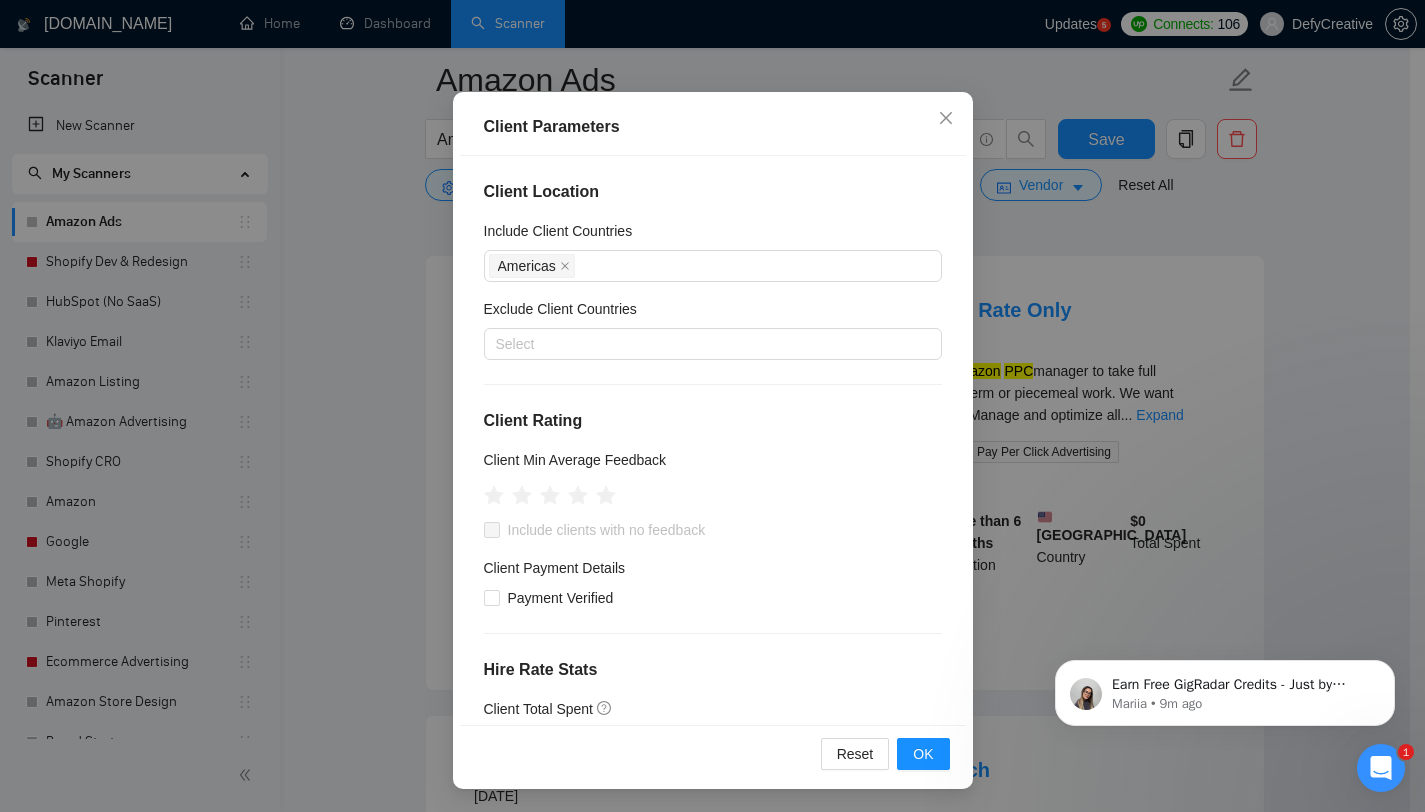 click on "Client Parameters Client Location Include Client Countries [GEOGRAPHIC_DATA]   Exclude Client Countries   Select Client Rating Client Min Average Feedback Include clients with no feedback Client Payment Details Payment Verified Hire Rate Stats   Client Total Spent $ Min - $ Max Client Hire Rate New   Any hire rate   Avg Hourly Rate Paid New $ Min - $ Max Include Clients without Sufficient History Client Profile Client Industry New   Any industry Client Company Size Unspecified 1 2 - 9 10 - 99 100 - 499 500 - 999 1,000+   Enterprise Clients New   Any clients Reset OK" at bounding box center (712, 406) 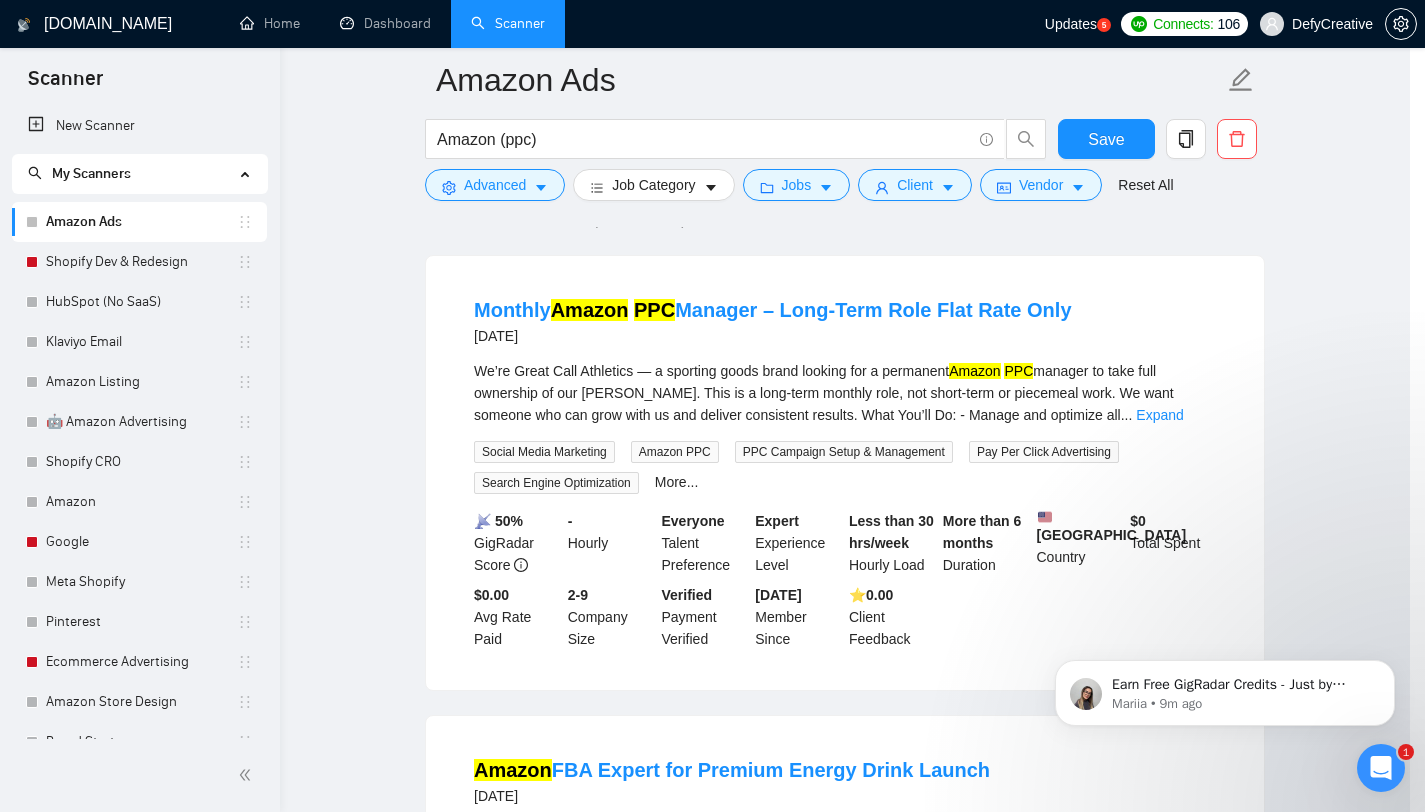 scroll, scrollTop: 28, scrollLeft: 0, axis: vertical 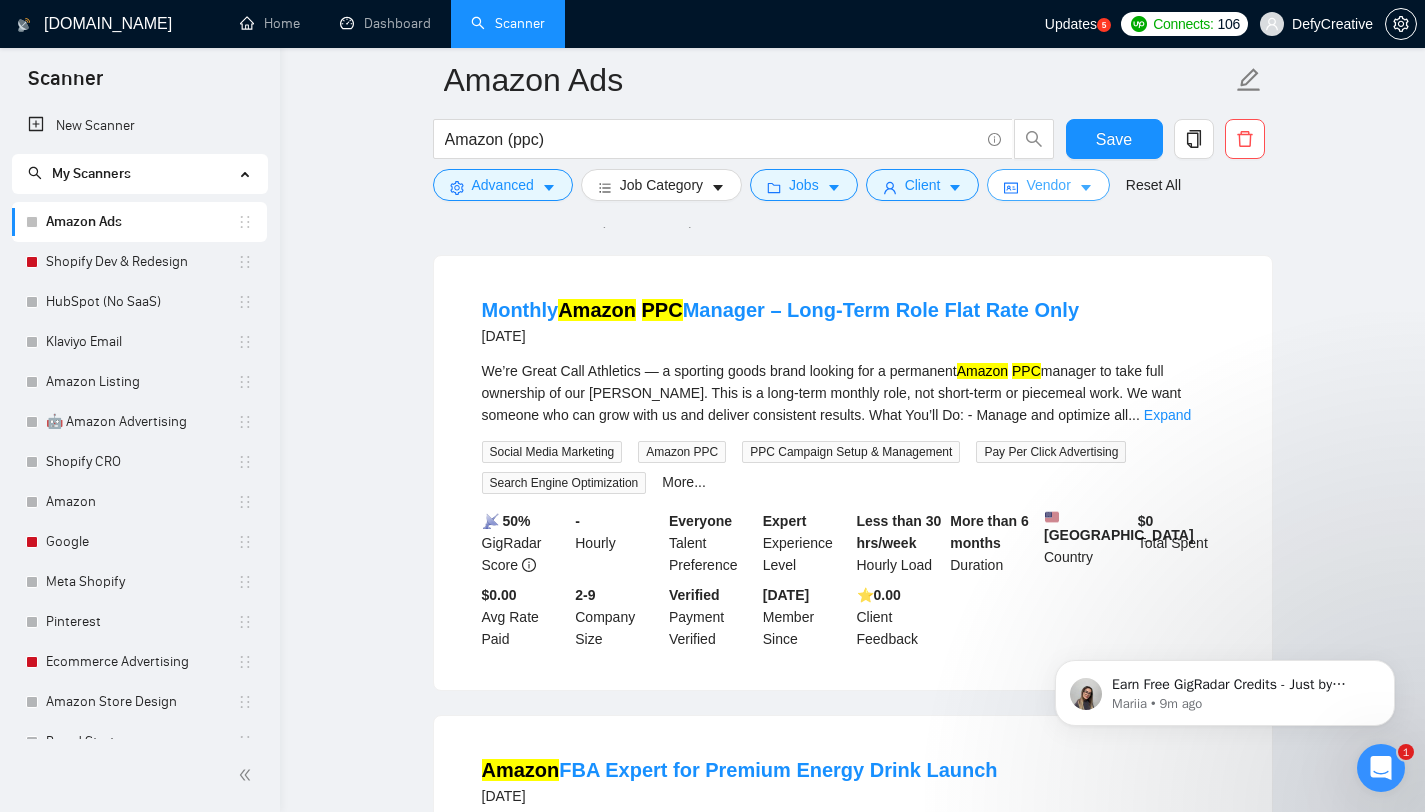 click on "Vendor" at bounding box center (1048, 185) 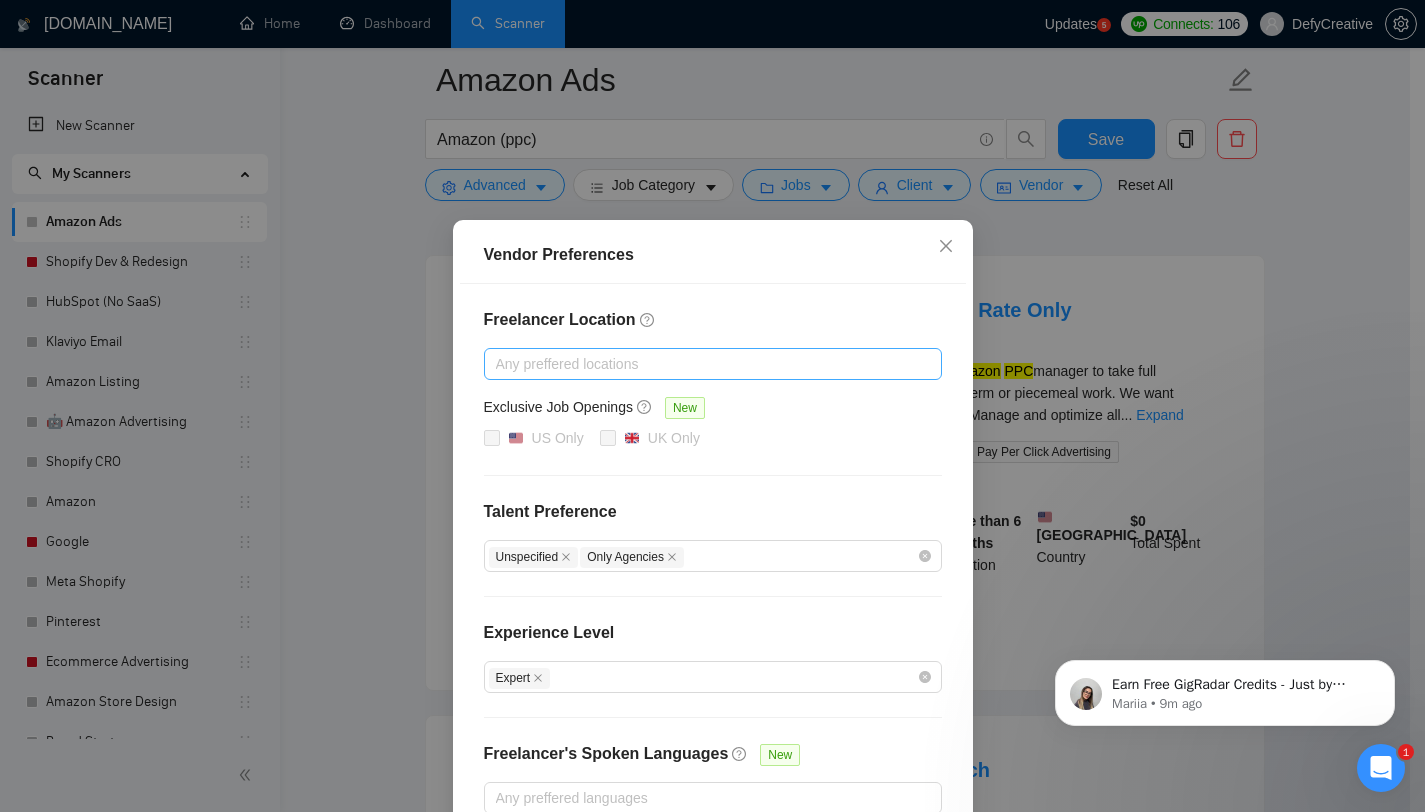 scroll, scrollTop: 113, scrollLeft: 0, axis: vertical 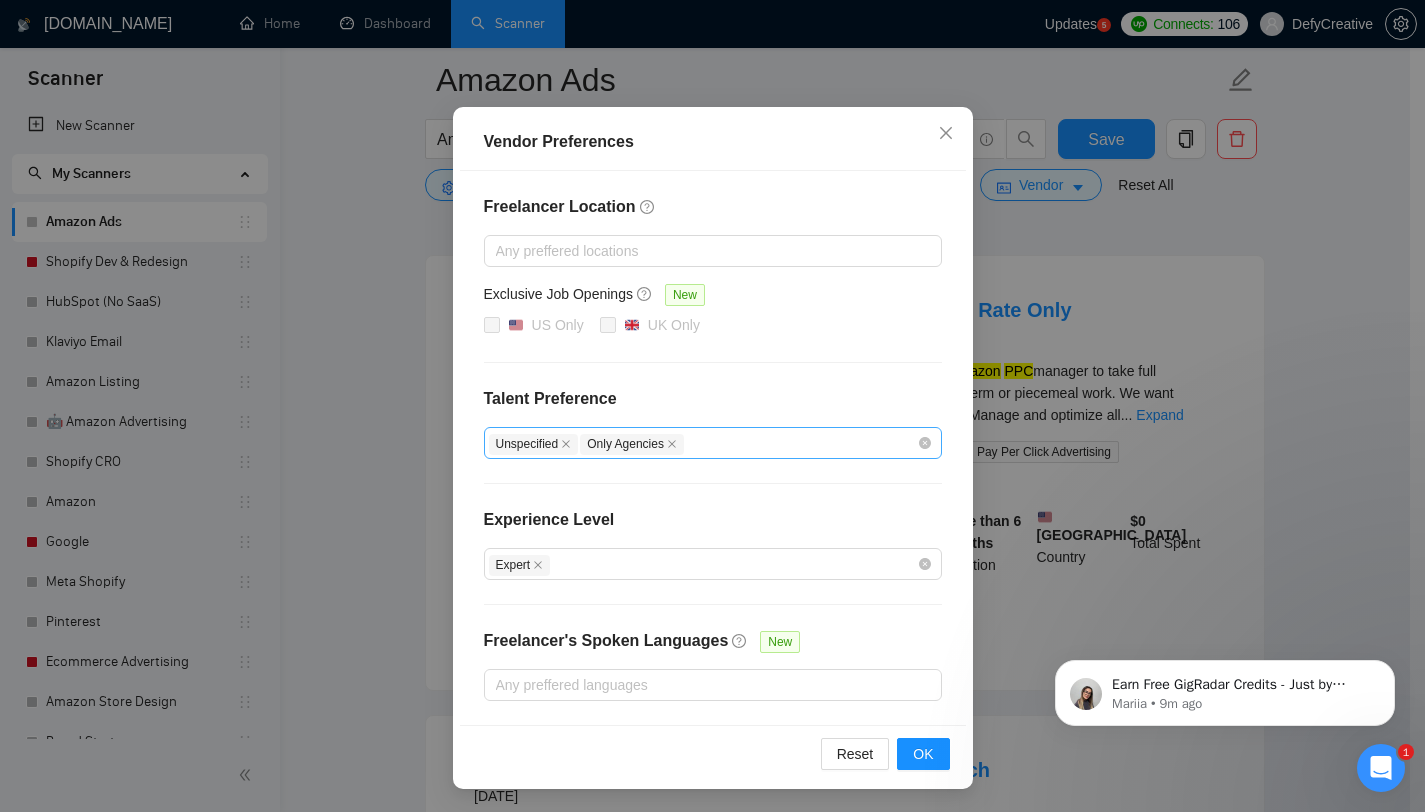 click on "Unspecified Only Agencies" at bounding box center (703, 443) 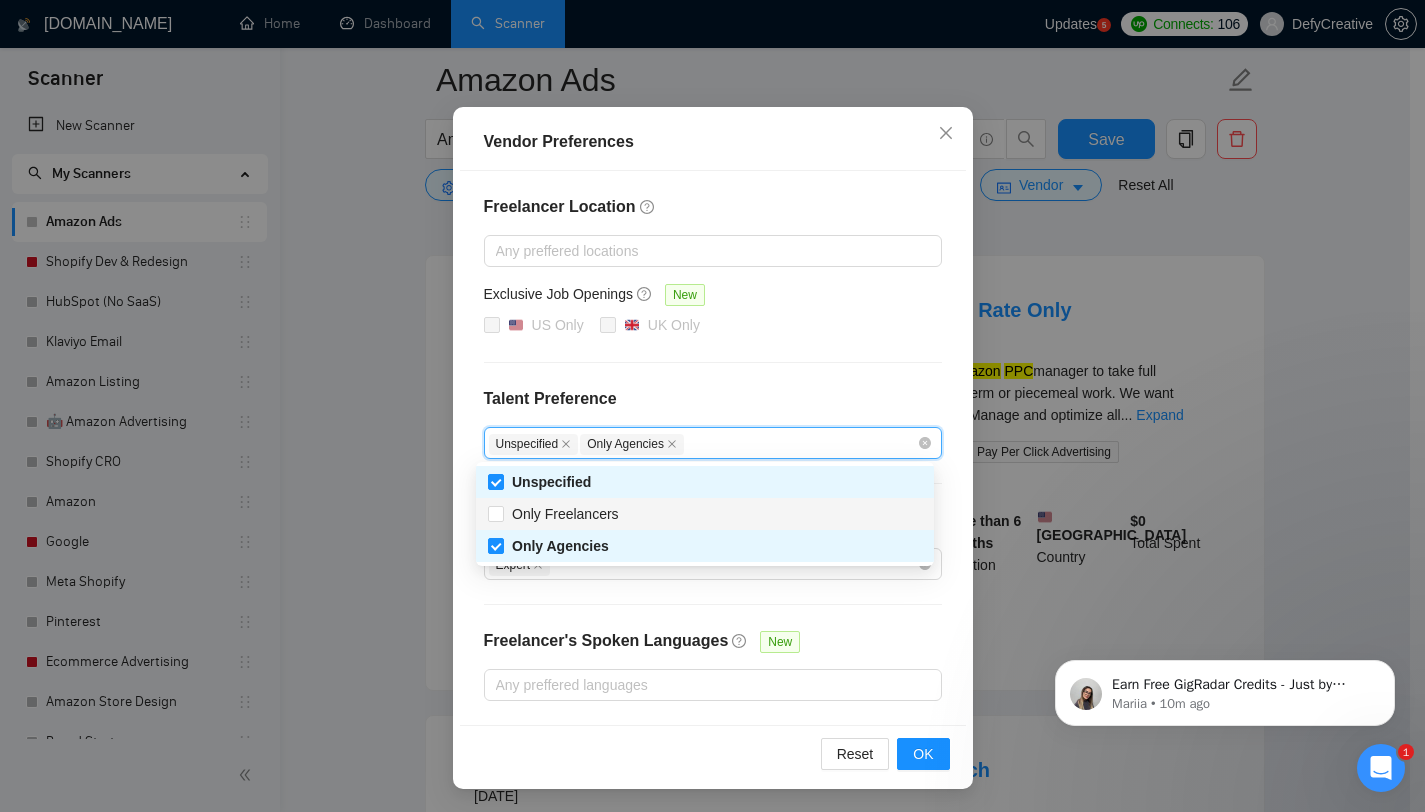 click on "Vendor Preferences Freelancer Location     Any preffered locations Exclusive Job Openings [GEOGRAPHIC_DATA] Only UK Only Talent Preference Unspecified Only Agencies   Experience Level Expert   Freelancer's Spoken Languages New   Any preffered languages Reset OK" at bounding box center [712, 406] 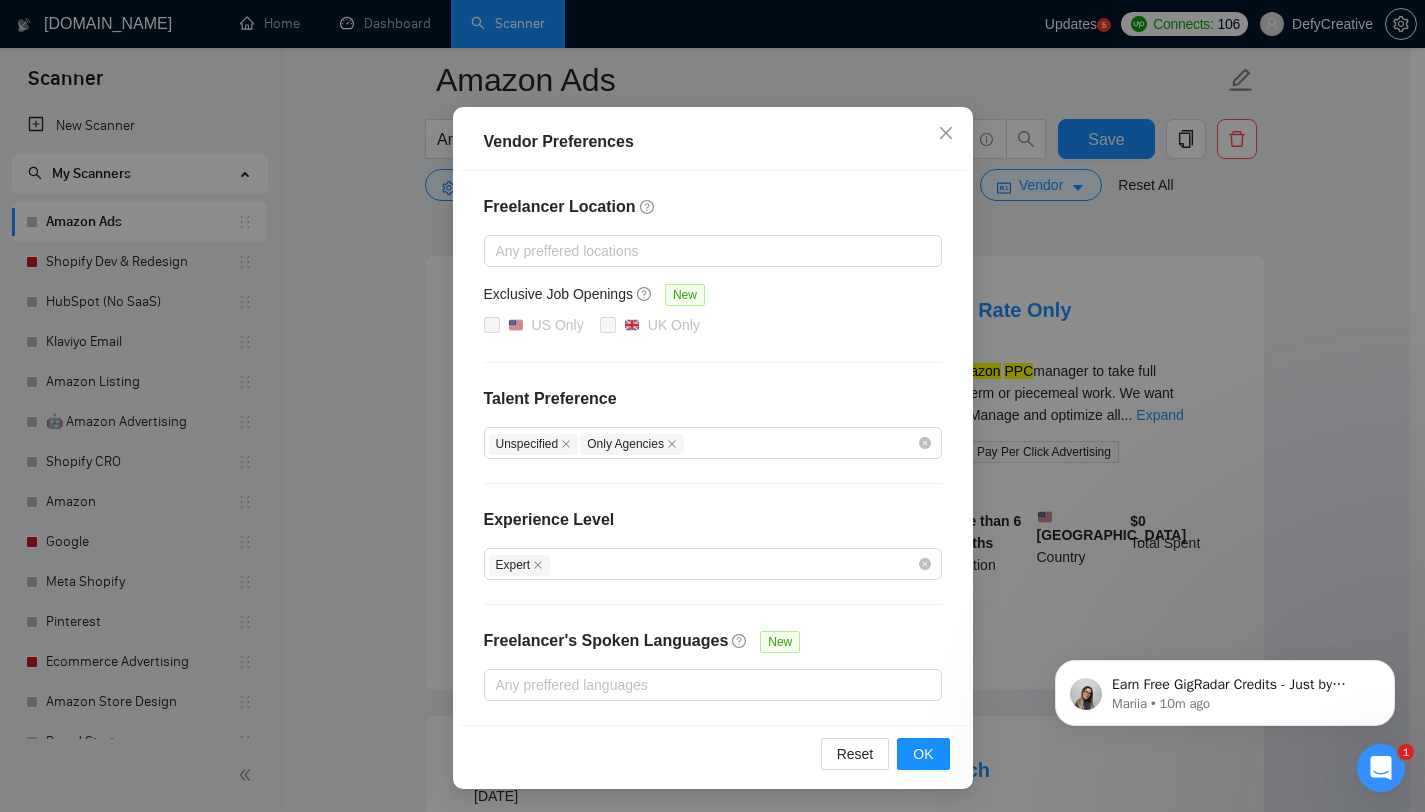 scroll, scrollTop: 13, scrollLeft: 0, axis: vertical 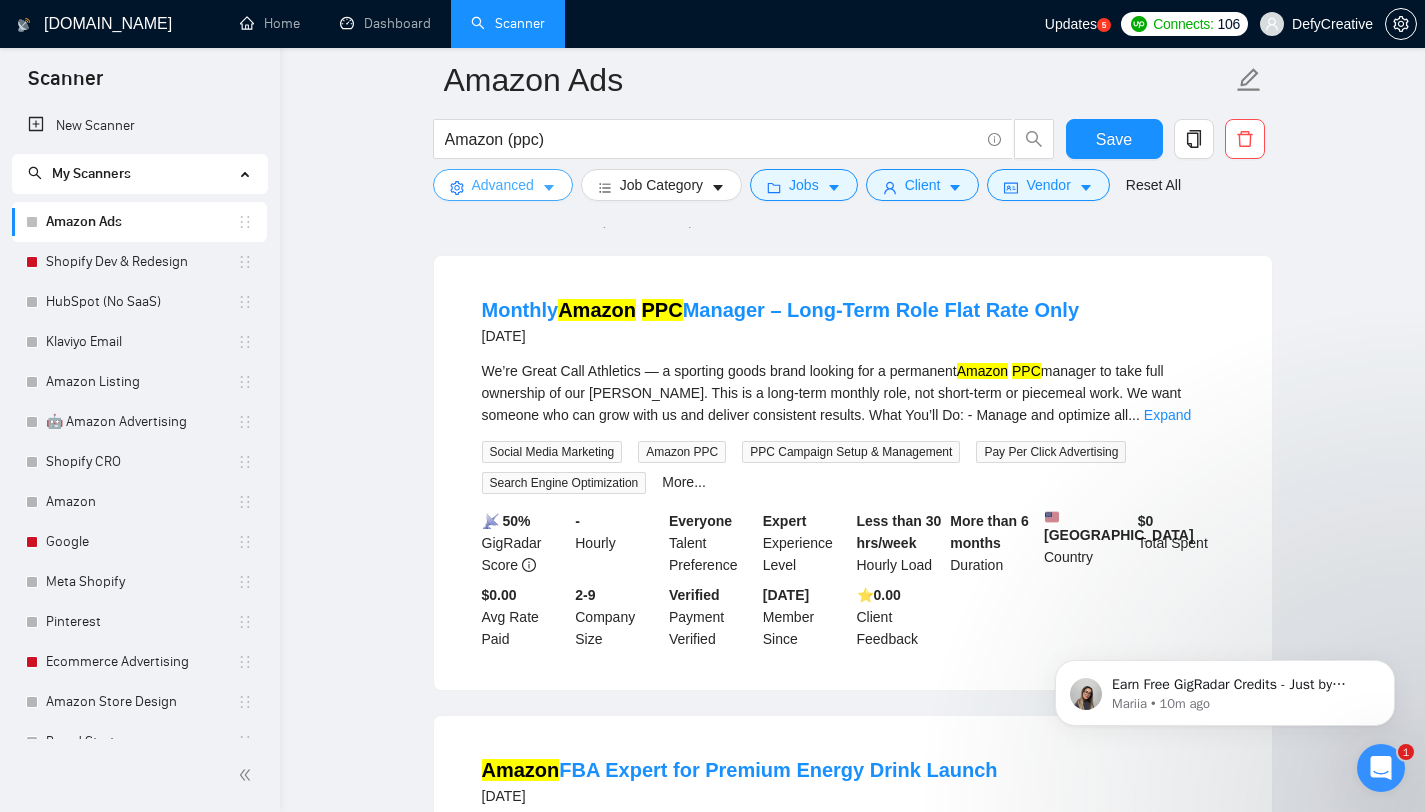 click on "Advanced" at bounding box center [503, 185] 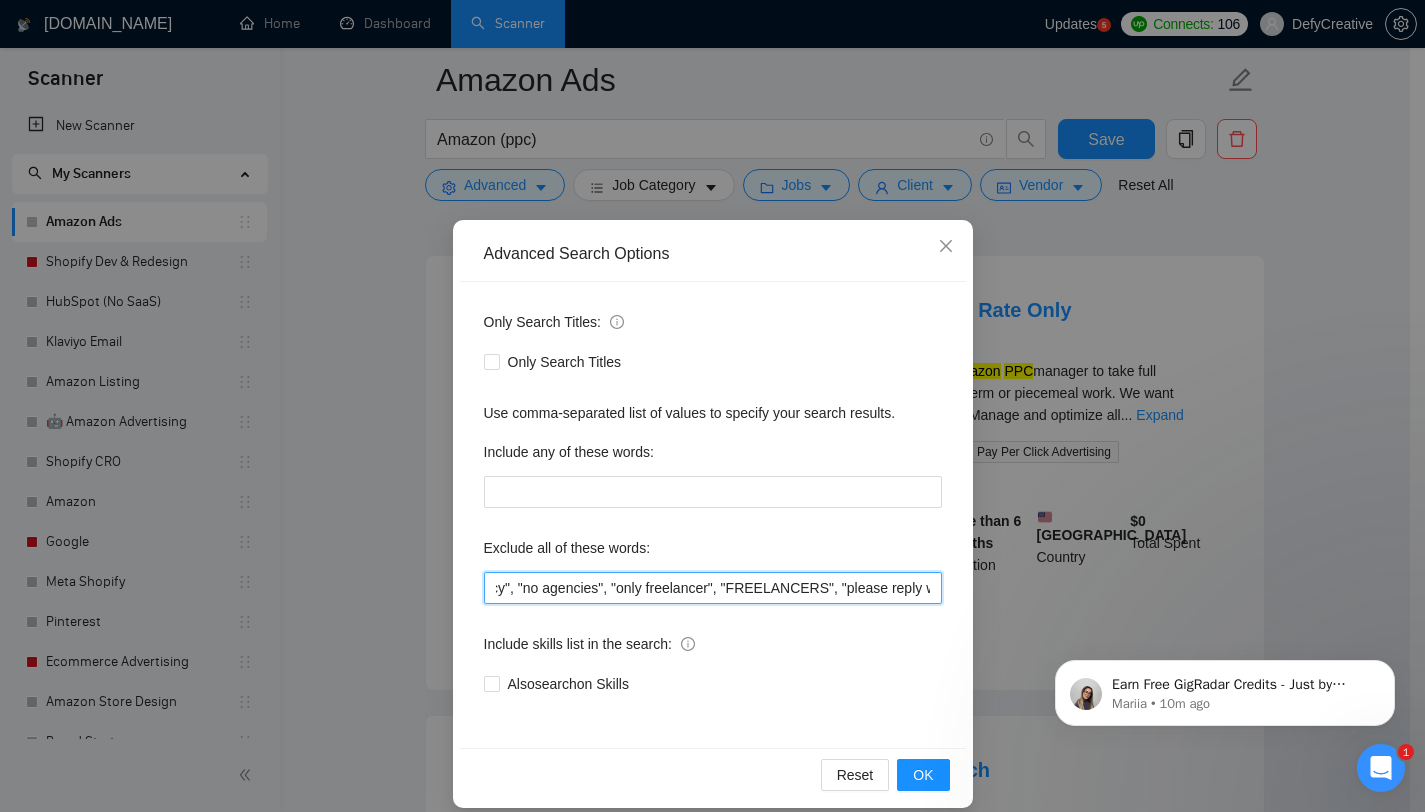 scroll, scrollTop: 0, scrollLeft: 950, axis: horizontal 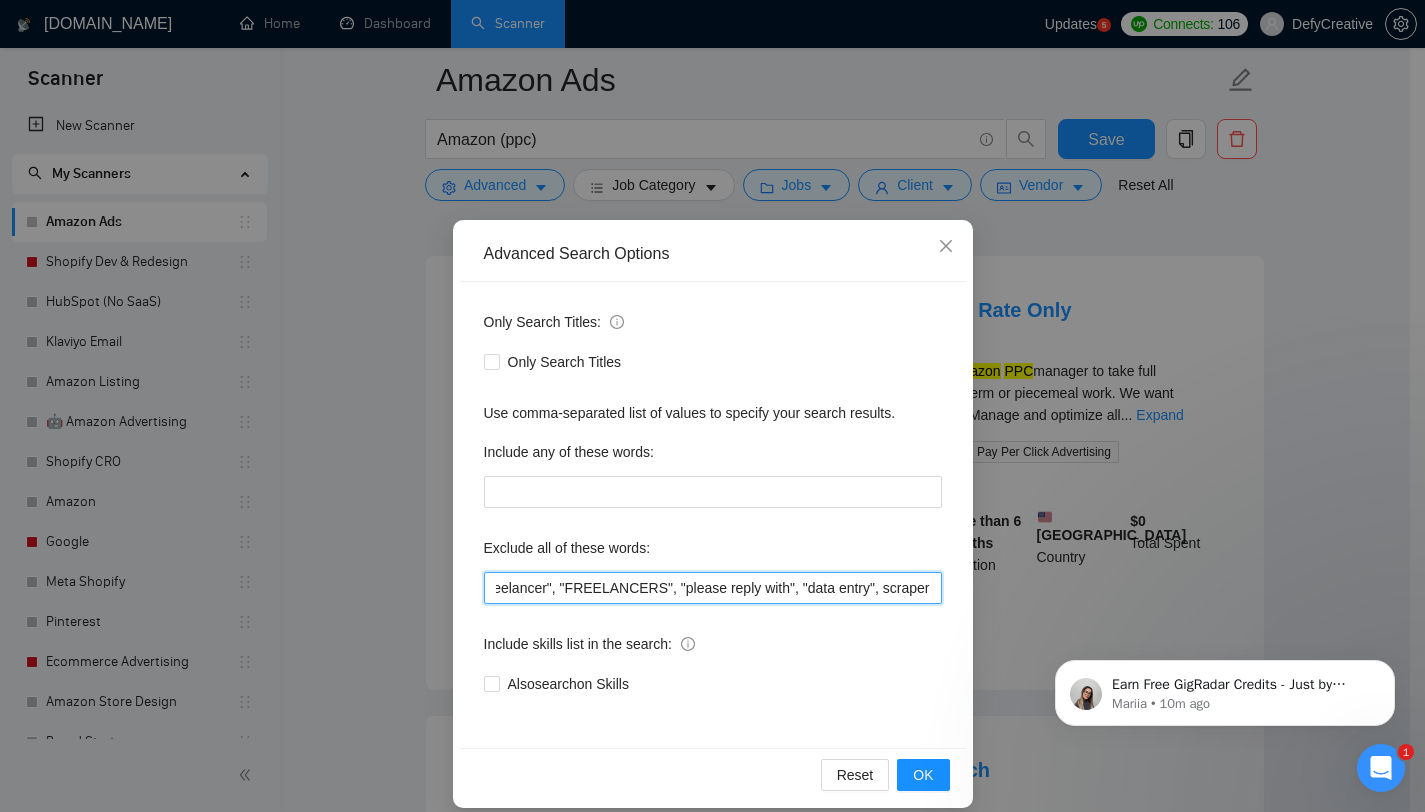drag, startPoint x: 599, startPoint y: 583, endPoint x: 1037, endPoint y: 606, distance: 438.60345 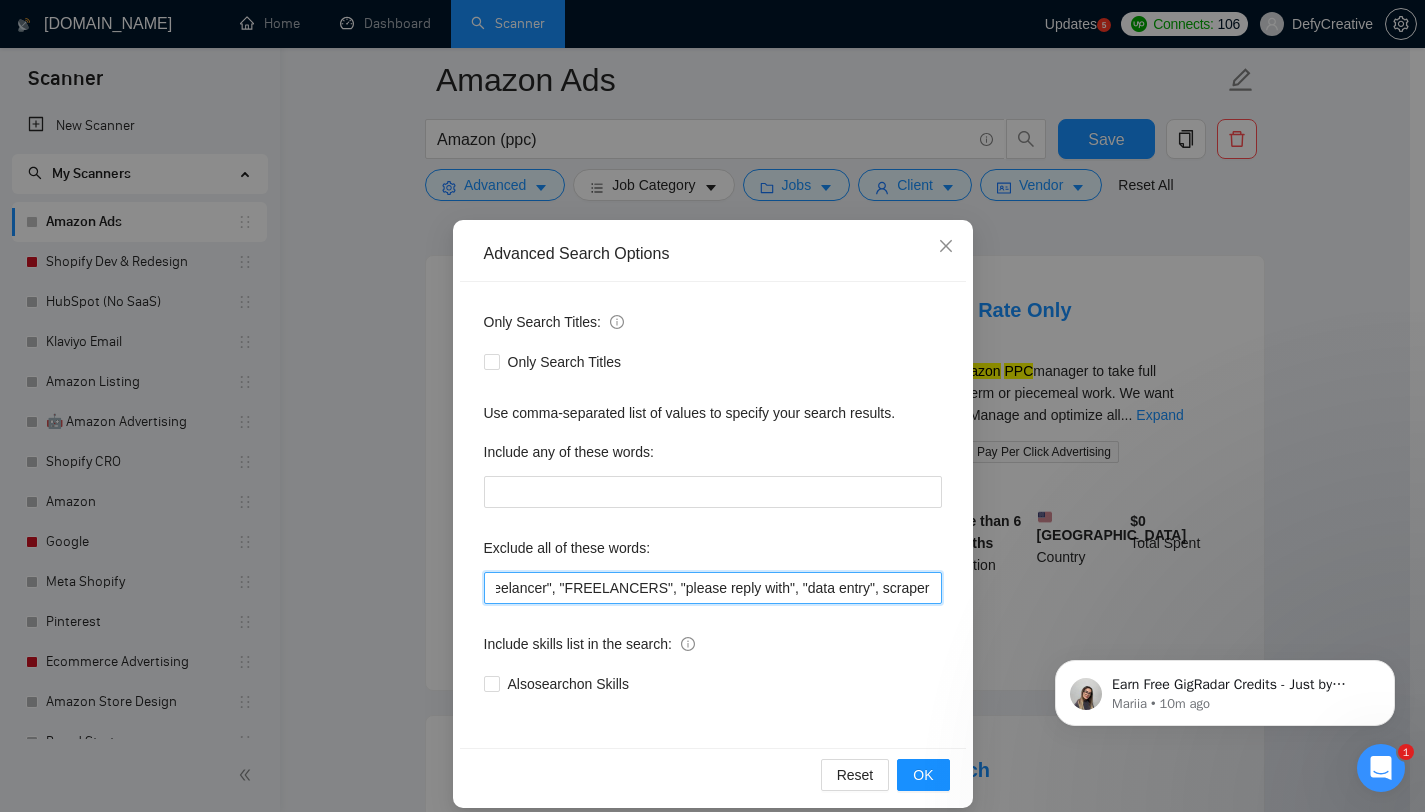 click on "affiliate, assistant, Virtual Assistant, va, developer, clients, social, google, facebook, tutor, coach, "teach me", "no agency", "no agencies", "only freelancer", "FREELANCERS", "please reply with", "data entry", scraper" at bounding box center [713, 588] 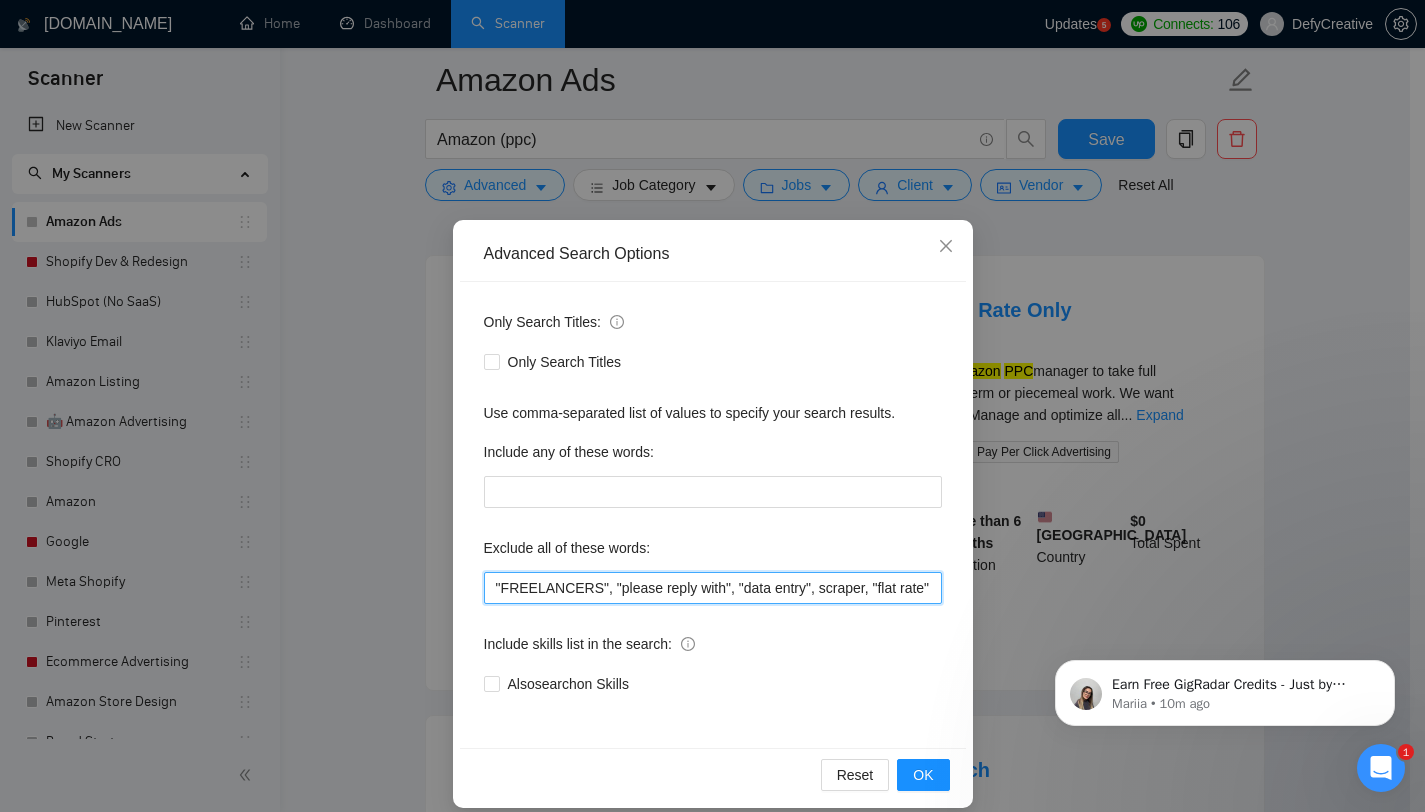 scroll, scrollTop: 0, scrollLeft: 1020, axis: horizontal 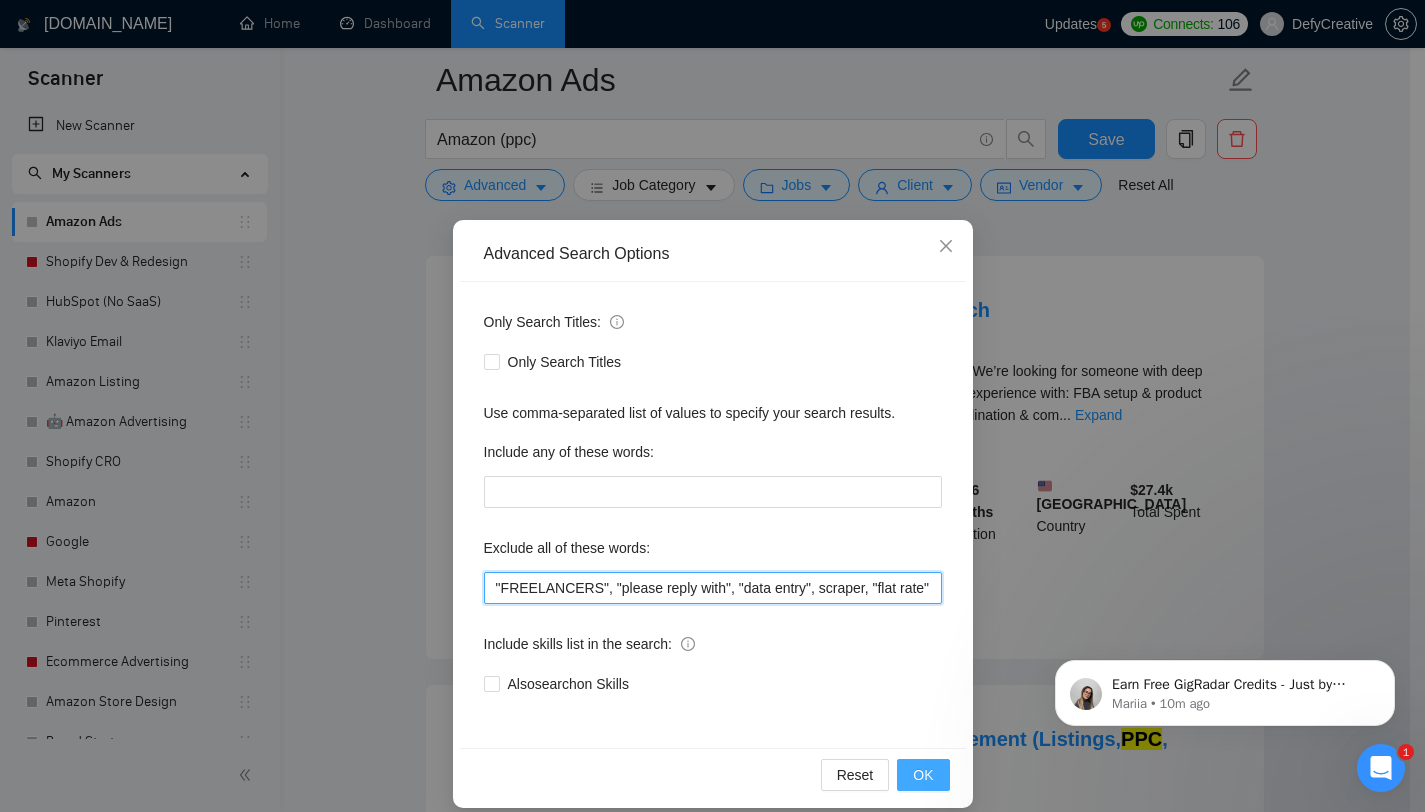 type on "affiliate, assistant, Virtual Assistant, va, developer, clients, social, google, facebook, tutor, coach, "teach me", "no agency", "no agencies", "only freelancer", "FREELANCERS", "please reply with", "data entry", scraper, "flat rate"" 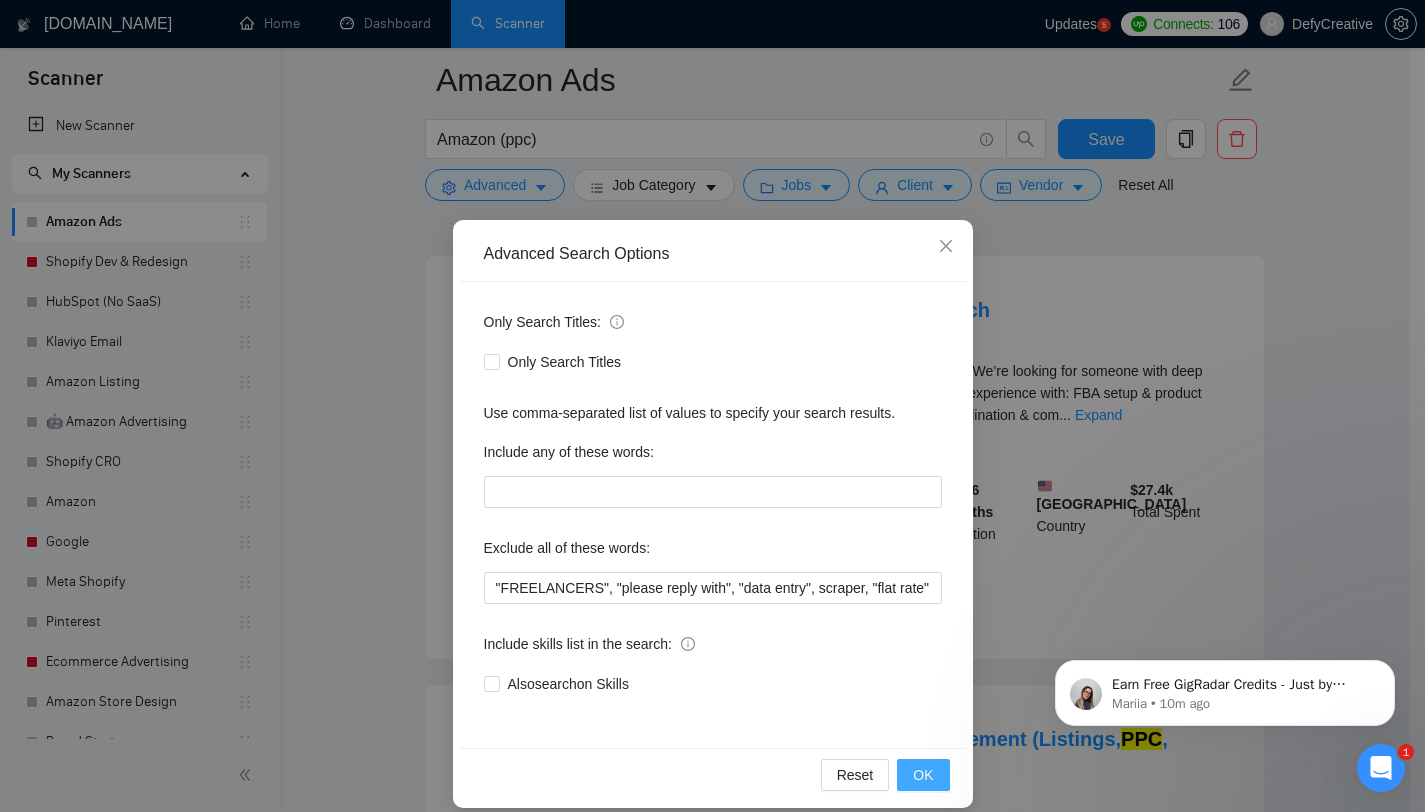click on "OK" at bounding box center [923, 775] 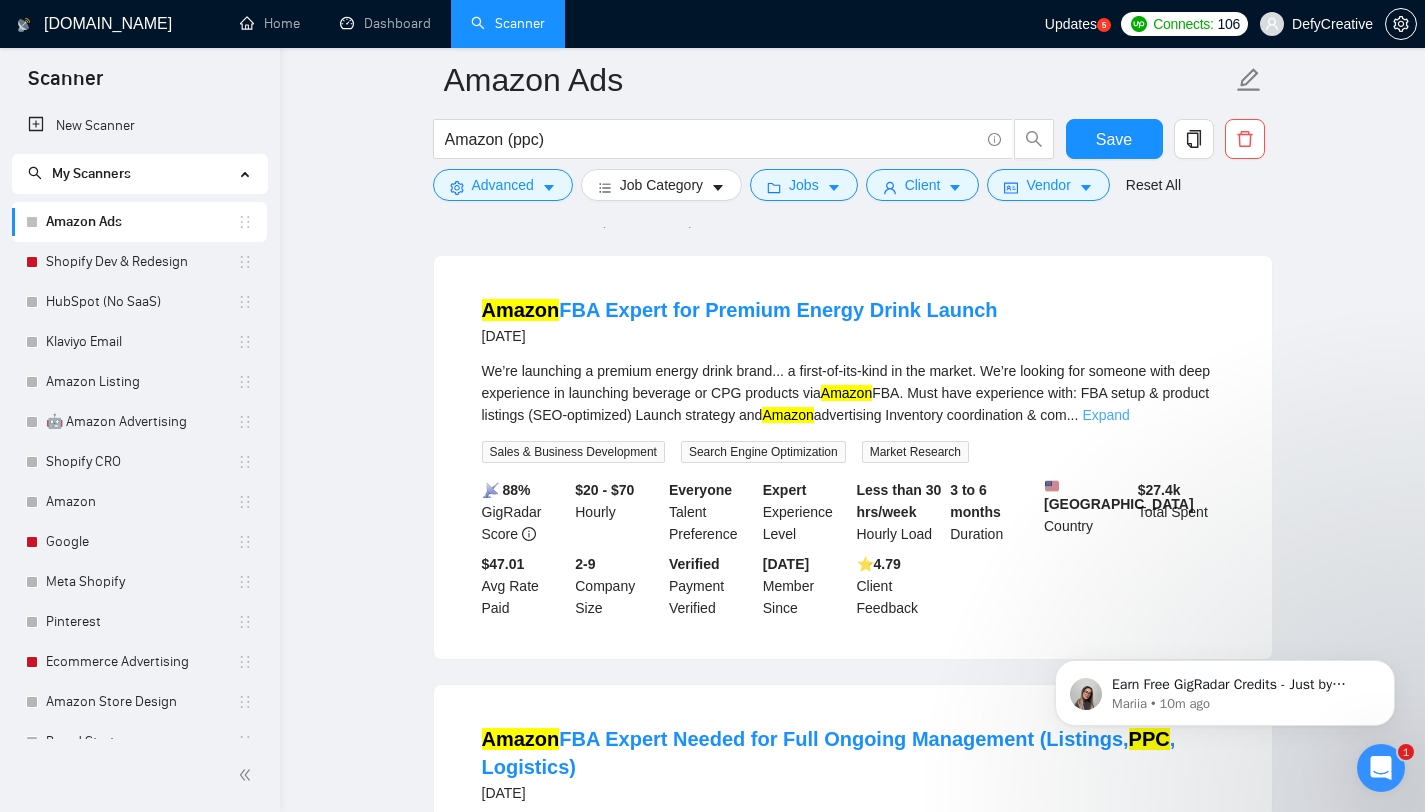 click on "Expand" at bounding box center (1105, 415) 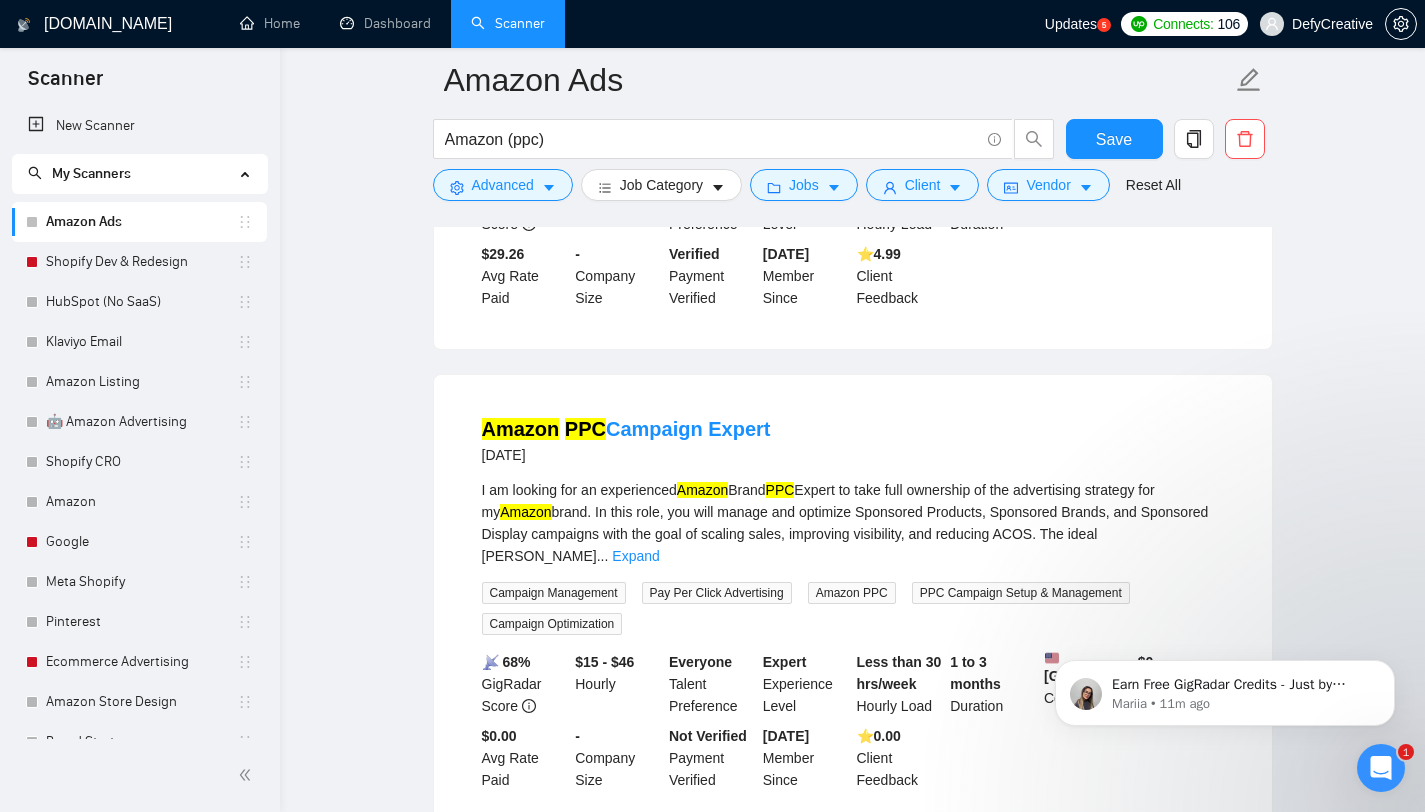 scroll, scrollTop: 2009, scrollLeft: 0, axis: vertical 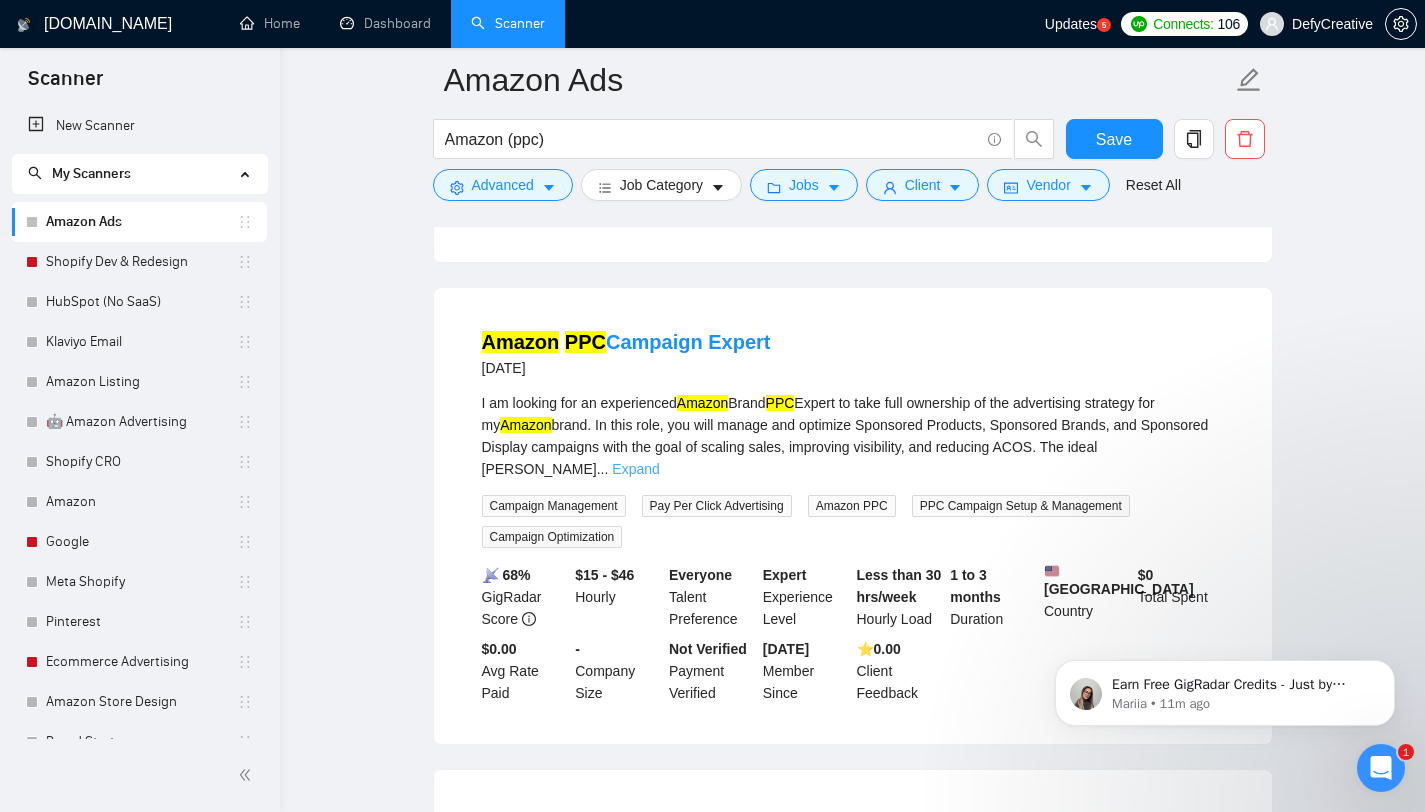 click on "Expand" at bounding box center [635, 469] 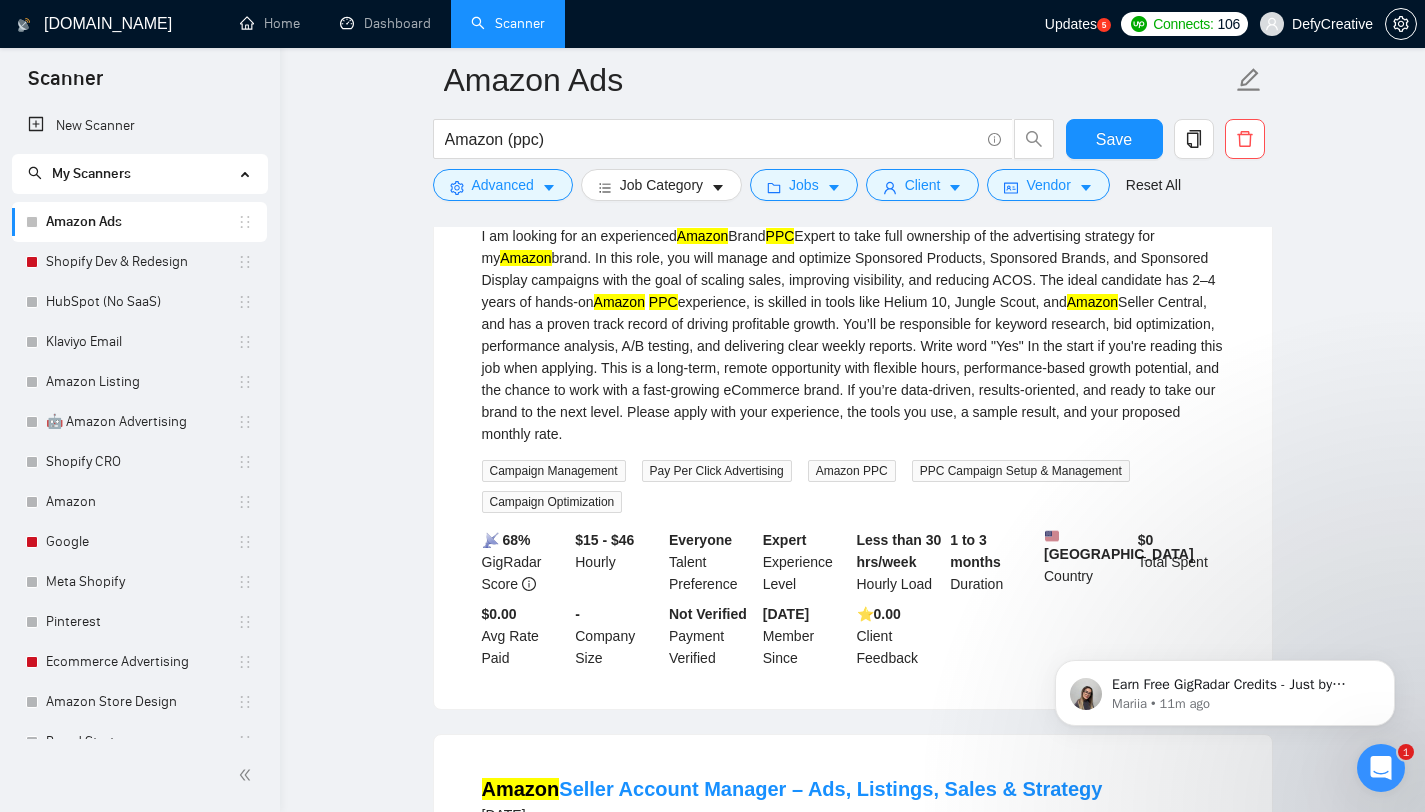 scroll, scrollTop: 1961, scrollLeft: 0, axis: vertical 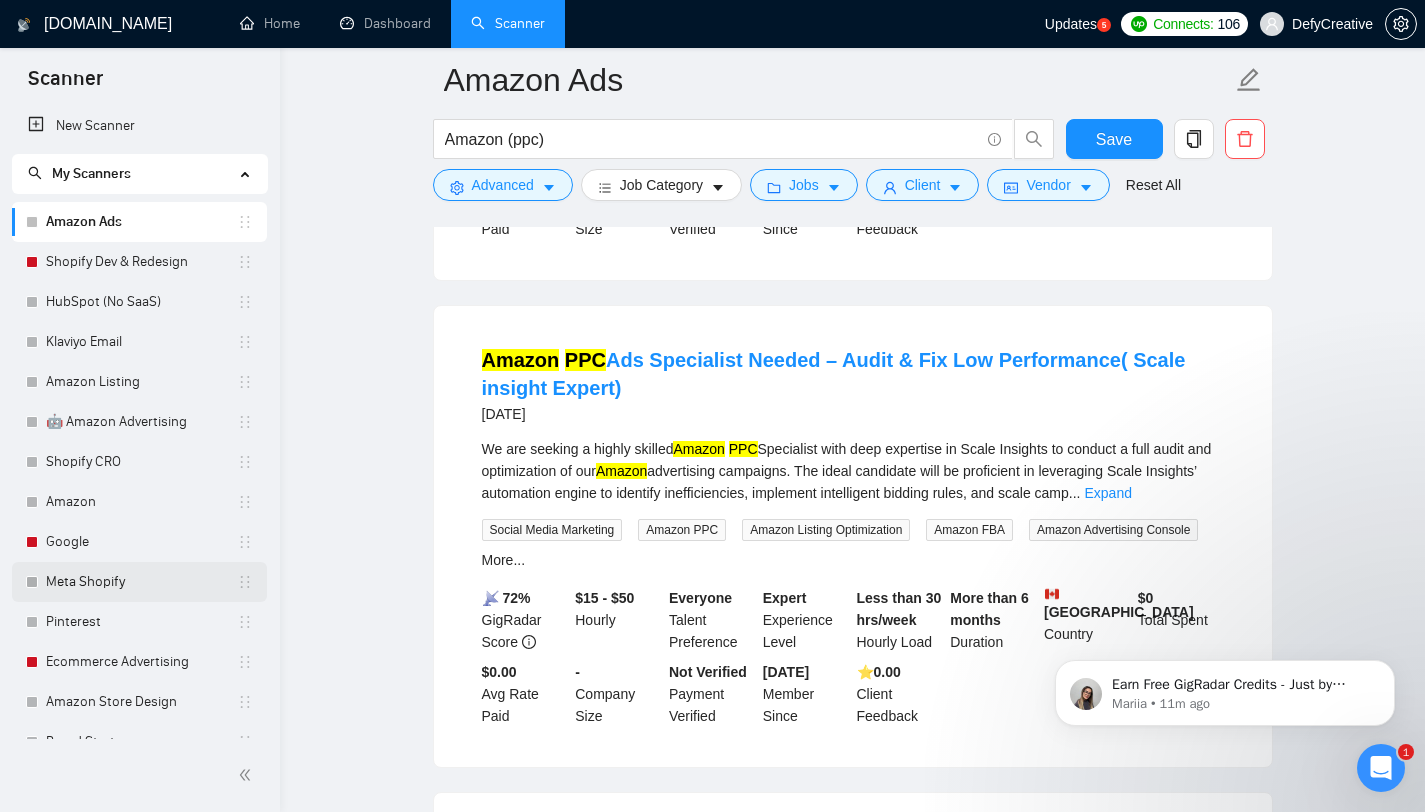 click on "Meta Shopify" at bounding box center [141, 582] 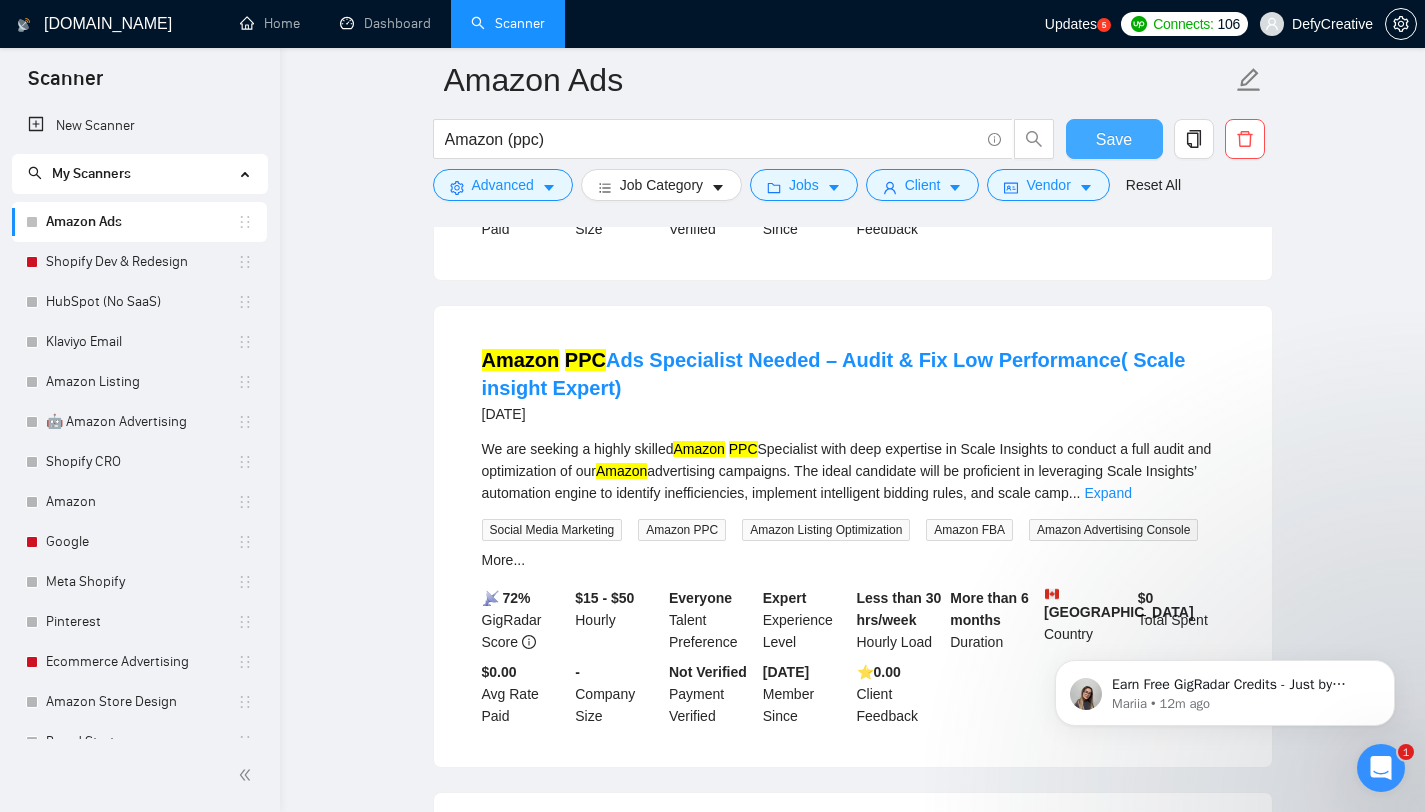 click on "Save" at bounding box center (1114, 139) 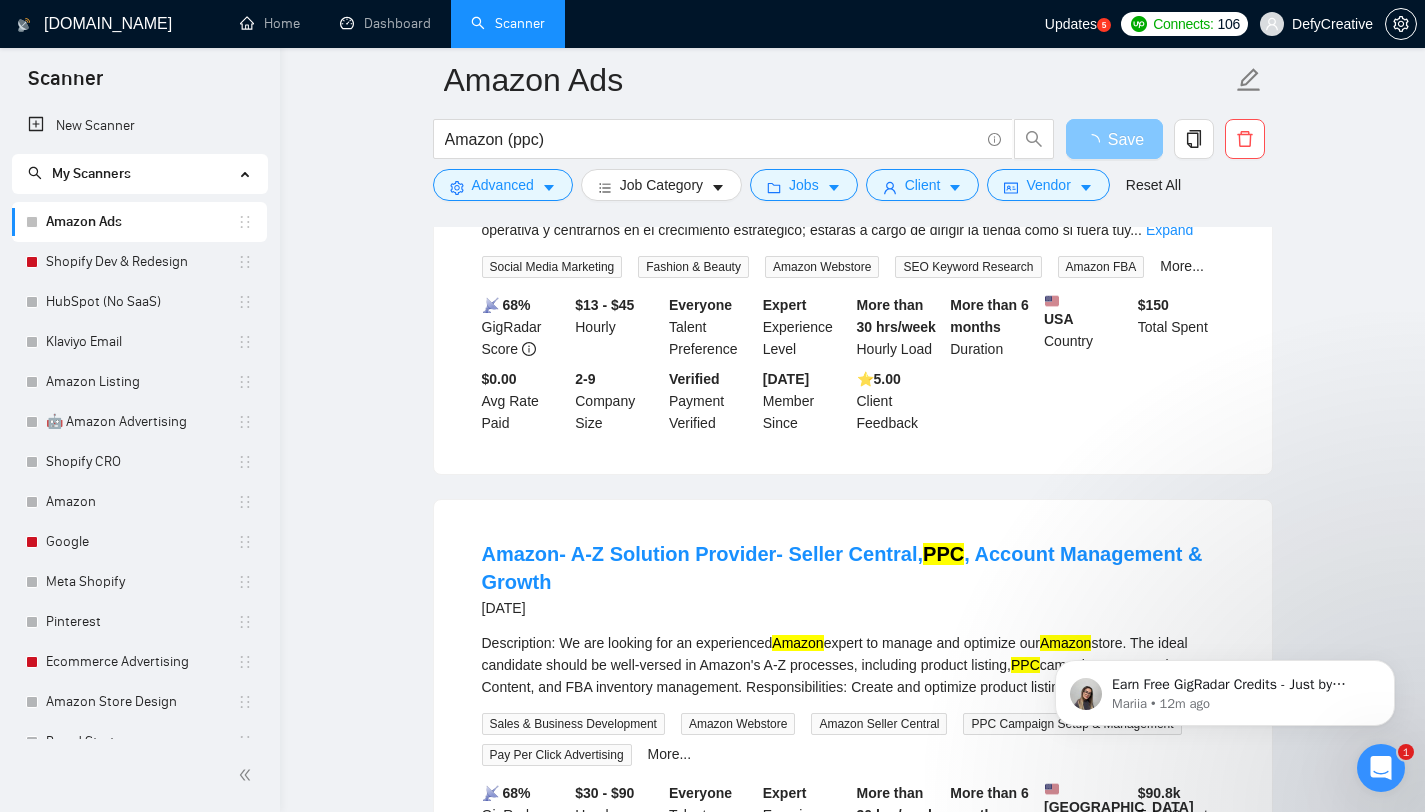 scroll, scrollTop: 0, scrollLeft: 0, axis: both 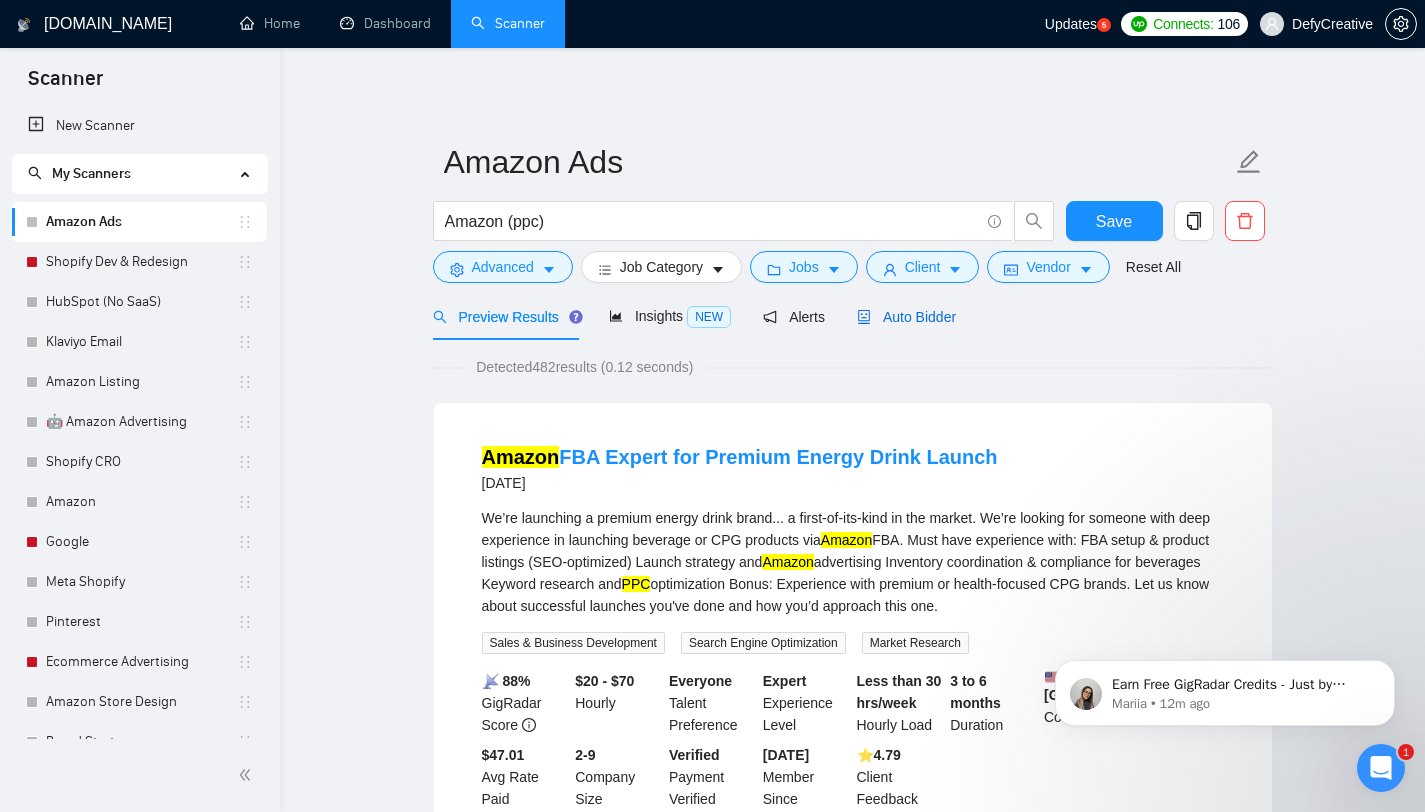 click on "Auto Bidder" at bounding box center (906, 317) 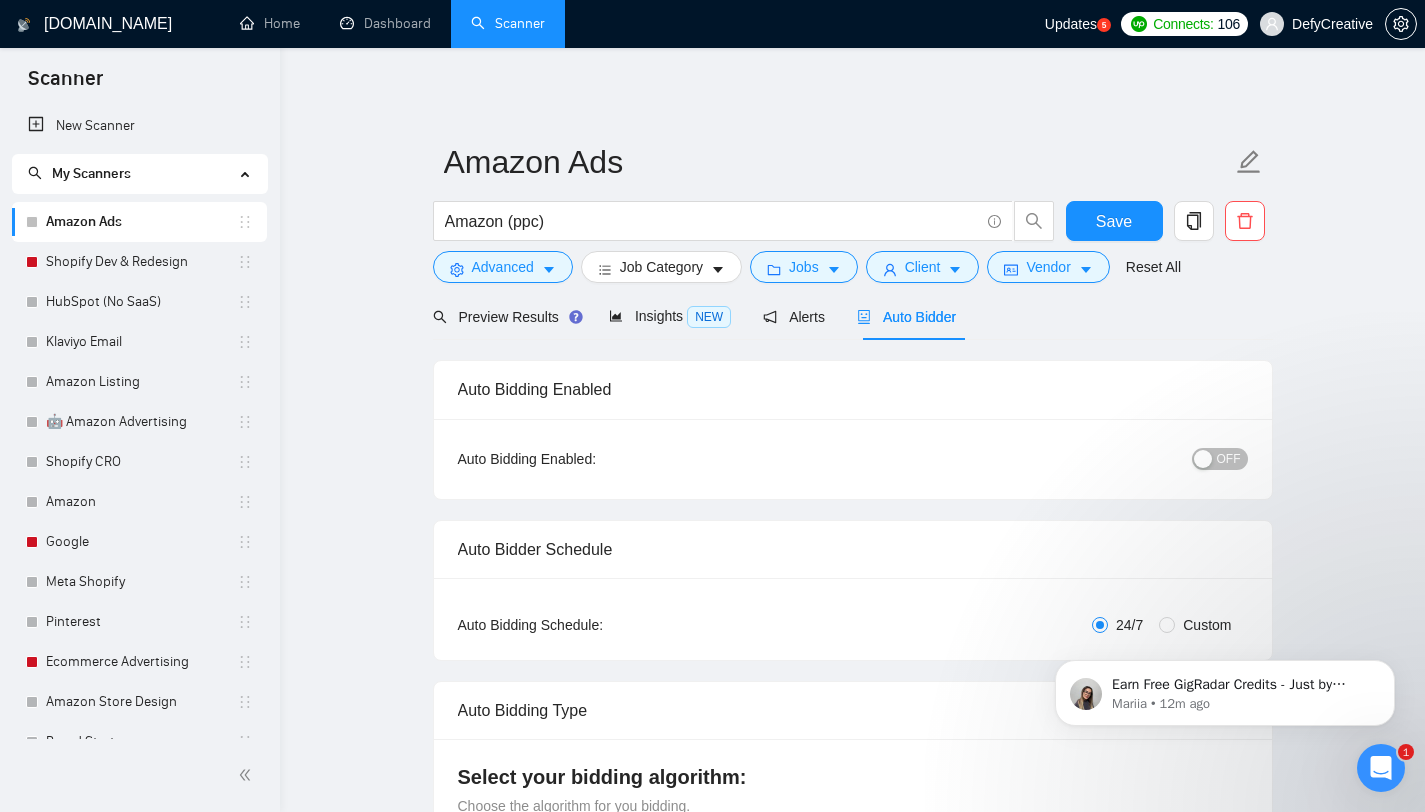 checkbox on "true" 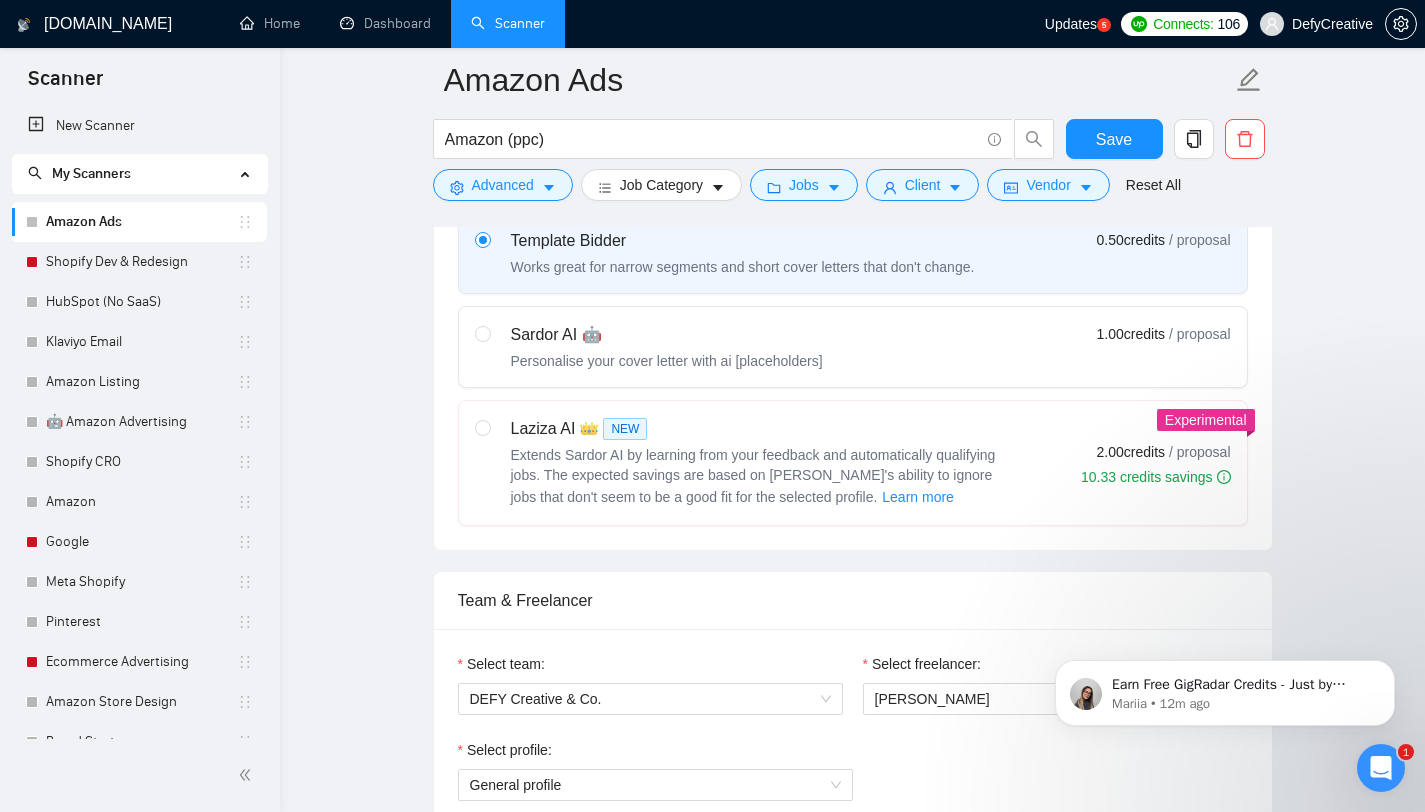 scroll, scrollTop: 660, scrollLeft: 0, axis: vertical 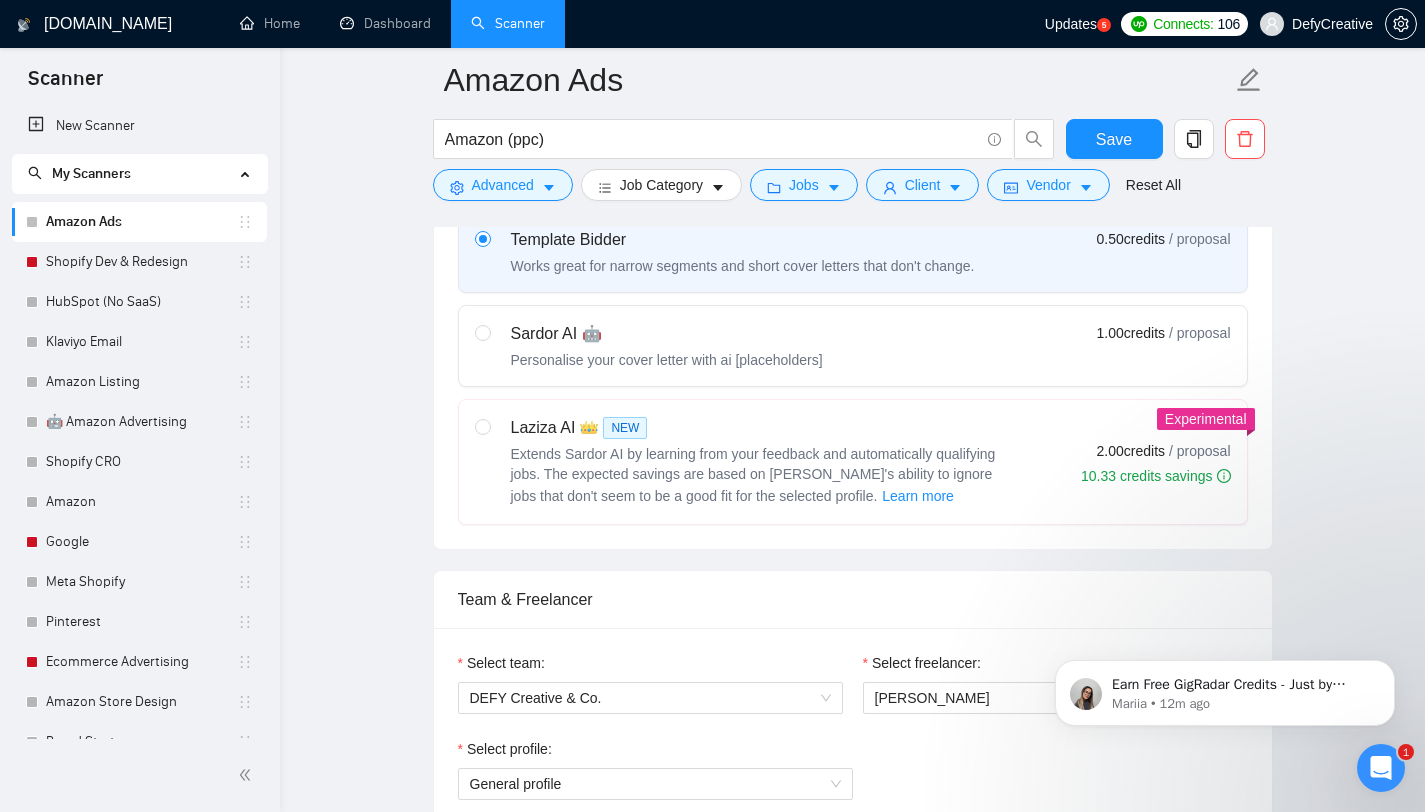 click on "Sardor AI 🤖 Personalise your cover letter with ai [placeholders]" at bounding box center [667, 346] 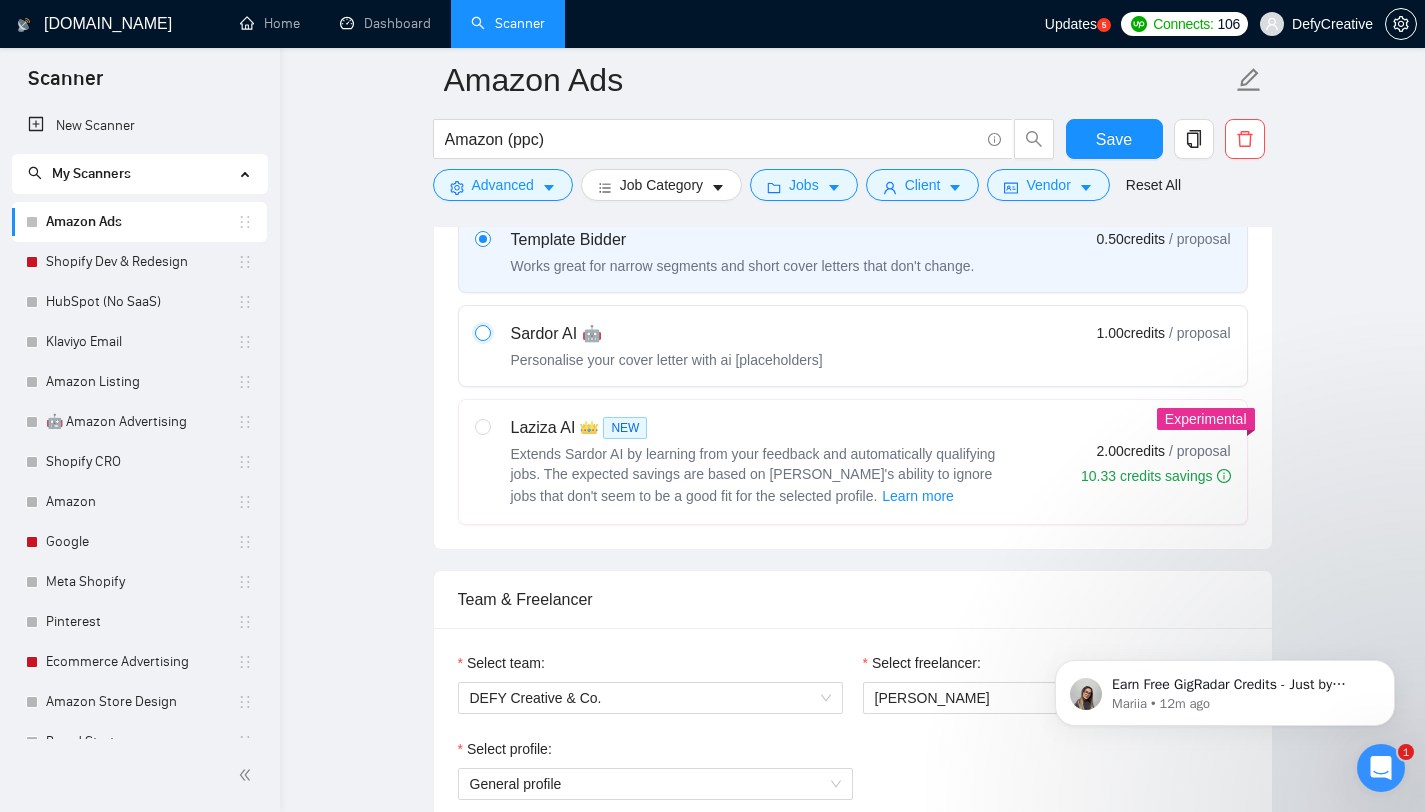 click at bounding box center (482, 332) 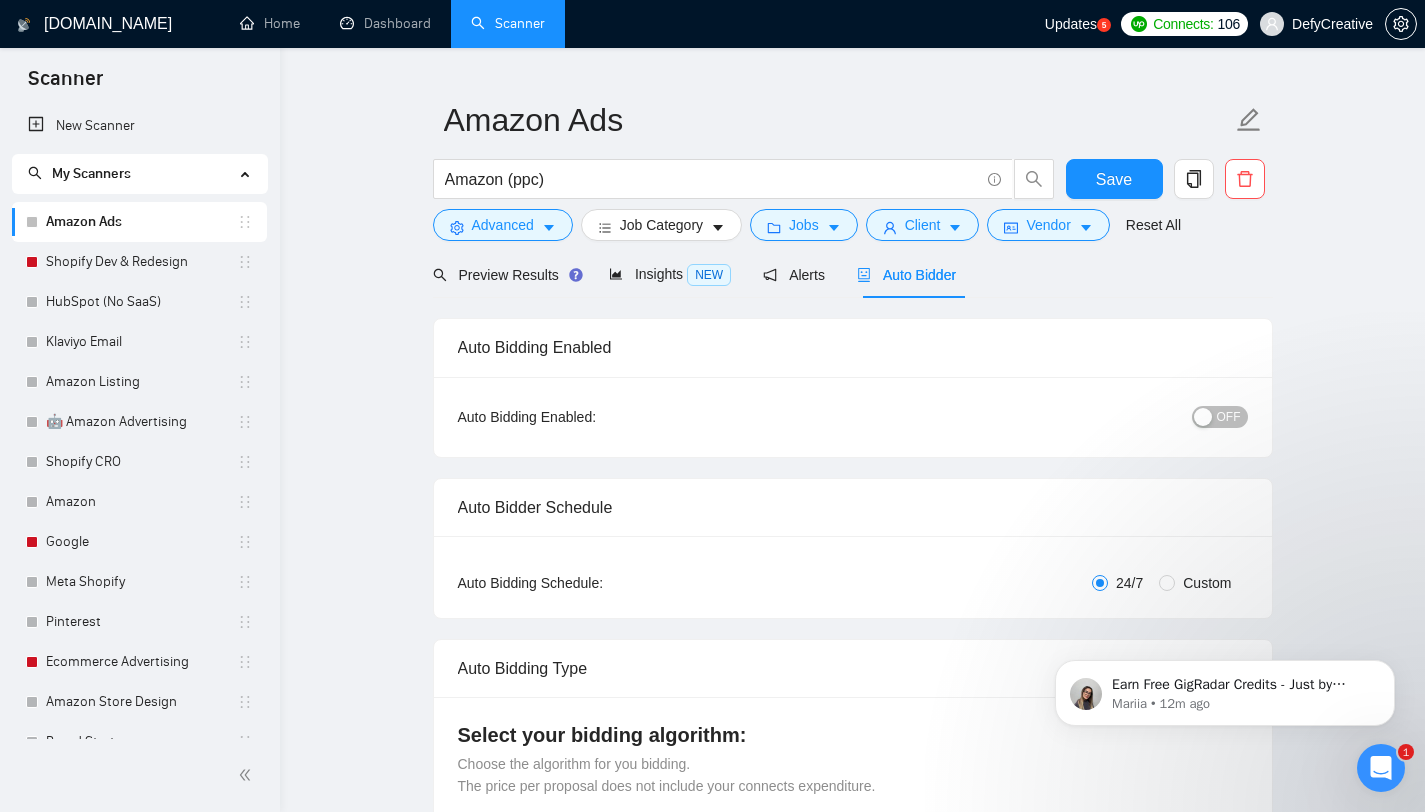 scroll, scrollTop: 0, scrollLeft: 0, axis: both 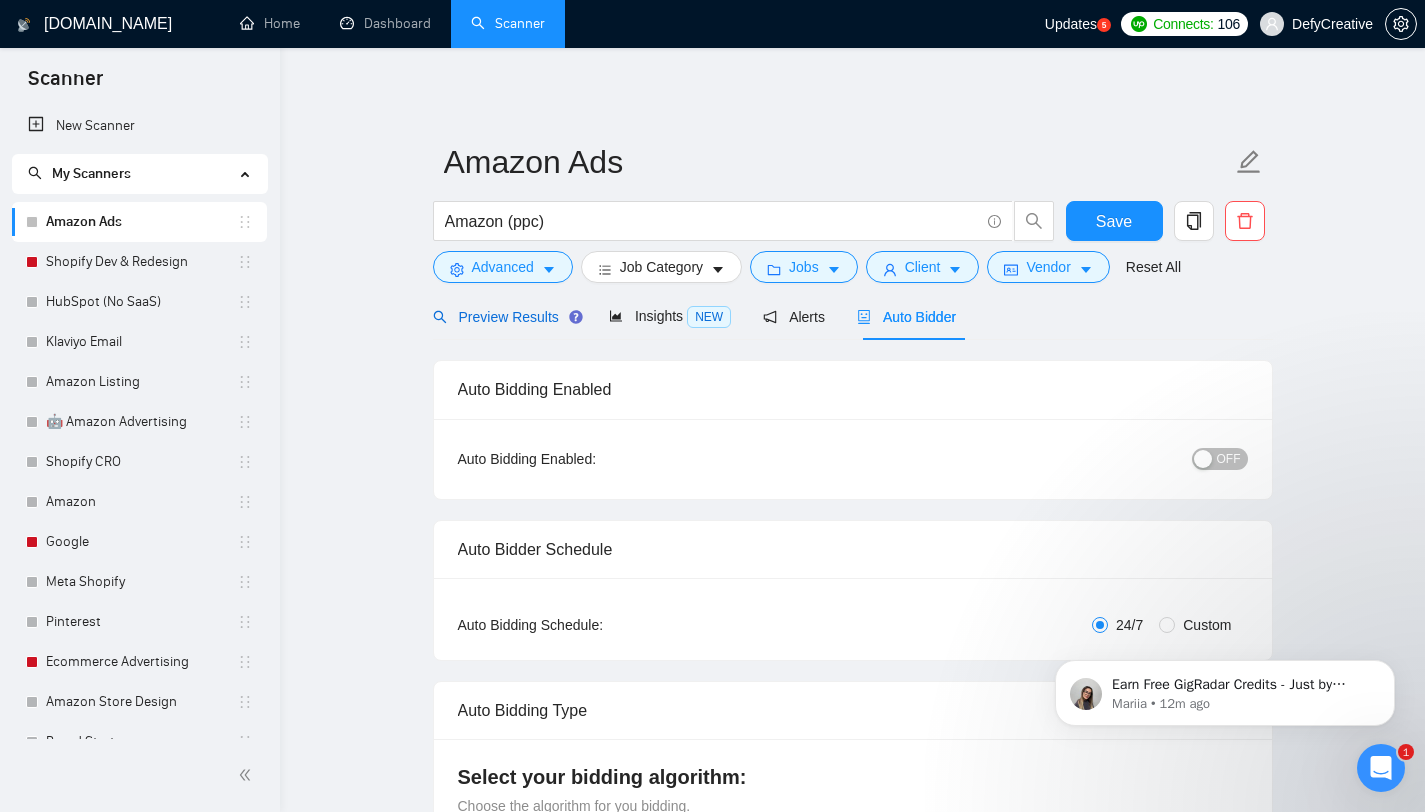 click on "Preview Results" at bounding box center (505, 317) 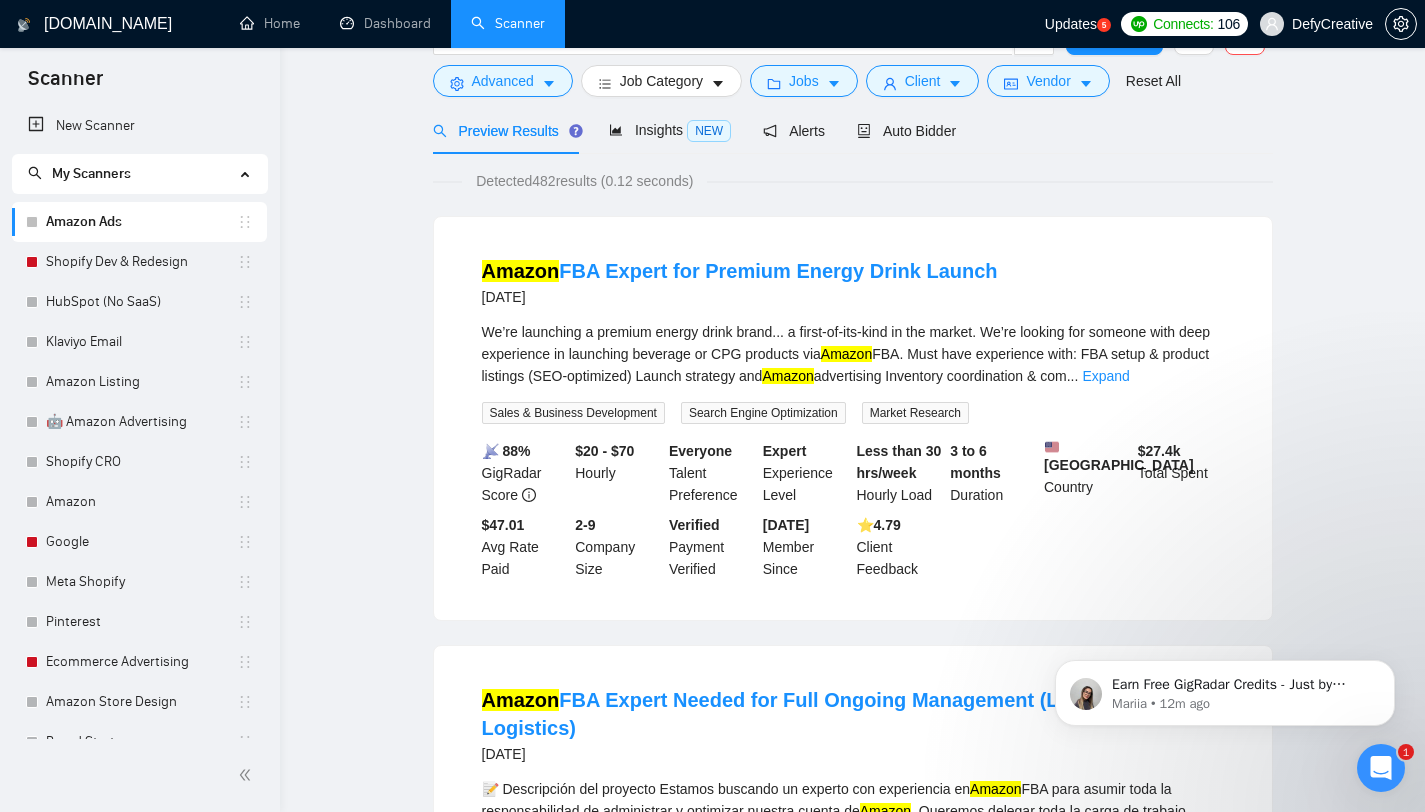 scroll, scrollTop: 0, scrollLeft: 0, axis: both 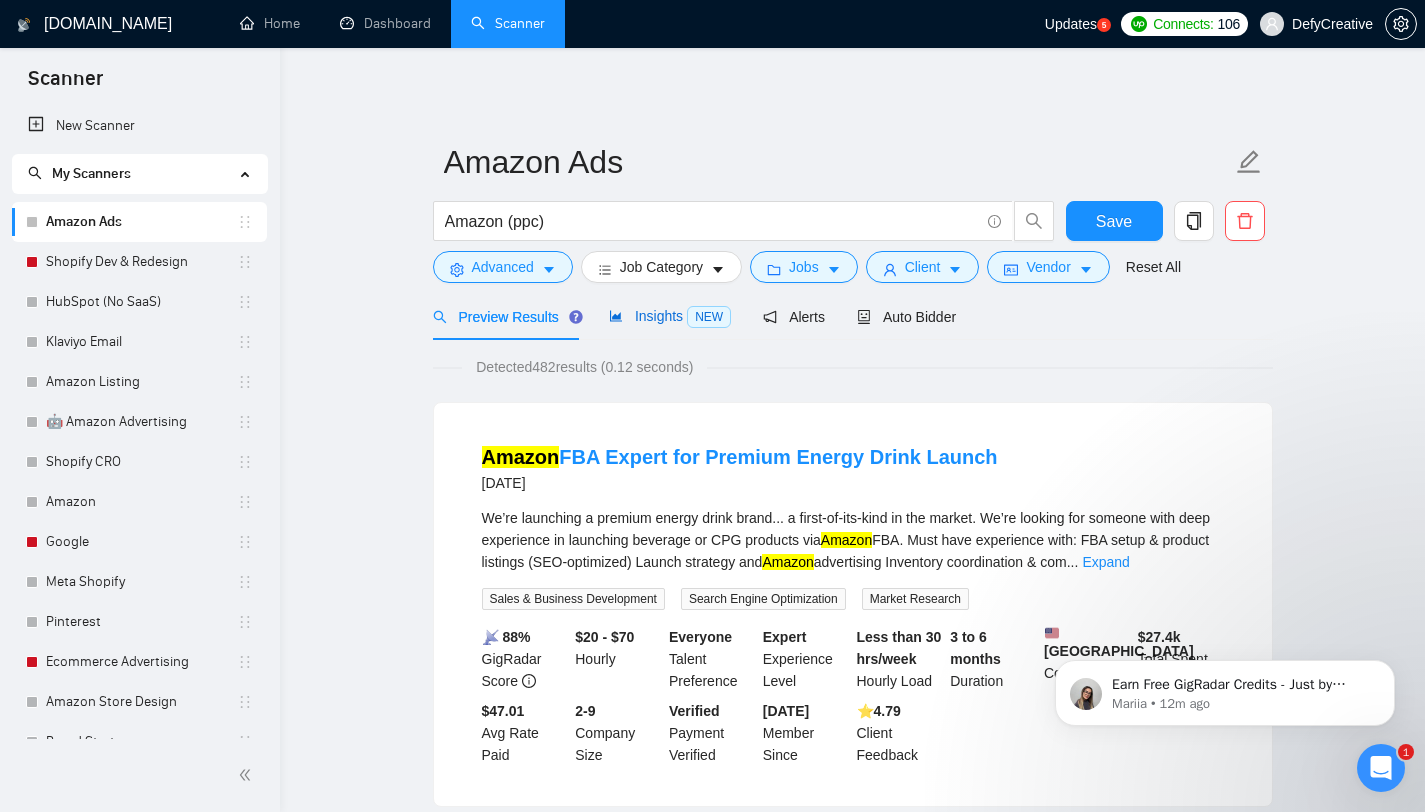 click on "Insights NEW" at bounding box center (670, 316) 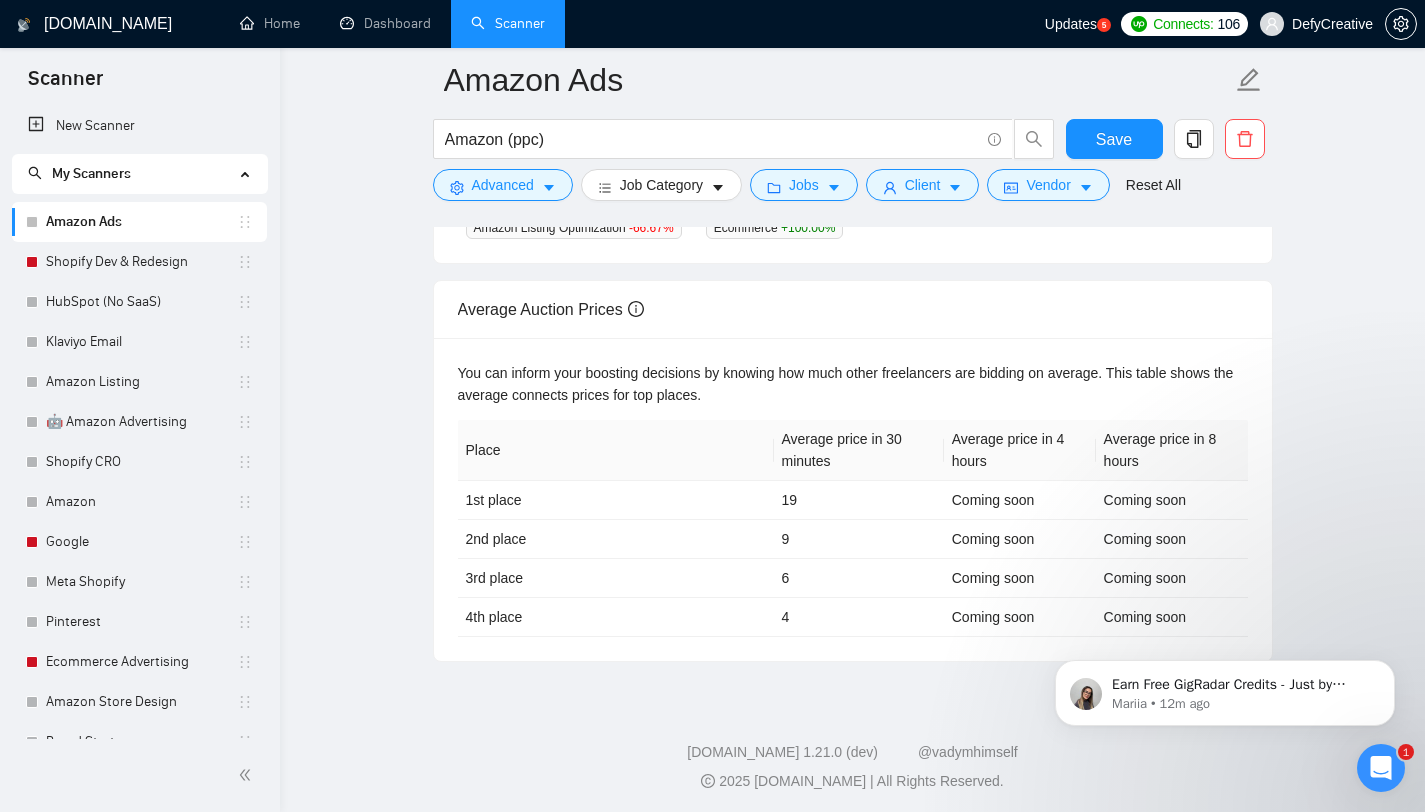 scroll, scrollTop: 0, scrollLeft: 0, axis: both 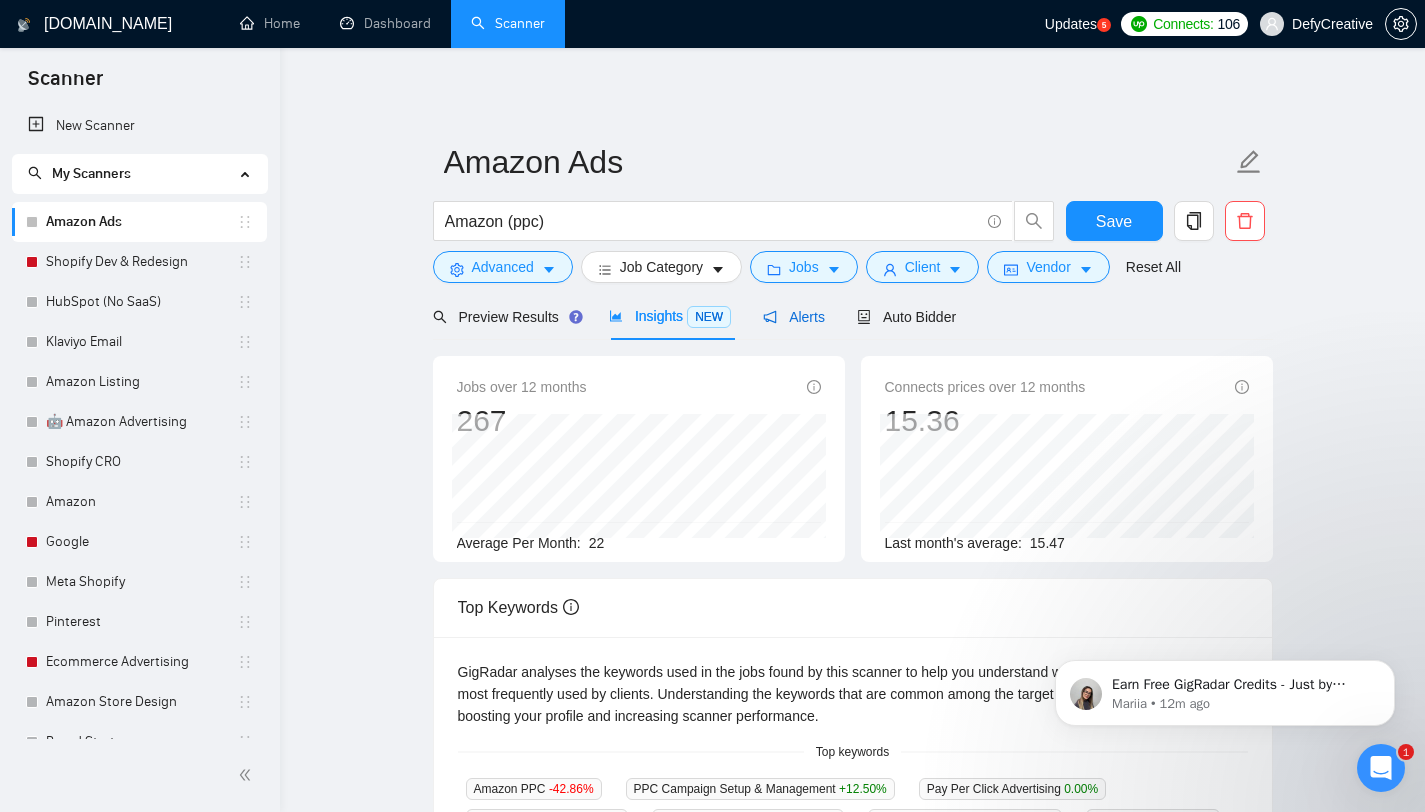 click on "Alerts" at bounding box center (794, 317) 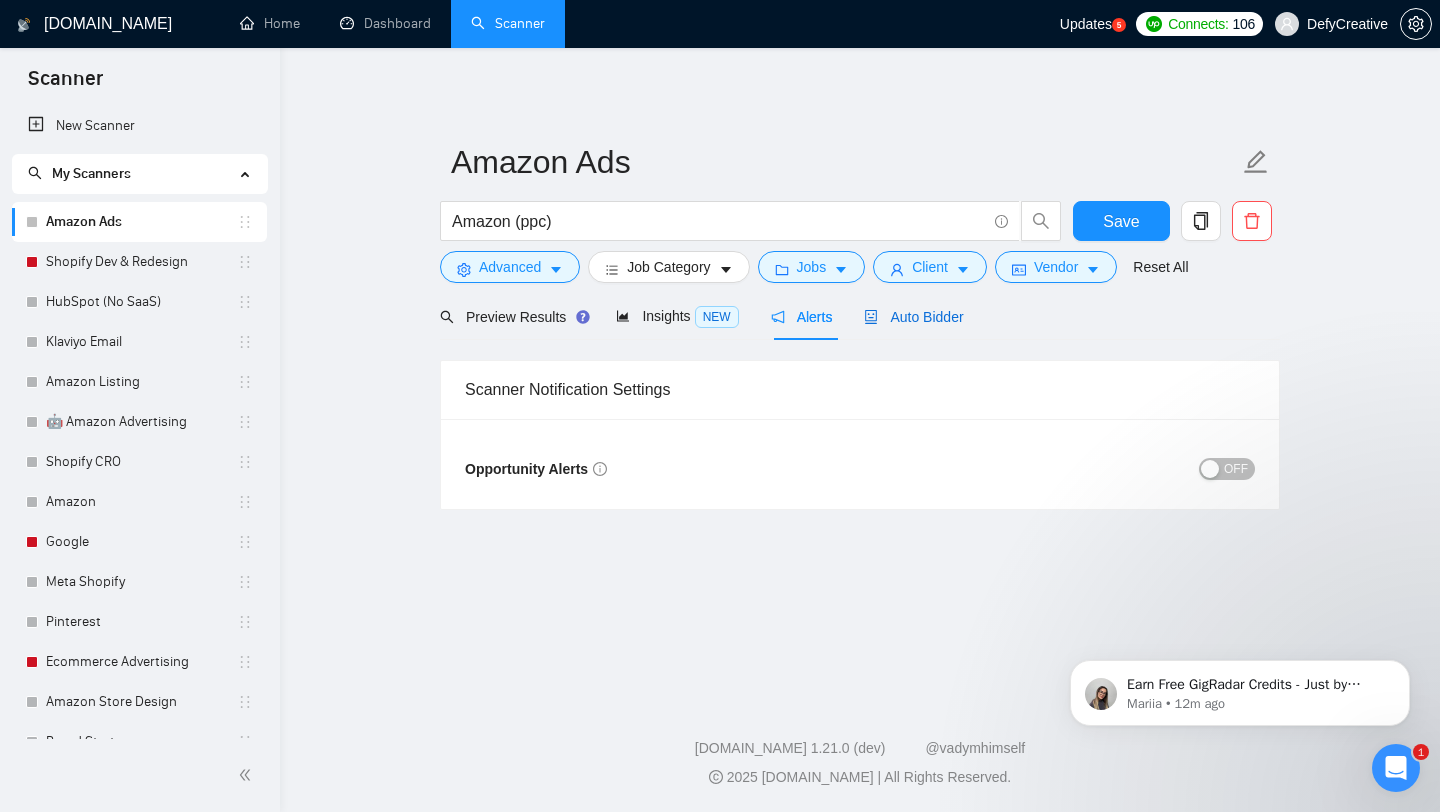 click on "Auto Bidder" at bounding box center (913, 317) 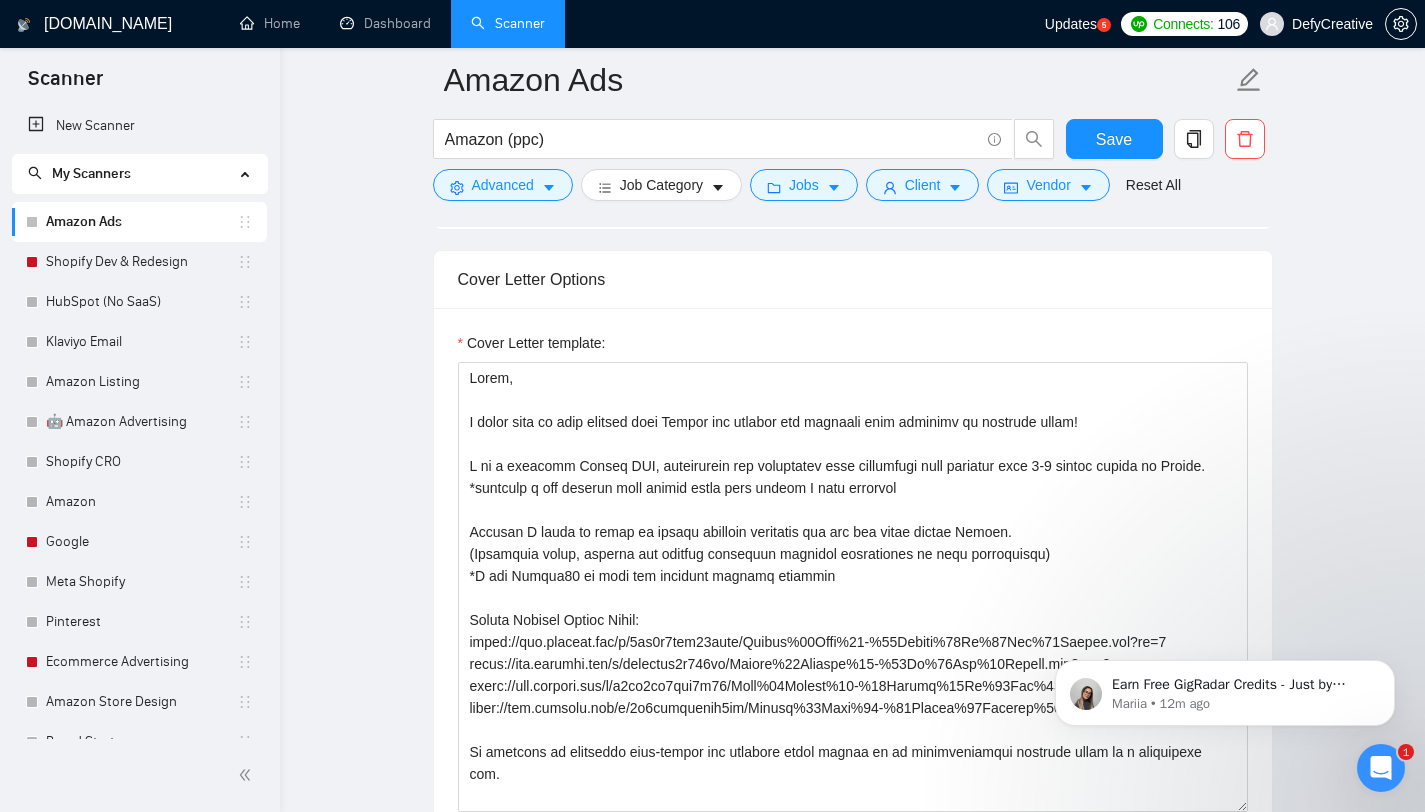 scroll, scrollTop: 1370, scrollLeft: 0, axis: vertical 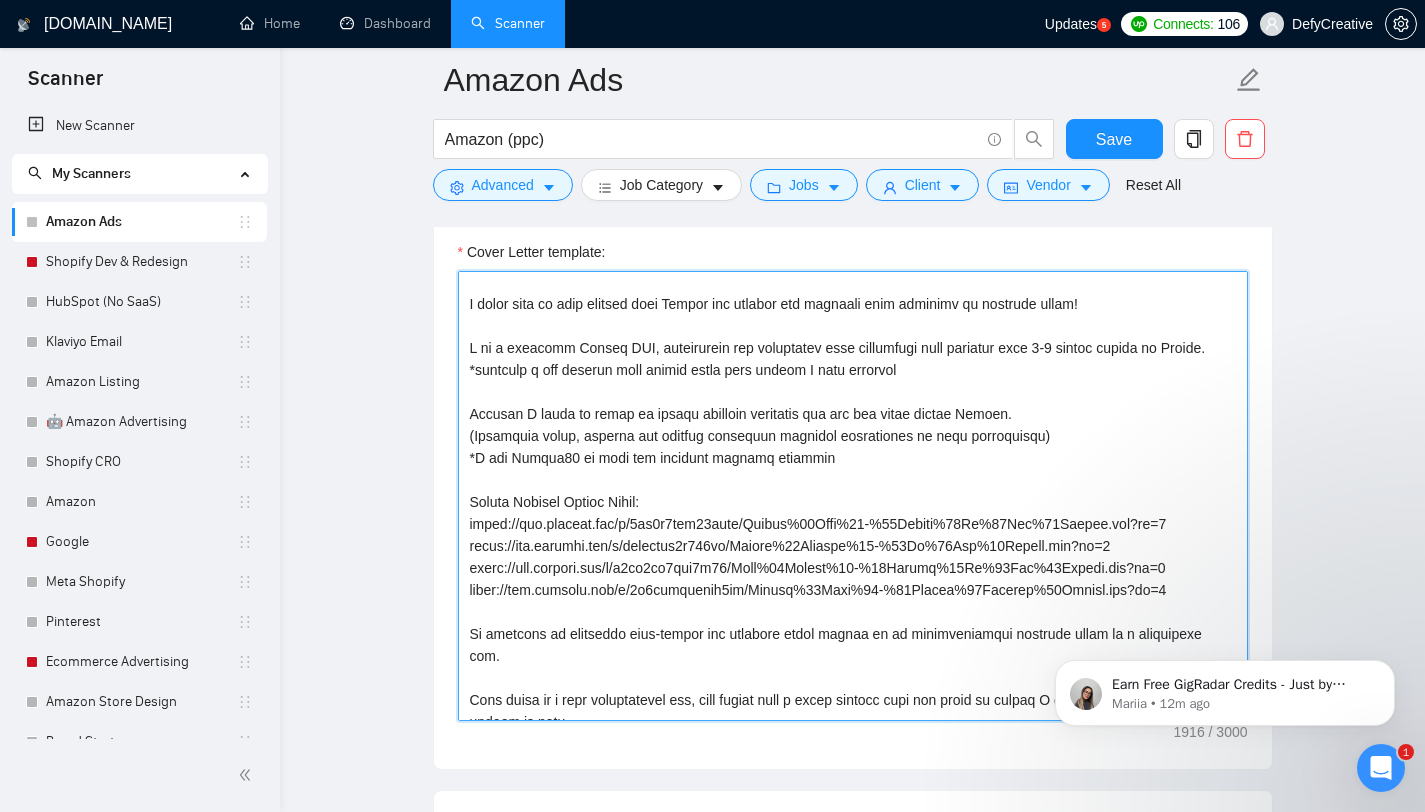 click on "Cover Letter template:" at bounding box center [853, 496] 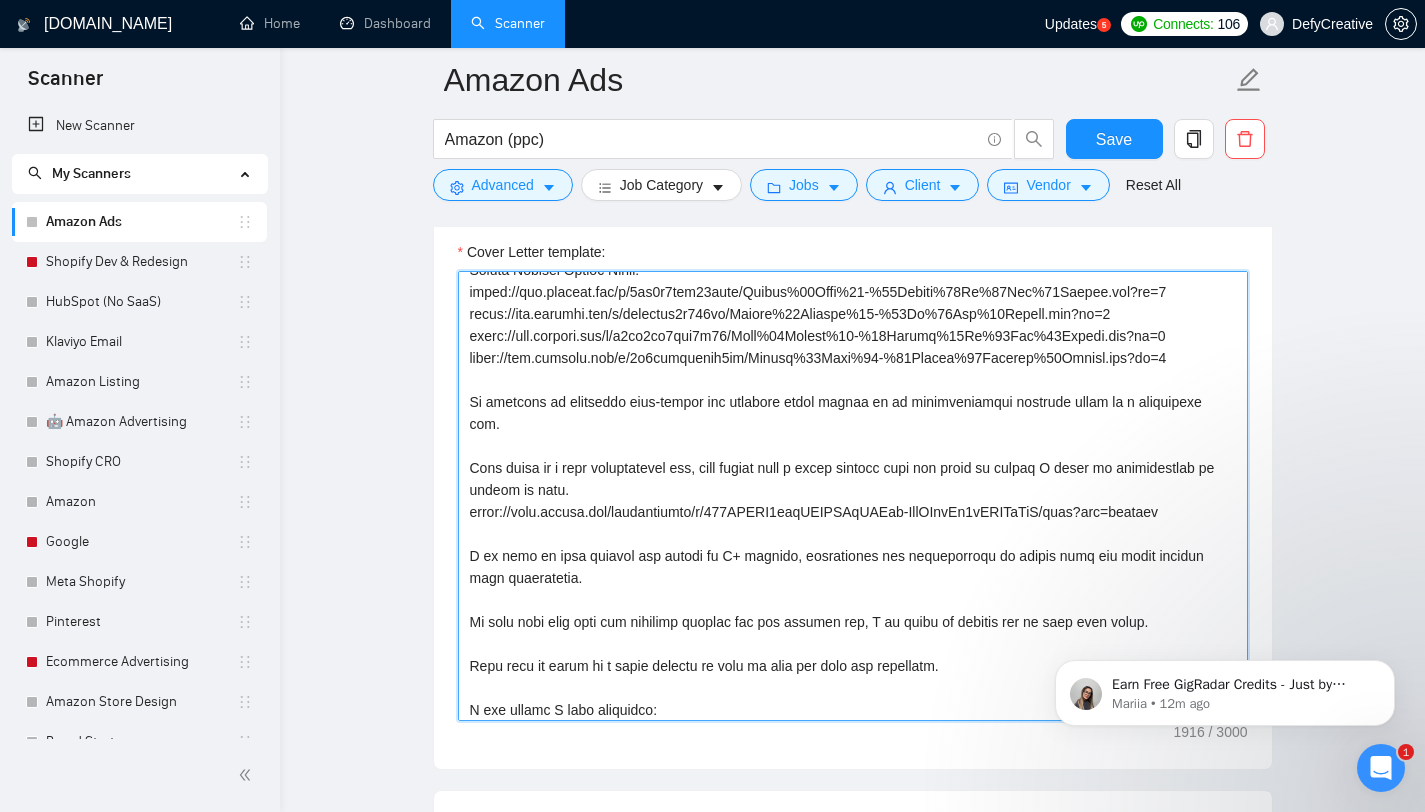 scroll, scrollTop: 638, scrollLeft: 0, axis: vertical 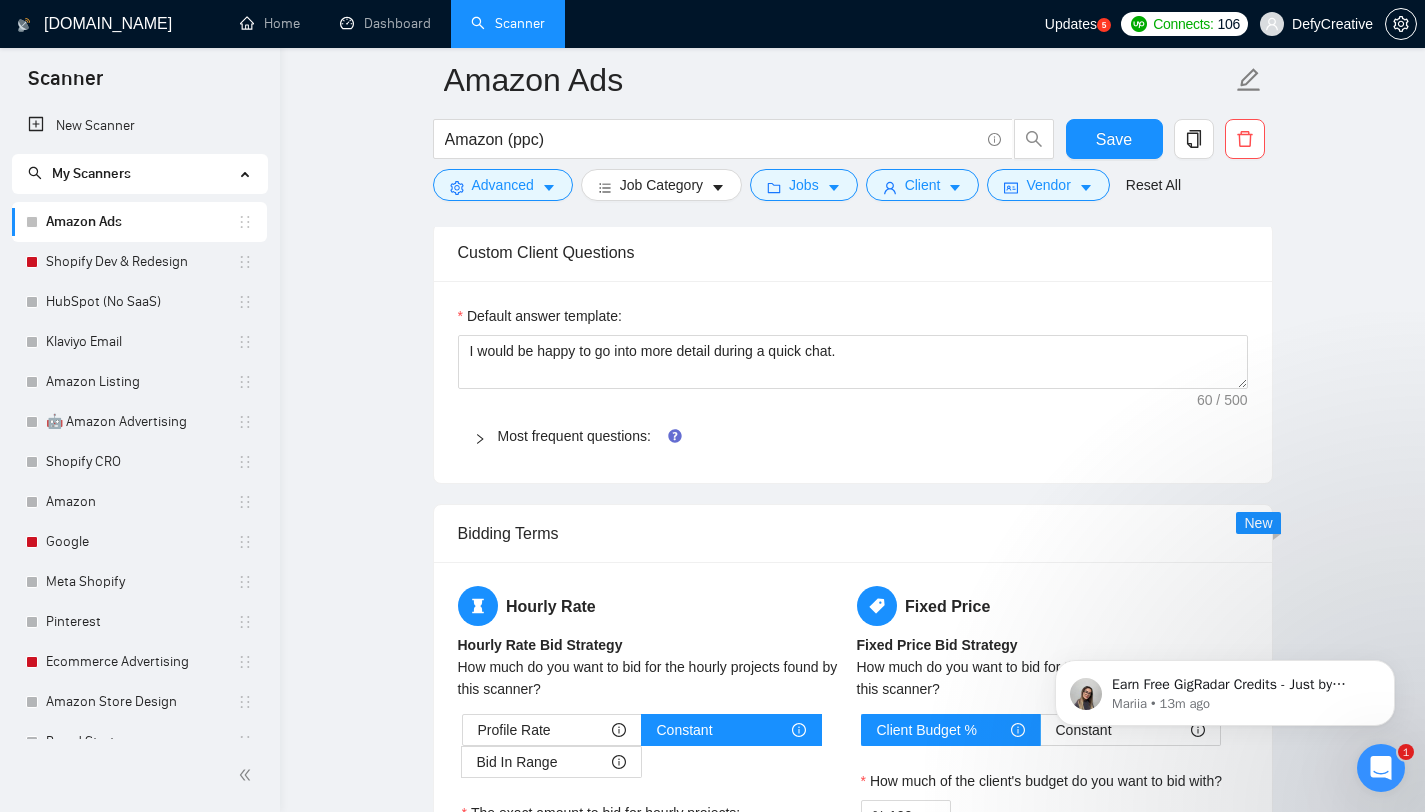 click 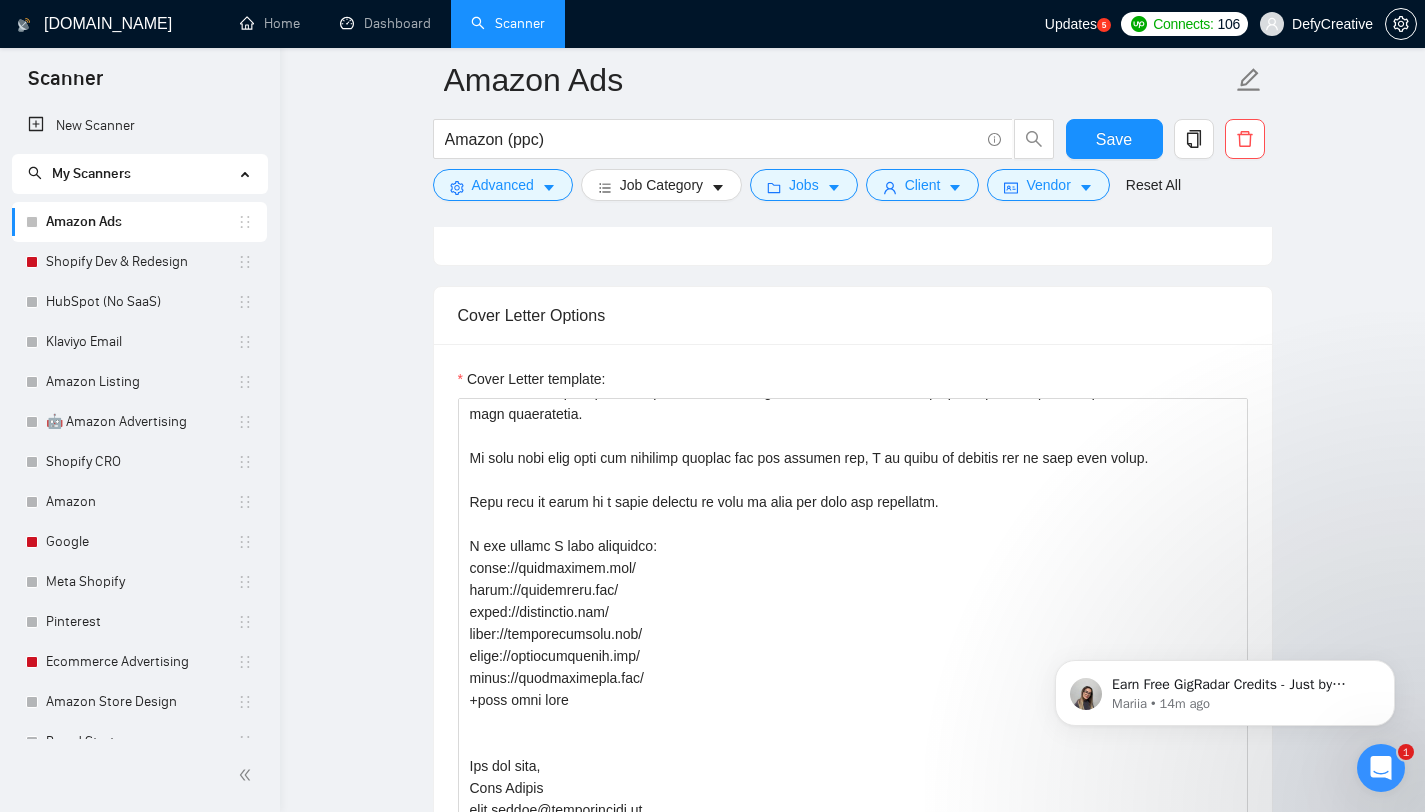 scroll, scrollTop: 1132, scrollLeft: 0, axis: vertical 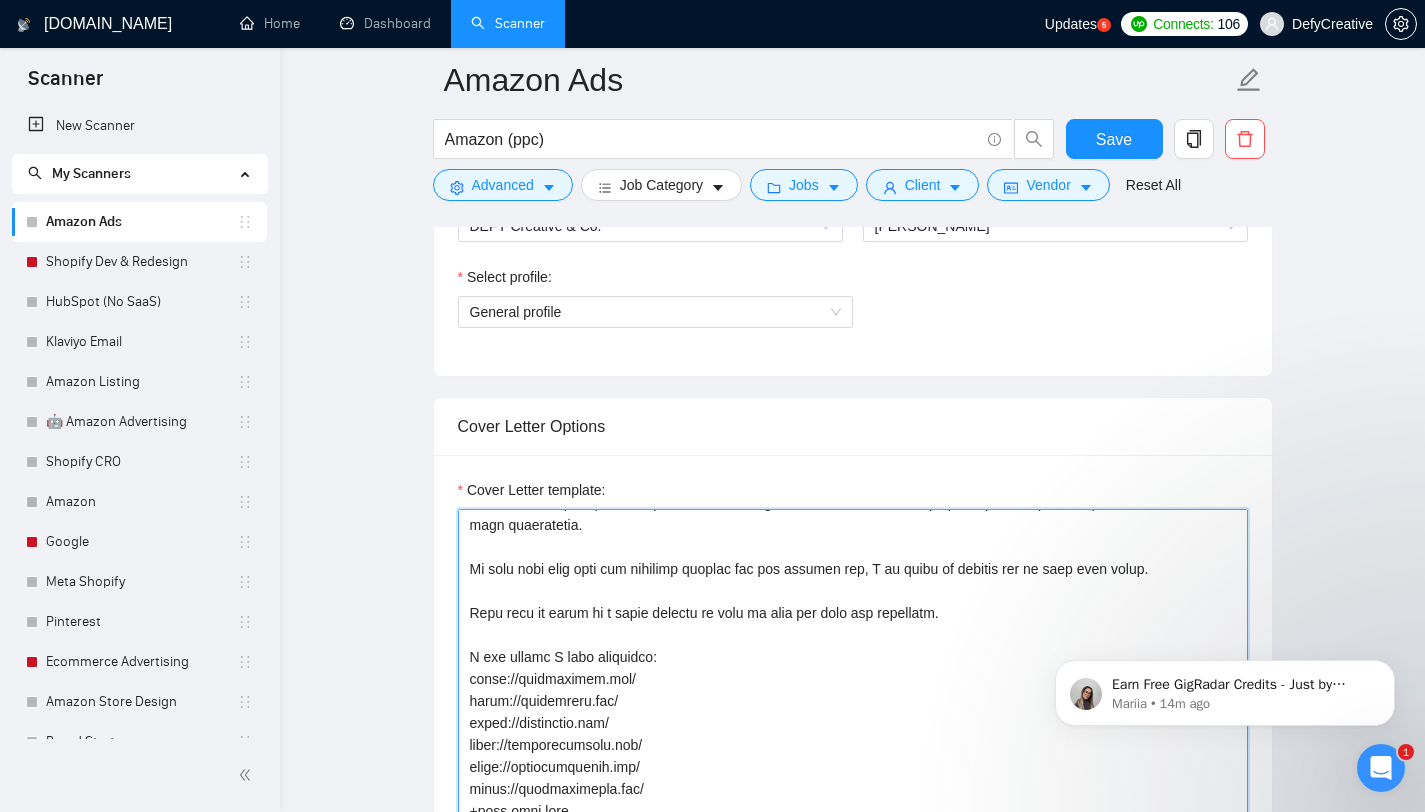 click on "Cover Letter template:" at bounding box center (853, 734) 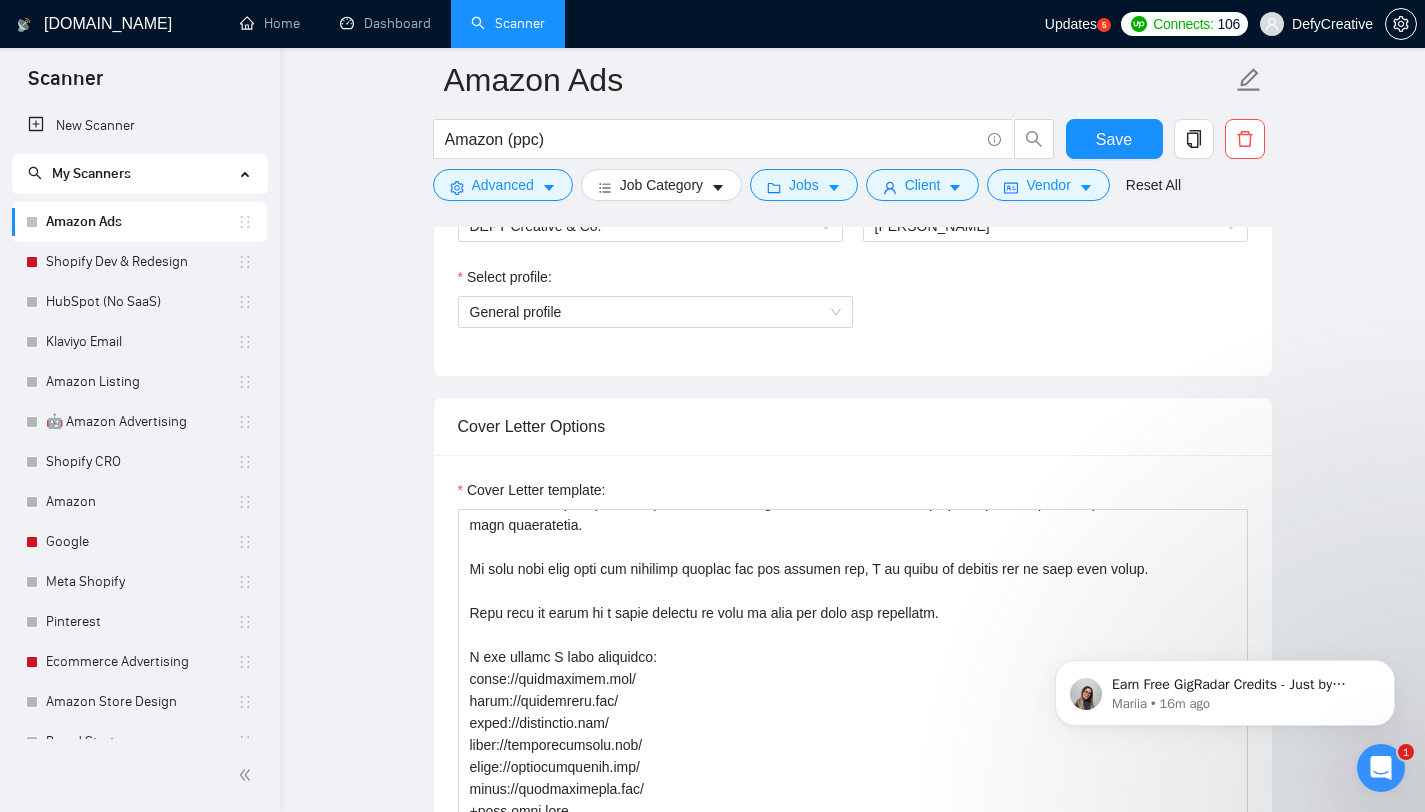 click on "Amazon Ads Amazon (ppc) Save Advanced   Job Category   Jobs   Client   Vendor   Reset All Preview Results Insights NEW Alerts Auto Bidder Auto Bidding Enabled Auto Bidding Enabled: OFF Auto Bidder Schedule Auto Bidding Type: Automated (recommended) Semi-automated Auto Bidding Schedule: 24/7 Custom Custom Auto Bidder Schedule Repeat every week [DATE] [DATE] [DATE] [DATE] [DATE] [DATE] [DATE] Active Hours ( America/New_York ): From: To: ( 24  hours) America/New_York Auto Bidding Type Select your bidding algorithm: Choose the algorithm for you bidding. The price per proposal does not include your connects expenditure. Template Bidder Works great for narrow segments and short cover letters that don't change. 0.50  credits / proposal Sardor AI 🤖 Personalise your cover letter with ai [placeholders] 1.00  credits / proposal Experimental Laziza AI  👑   NEW   Learn more 2.00  credits / proposal 10.33 credits savings Team & Freelancer Select team: DEFY Creative & Co. Select freelancer: [PERSON_NAME]   $" at bounding box center [852, 1908] 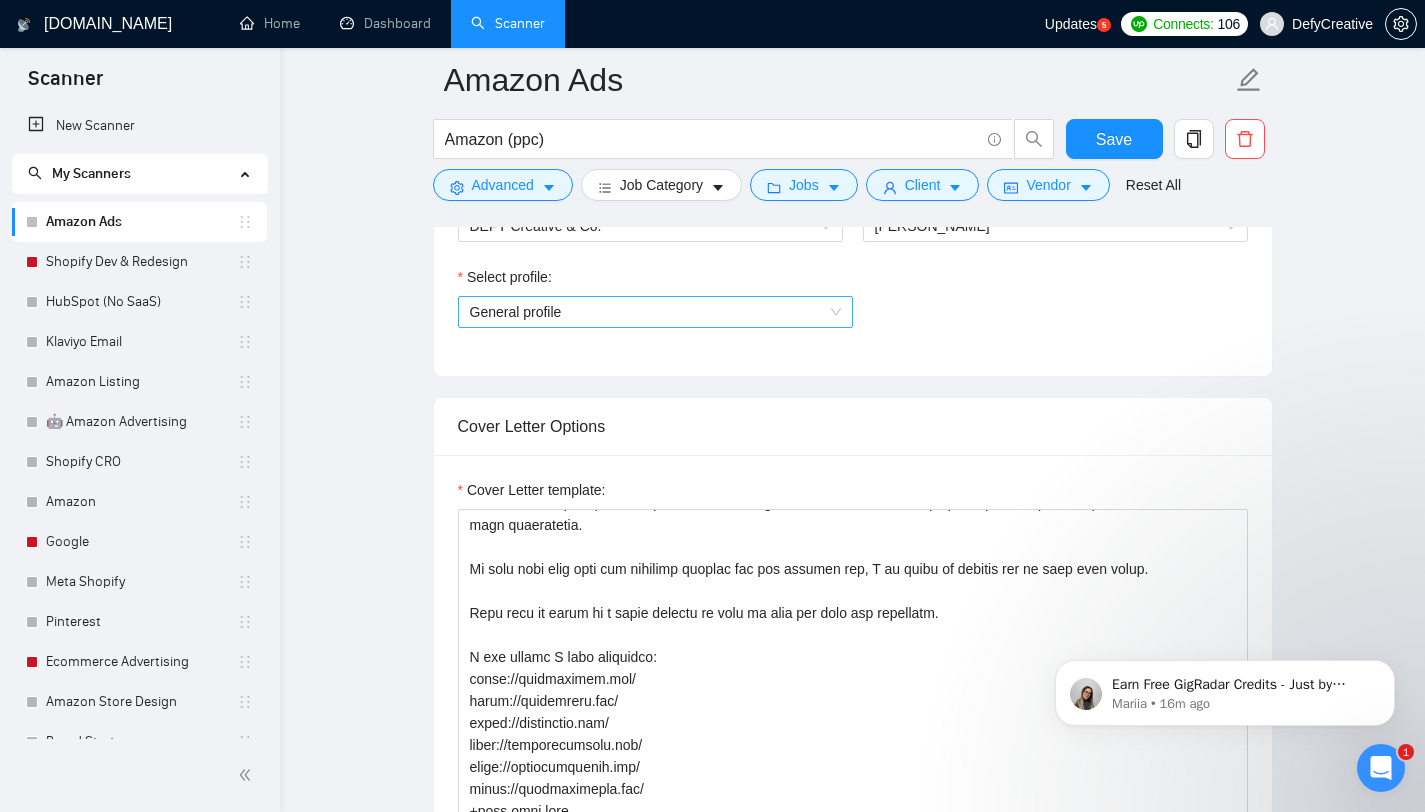 click on "General profile" at bounding box center (655, 312) 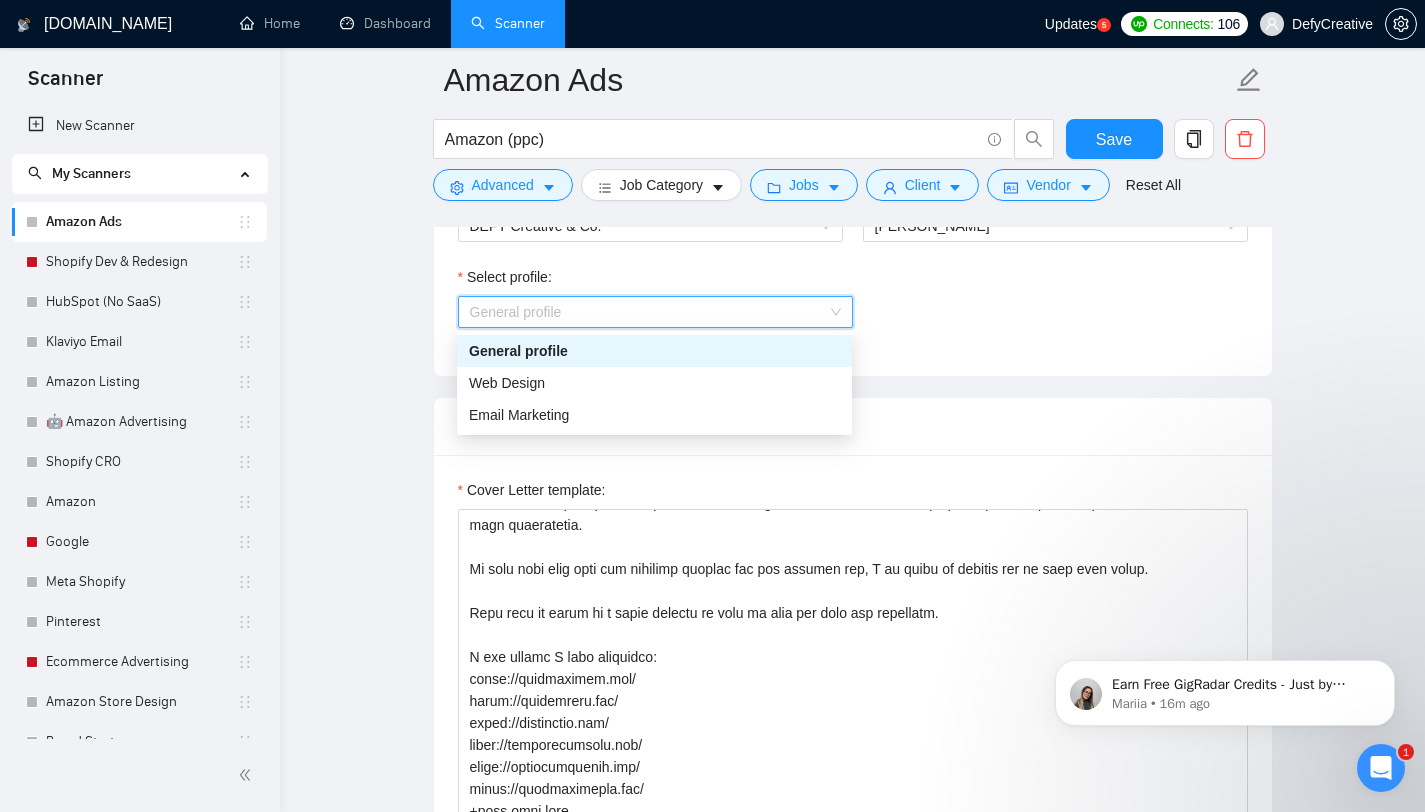 click on "General profile" at bounding box center (654, 351) 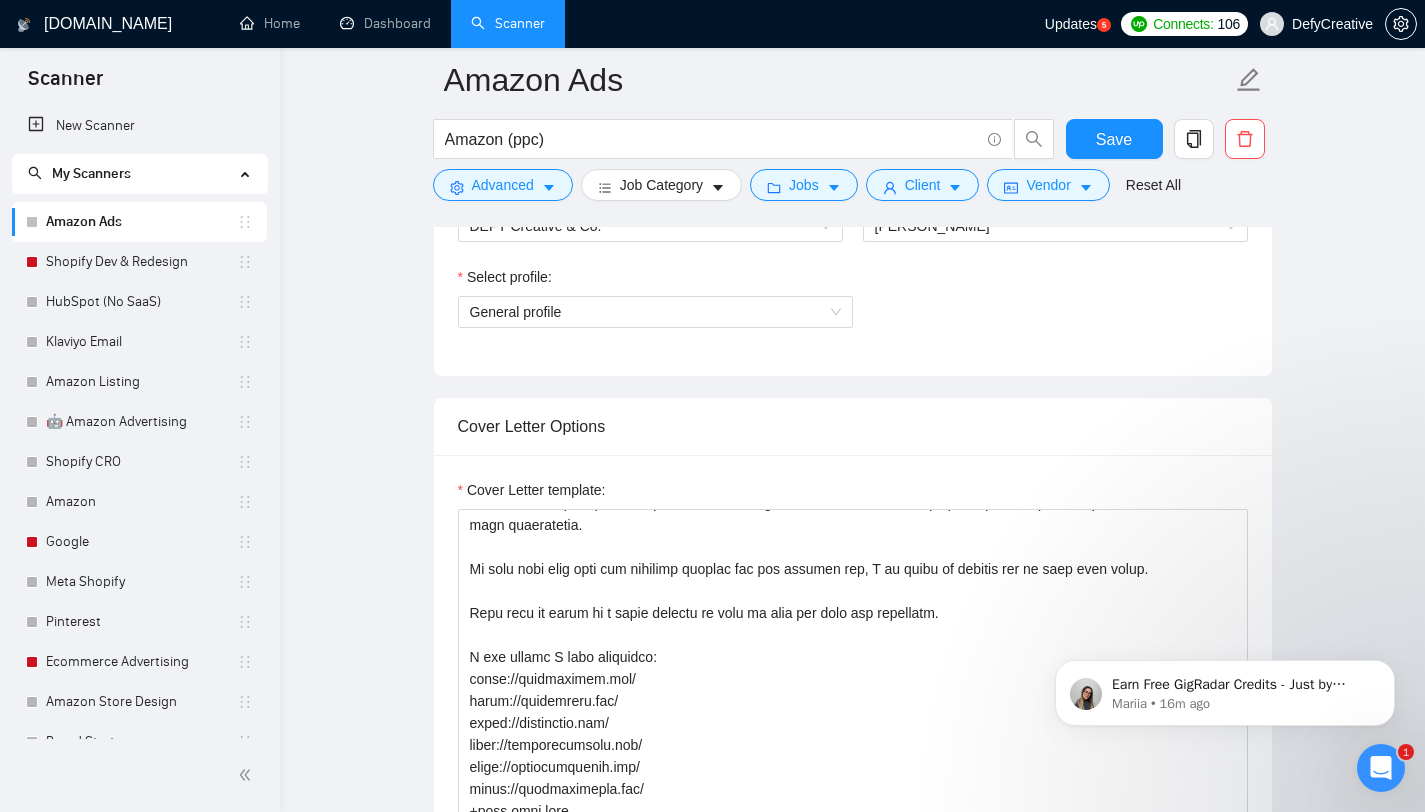 click on "Amazon Ads Amazon (ppc) Save Advanced   Job Category   Jobs   Client   Vendor   Reset All Preview Results Insights NEW Alerts Auto Bidder Auto Bidding Enabled Auto Bidding Enabled: OFF Auto Bidder Schedule Auto Bidding Type: Automated (recommended) Semi-automated Auto Bidding Schedule: 24/7 Custom Custom Auto Bidder Schedule Repeat every week [DATE] [DATE] [DATE] [DATE] [DATE] [DATE] [DATE] Active Hours ( America/New_York ): From: To: ( 24  hours) America/New_York Auto Bidding Type Select your bidding algorithm: Choose the algorithm for you bidding. The price per proposal does not include your connects expenditure. Template Bidder Works great for narrow segments and short cover letters that don't change. 0.50  credits / proposal Sardor AI 🤖 Personalise your cover letter with ai [placeholders] 1.00  credits / proposal Experimental Laziza AI  👑   NEW   Learn more 2.00  credits / proposal 10.33 credits savings Team & Freelancer Select team: DEFY Creative & Co. Select freelancer: [PERSON_NAME]   $" at bounding box center [852, 1908] 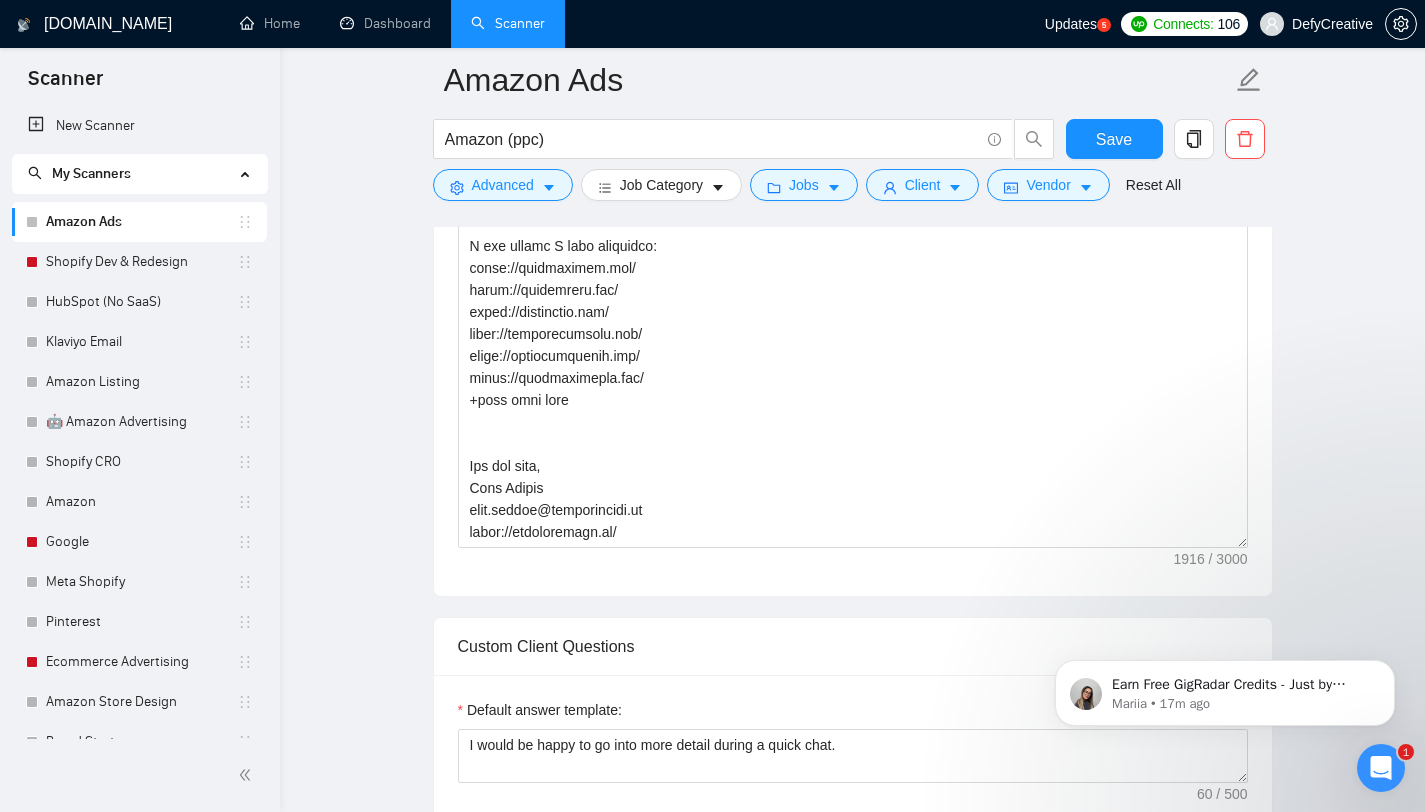 scroll, scrollTop: 1364, scrollLeft: 0, axis: vertical 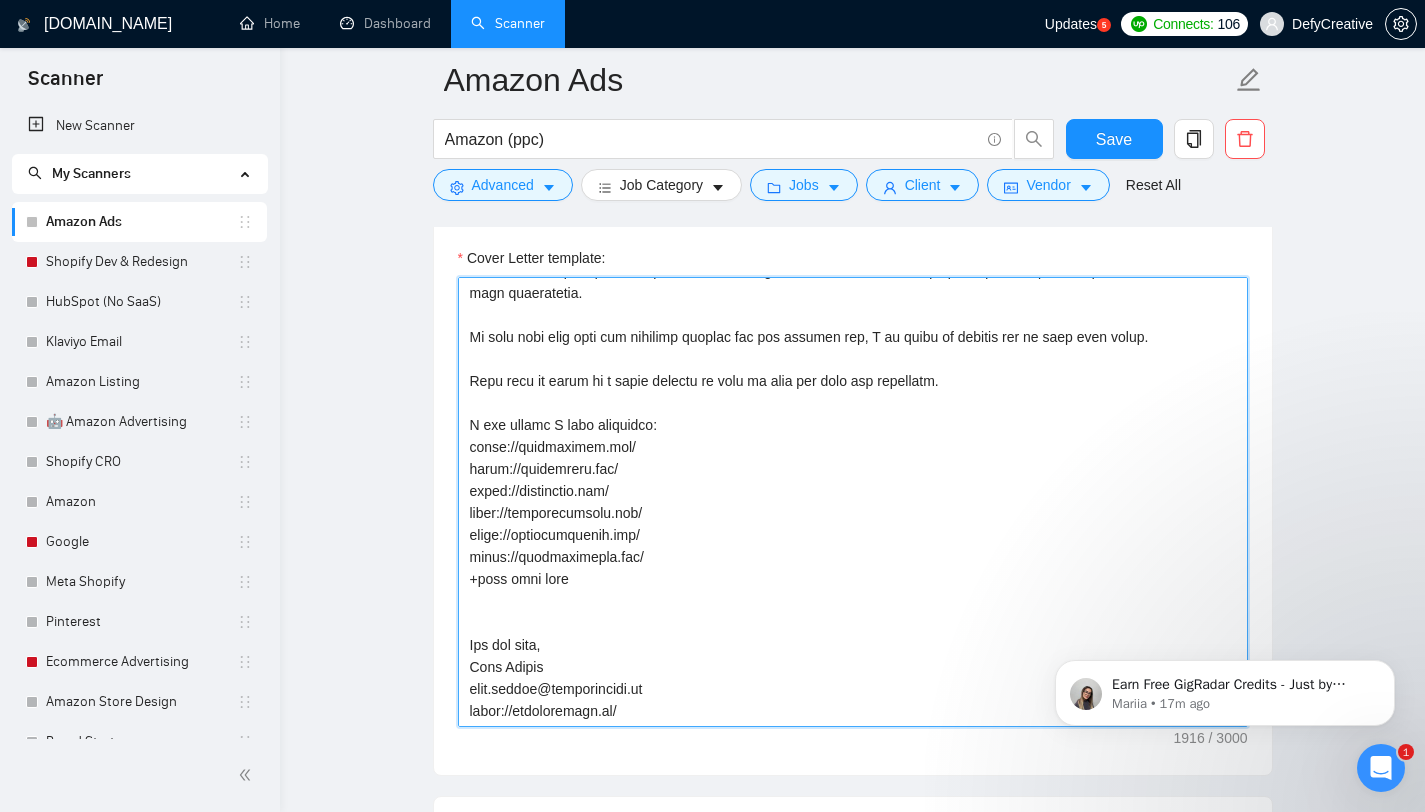 drag, startPoint x: 640, startPoint y: 448, endPoint x: 472, endPoint y: 447, distance: 168.00298 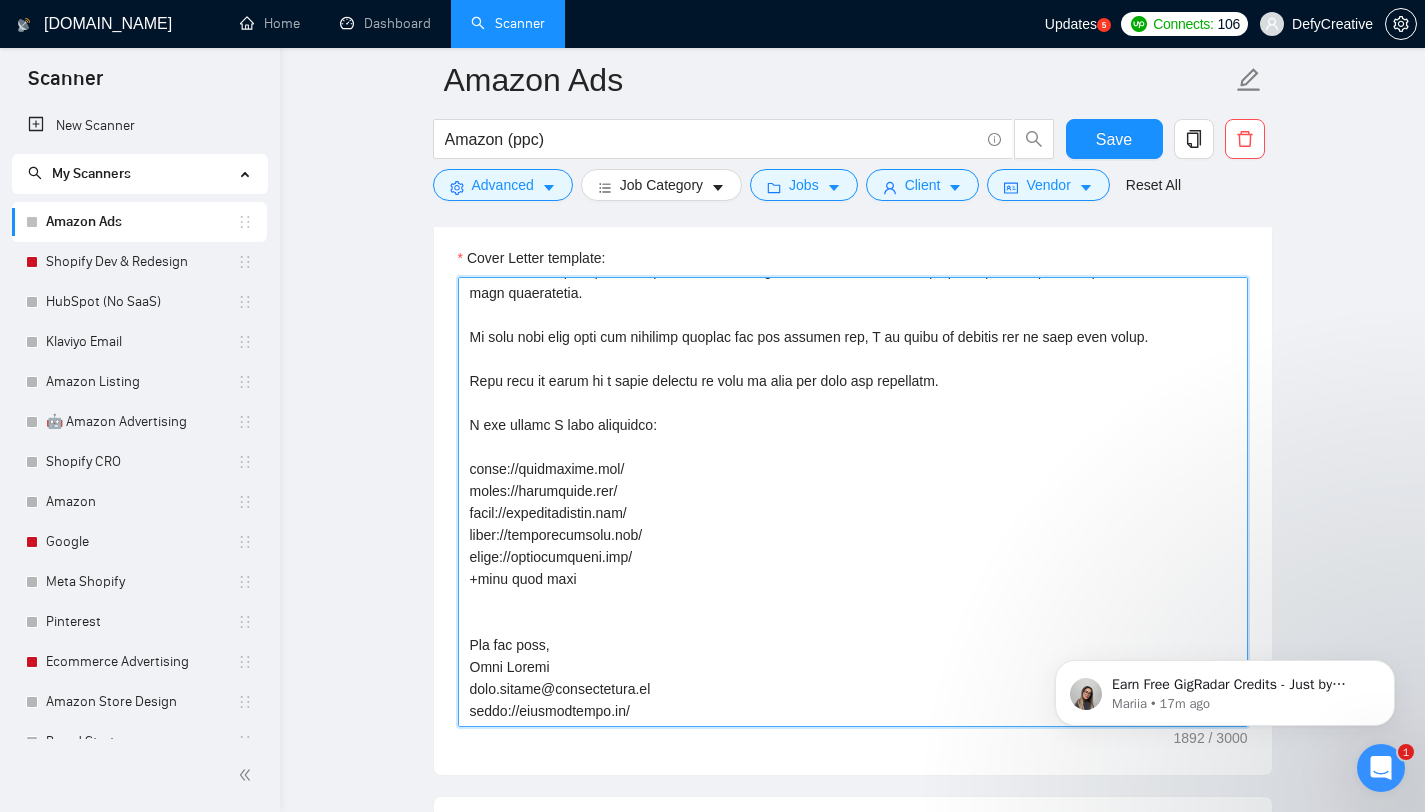 click on "Cover Letter template:" at bounding box center [853, 502] 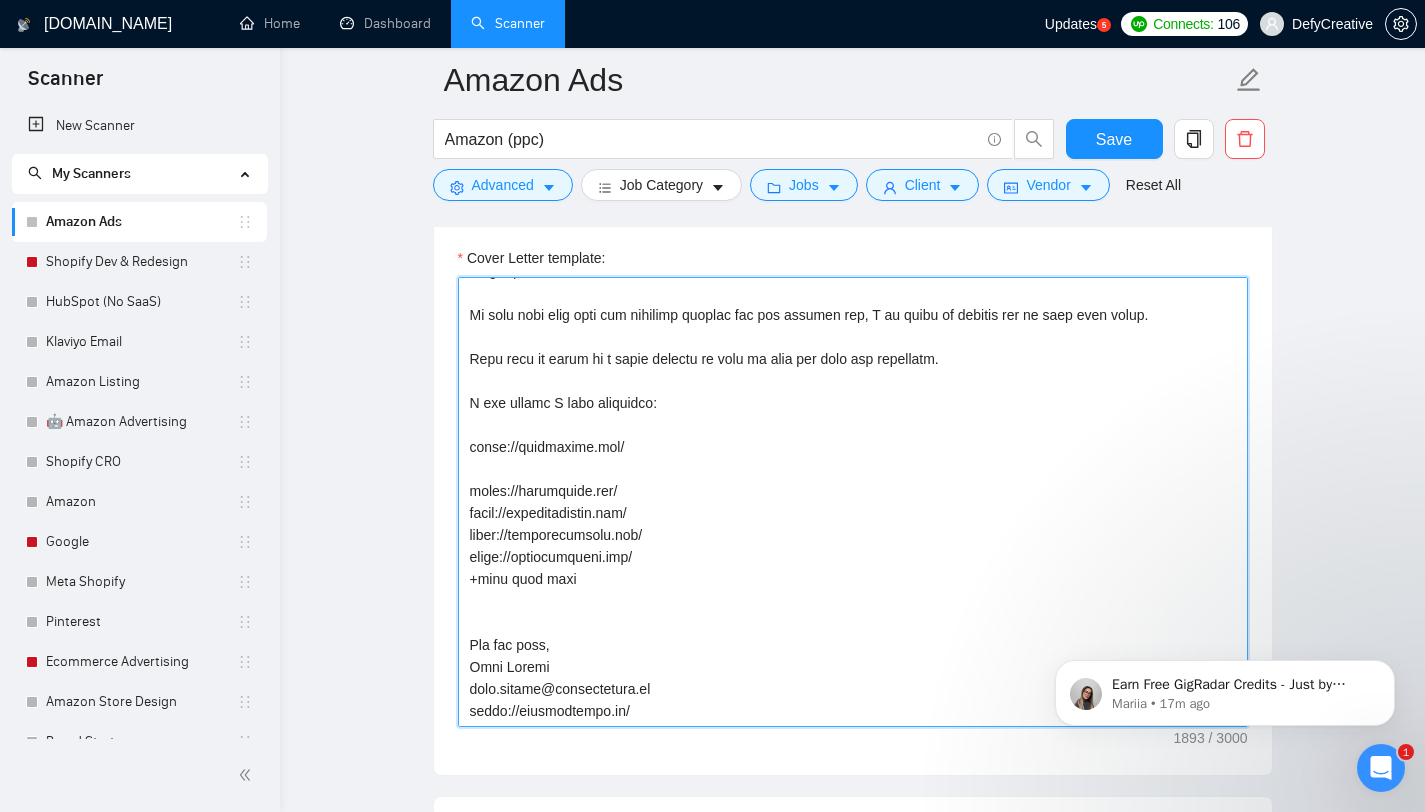 paste on "[URL][DOMAIN_NAME]" 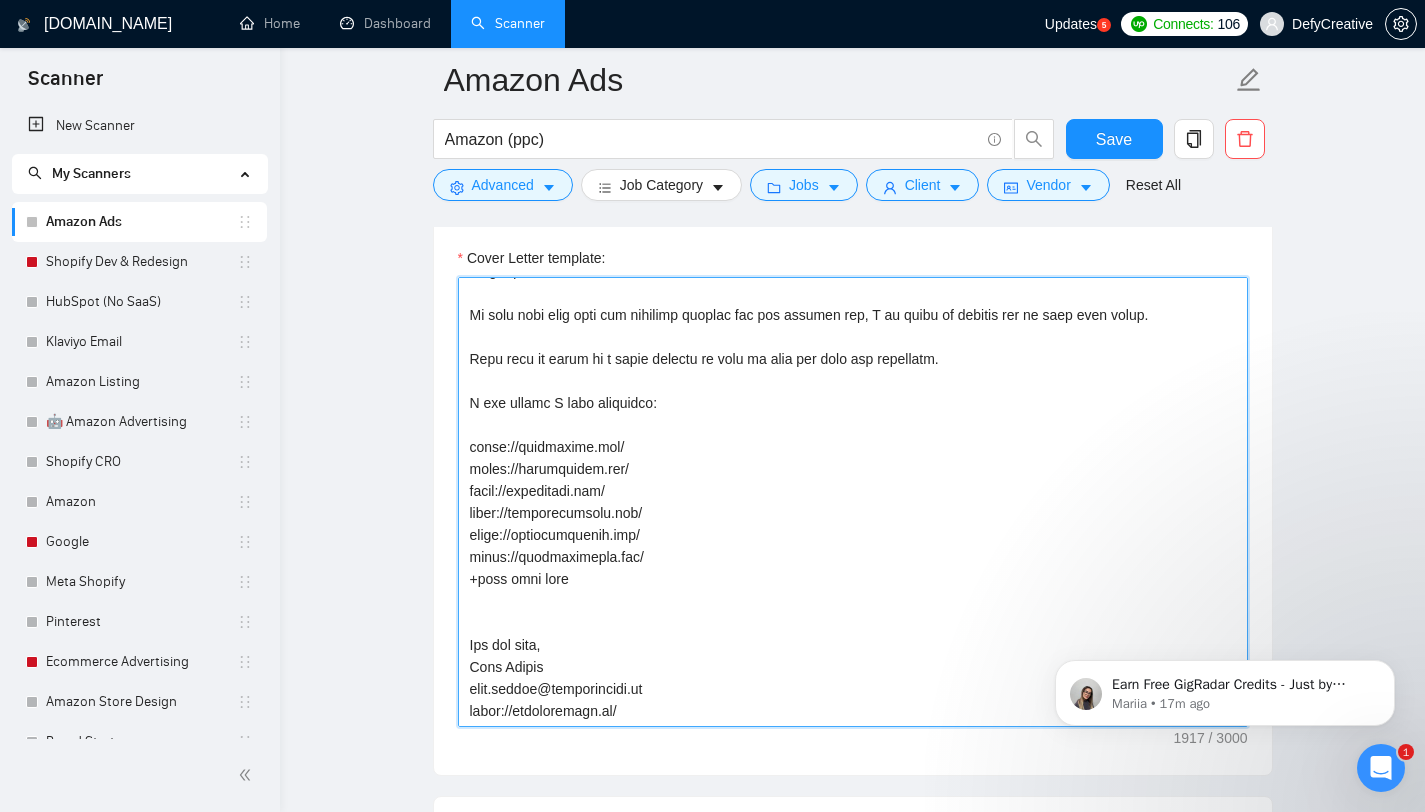 drag, startPoint x: 581, startPoint y: 514, endPoint x: 515, endPoint y: 515, distance: 66.007576 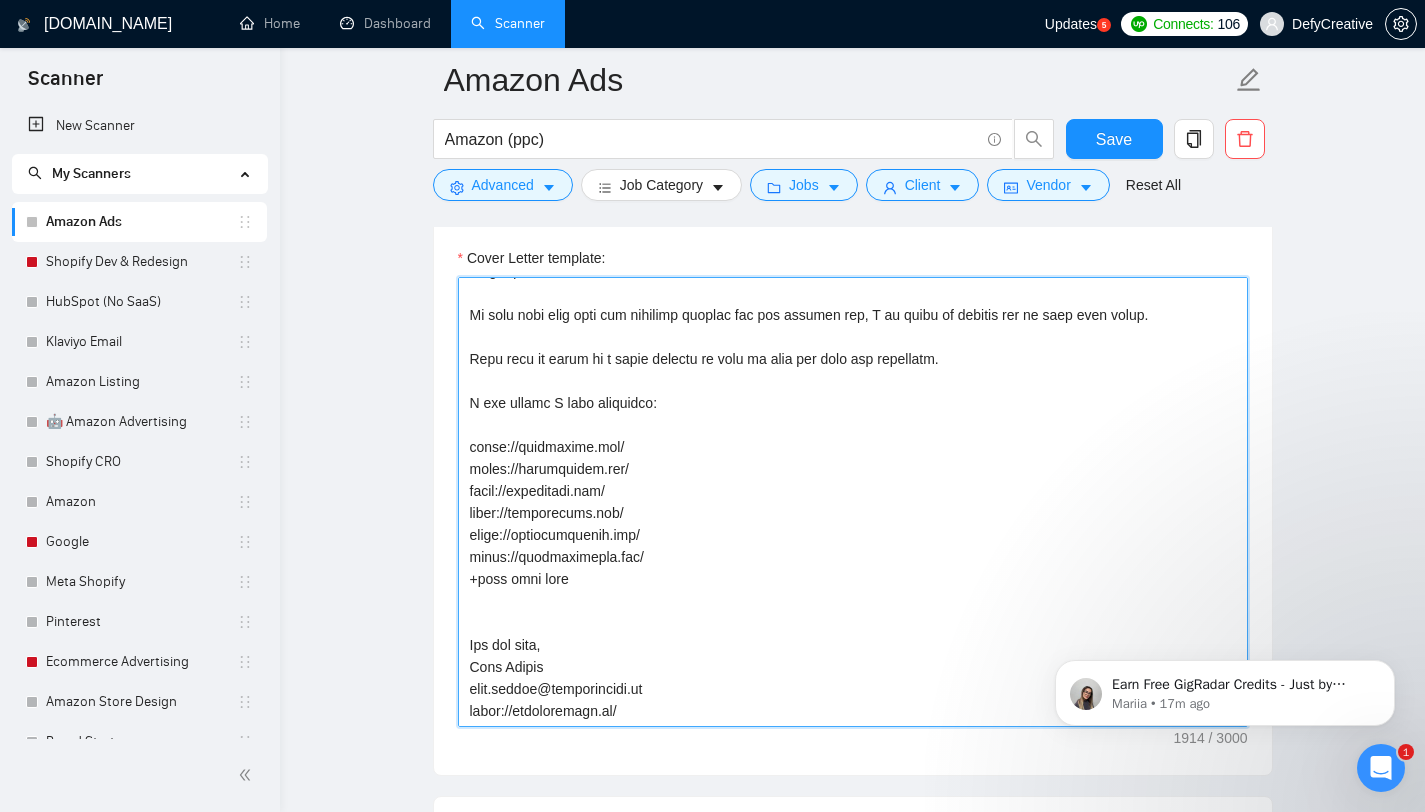 click on "Cover Letter template:" at bounding box center [853, 502] 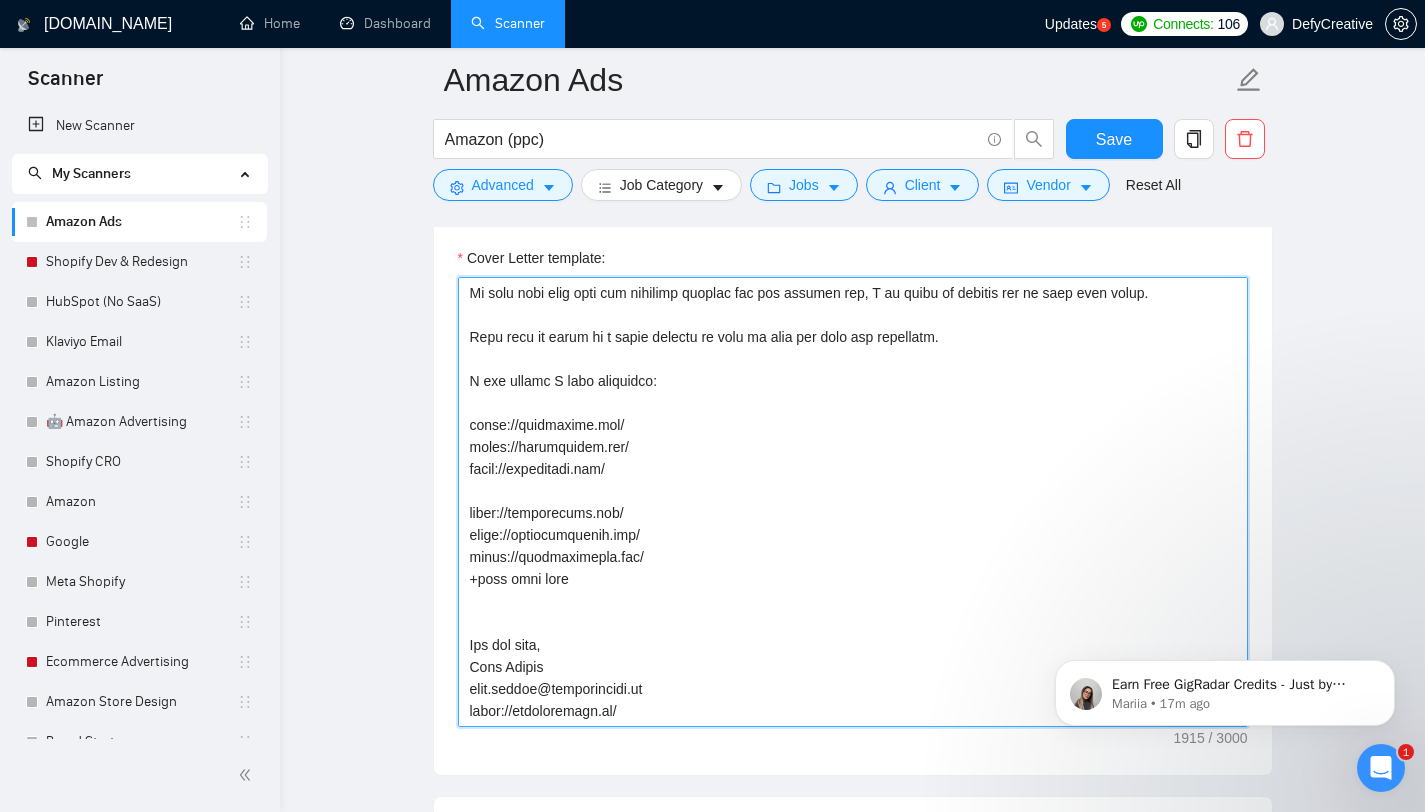 click on "Cover Letter template:" at bounding box center [853, 502] 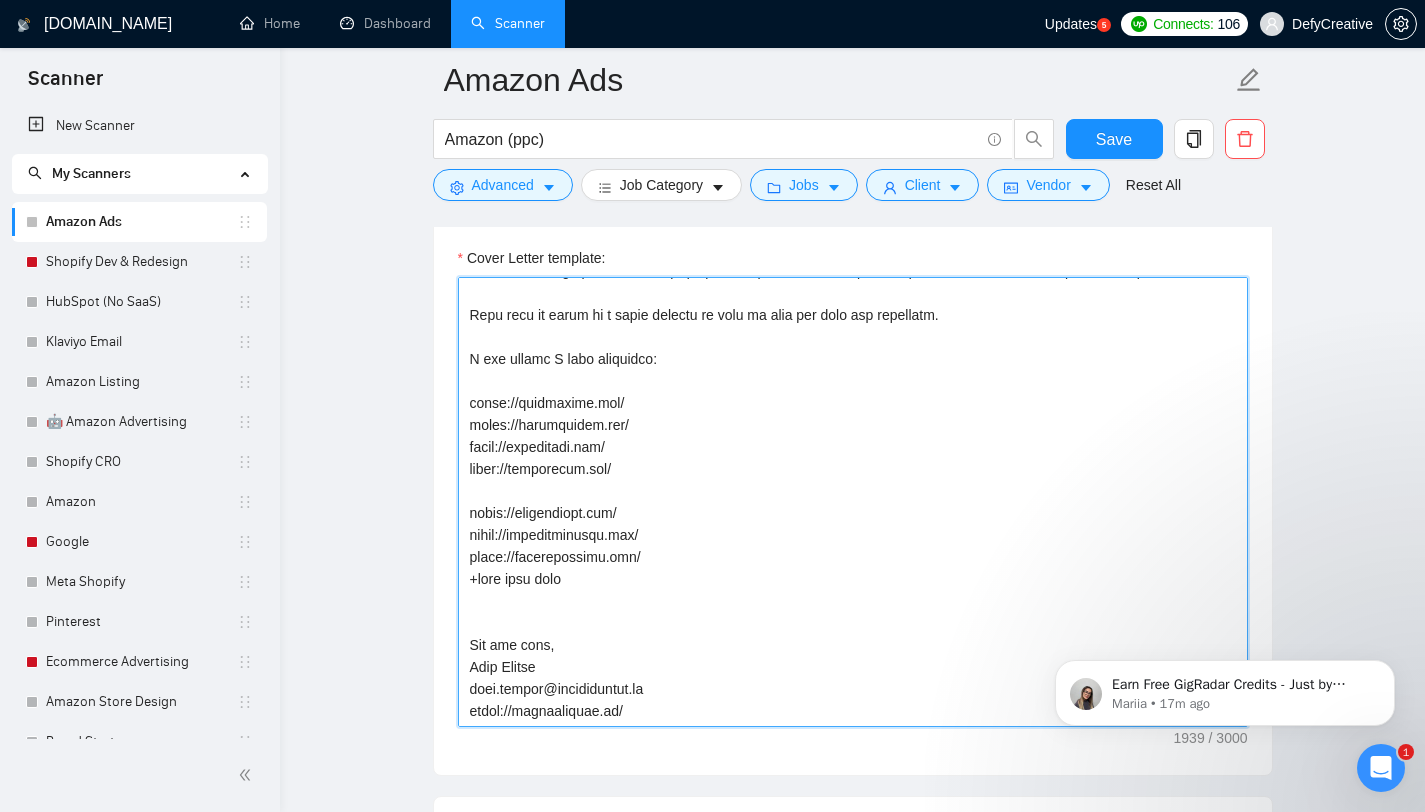 drag, startPoint x: 584, startPoint y: 538, endPoint x: 517, endPoint y: 538, distance: 67 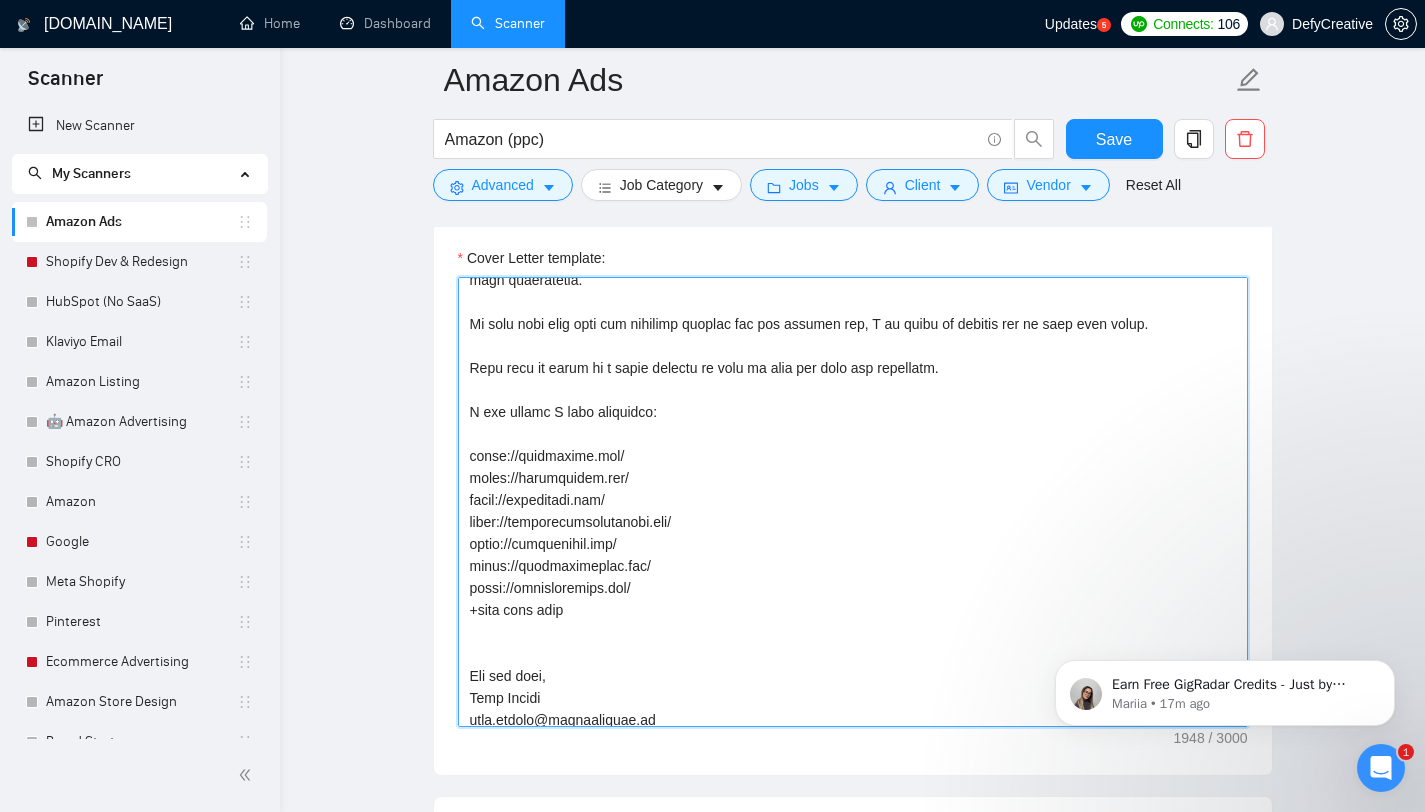 scroll, scrollTop: 550, scrollLeft: 0, axis: vertical 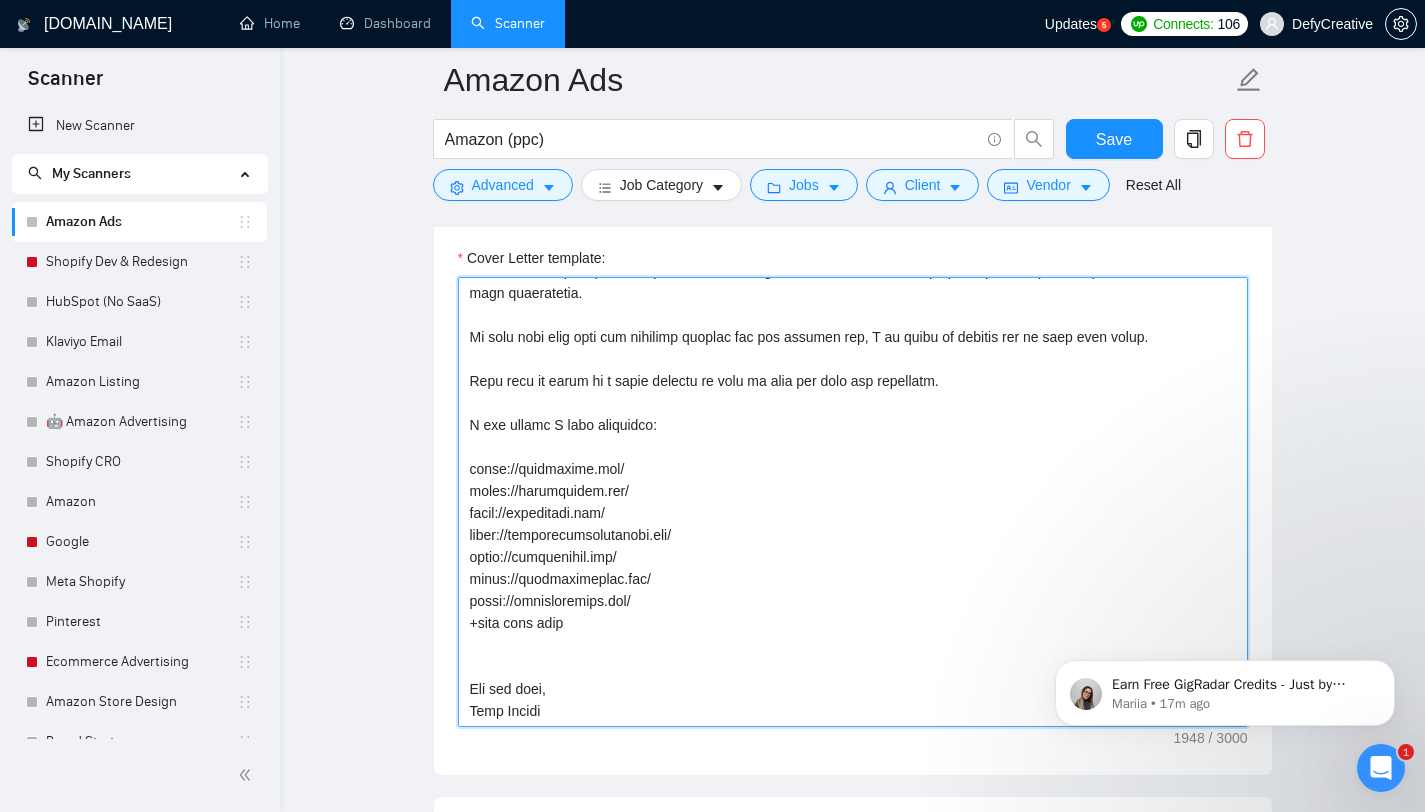 click on "Cover Letter template:" at bounding box center [853, 502] 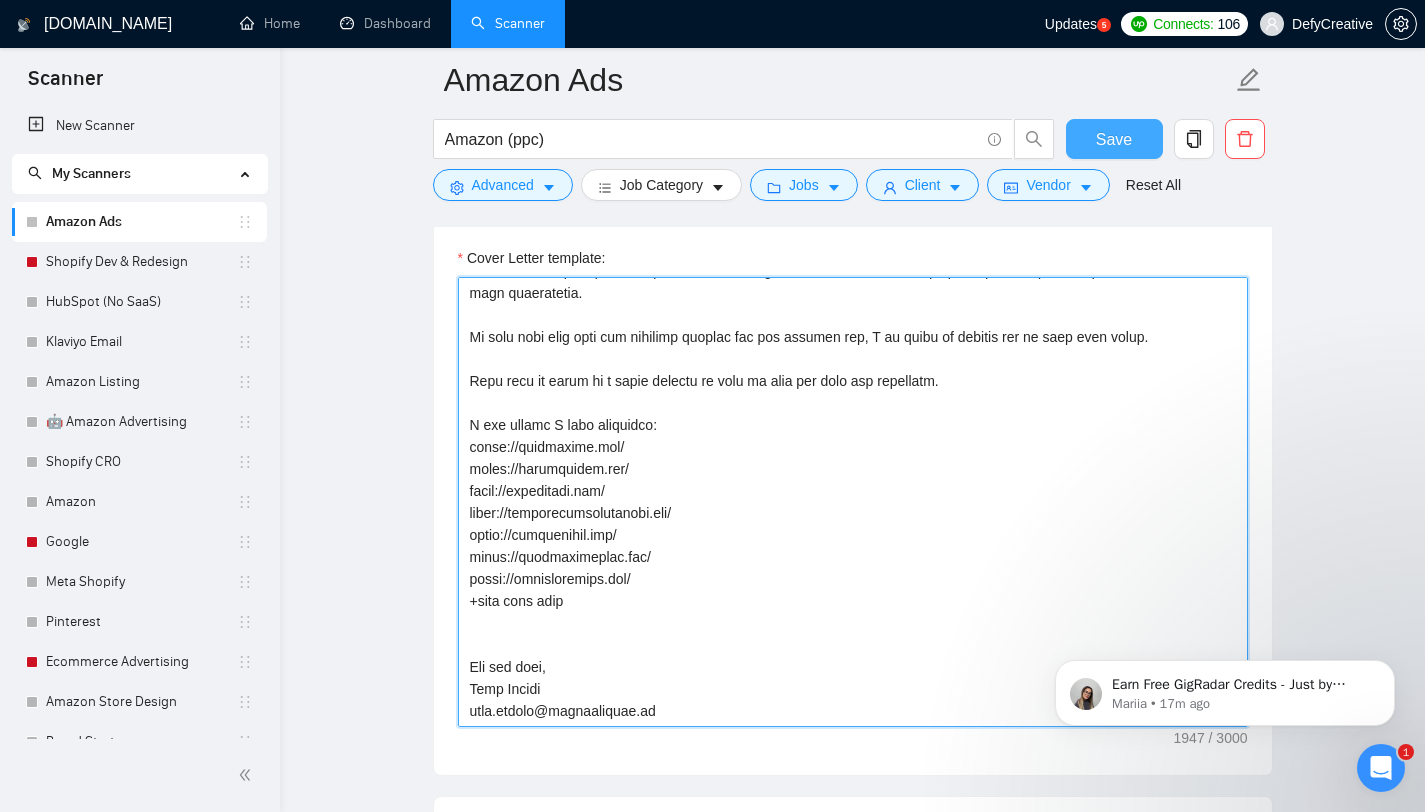 type on "Hello,
I would love to help support your Amazon ads account and optimize your listings to increase sales!
I am a seasoned Amazon SEO, advertising and conversion rate specialist that supports many 7-8 figure brands on Amazon.
*attached a few reports that should share some growth I have achieved
Overall I would be happy to create scalable campaigns for all the areas within [GEOGRAPHIC_DATA].
(Sponsored brand, product and display including advanced retargeting on your competitors)
*I use Helium10 as well for advanced keyword research
Client Success Screen Shots:
[URL][DOMAIN_NAME]
[URL][DOMAIN_NAME][PERSON_NAME]
[URL][DOMAIN_NAME]
[URL][DOMAIN_NAME]
My approach is extremely data-driven and methodic which allows me to system..." 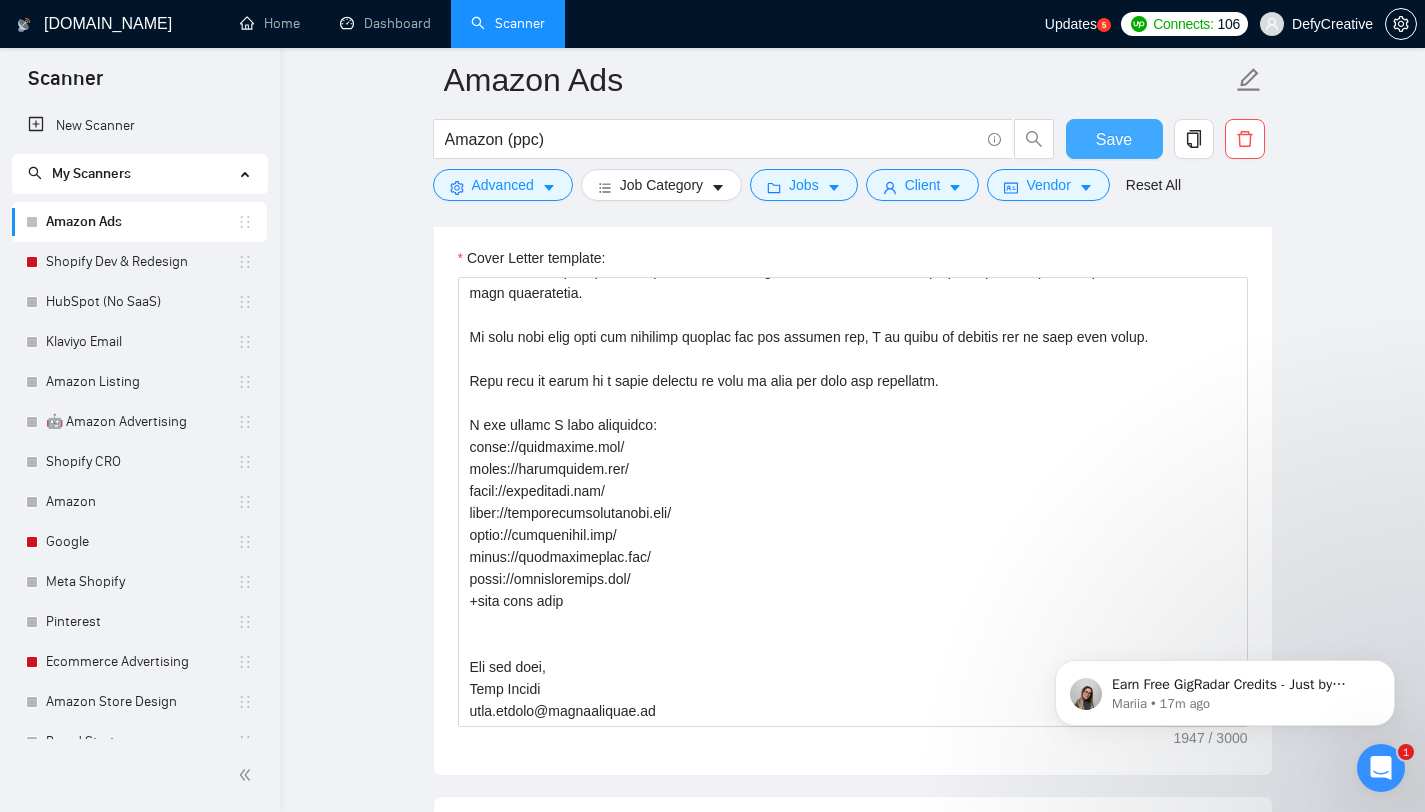 click on "Save" at bounding box center (1114, 139) 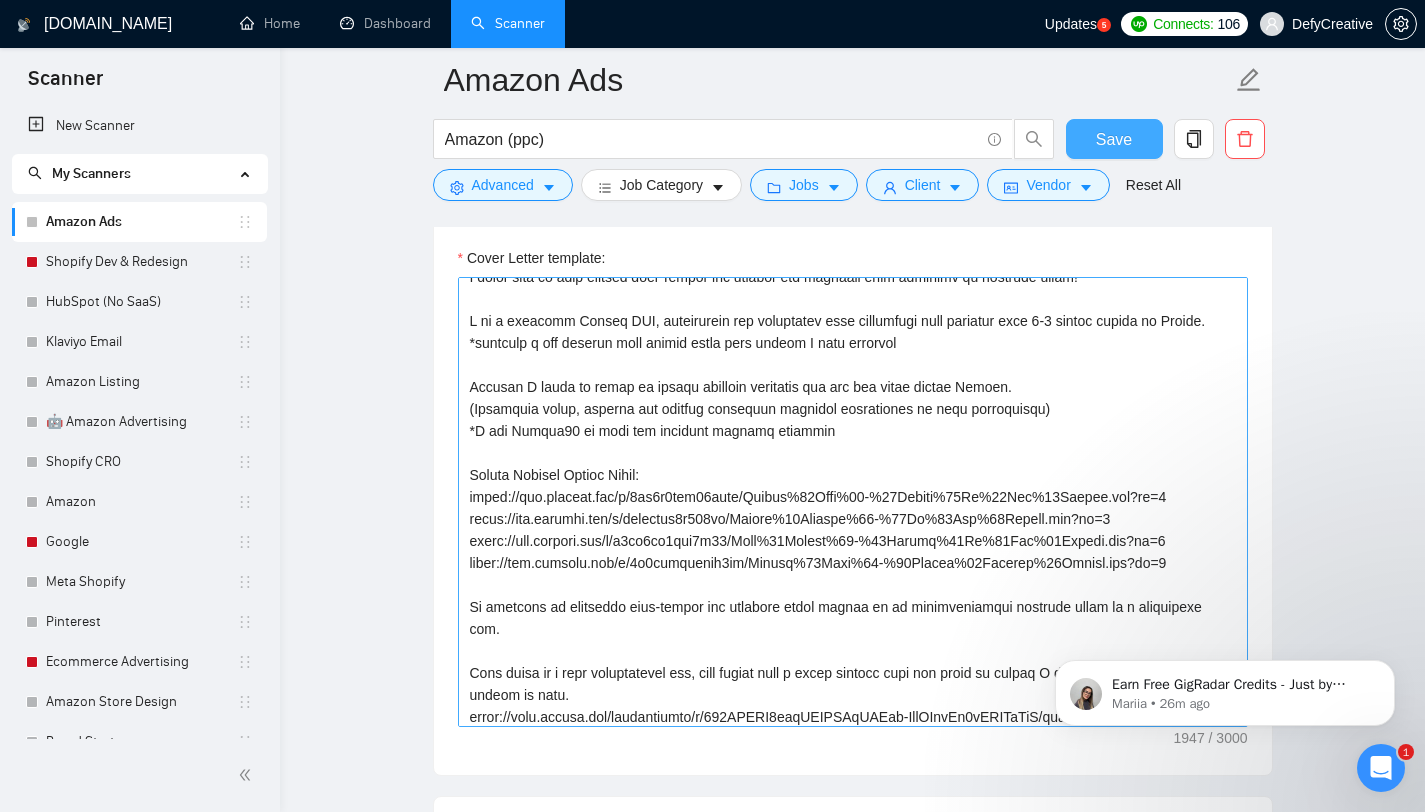 scroll, scrollTop: 0, scrollLeft: 0, axis: both 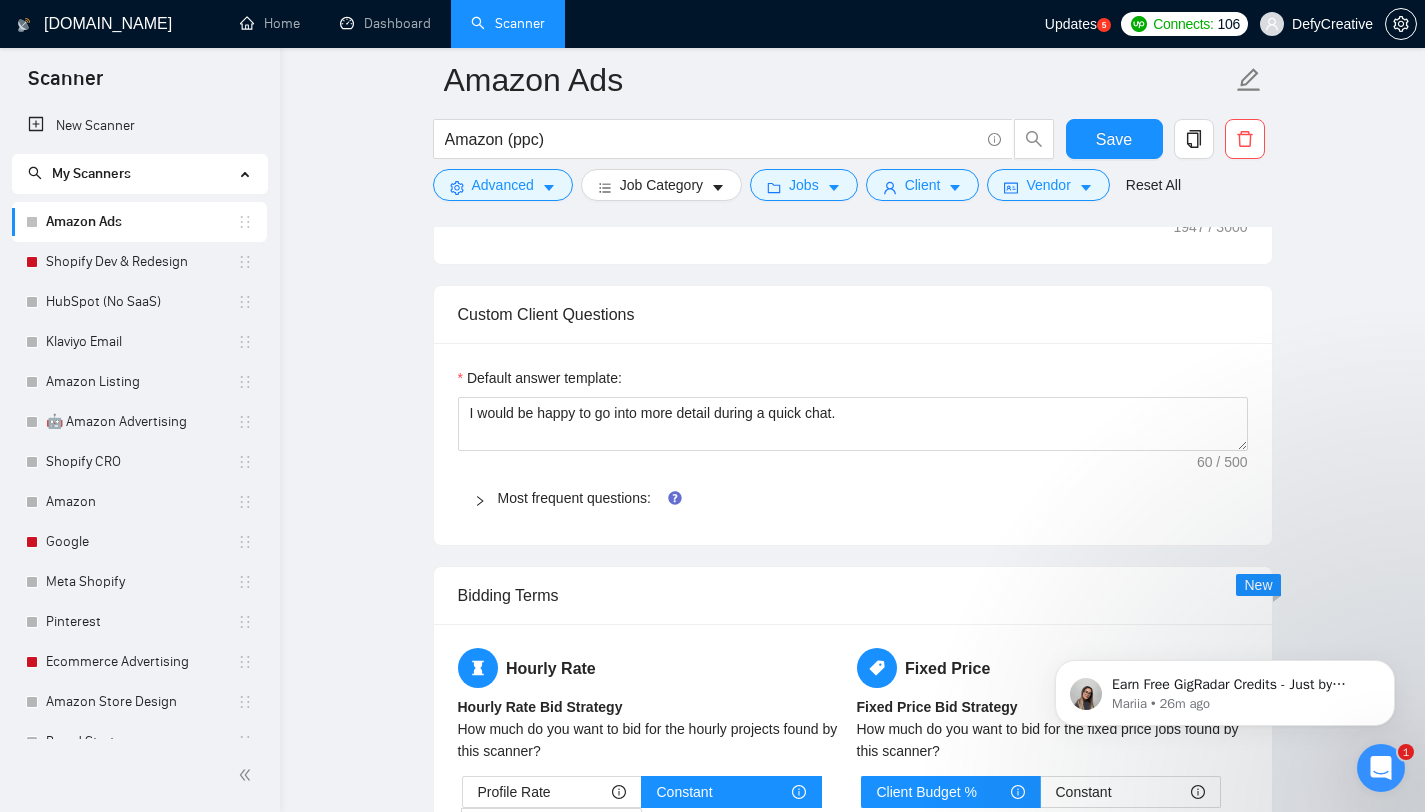 click at bounding box center (486, 498) 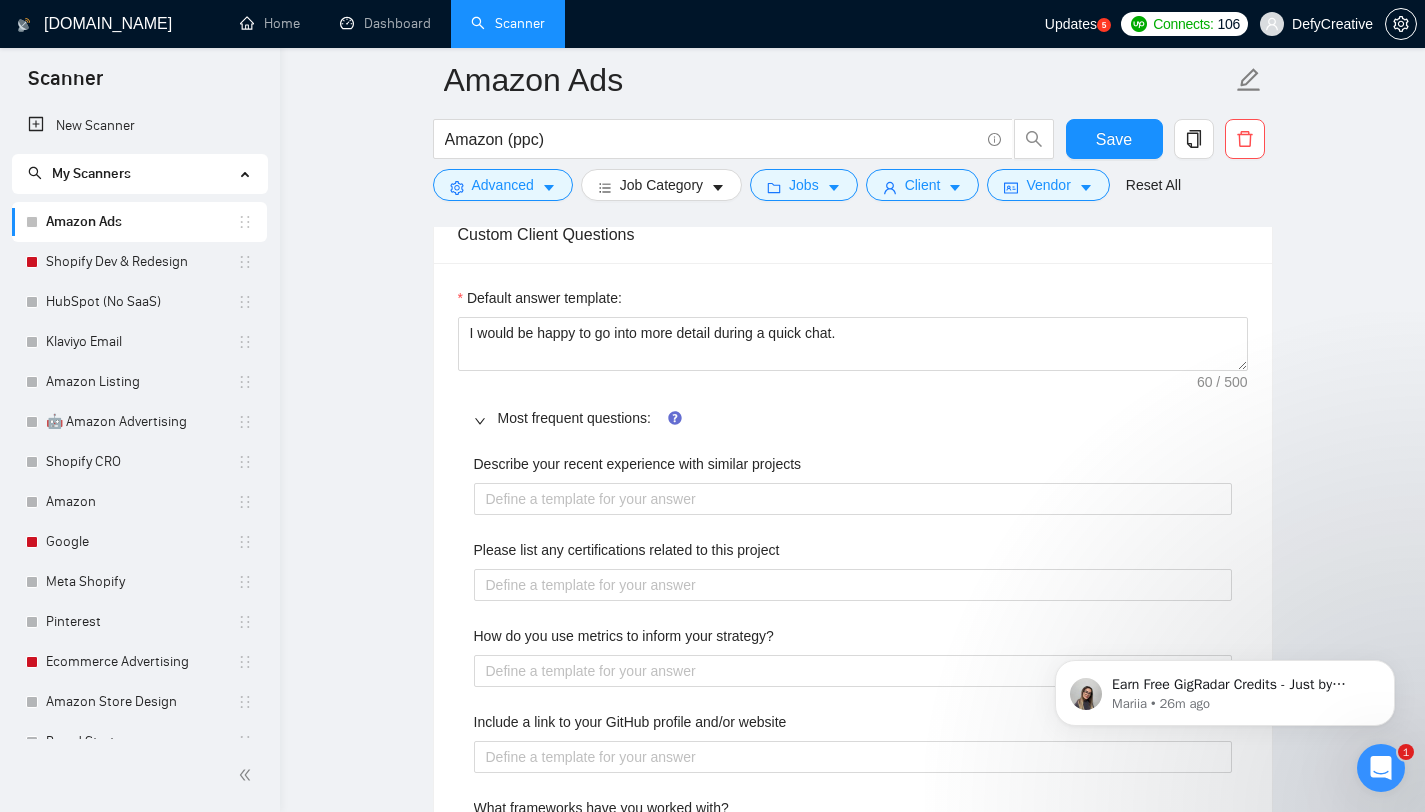 scroll, scrollTop: 1975, scrollLeft: 0, axis: vertical 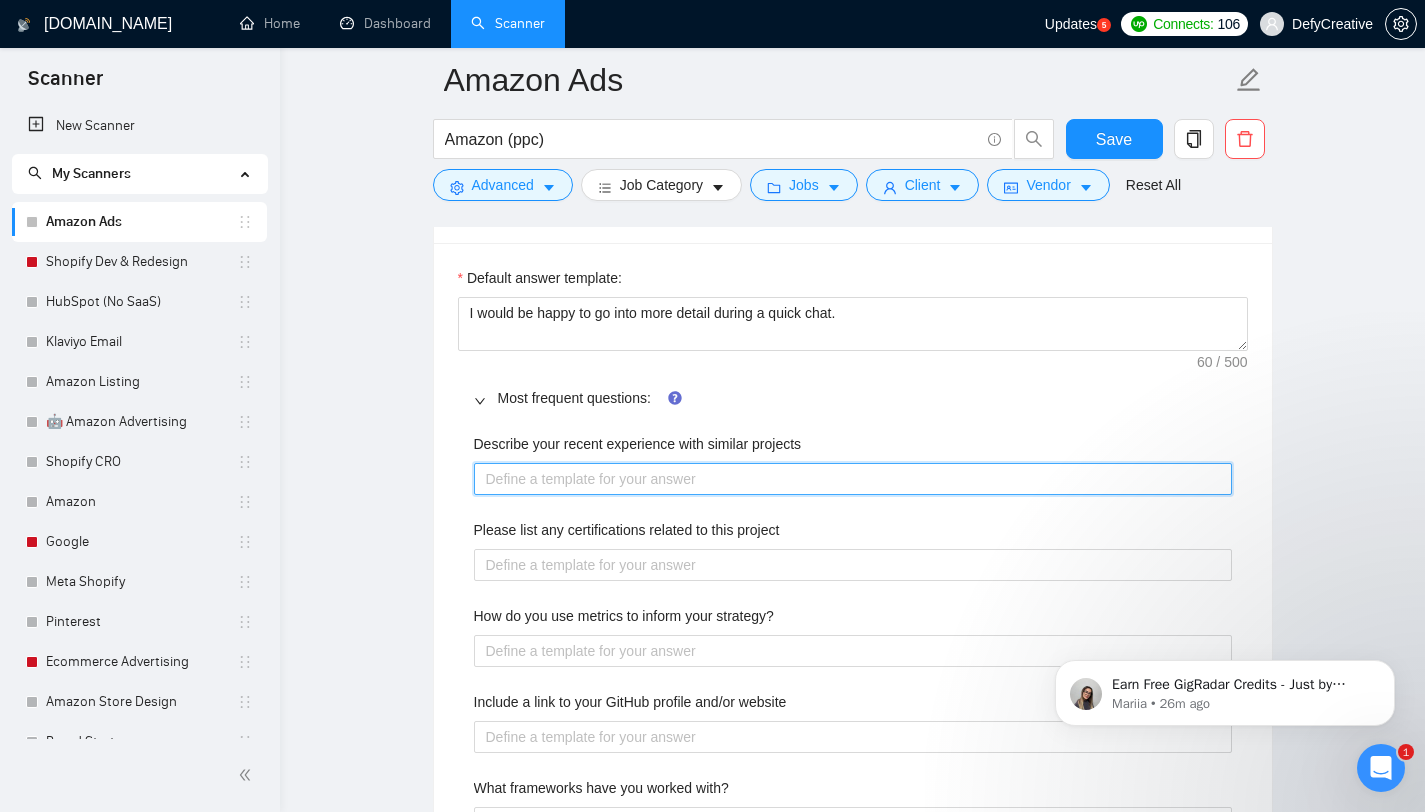 click on "Describe your recent experience with similar projects" at bounding box center (853, 479) 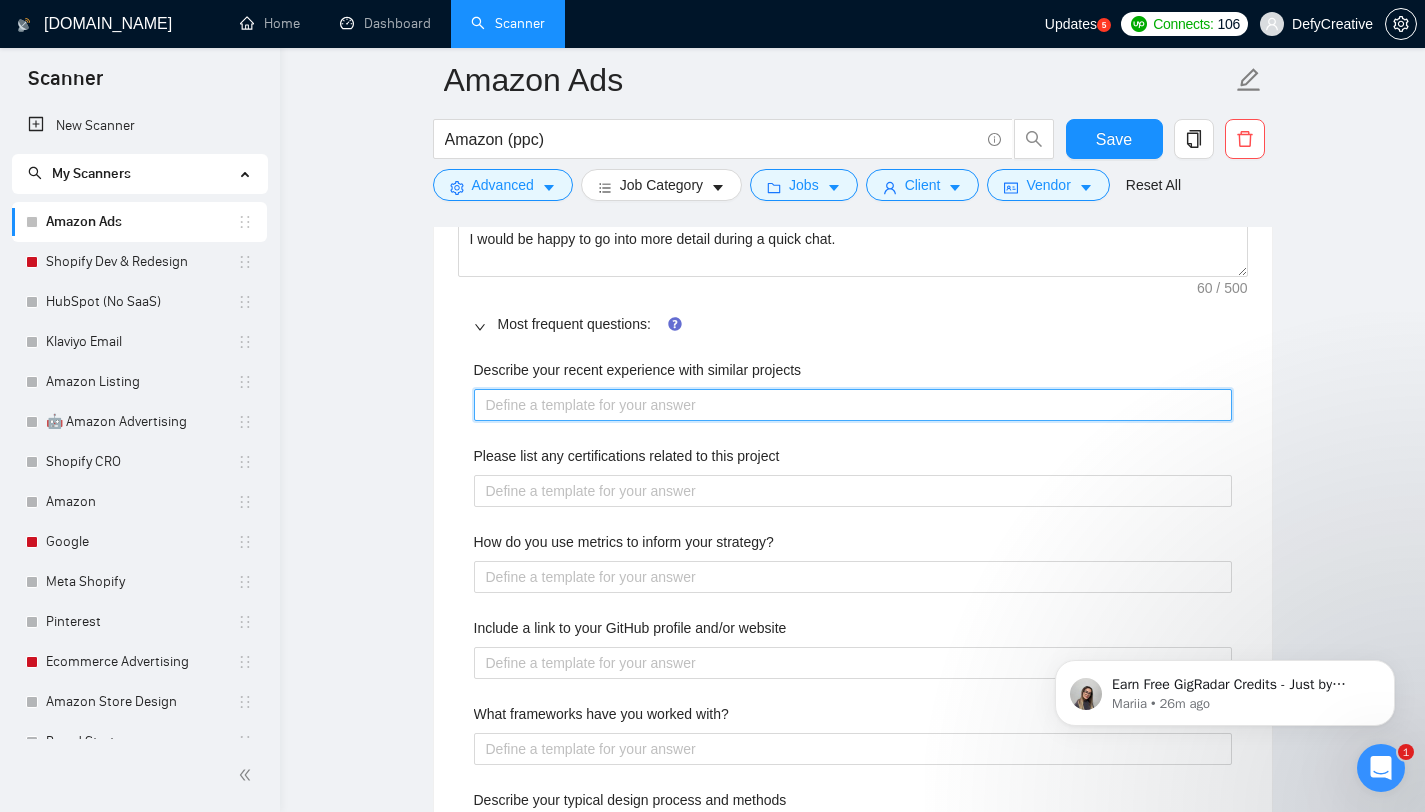 scroll, scrollTop: 2053, scrollLeft: 0, axis: vertical 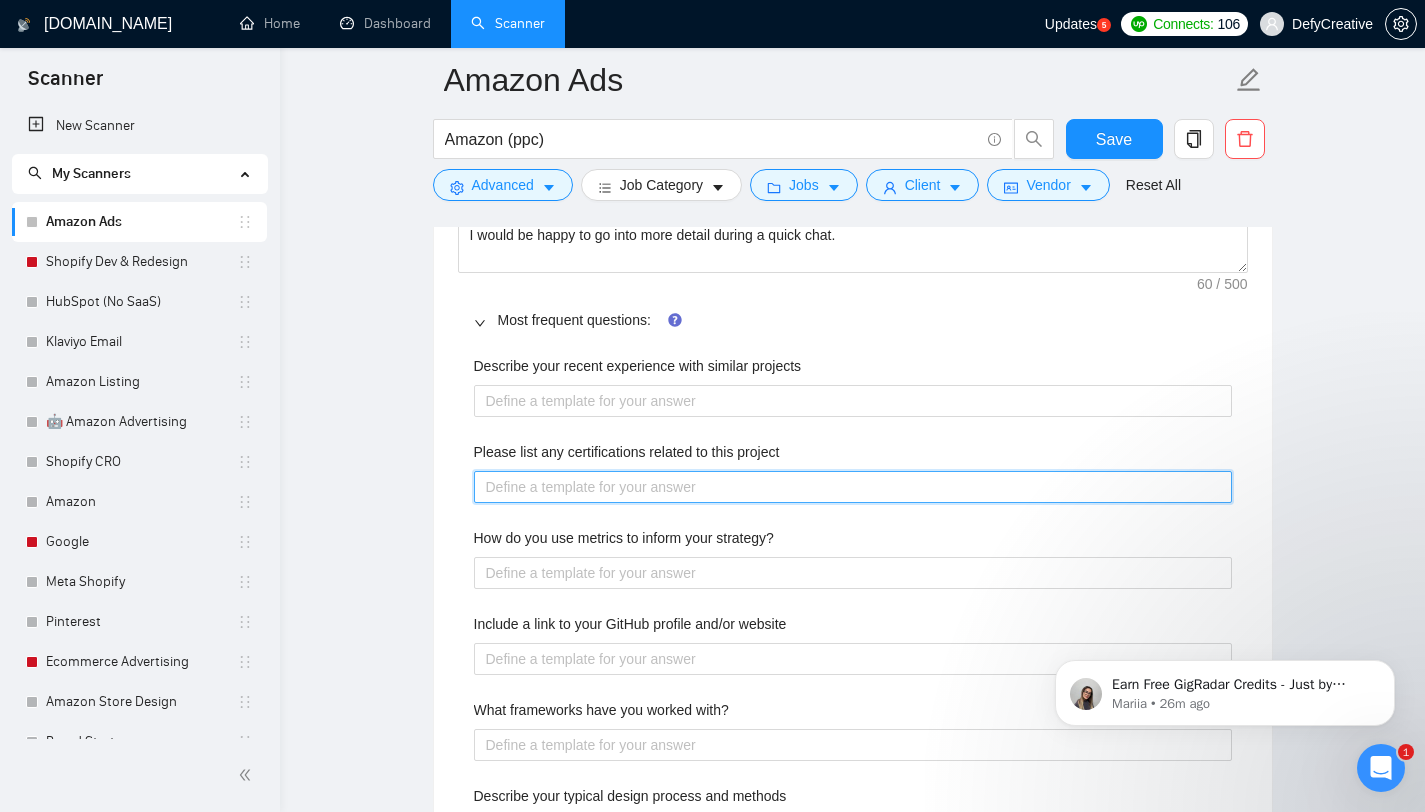click on "Please list any certifications related to this project" at bounding box center (853, 487) 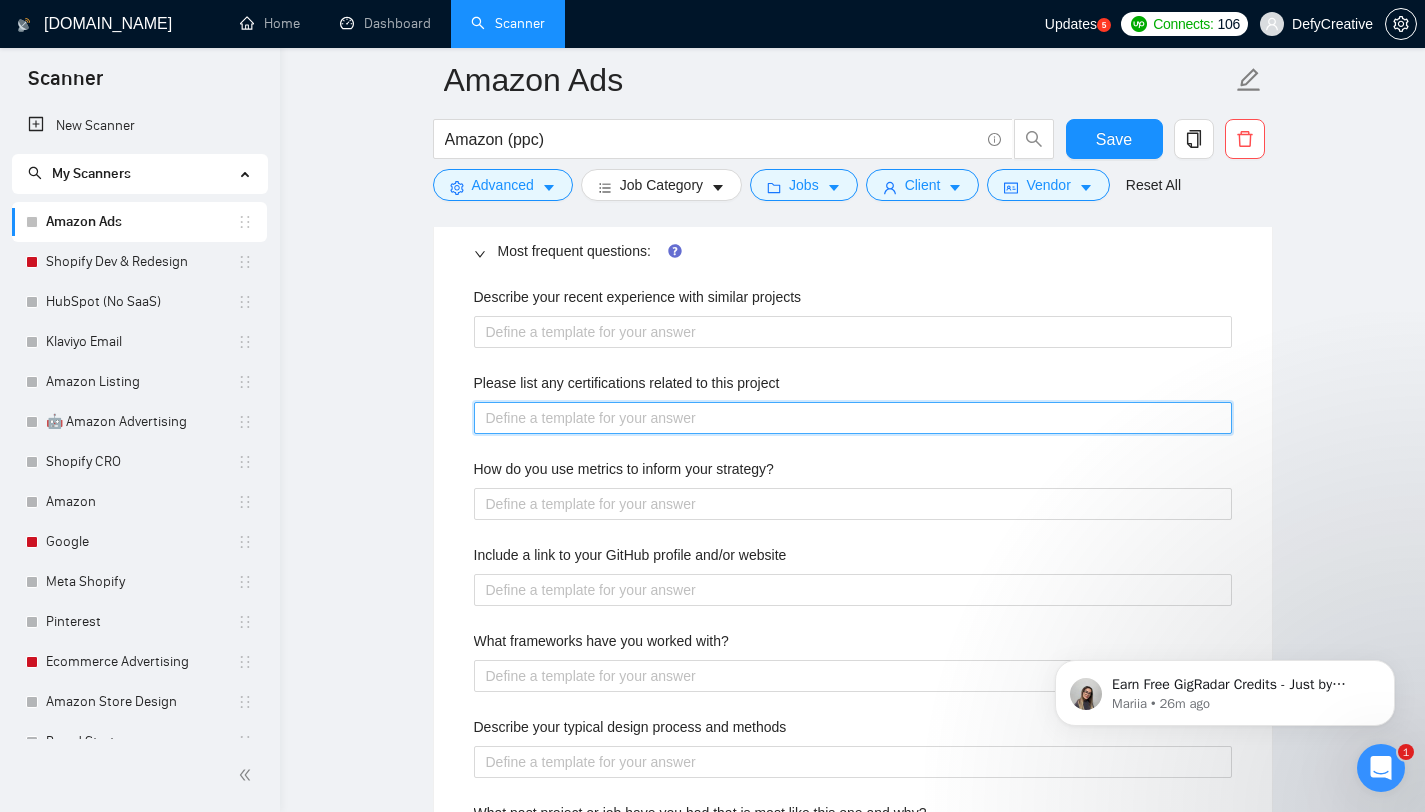 scroll, scrollTop: 2151, scrollLeft: 0, axis: vertical 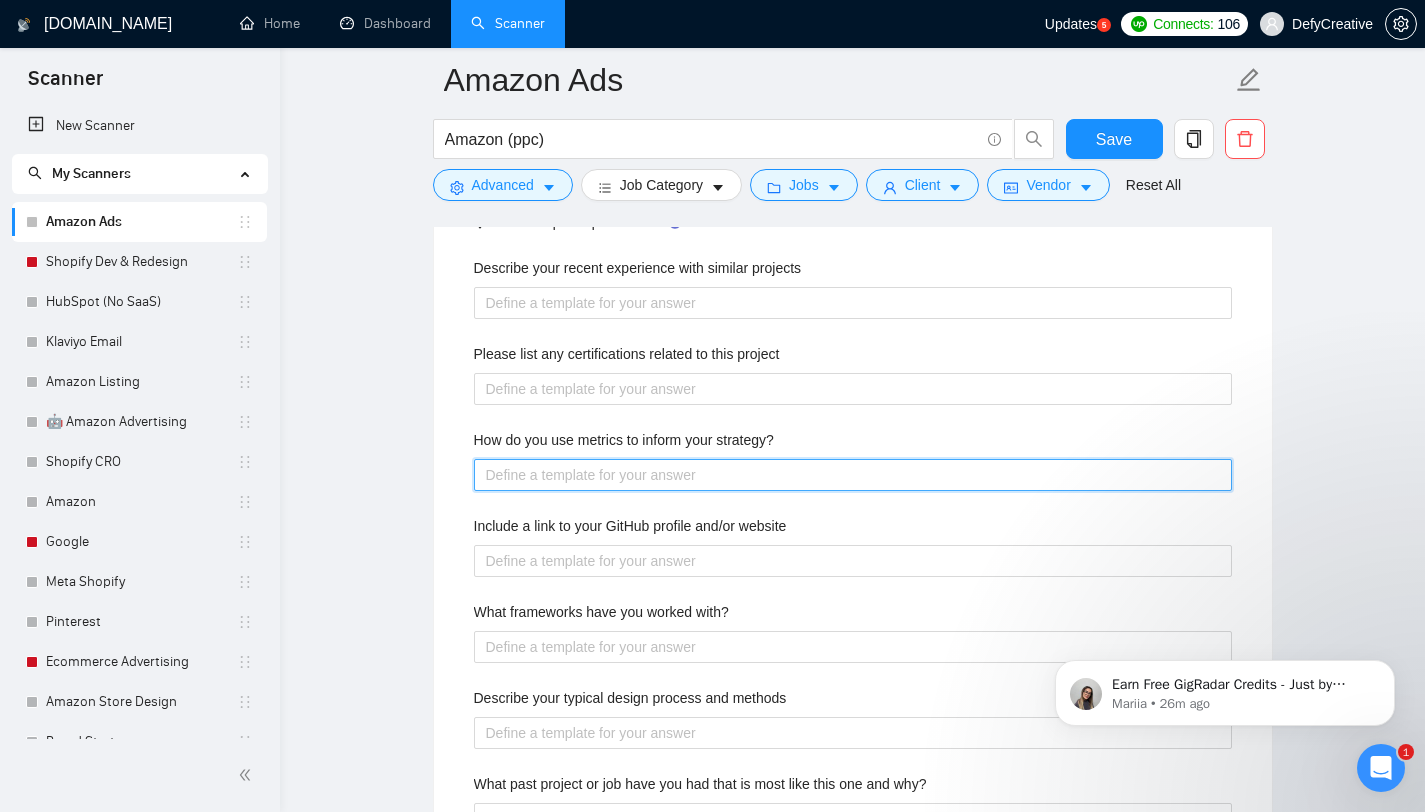click on "How do you use metrics to inform your strategy?" at bounding box center (853, 475) 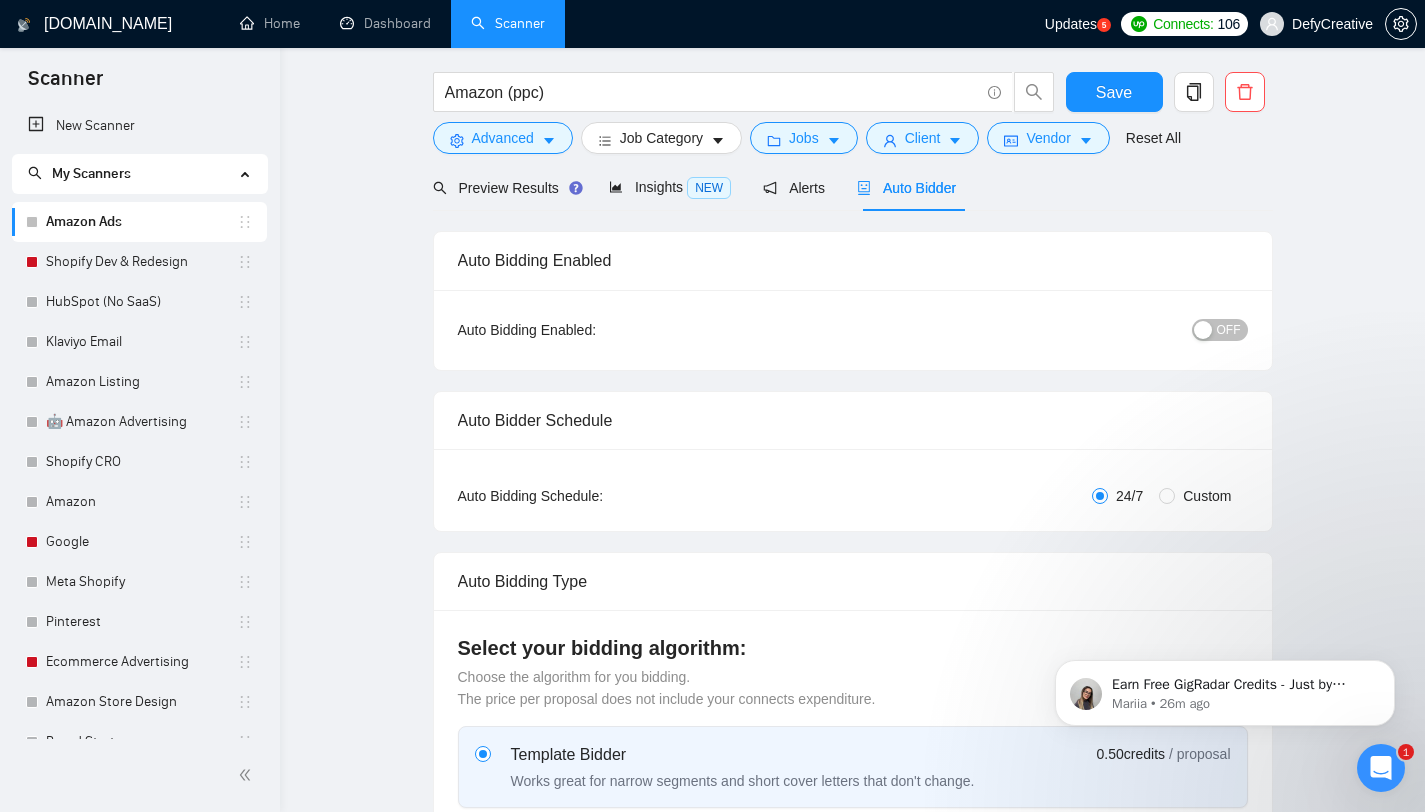 scroll, scrollTop: 0, scrollLeft: 0, axis: both 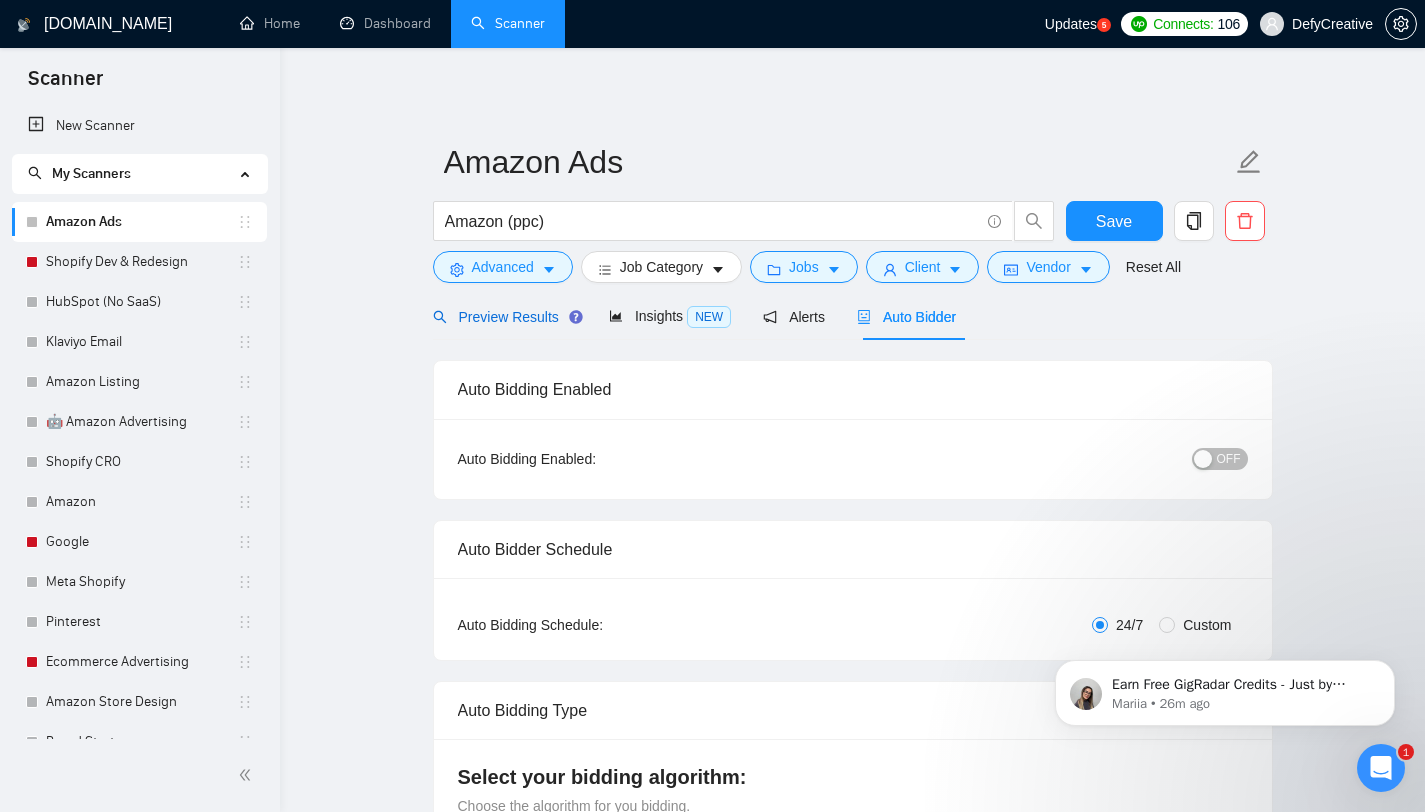 click on "Preview Results" at bounding box center (505, 317) 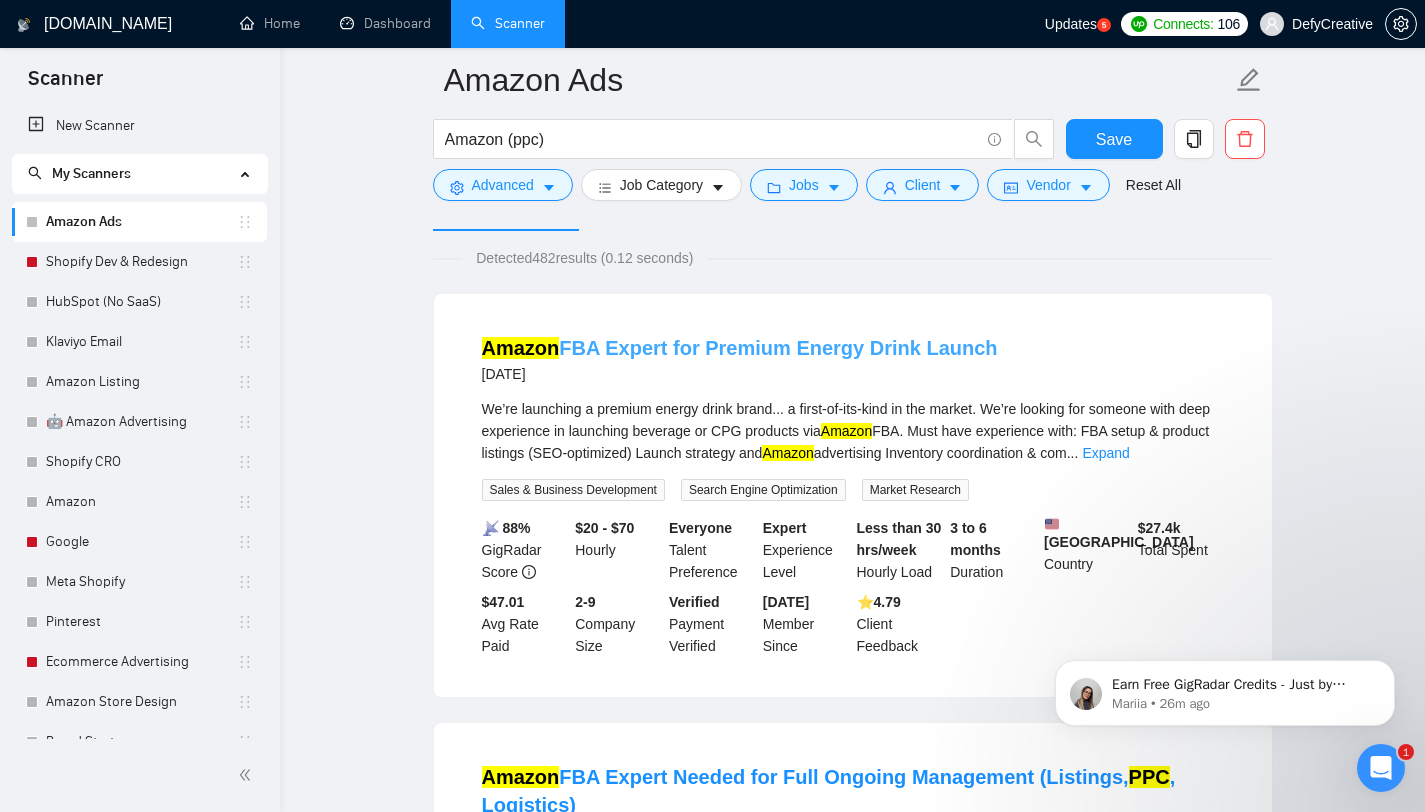 scroll, scrollTop: 129, scrollLeft: 0, axis: vertical 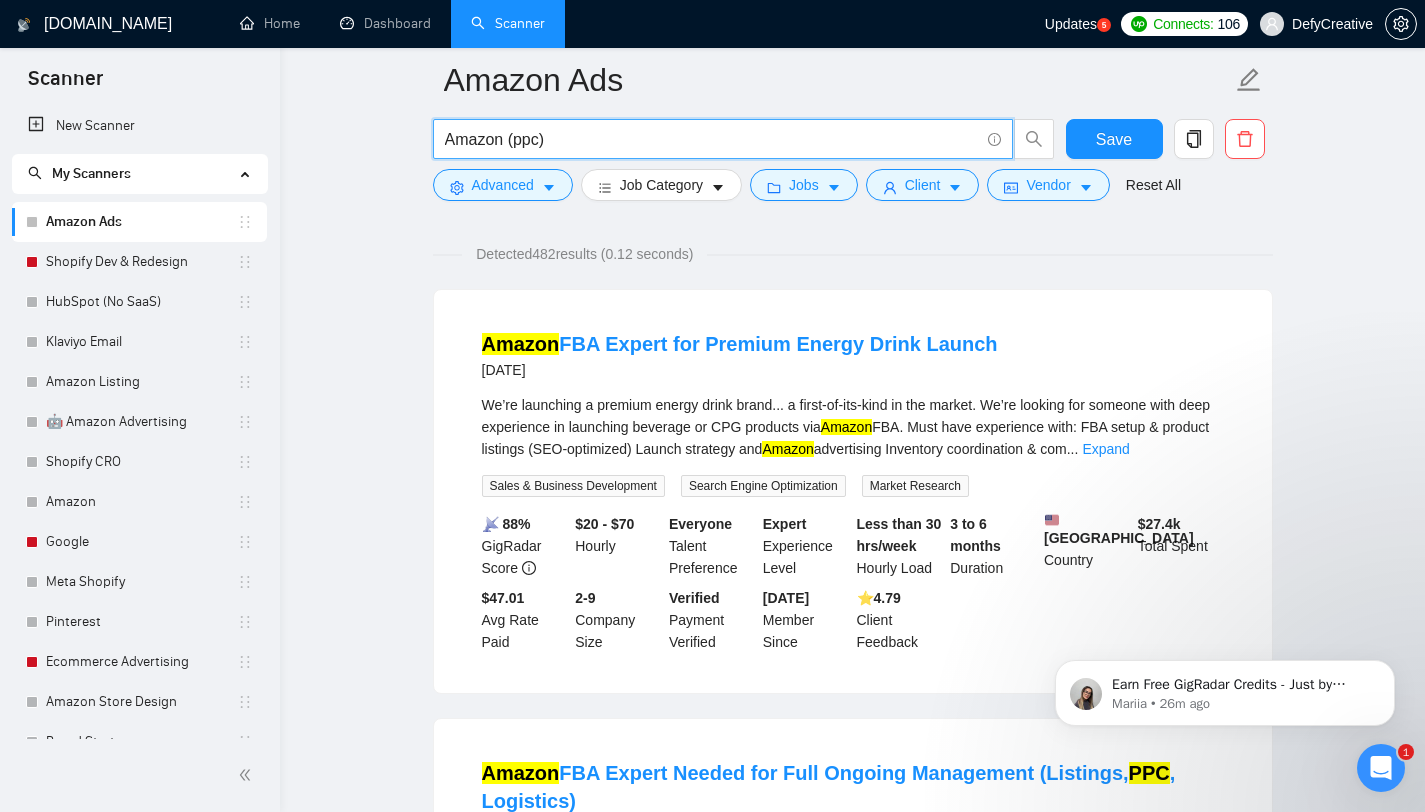 click on "Amazon (ppc)" at bounding box center [712, 139] 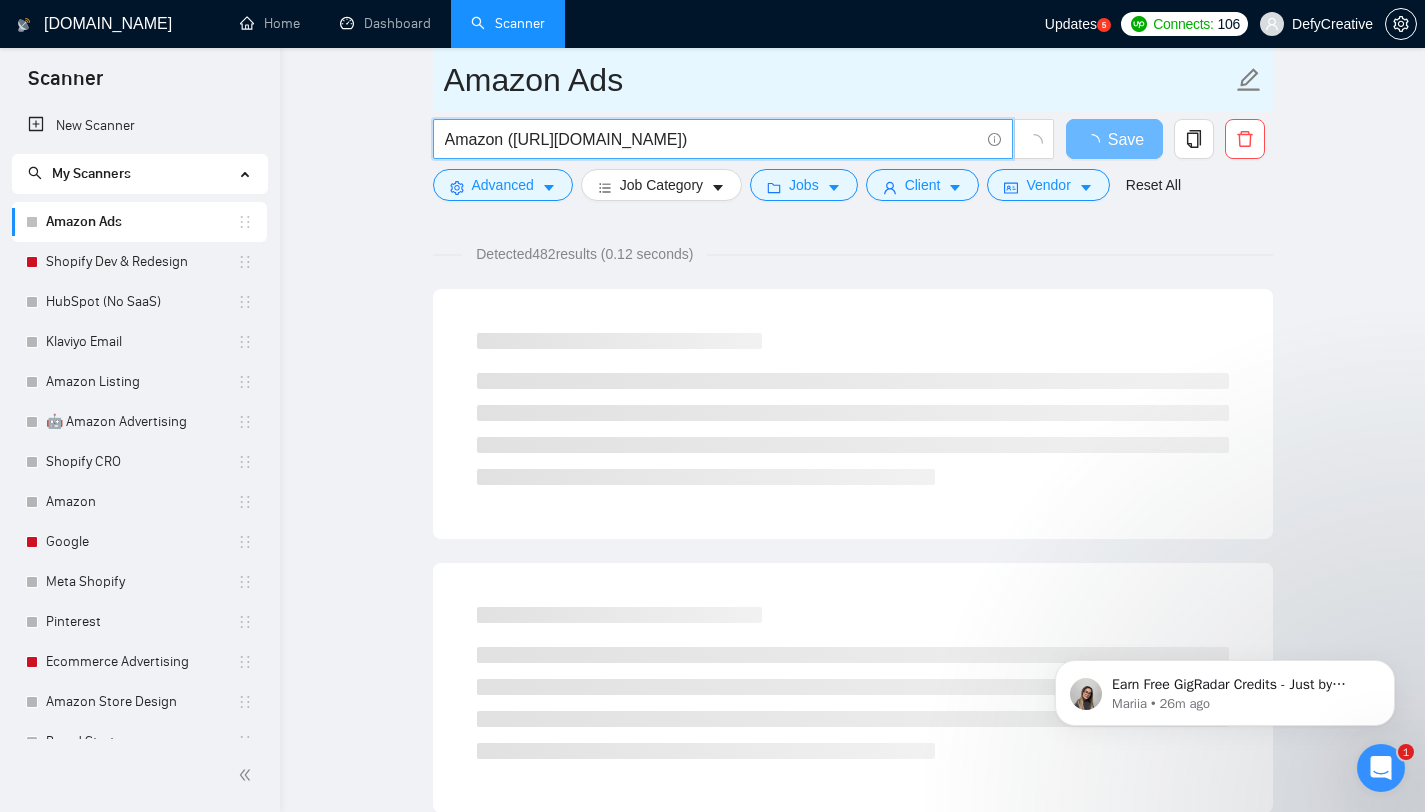 drag, startPoint x: 681, startPoint y: 142, endPoint x: 513, endPoint y: 138, distance: 168.0476 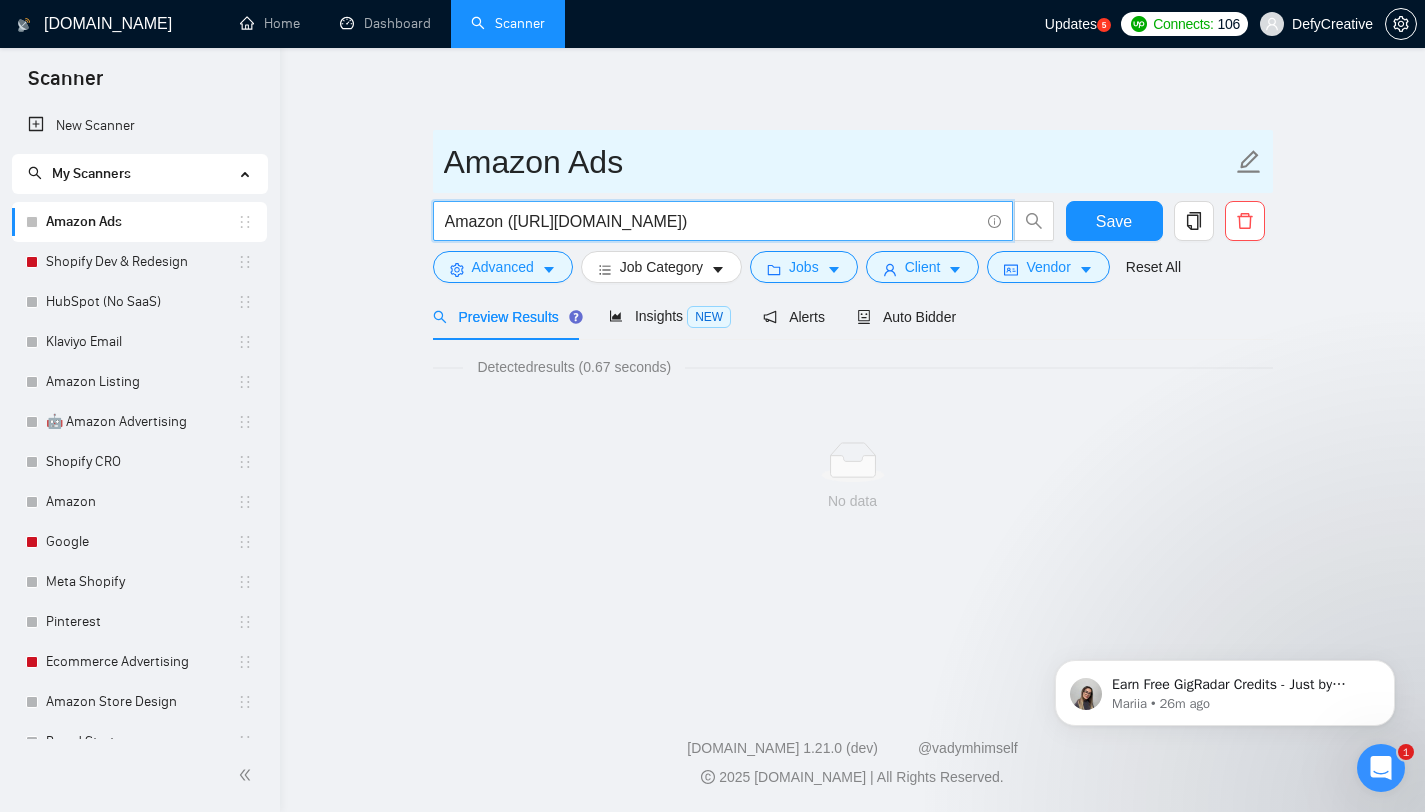 scroll, scrollTop: 0, scrollLeft: 0, axis: both 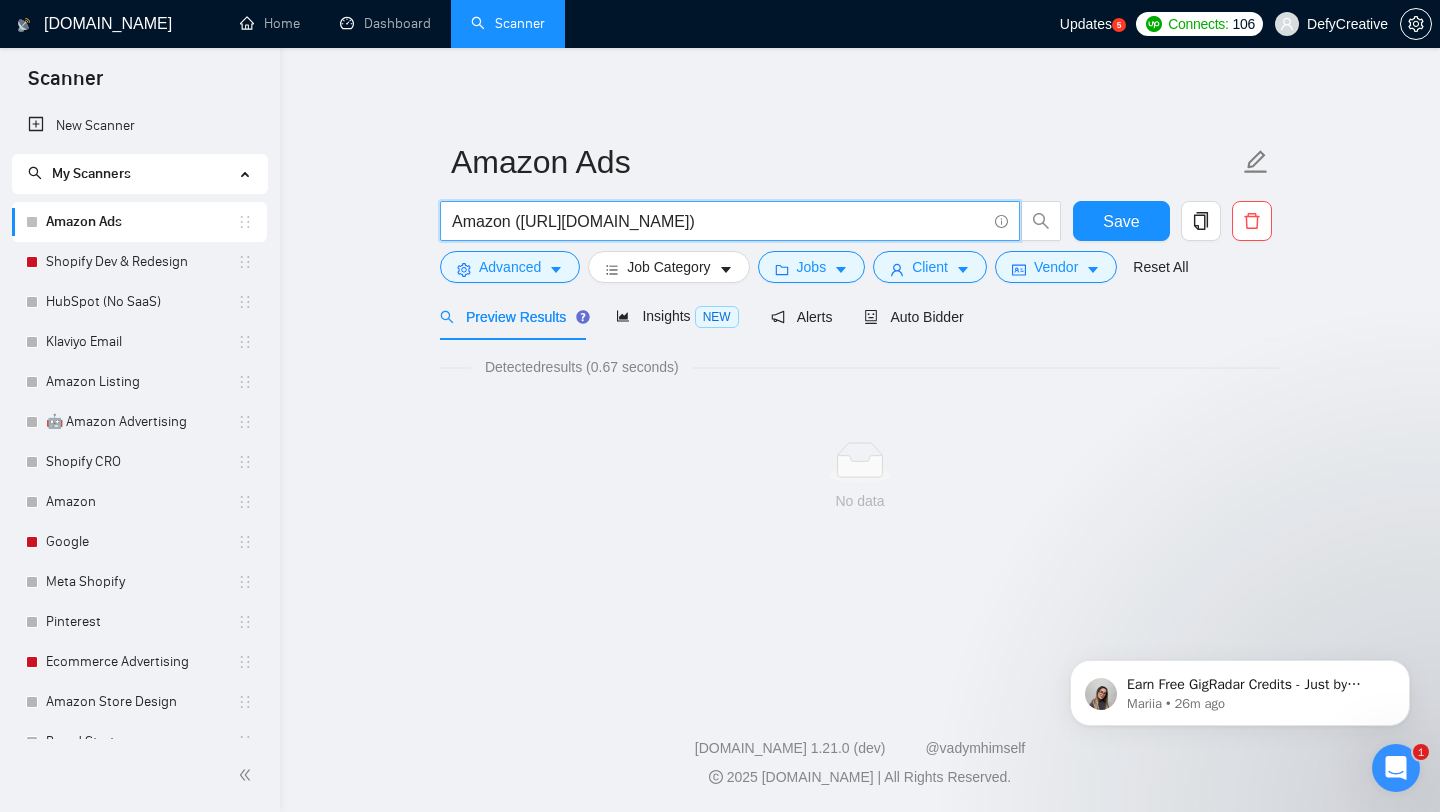 click on "Amazon ([URL][DOMAIN_NAME])" at bounding box center (719, 221) 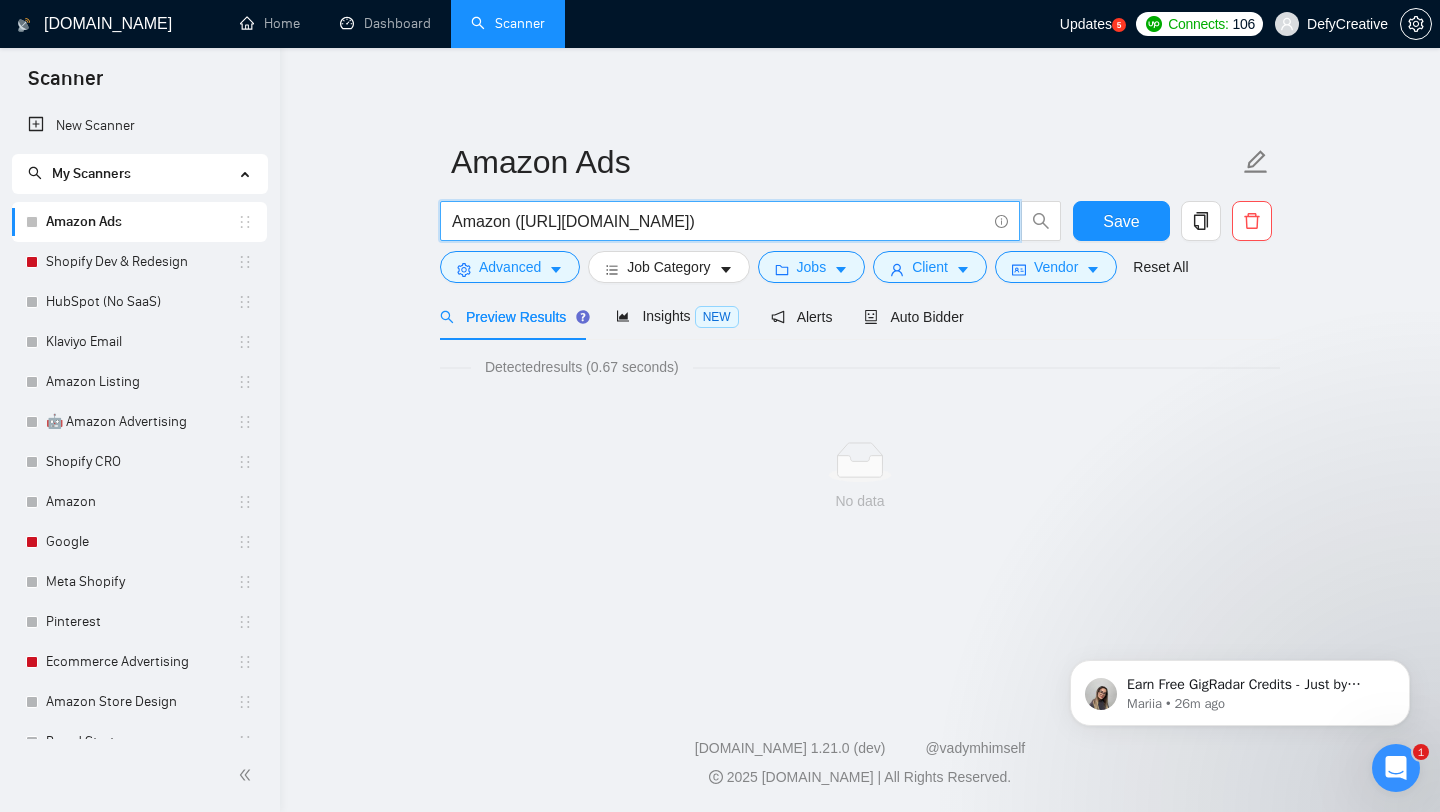 drag, startPoint x: 691, startPoint y: 221, endPoint x: 524, endPoint y: 210, distance: 167.36188 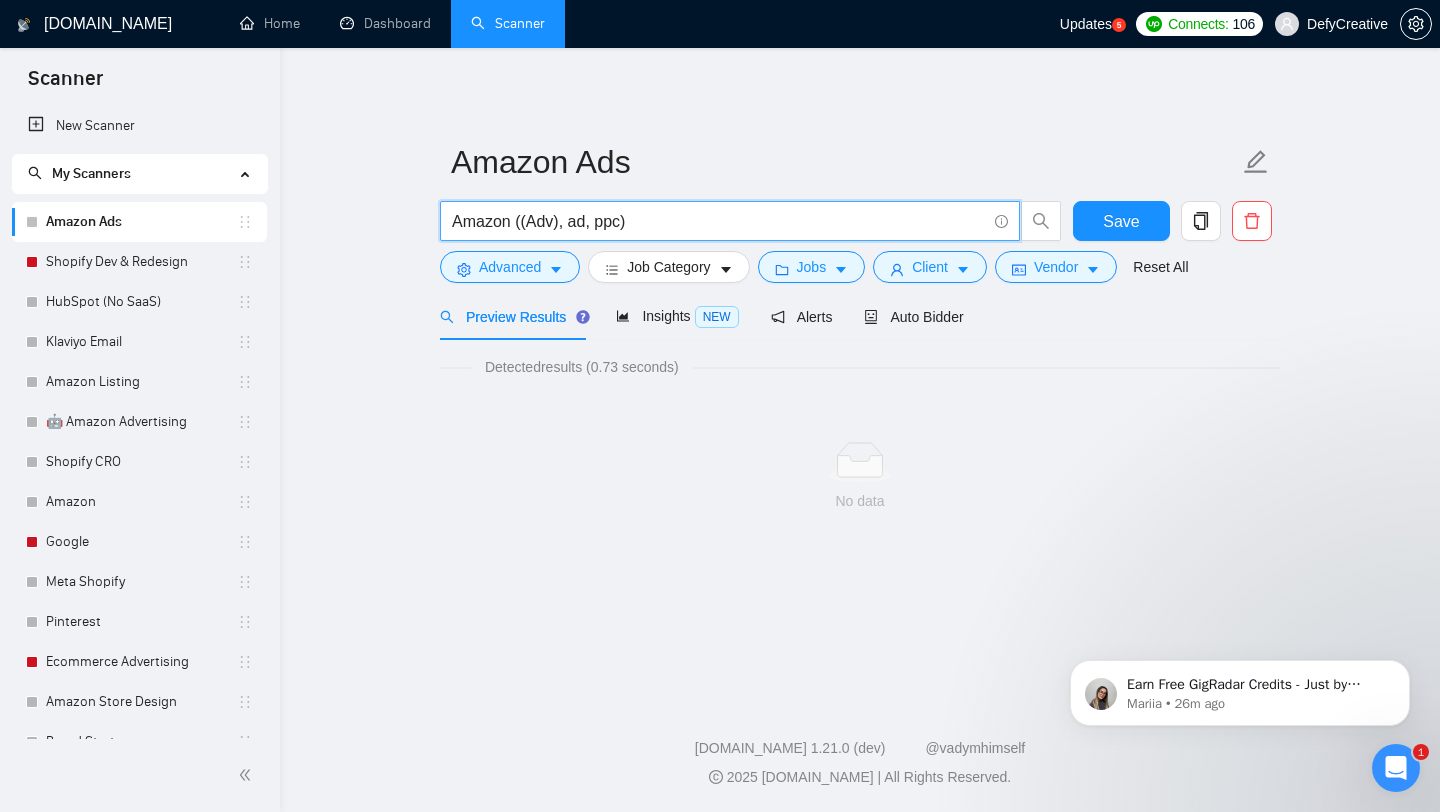 click on "Amazon ((Adv), ad, ppc)" at bounding box center (719, 221) 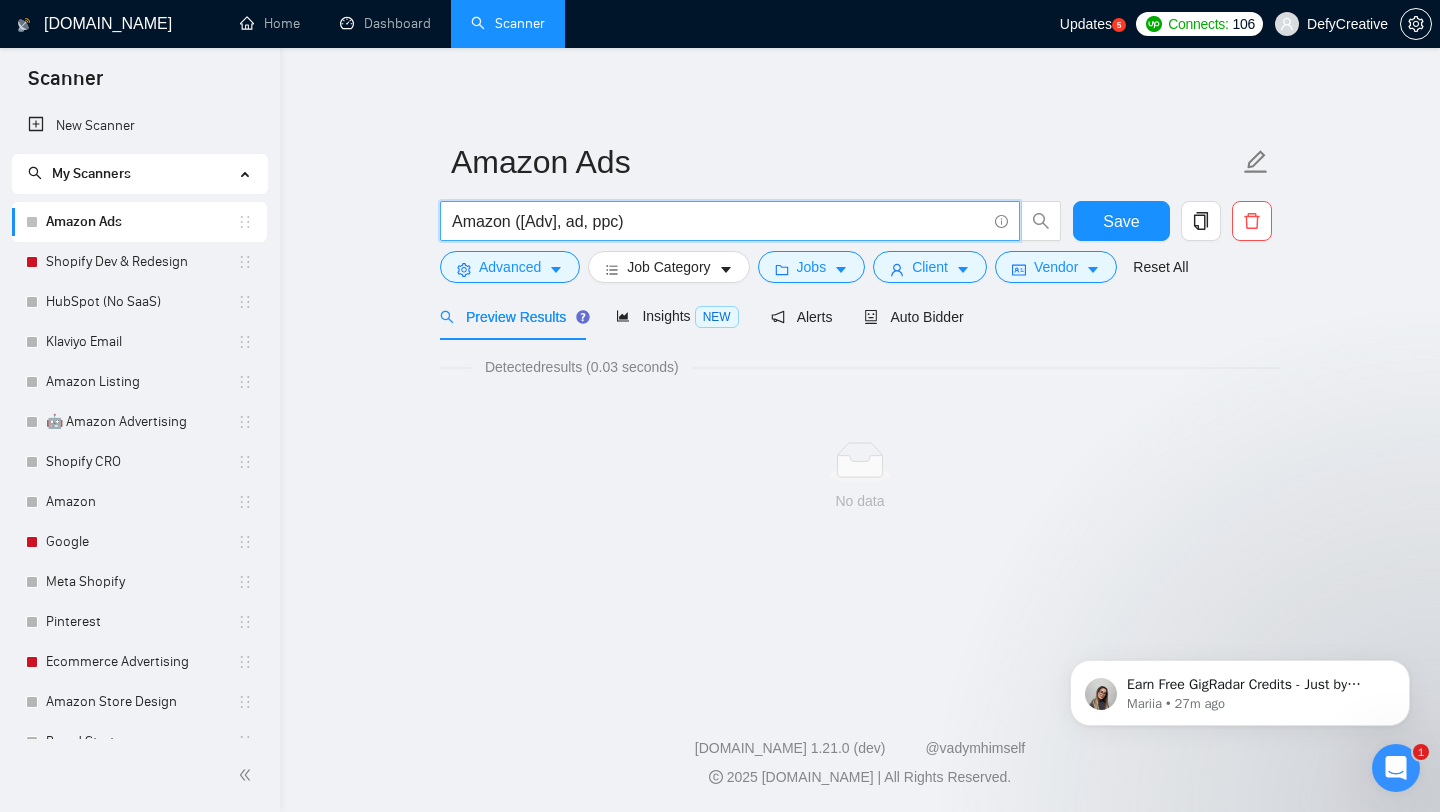 click on "Amazon ([Adv], ad, ppc)" at bounding box center (719, 221) 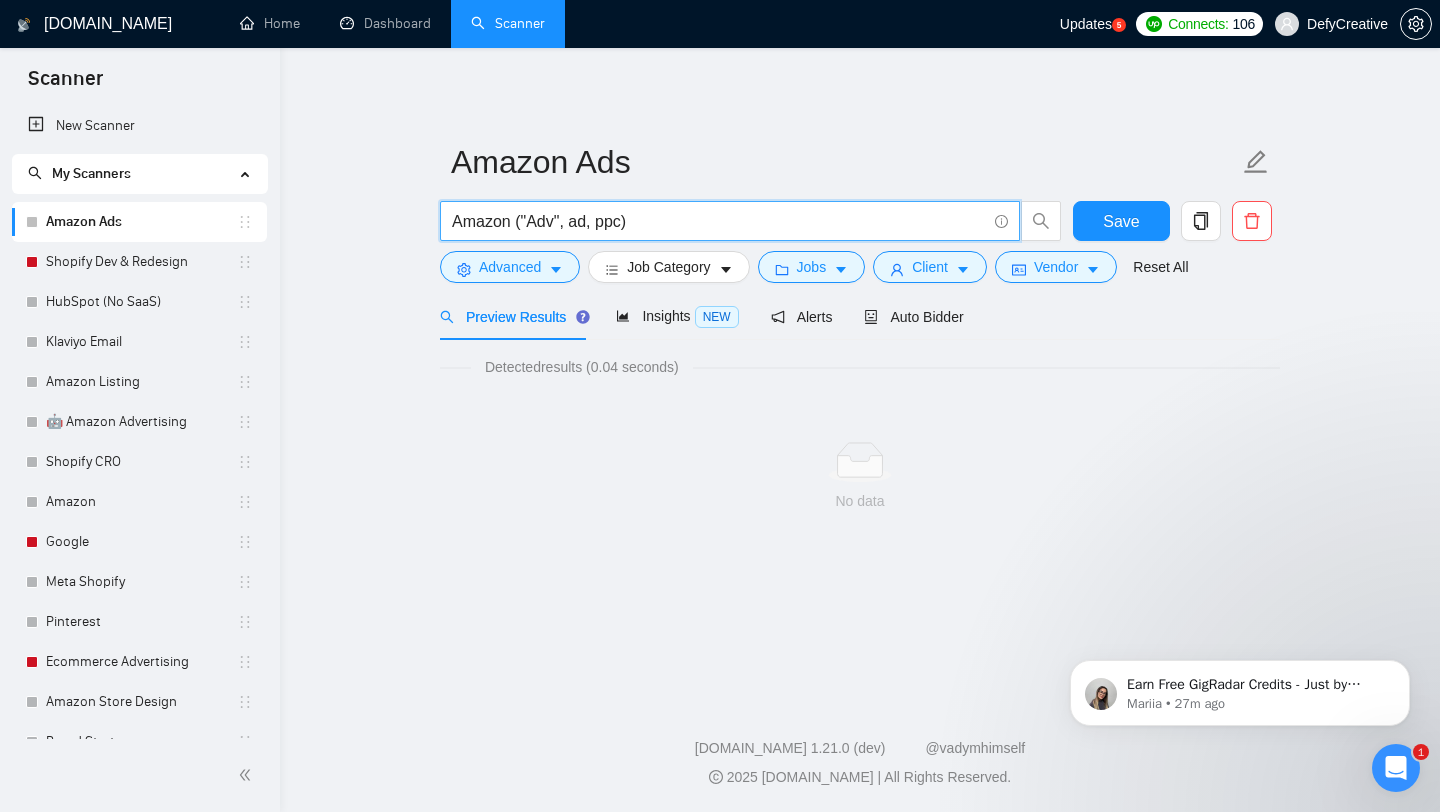 drag, startPoint x: 561, startPoint y: 226, endPoint x: 526, endPoint y: 226, distance: 35 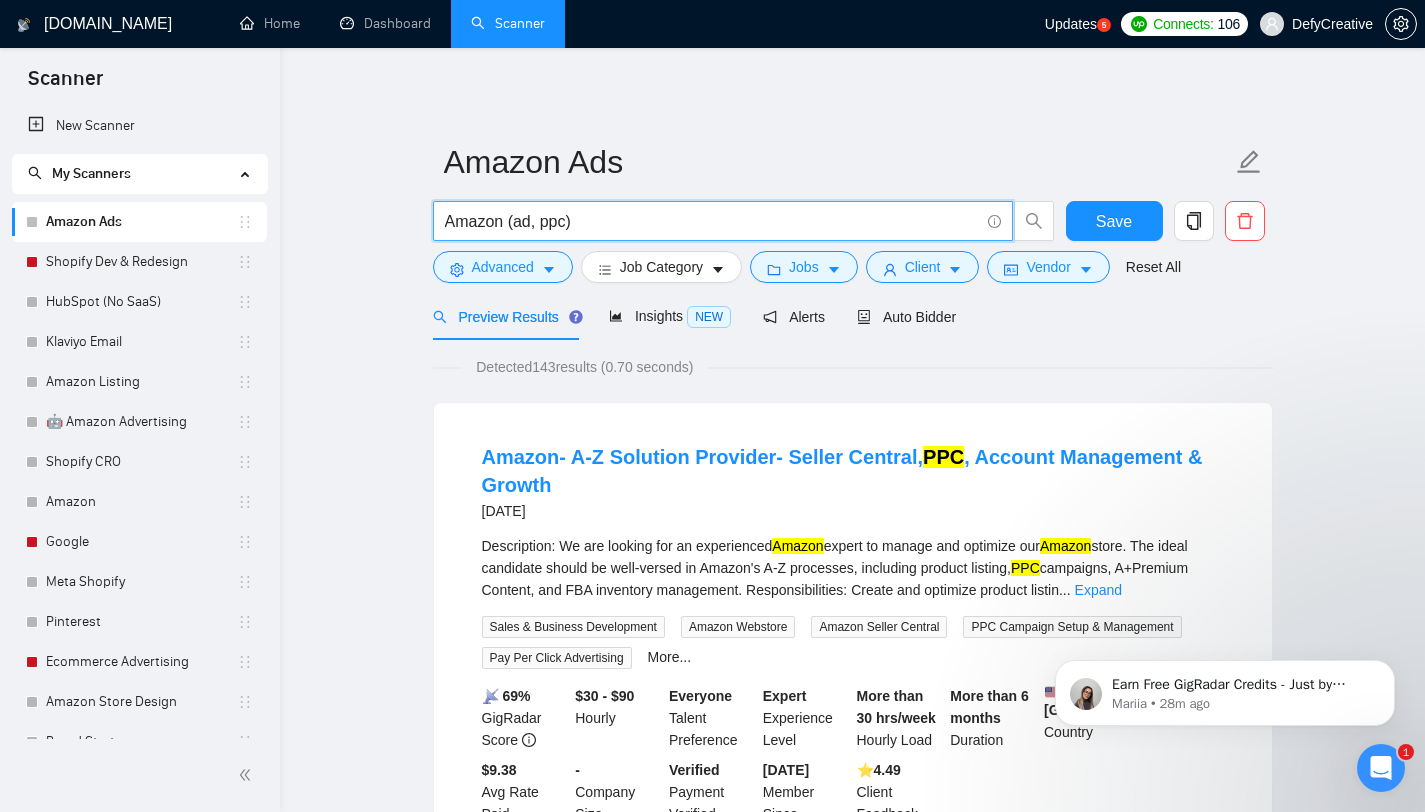 click on "Amazon (ad, ppc)" at bounding box center [712, 221] 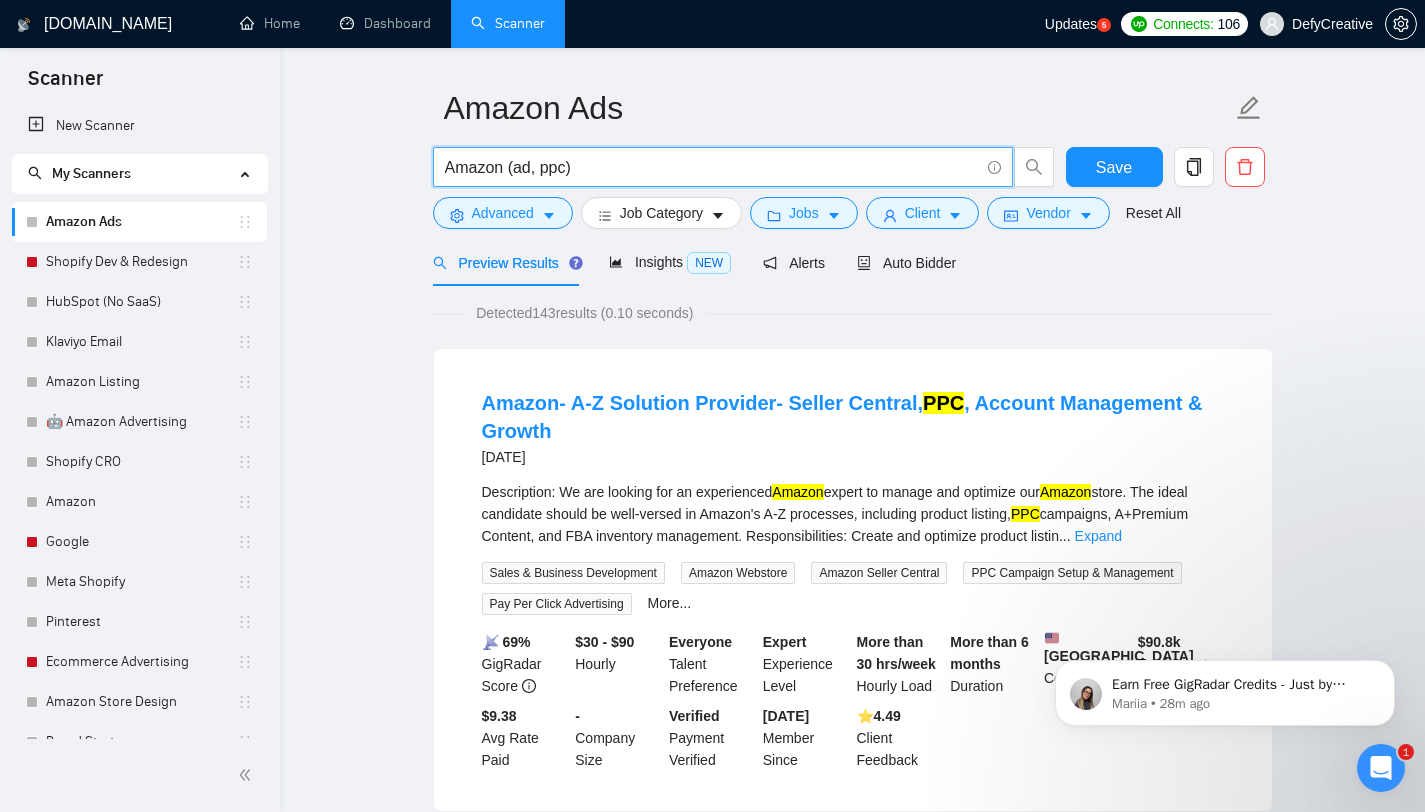 scroll, scrollTop: 63, scrollLeft: 0, axis: vertical 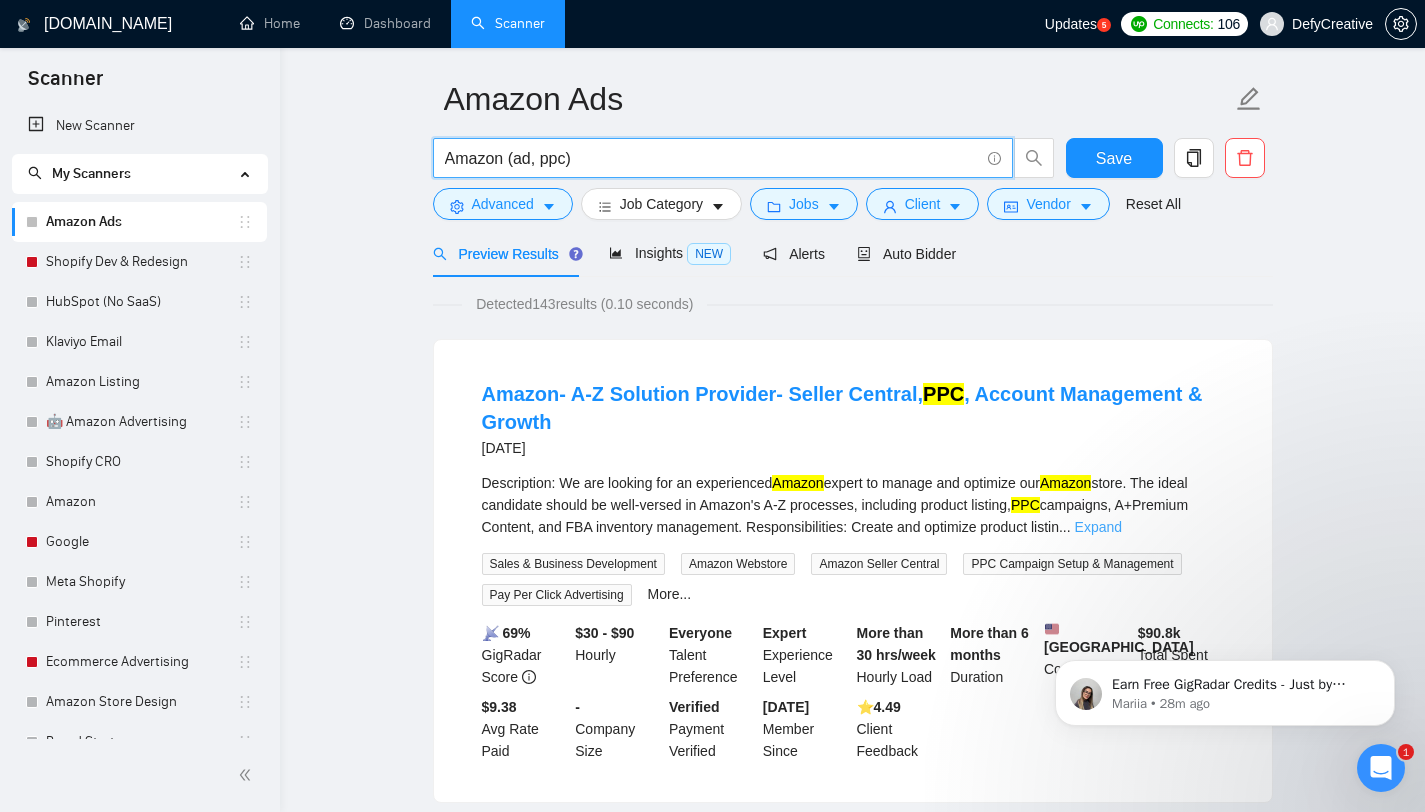 click on "Expand" at bounding box center (1098, 527) 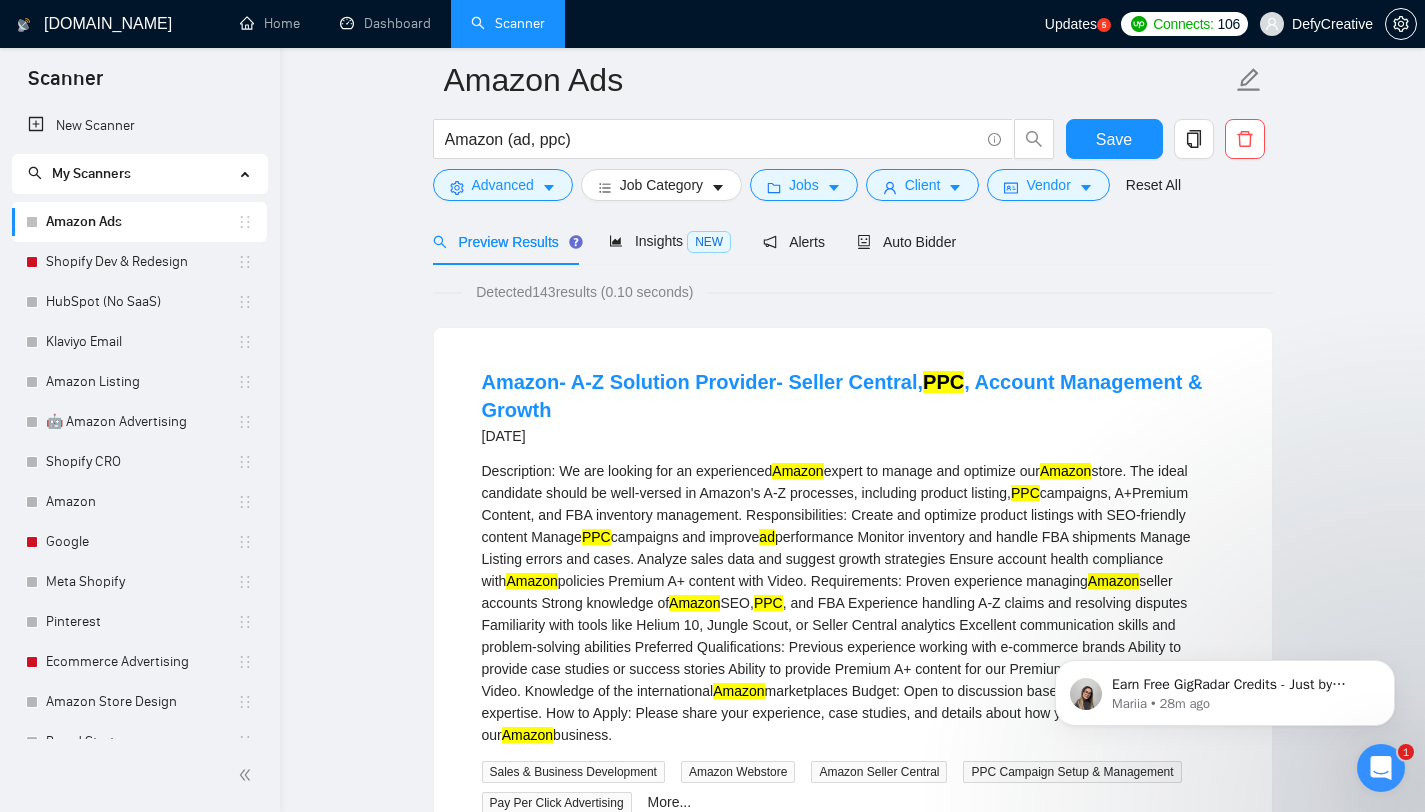 scroll, scrollTop: 192, scrollLeft: 0, axis: vertical 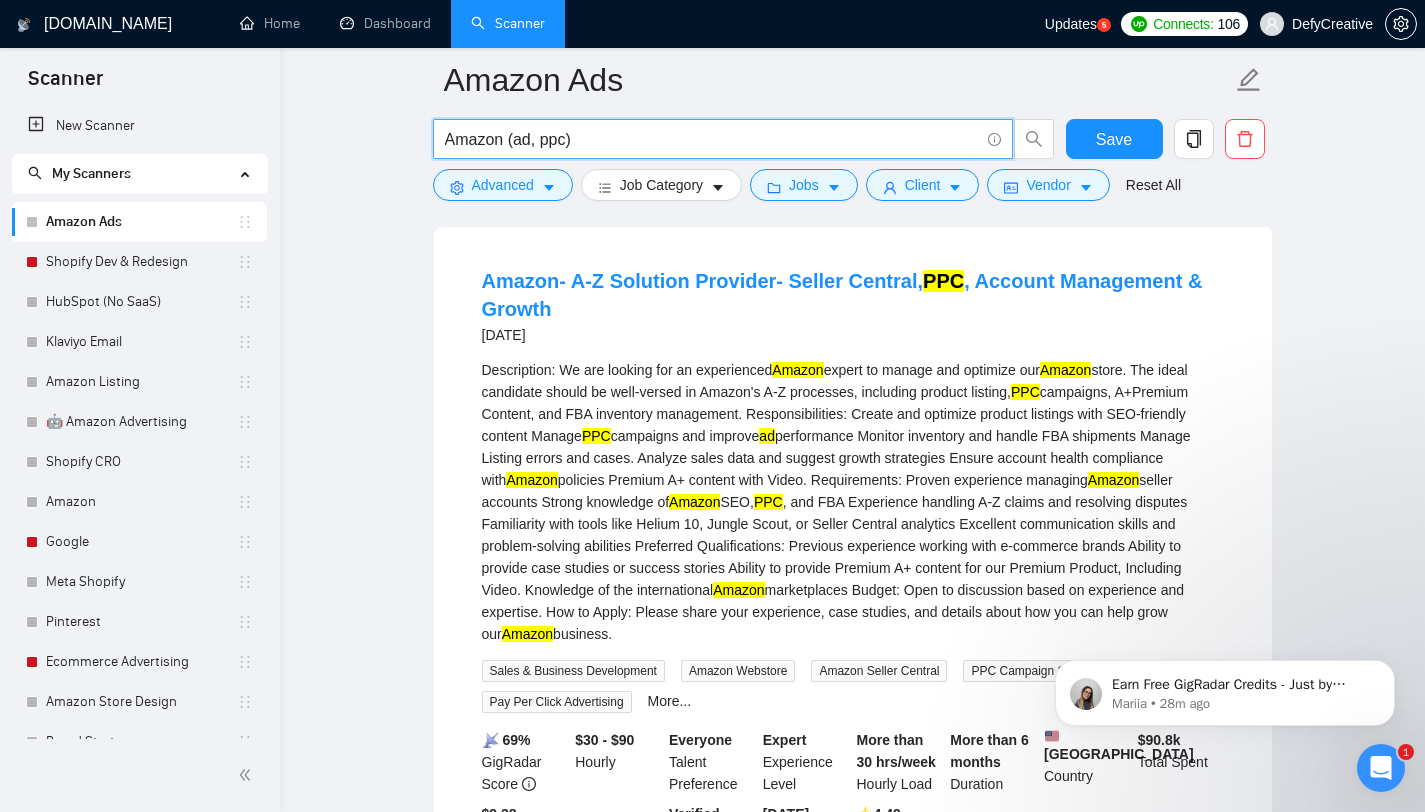 drag, startPoint x: 543, startPoint y: 143, endPoint x: 514, endPoint y: 143, distance: 29 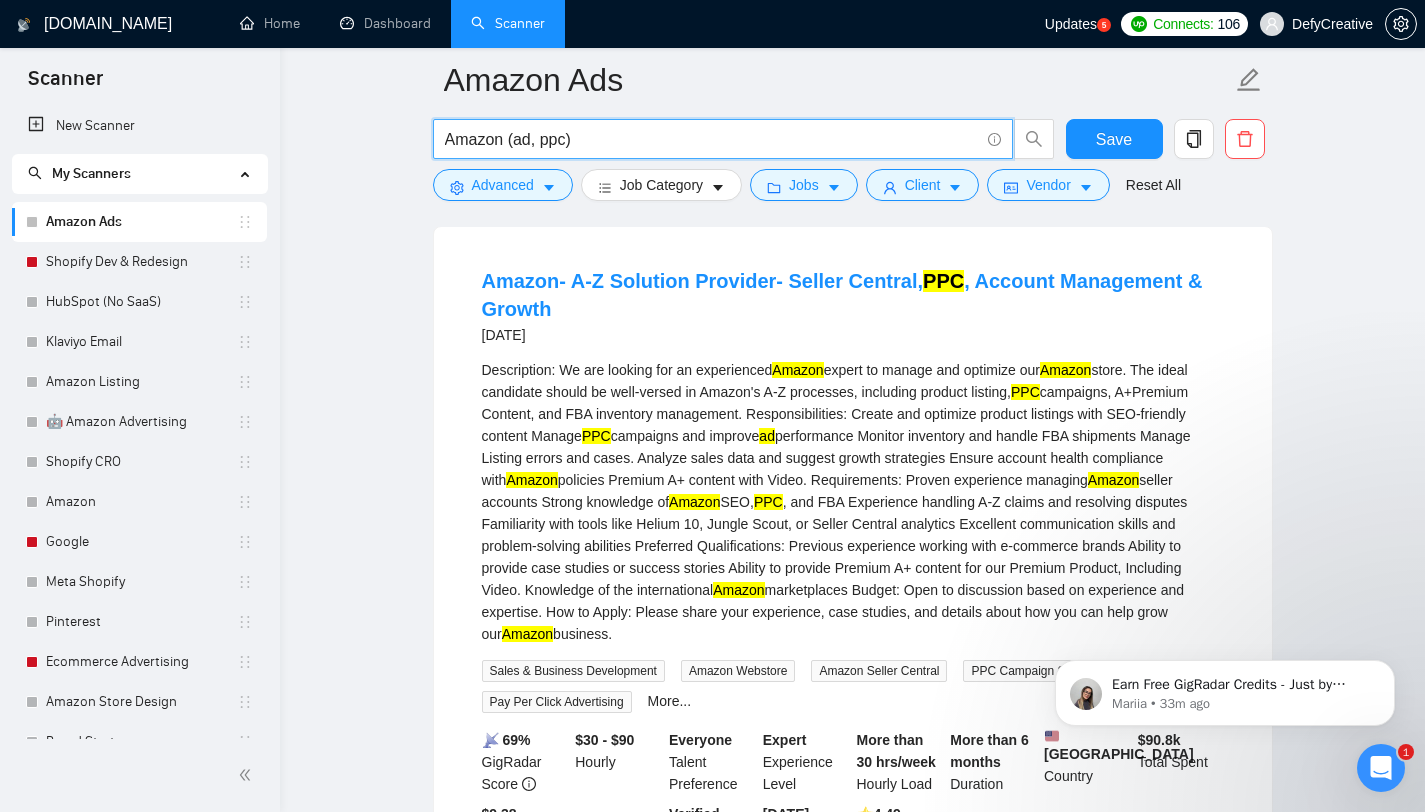 click on "Amazon Ads Amazon (ad, ppc) Save Advanced   Job Category   Jobs   Client   Vendor   Reset All Preview Results Insights NEW Alerts Auto Bidder Detected   143  results   (0.10 seconds) Amazon- A-Z Solution Provider- Seller Central,  PPC ,  Account Management & Growth [DATE] Description:
We are looking for an experienced  Amazon  expert to manage and optimize our  Amazon  store. The ideal candidate should be well-versed in Amazon's A-Z processes, including product listing,  PPC  campaigns, A+Premium Content, and FBA inventory management.
Responsibilities:
Create and optimize product listings with SEO-friendly content
Manage  PPC  campaigns and improve  ad  performance
Monitor inventory and handle FBA shipments
Manage Listing errors and cases.
Analyze sales data and suggest growth strategies
Ensure account health compliance with  Amazon  policies
Premium A+ content with Video.
Requirements:
Proven experience managing  Amazon  seller accounts
Strong knowledge of  Amazon  SEO,  PPC Amazon Amazon  business." at bounding box center [852, 2497] 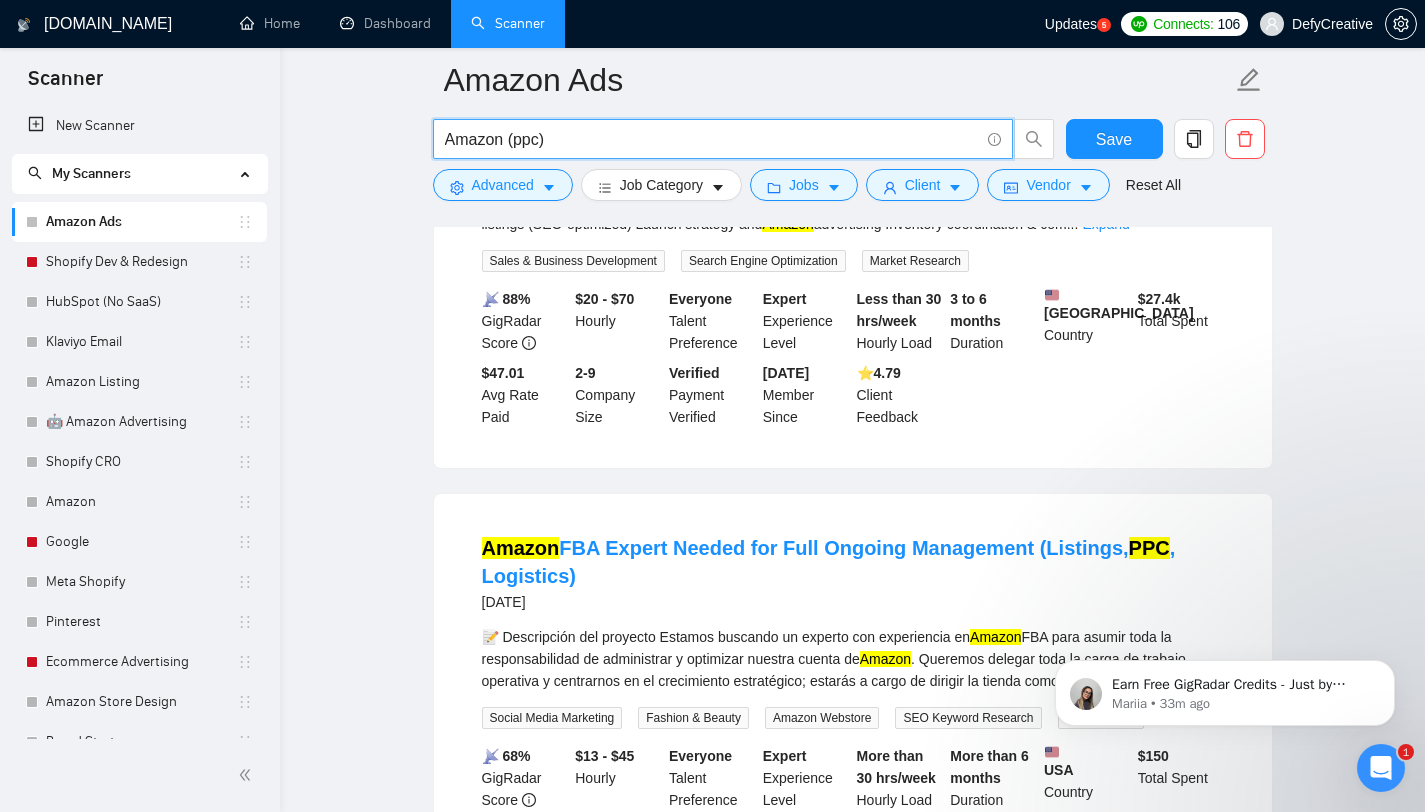 scroll, scrollTop: 513, scrollLeft: 0, axis: vertical 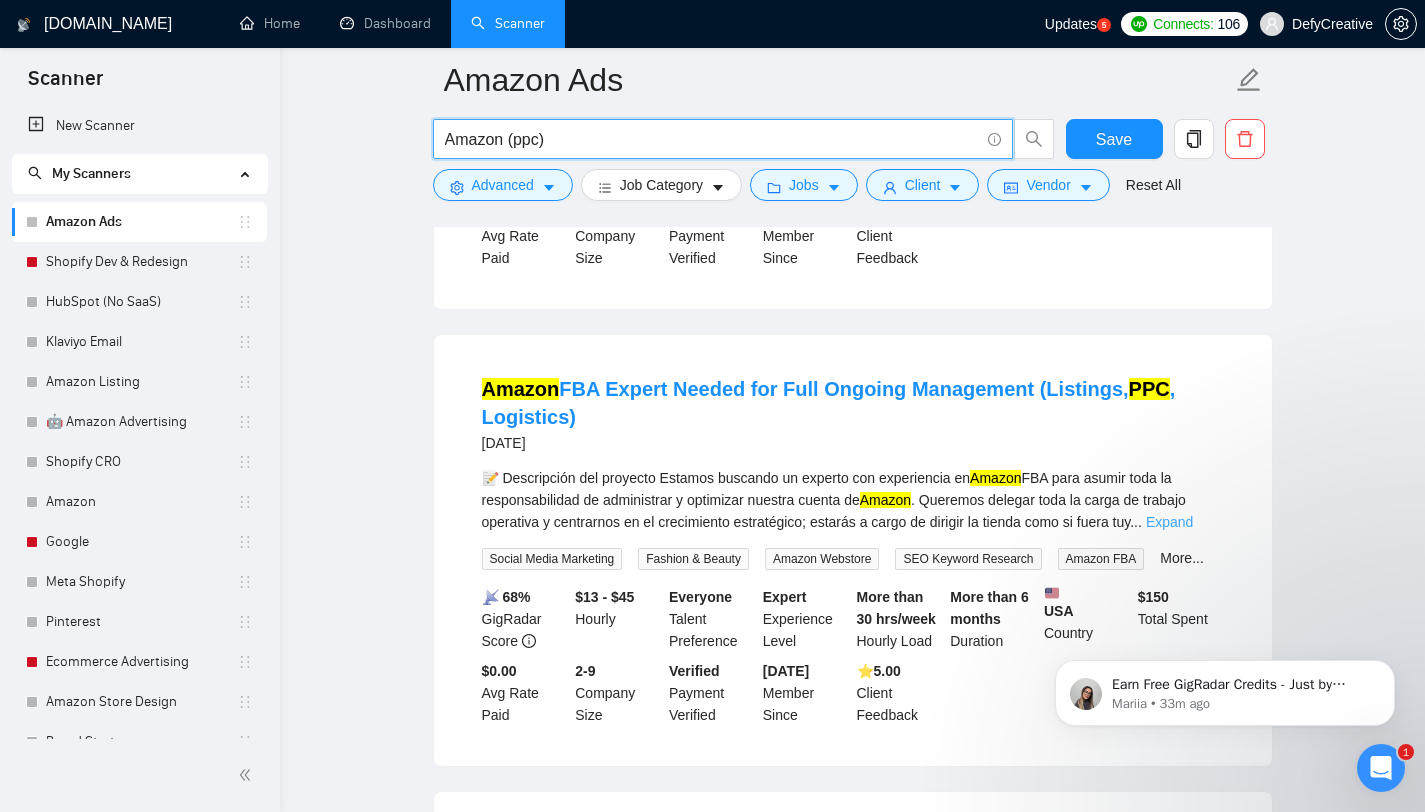 type on "Amazon (ppc)" 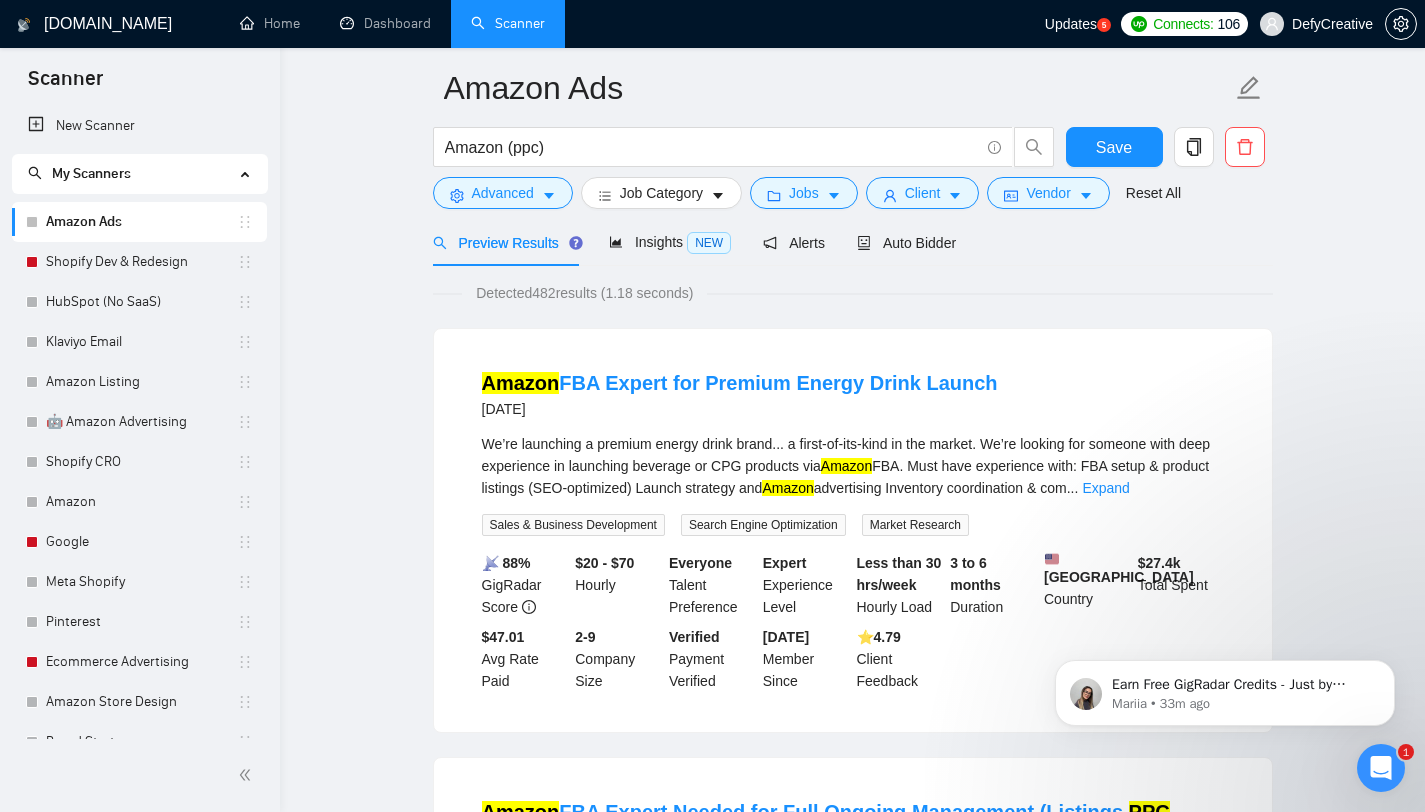 scroll, scrollTop: 0, scrollLeft: 0, axis: both 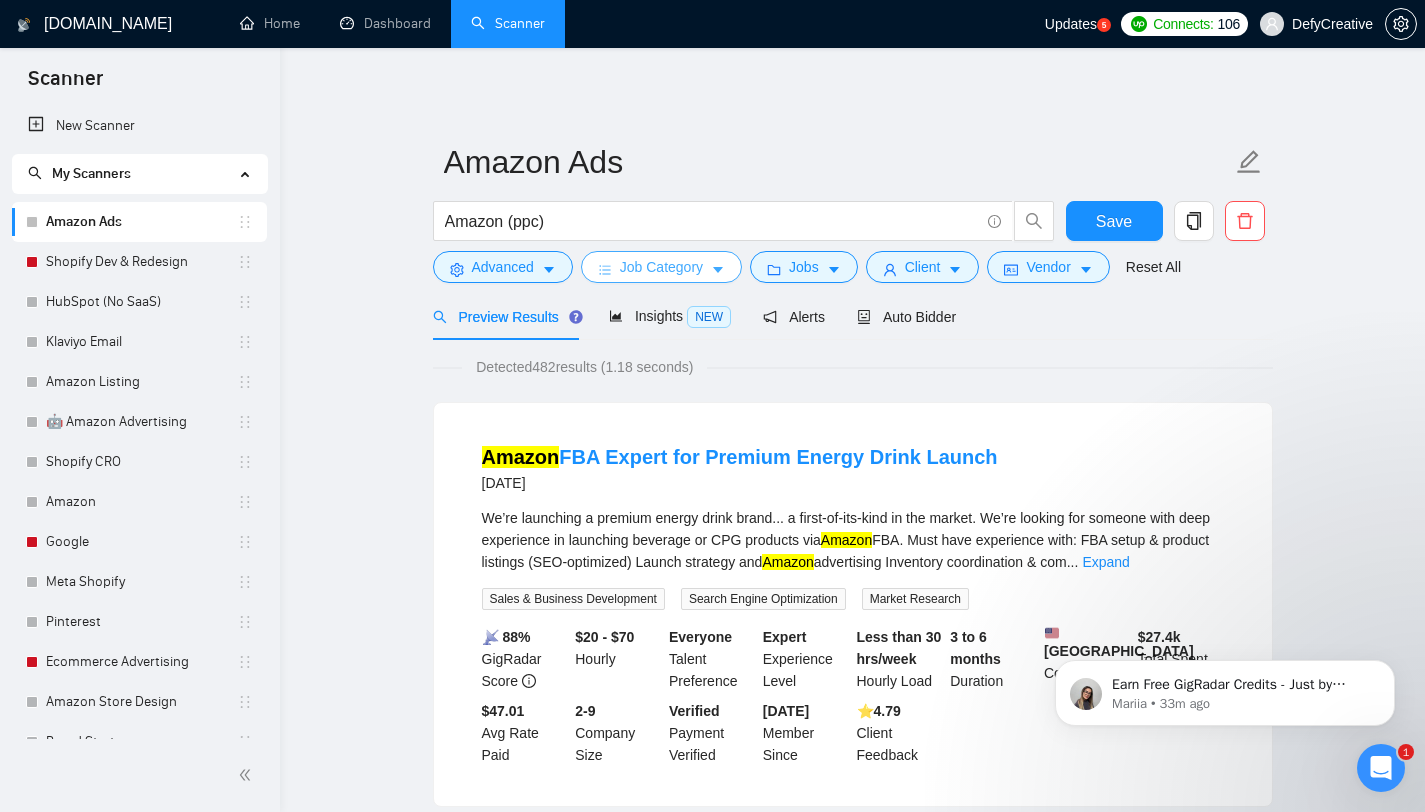 click on "Job Category" at bounding box center (661, 267) 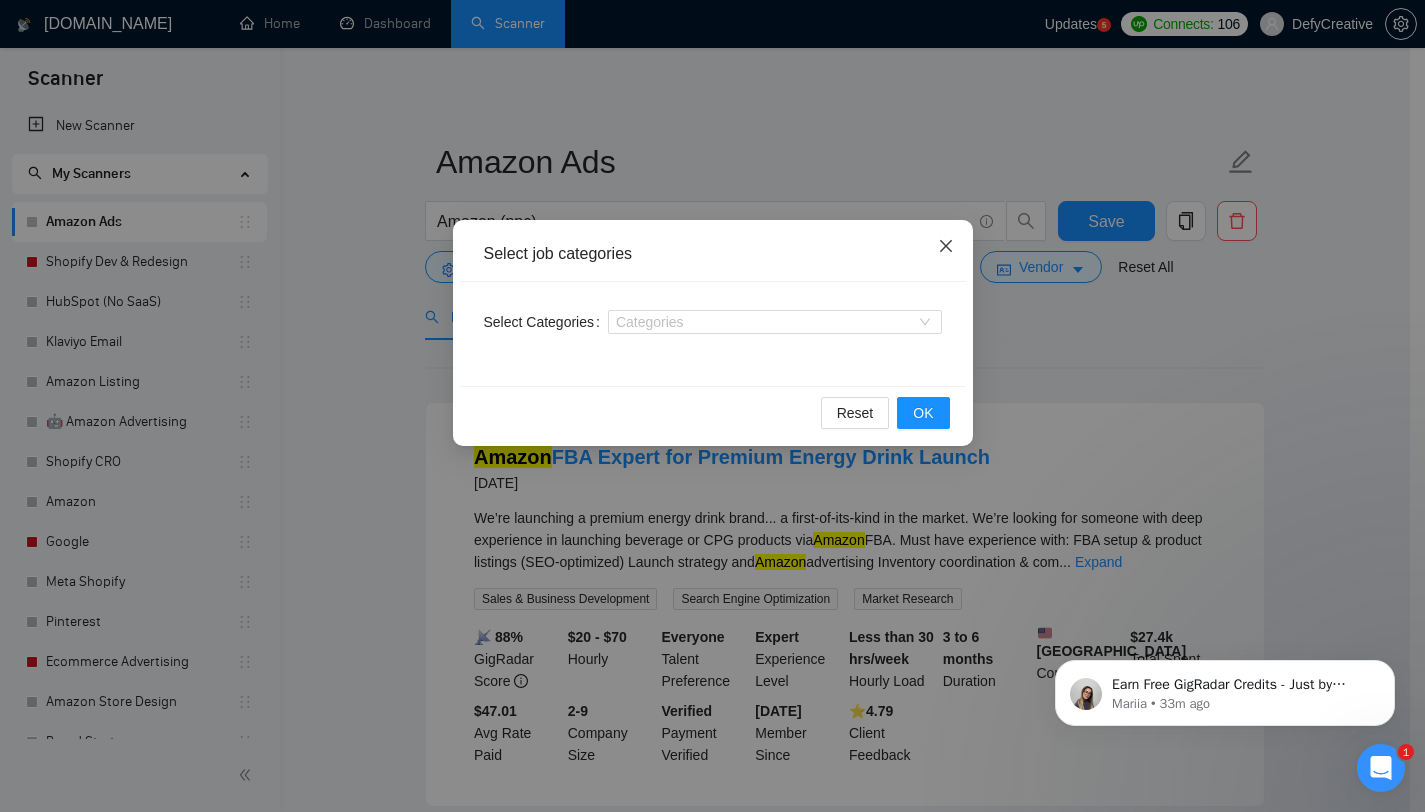 click 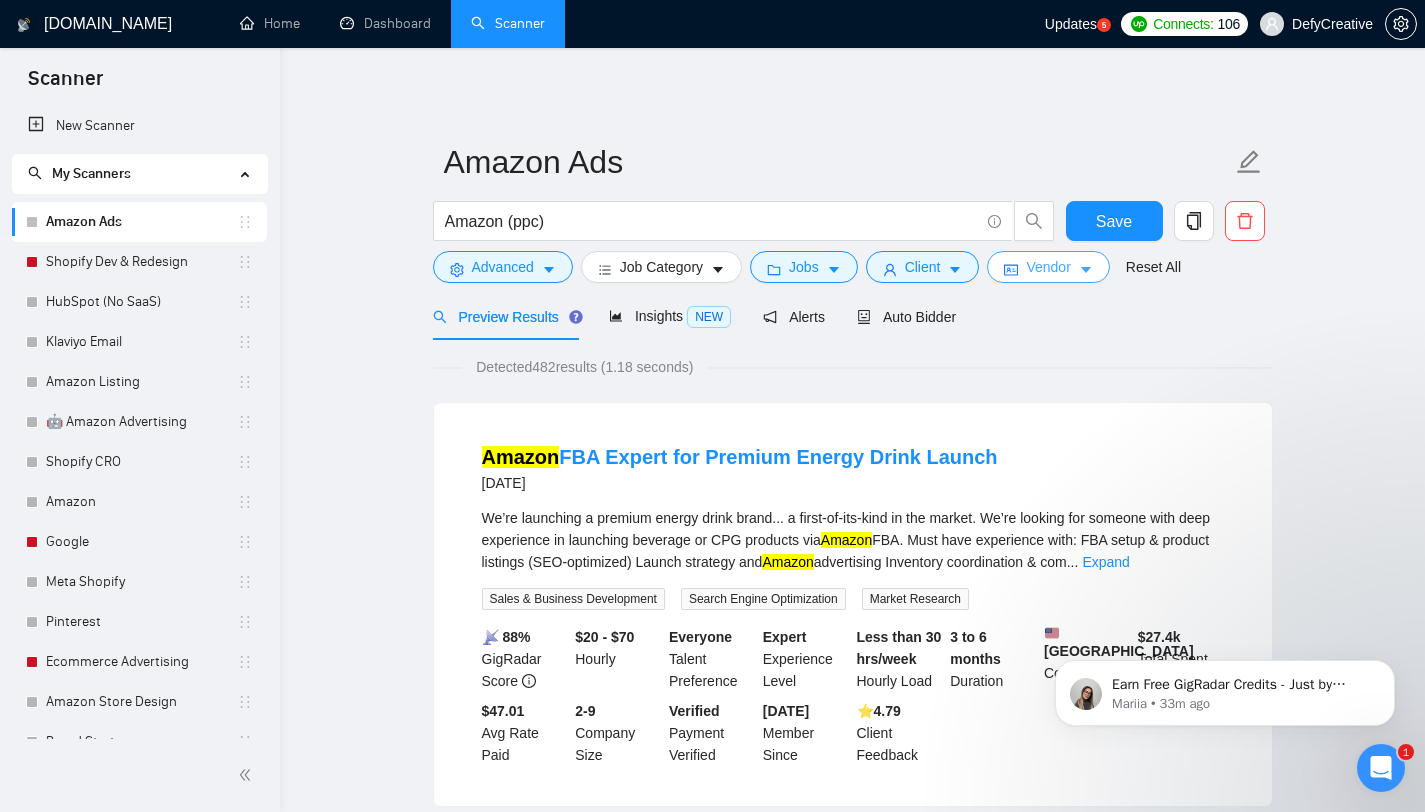 click on "Vendor" at bounding box center (1048, 267) 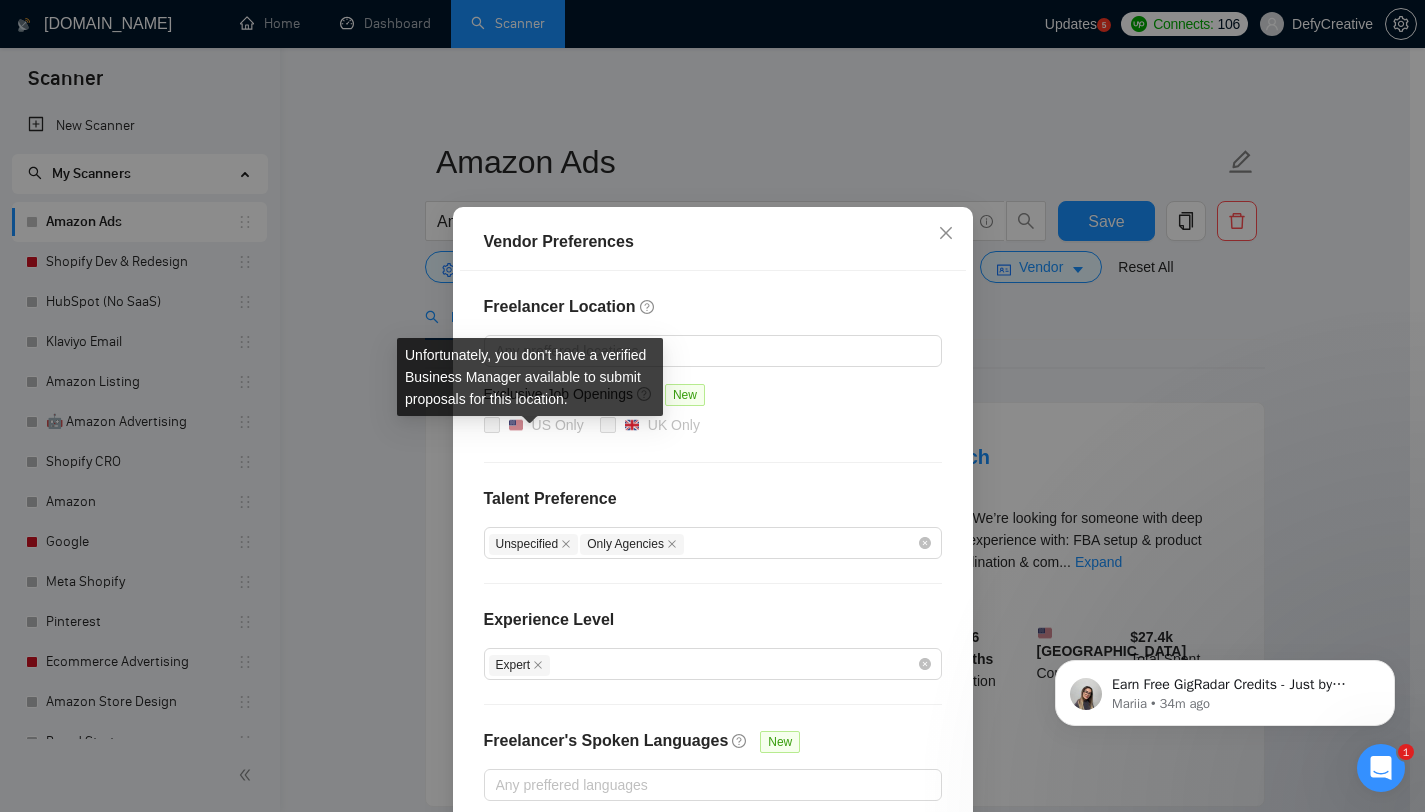 click at bounding box center [492, 425] 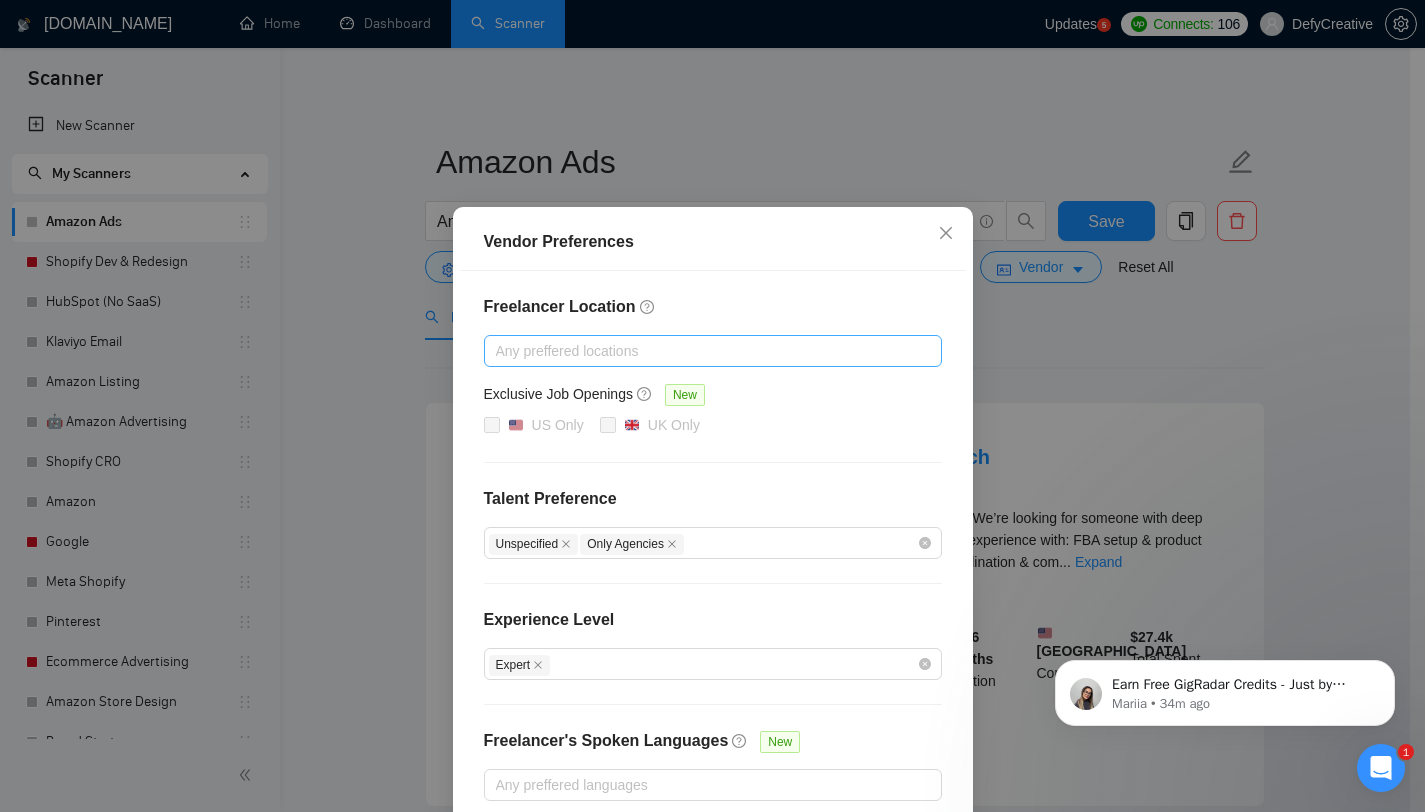 click at bounding box center [703, 351] 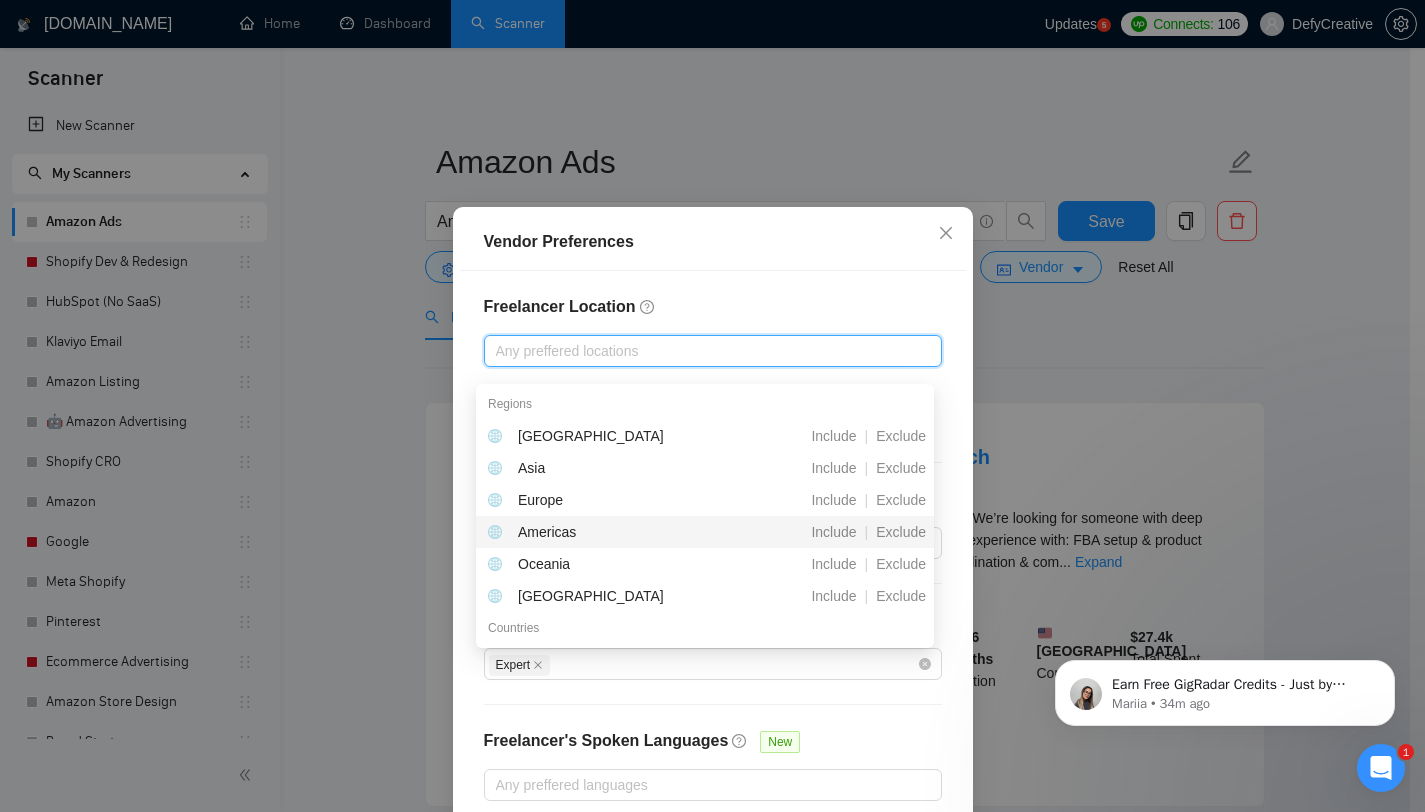 click on "Americas" at bounding box center [547, 532] 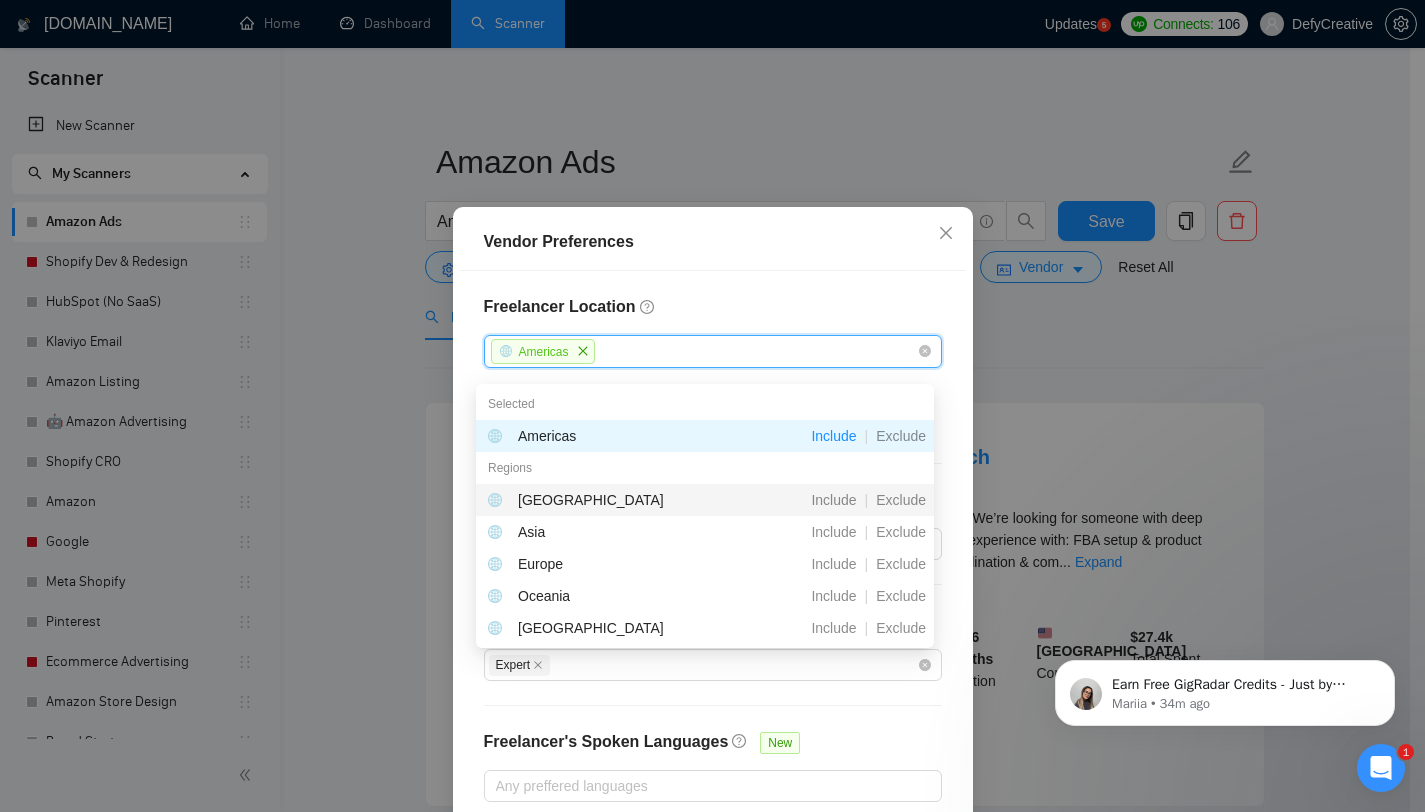 click on "Freelancer Location   [GEOGRAPHIC_DATA]   Exclusive Job Openings New US Only UK Only Talent Preference Unspecified Only Agencies   Experience Level Expert   Freelancer's Spoken Languages New   Any preffered languages" at bounding box center (713, 548) 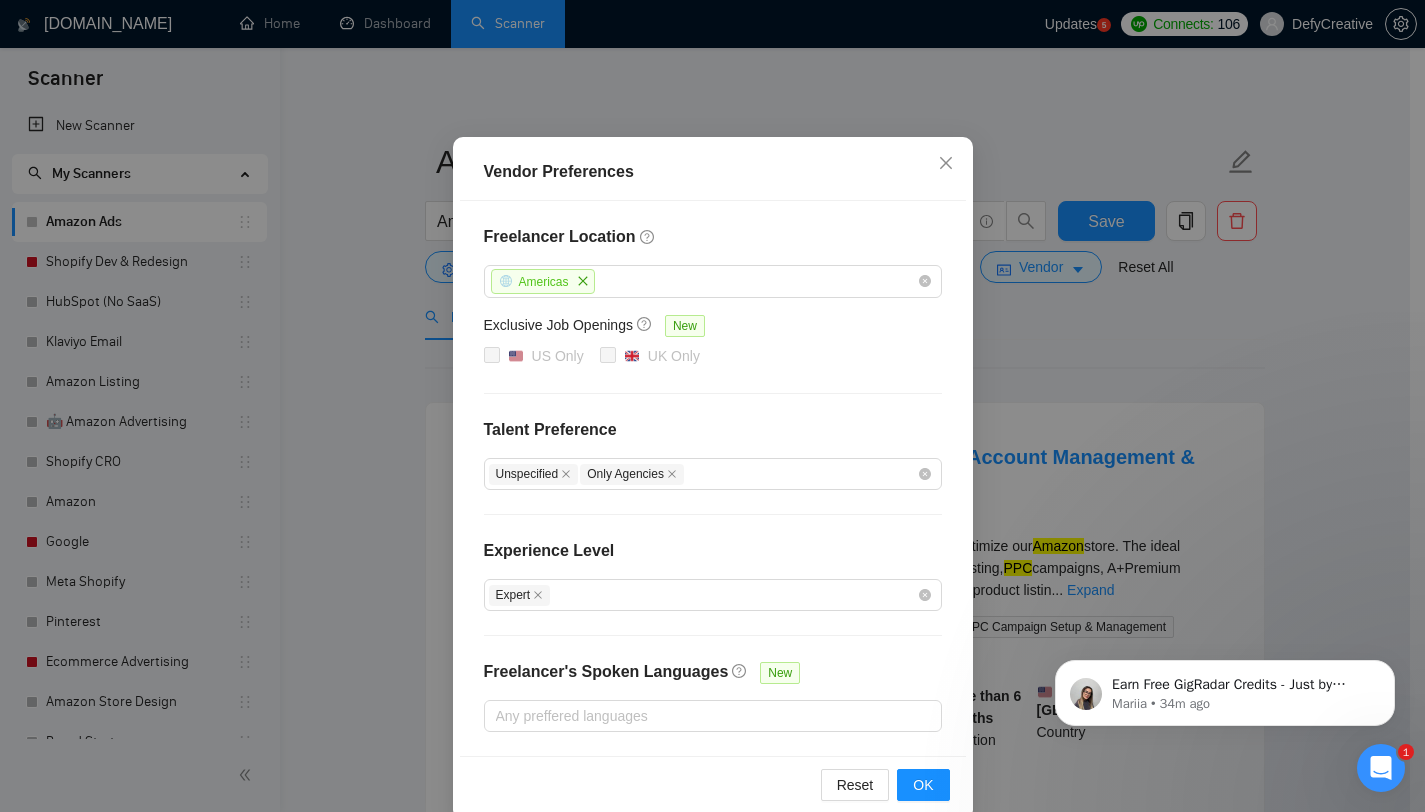 scroll, scrollTop: 113, scrollLeft: 0, axis: vertical 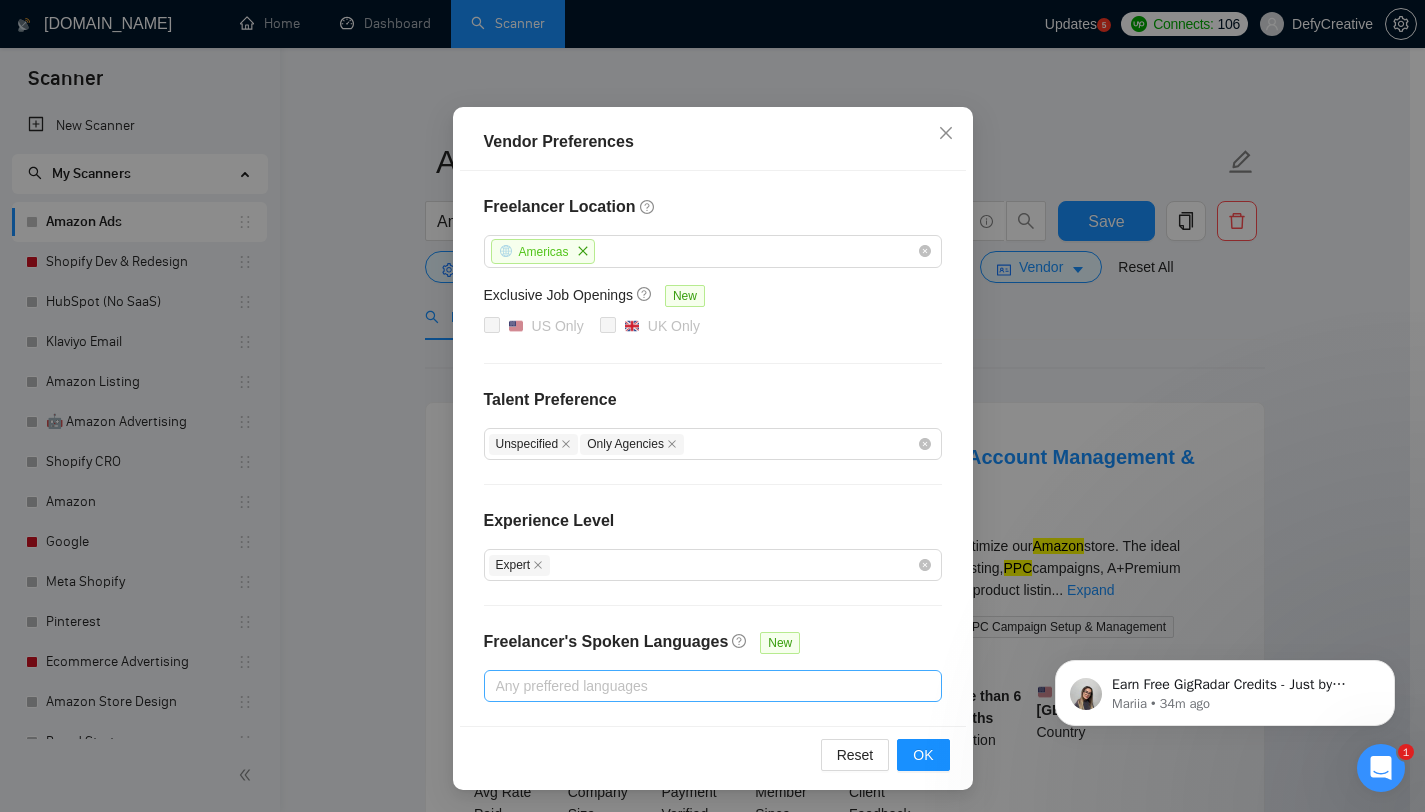click at bounding box center (703, 686) 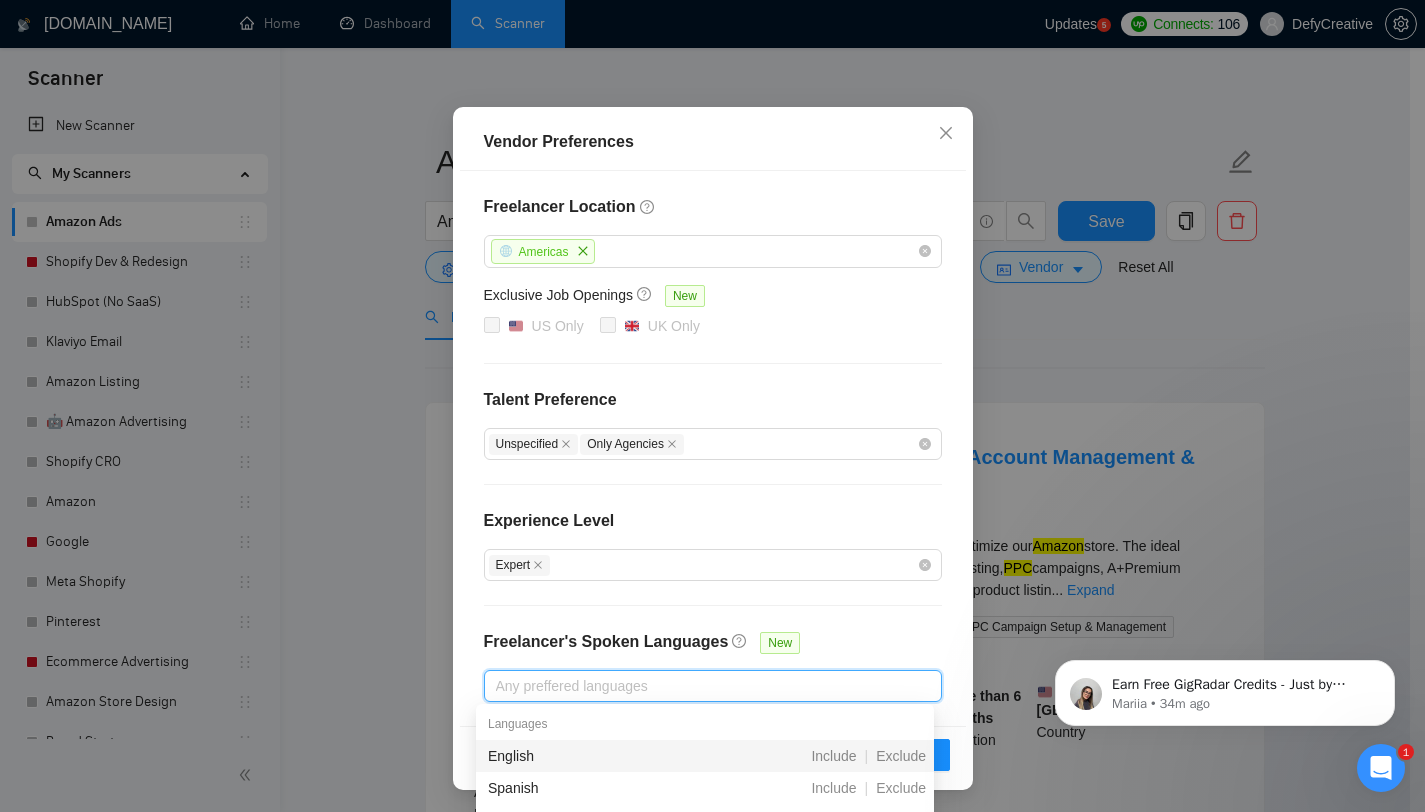 click on "English" at bounding box center (599, 756) 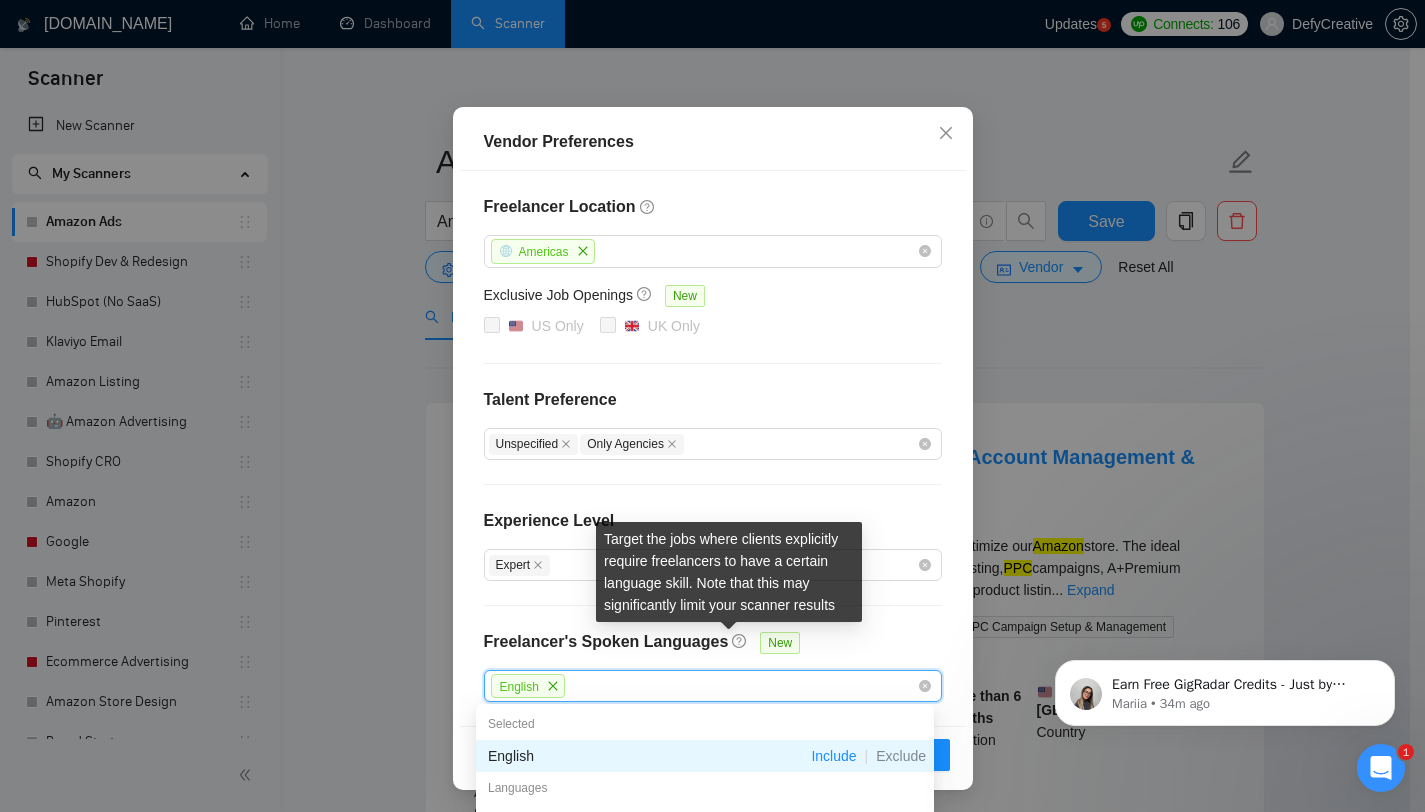 click on "Target the jobs where clients explicitly require freelancers to have a certain language skill. Note that this may significantly limit your scanner results" at bounding box center [729, 572] 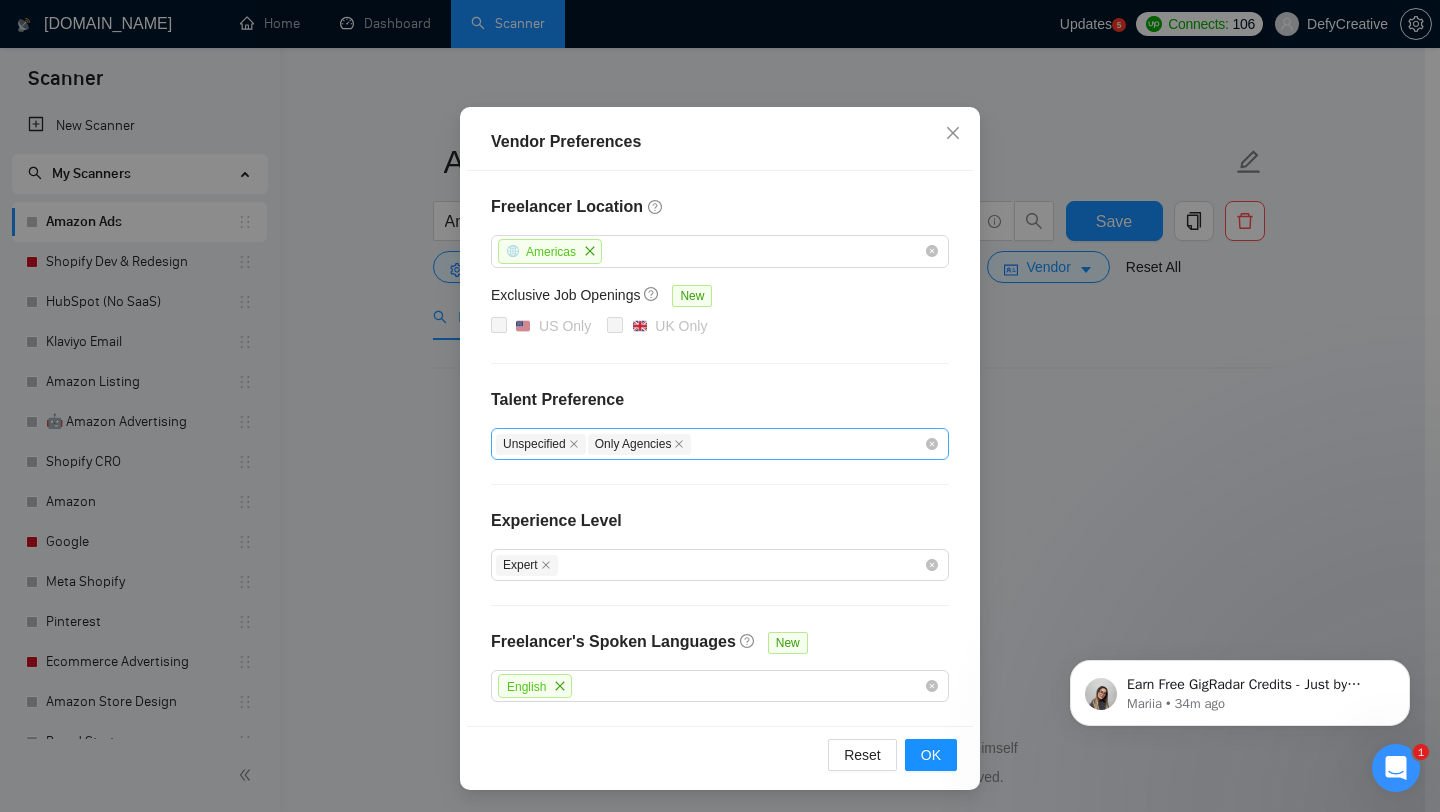 click on "Unspecified Only Agencies" at bounding box center [710, 444] 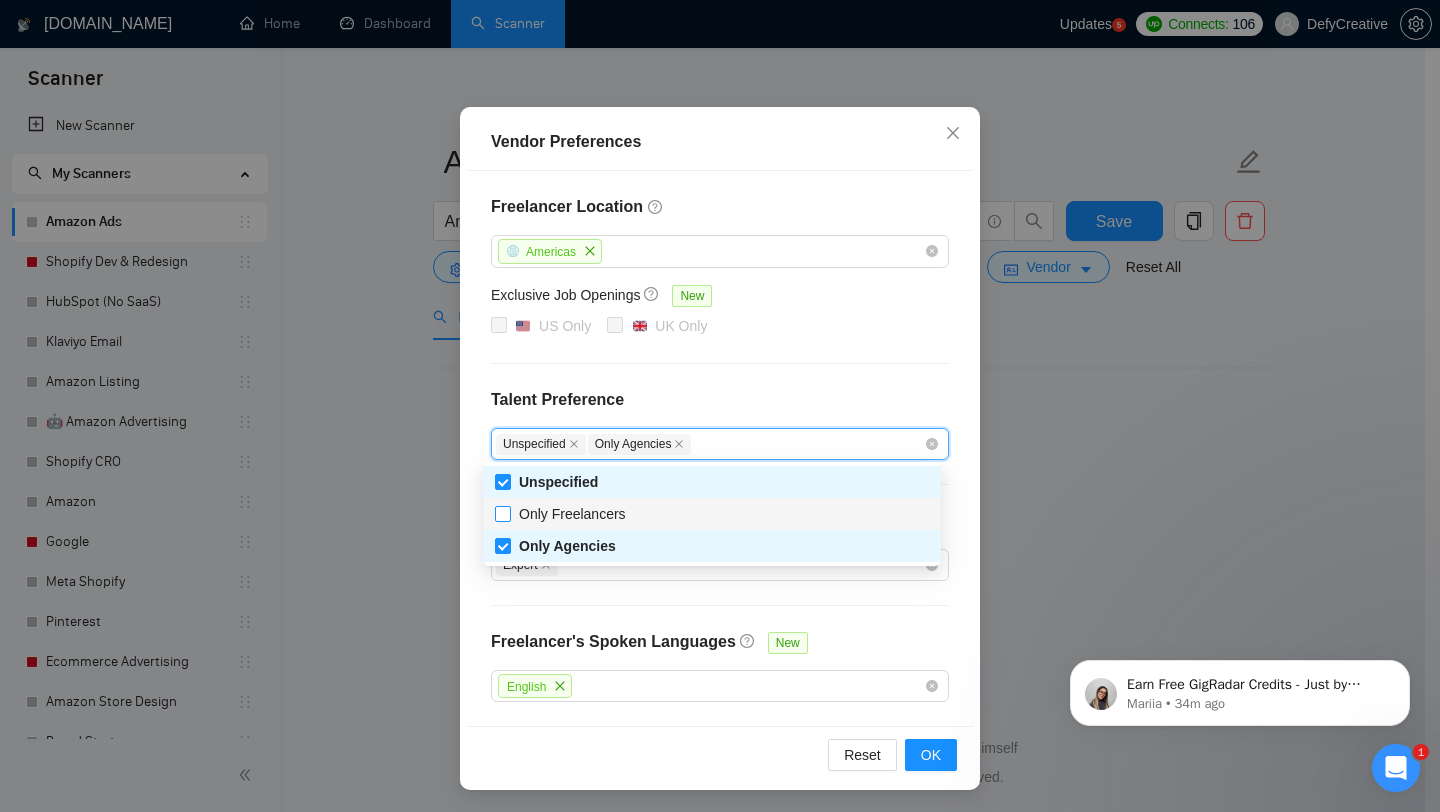click on "Only Freelancers" at bounding box center [572, 514] 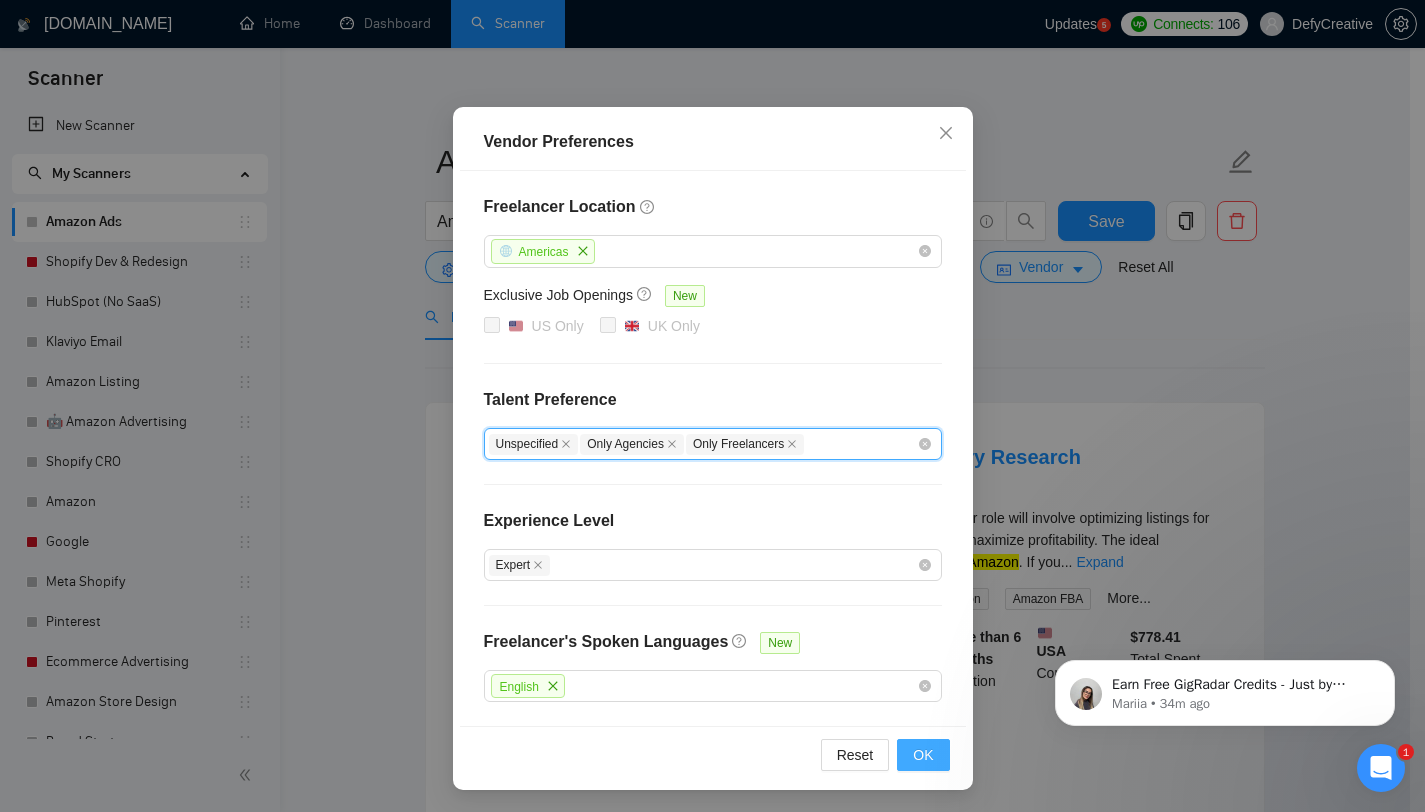 click on "OK" at bounding box center (923, 755) 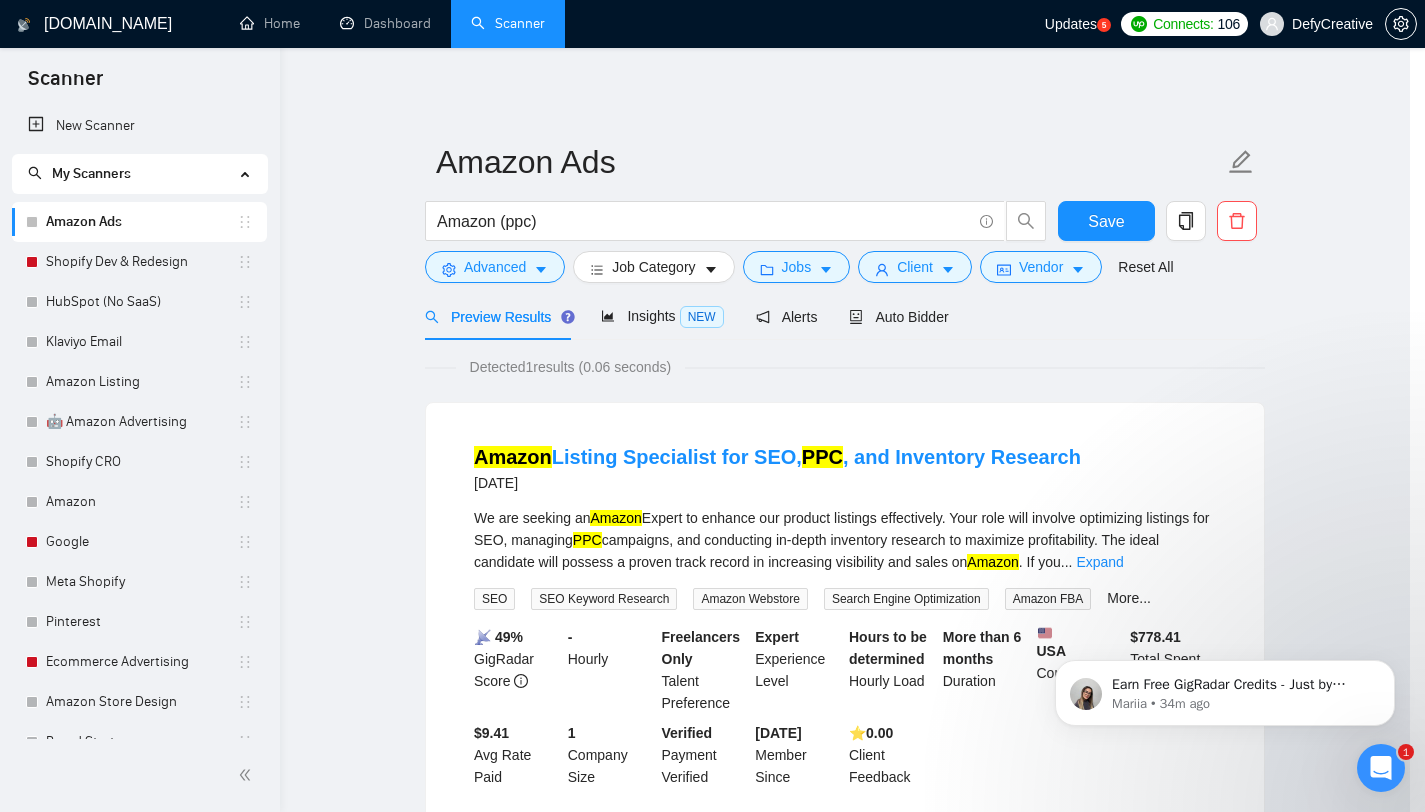 scroll, scrollTop: 13, scrollLeft: 0, axis: vertical 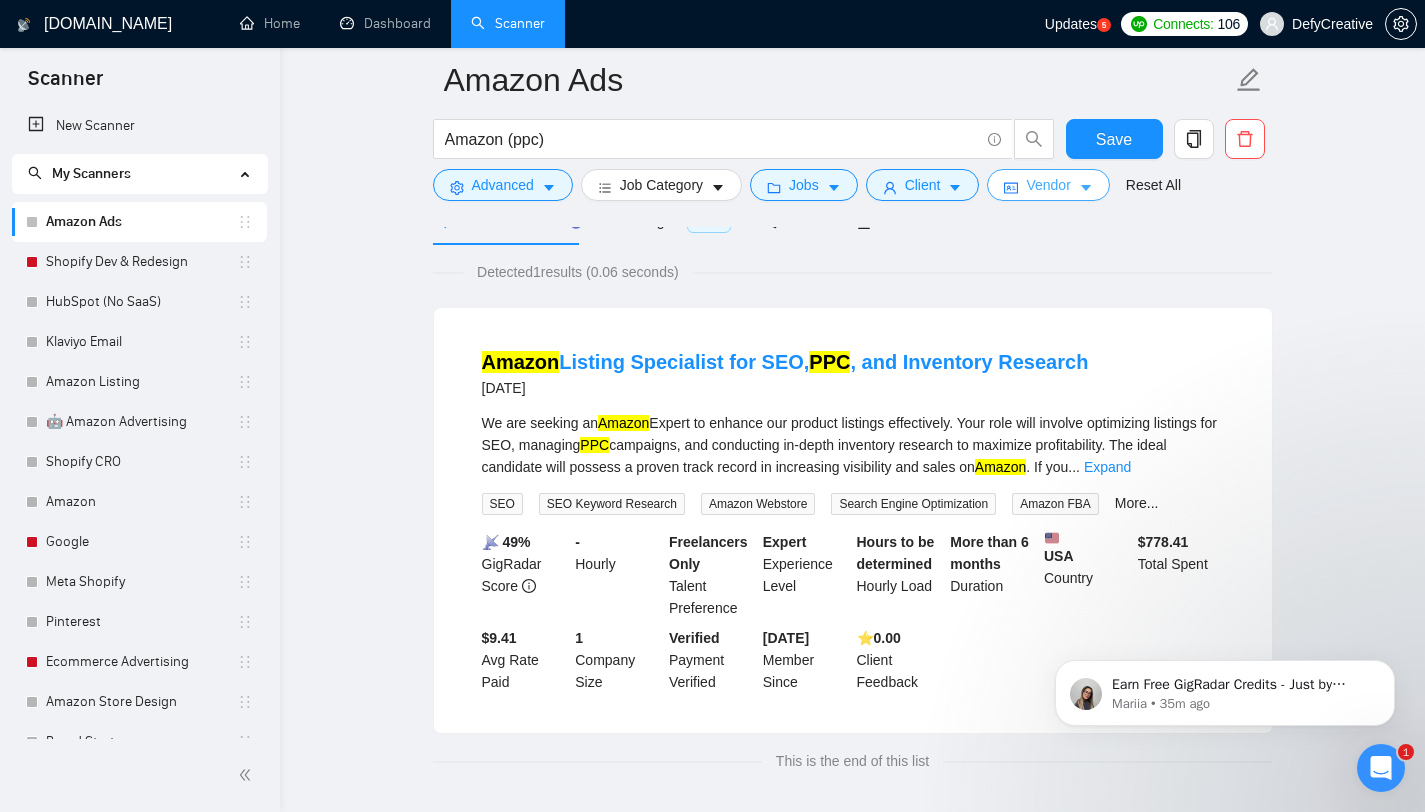 click on "Vendor" at bounding box center [1048, 185] 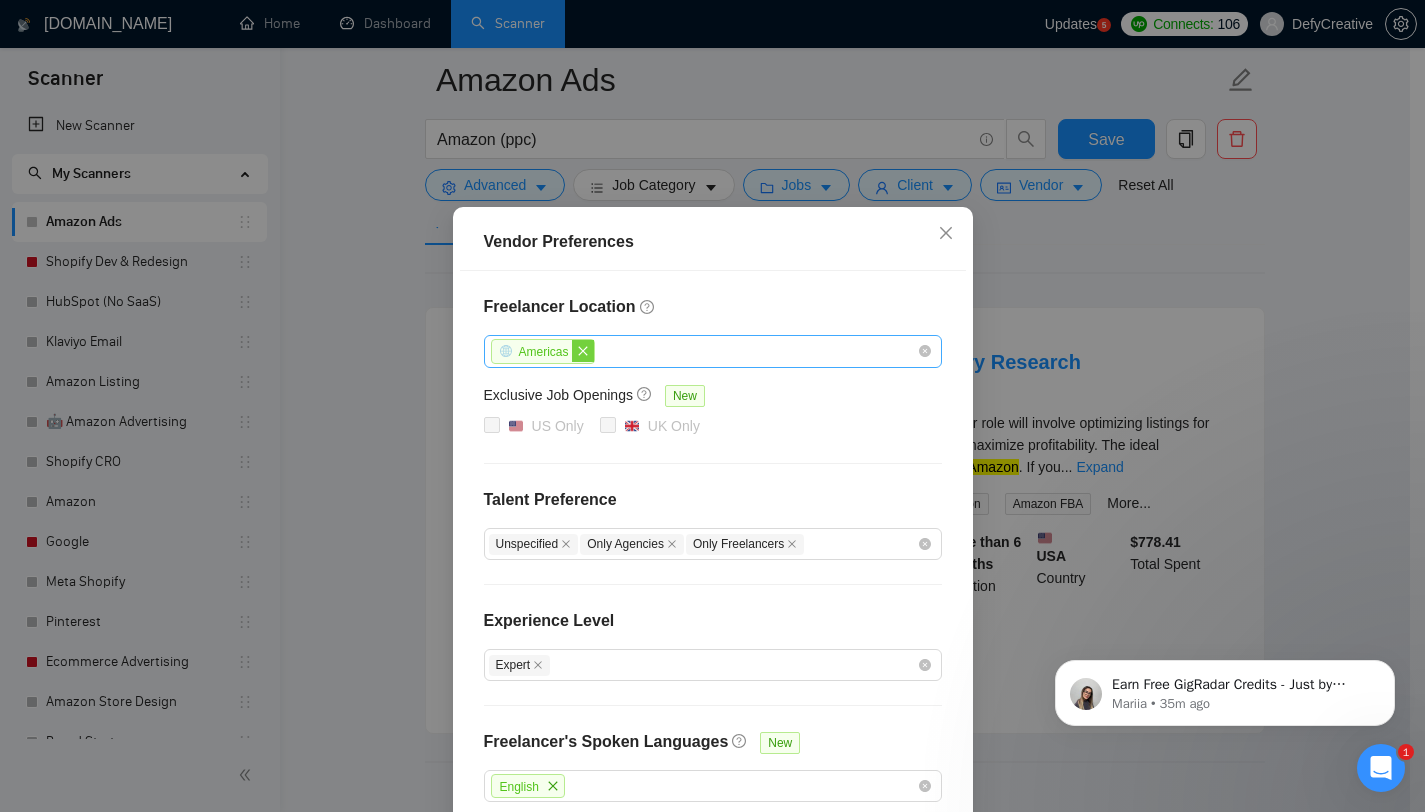 click 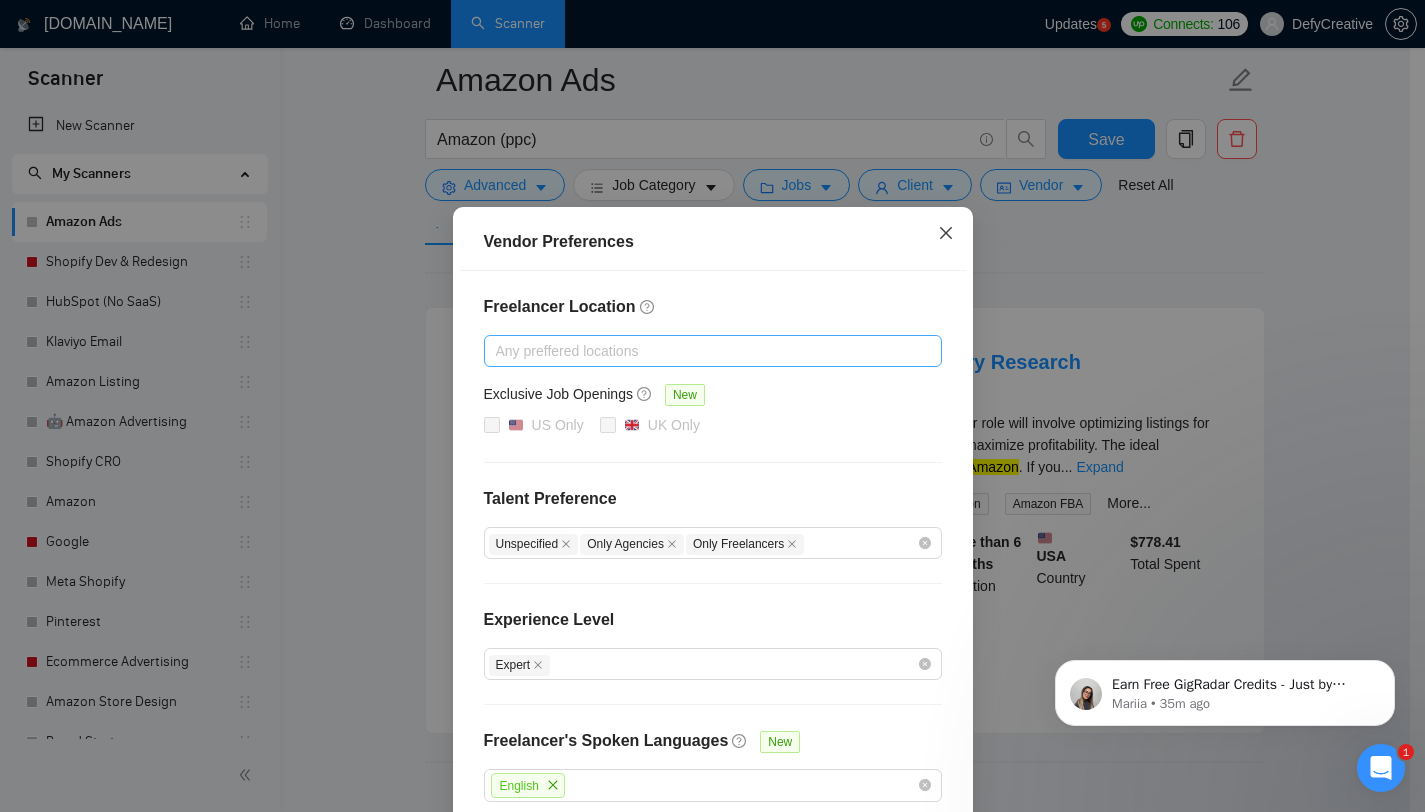 scroll, scrollTop: 48, scrollLeft: 0, axis: vertical 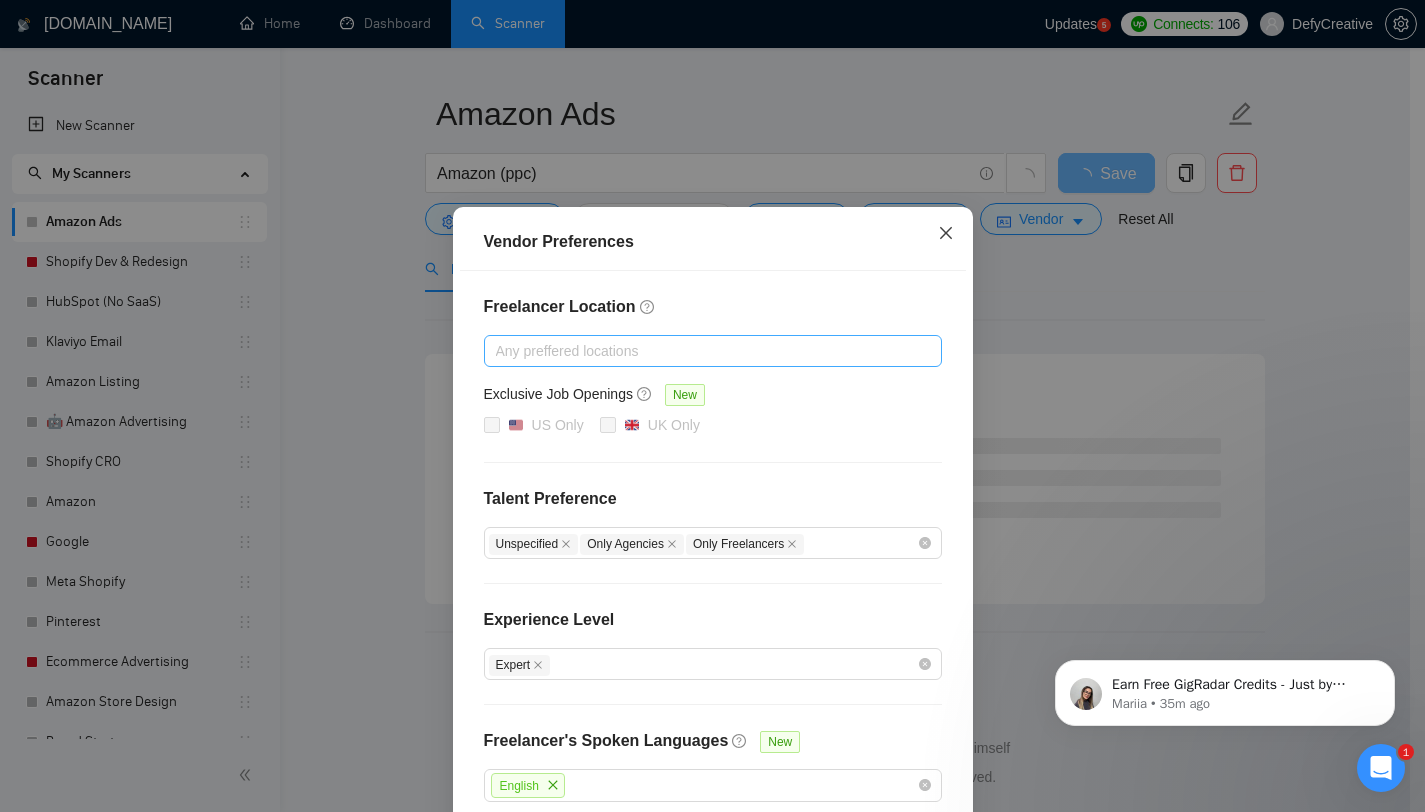 click 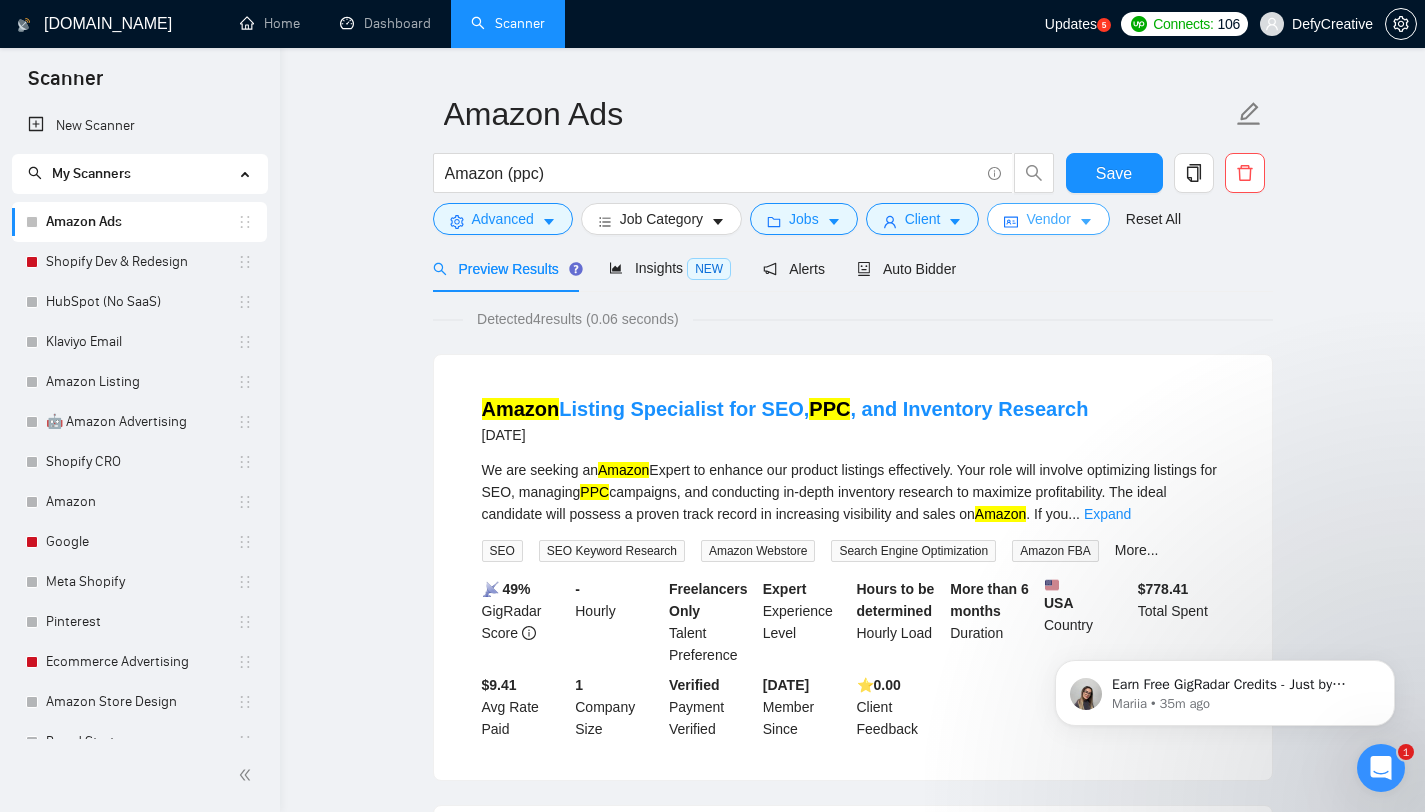 click on "Vendor" at bounding box center [1048, 219] 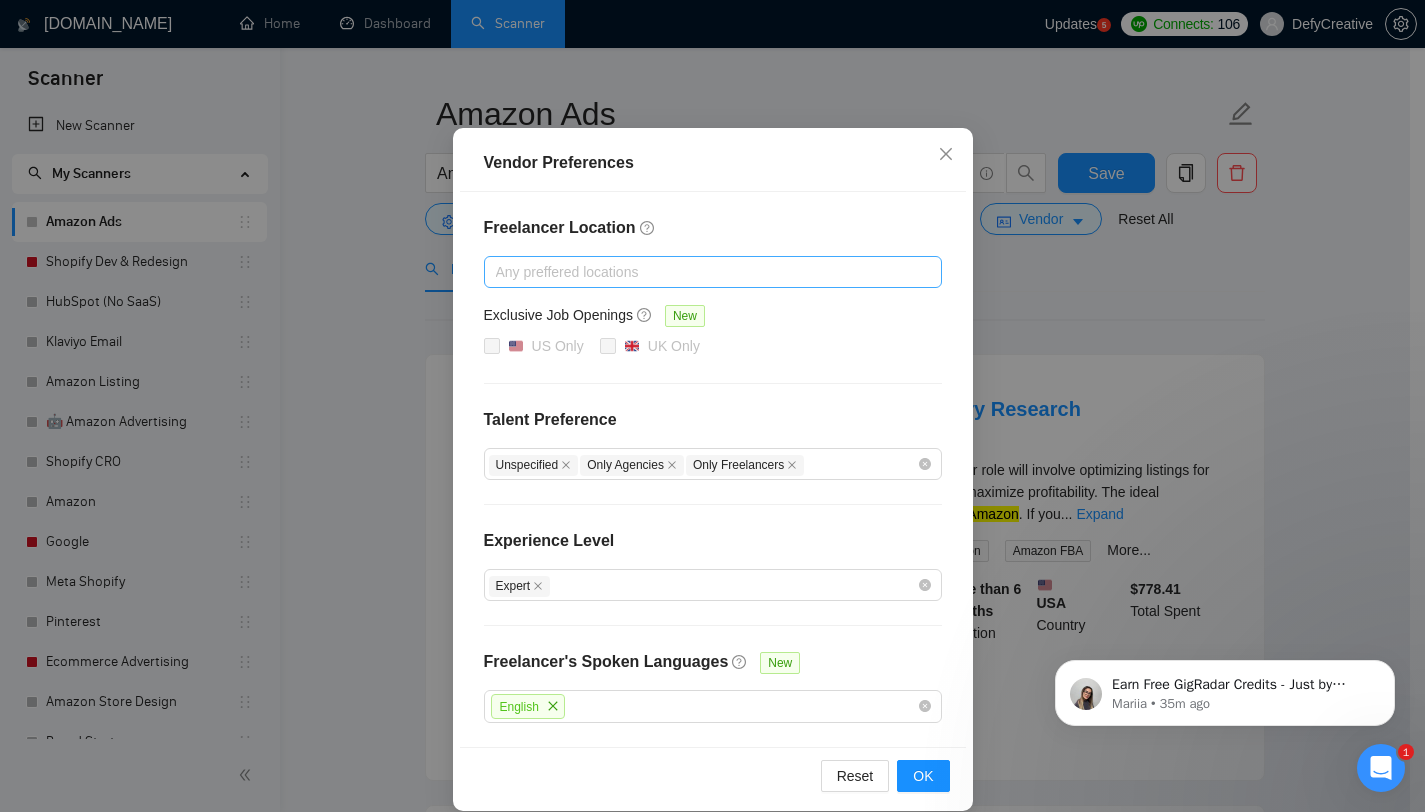 scroll, scrollTop: 113, scrollLeft: 0, axis: vertical 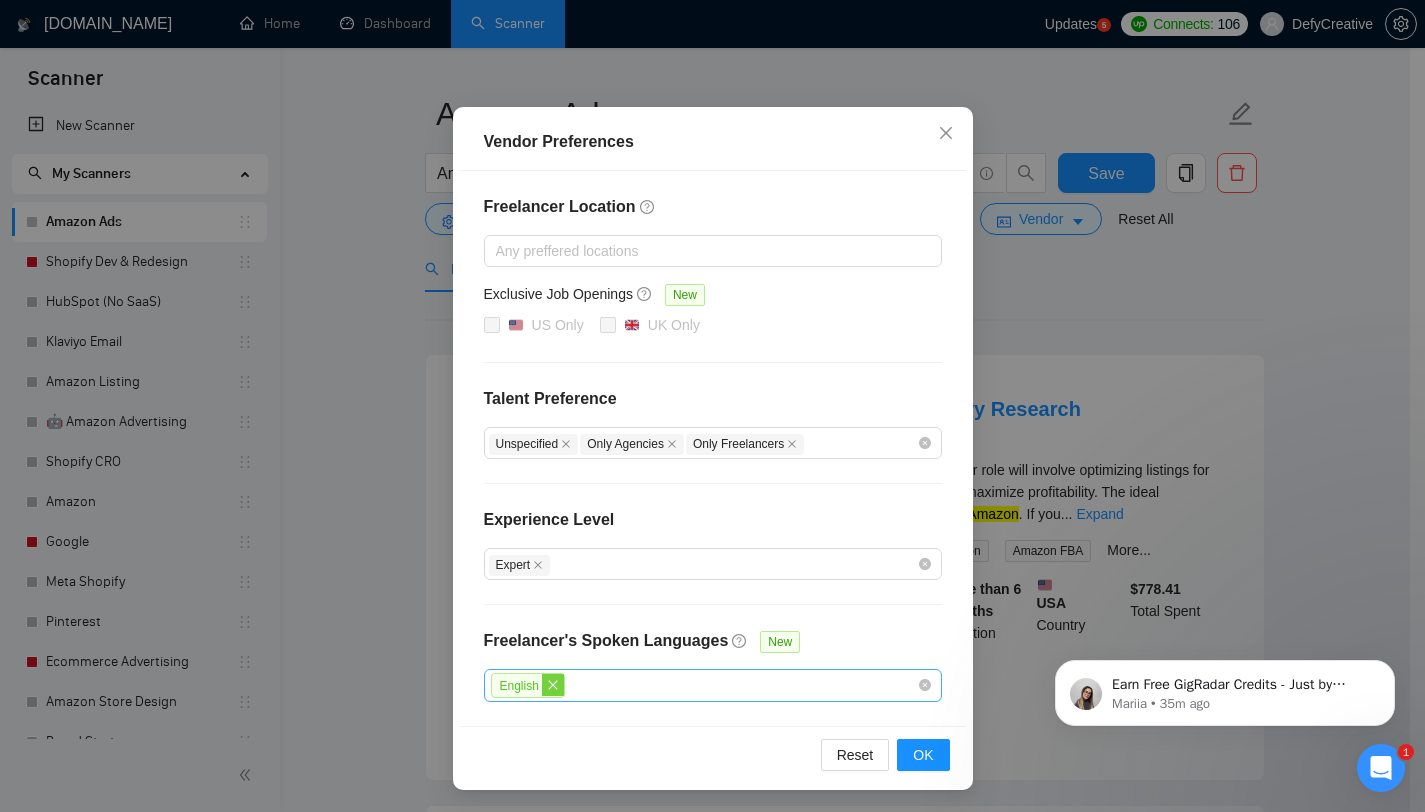 click 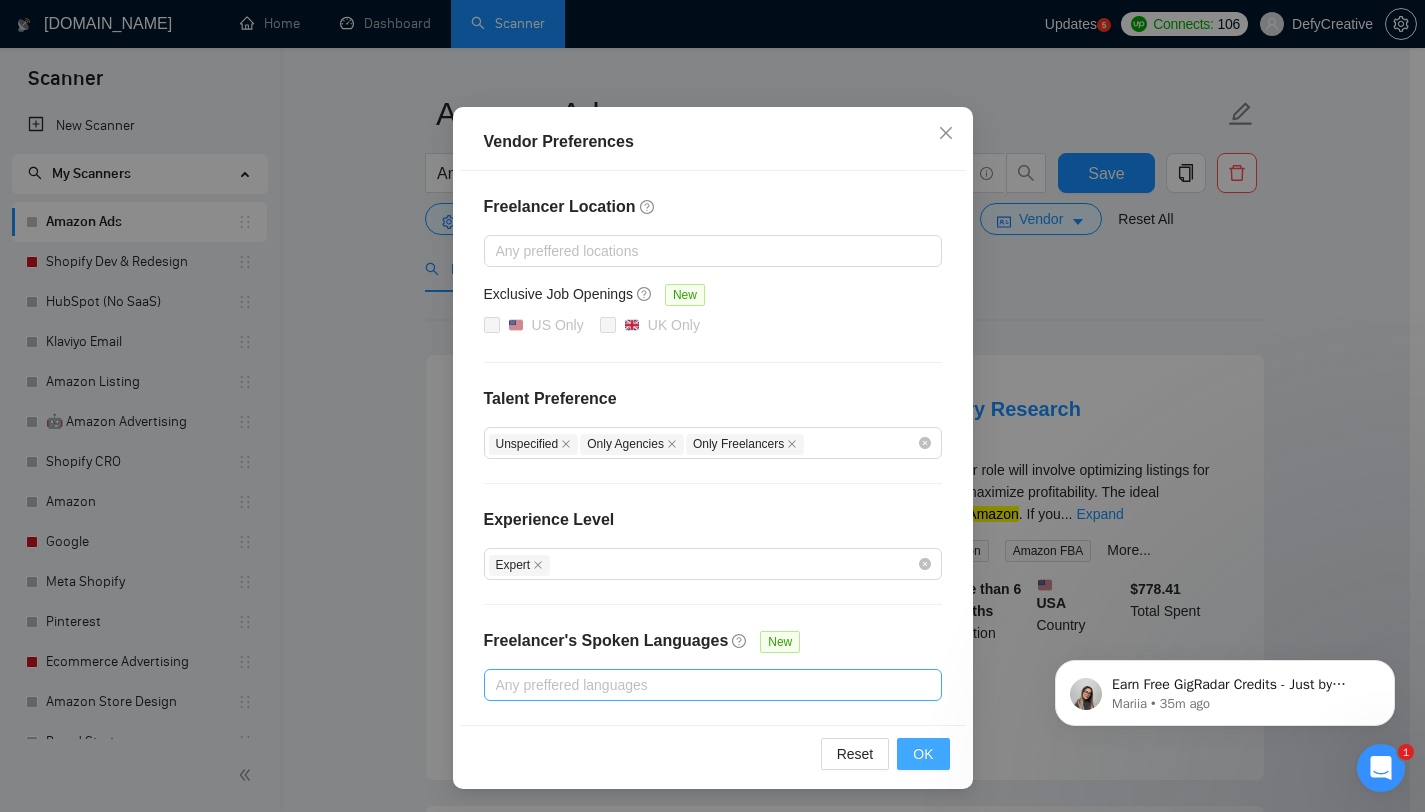 click on "OK" at bounding box center [923, 754] 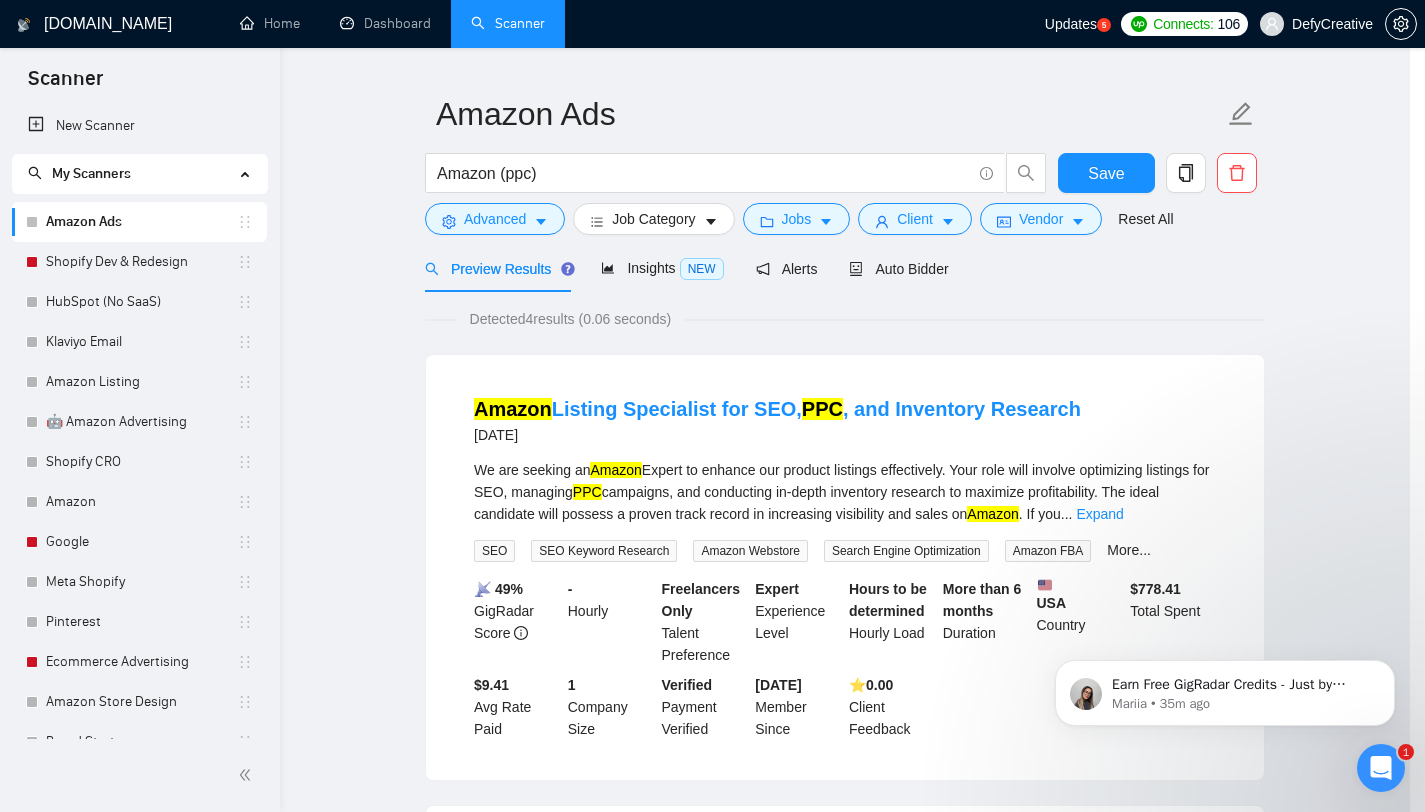 scroll, scrollTop: 13, scrollLeft: 0, axis: vertical 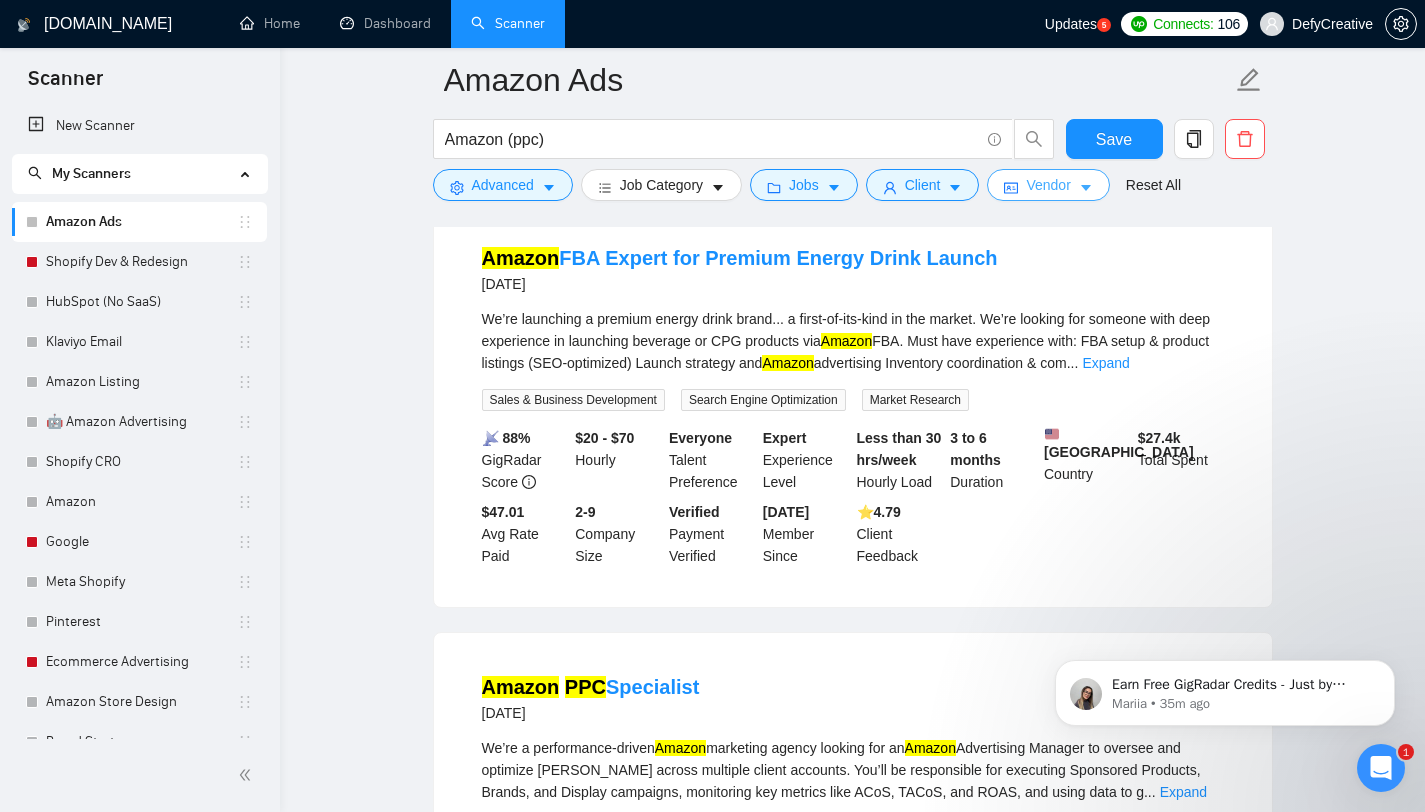 click on "Vendor" at bounding box center (1048, 185) 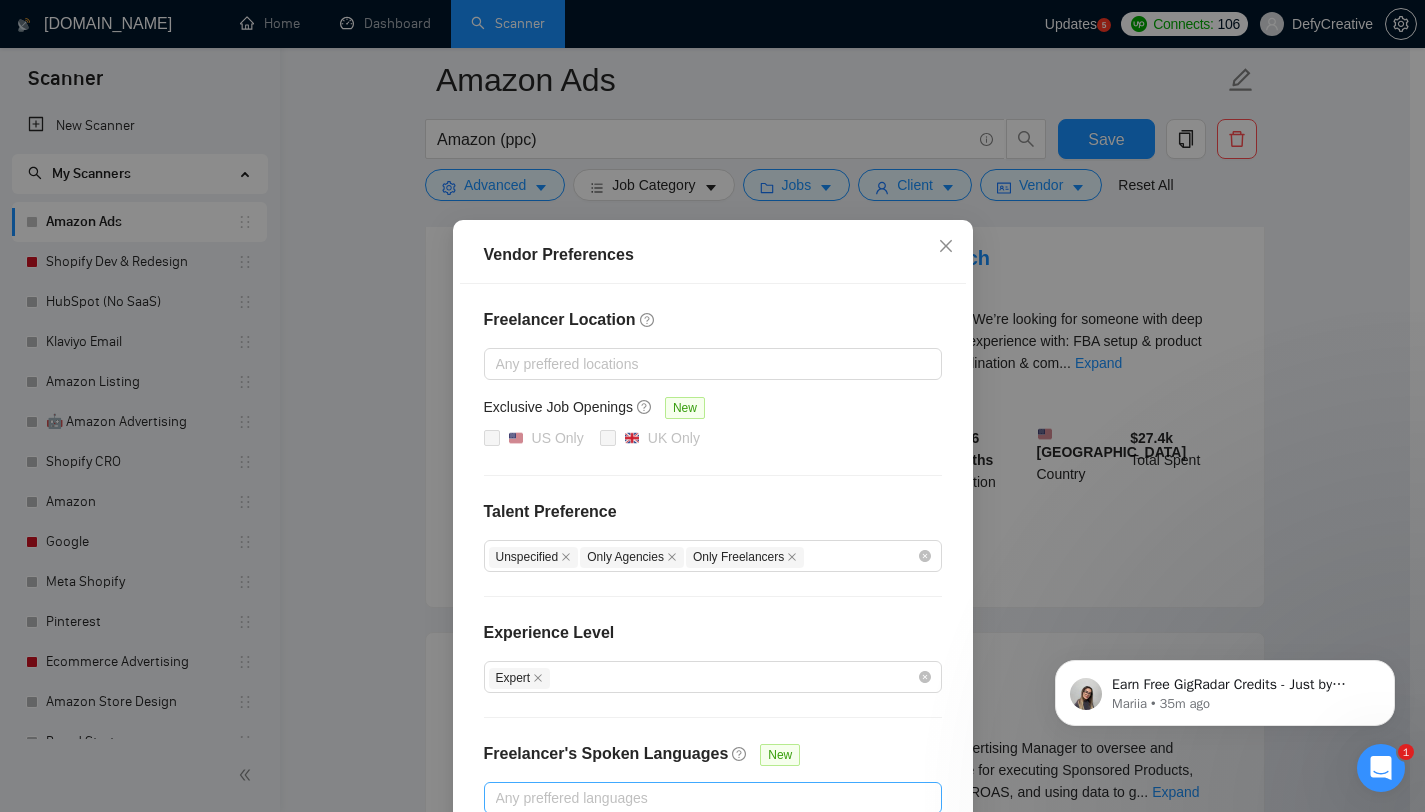 scroll, scrollTop: 113, scrollLeft: 0, axis: vertical 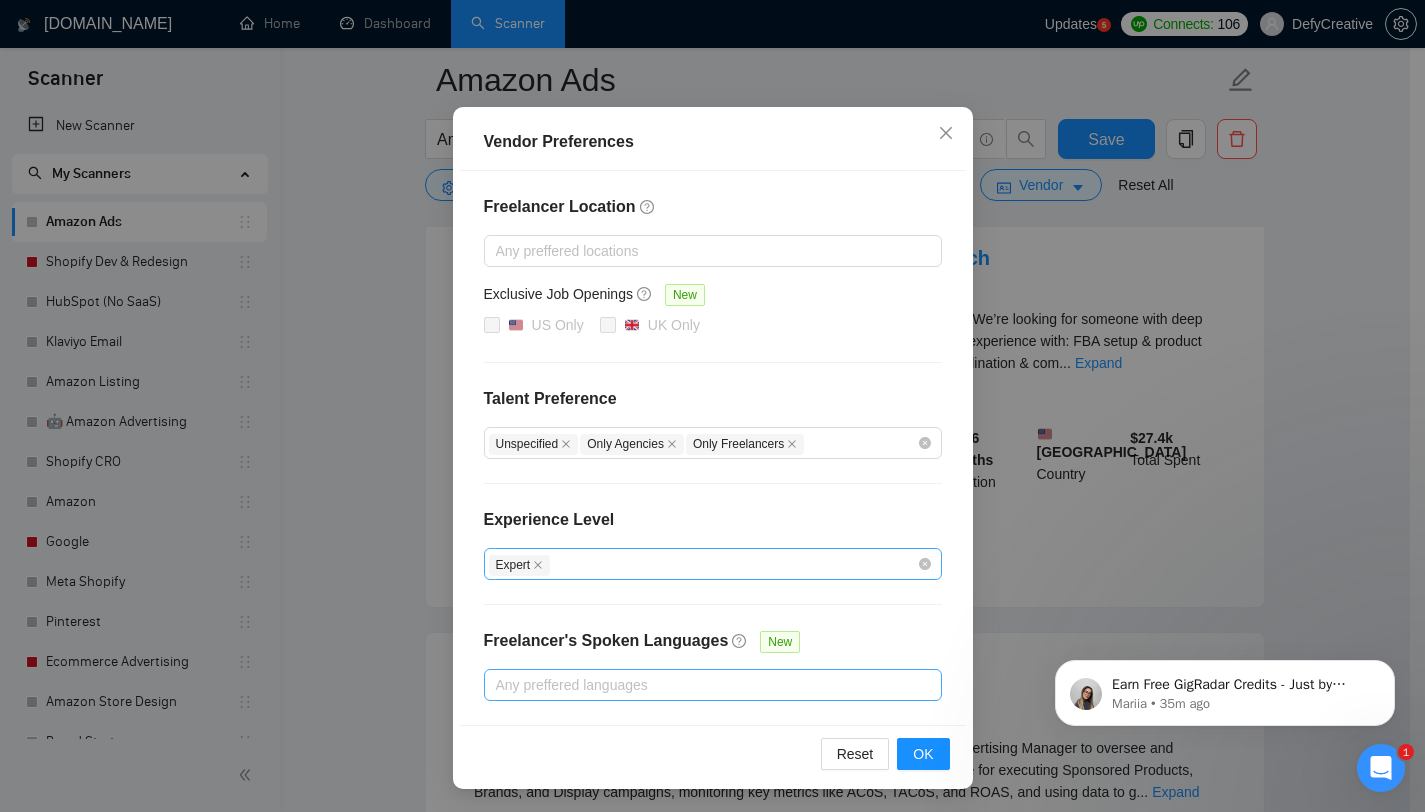 click on "Expert" at bounding box center (703, 564) 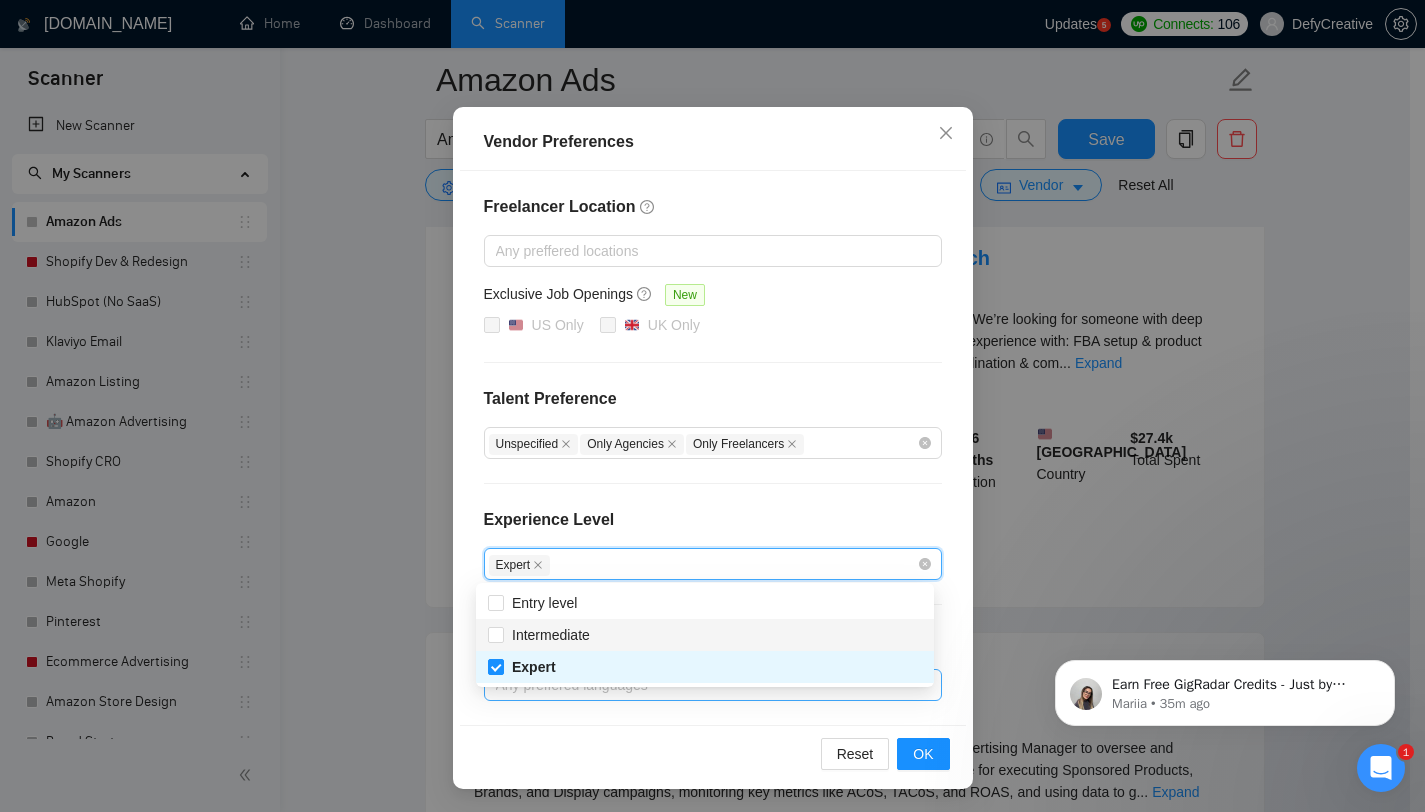 click on "Intermediate" at bounding box center (705, 635) 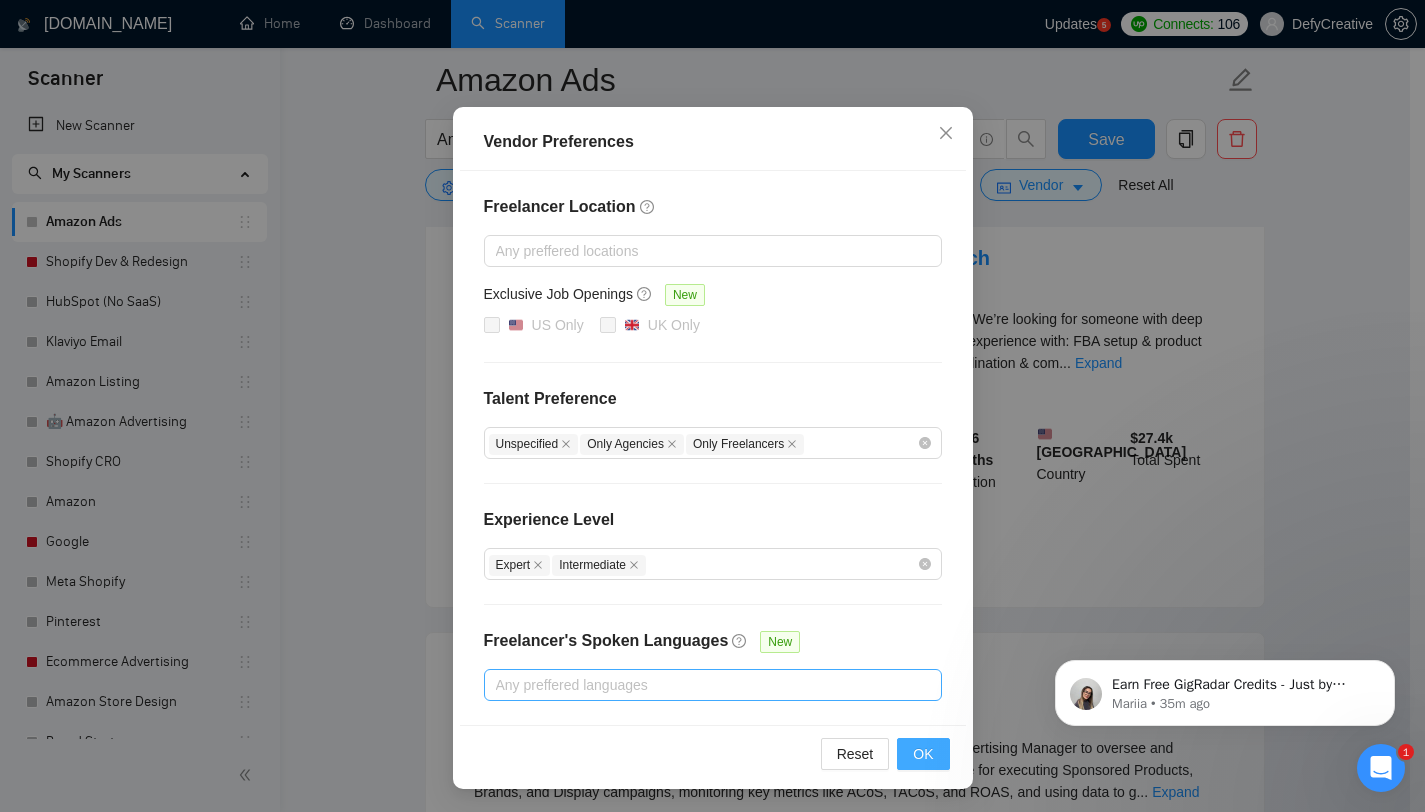 click on "OK" at bounding box center [923, 754] 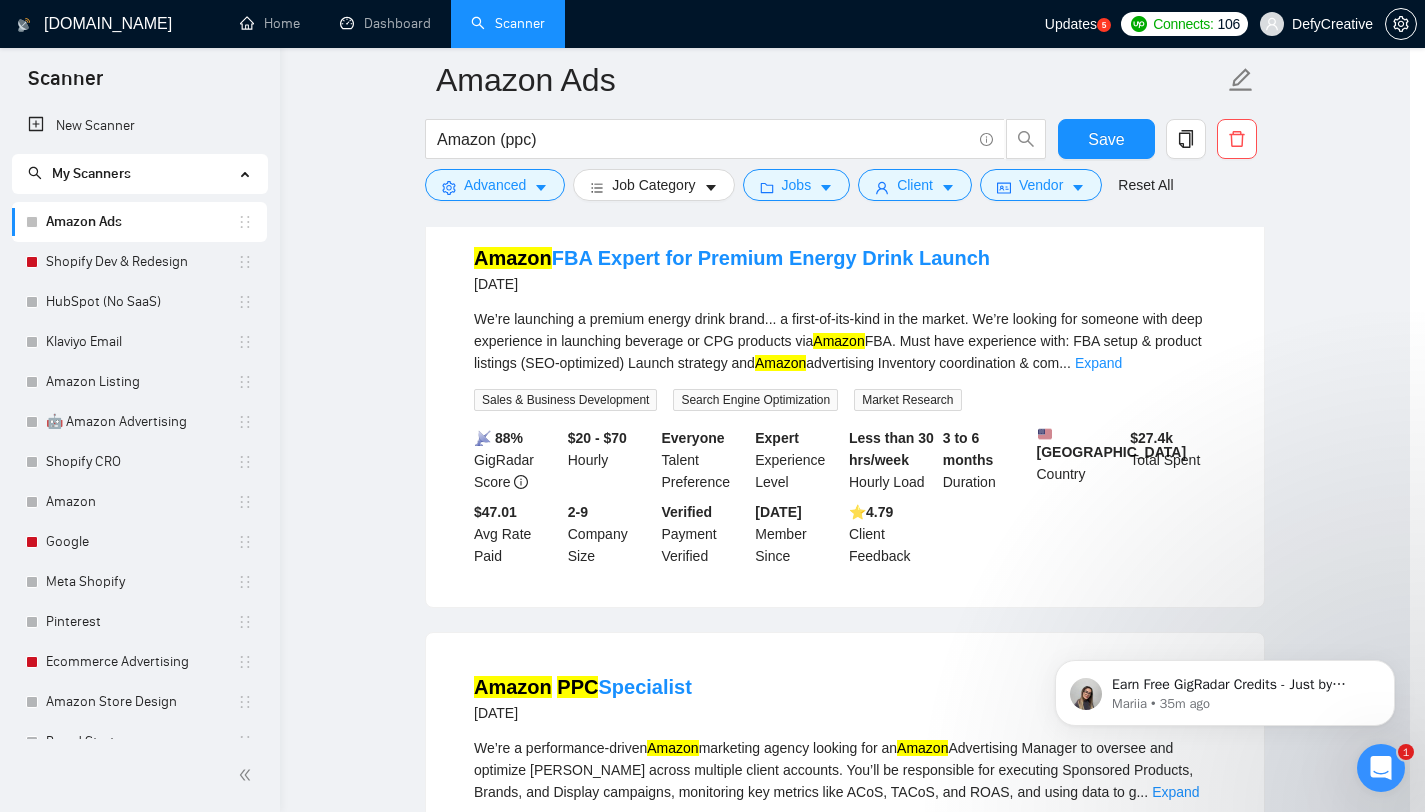 scroll, scrollTop: 13, scrollLeft: 0, axis: vertical 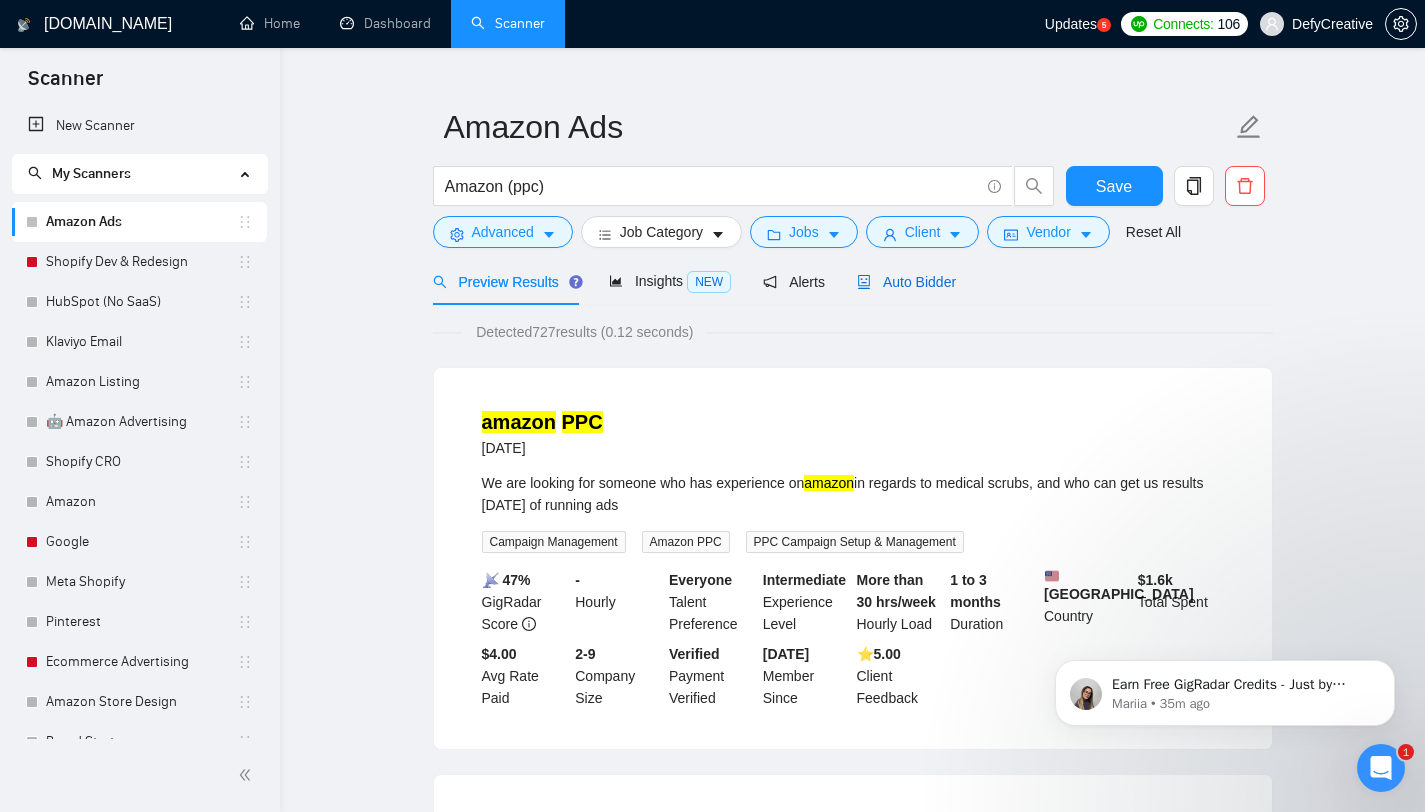 click on "Auto Bidder" at bounding box center (906, 282) 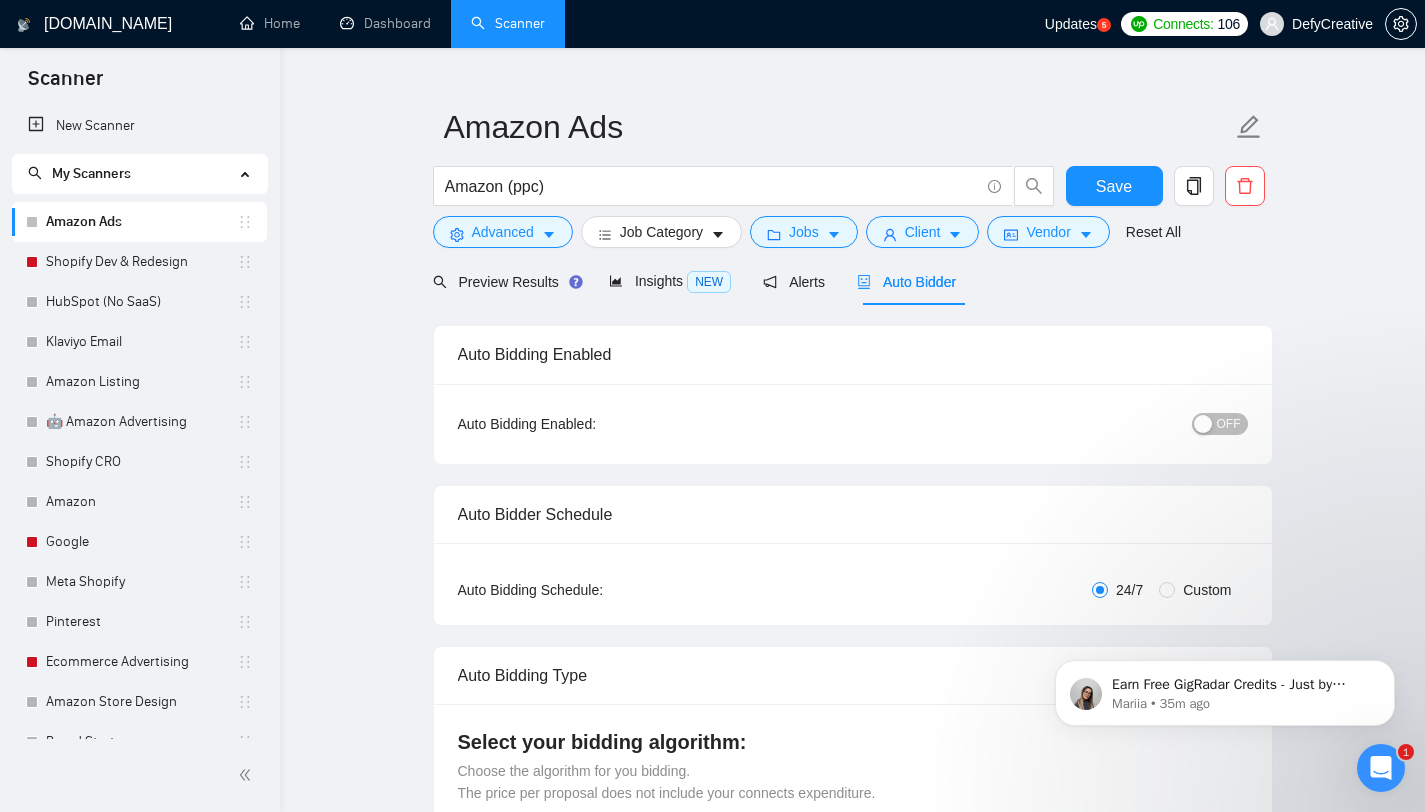 type 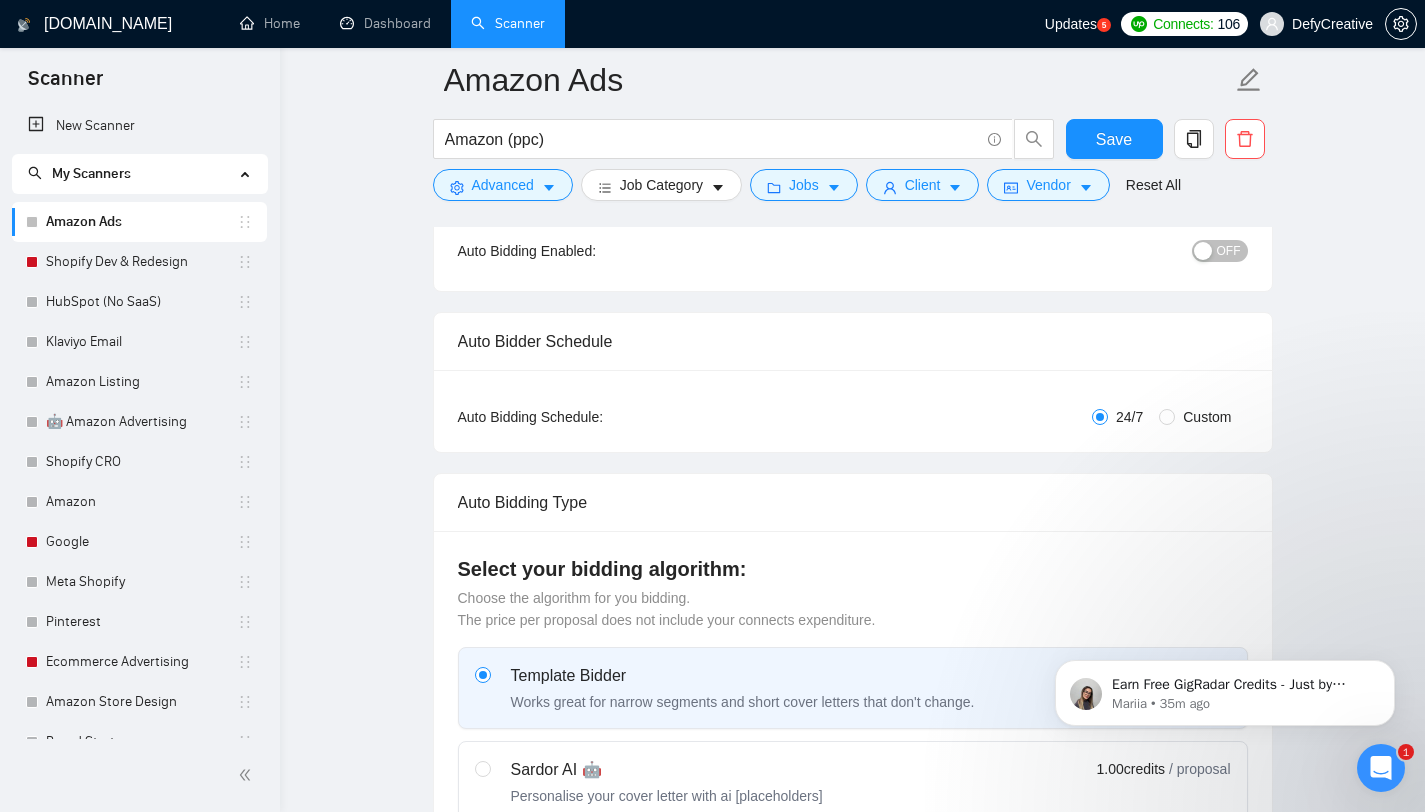 scroll, scrollTop: 137, scrollLeft: 0, axis: vertical 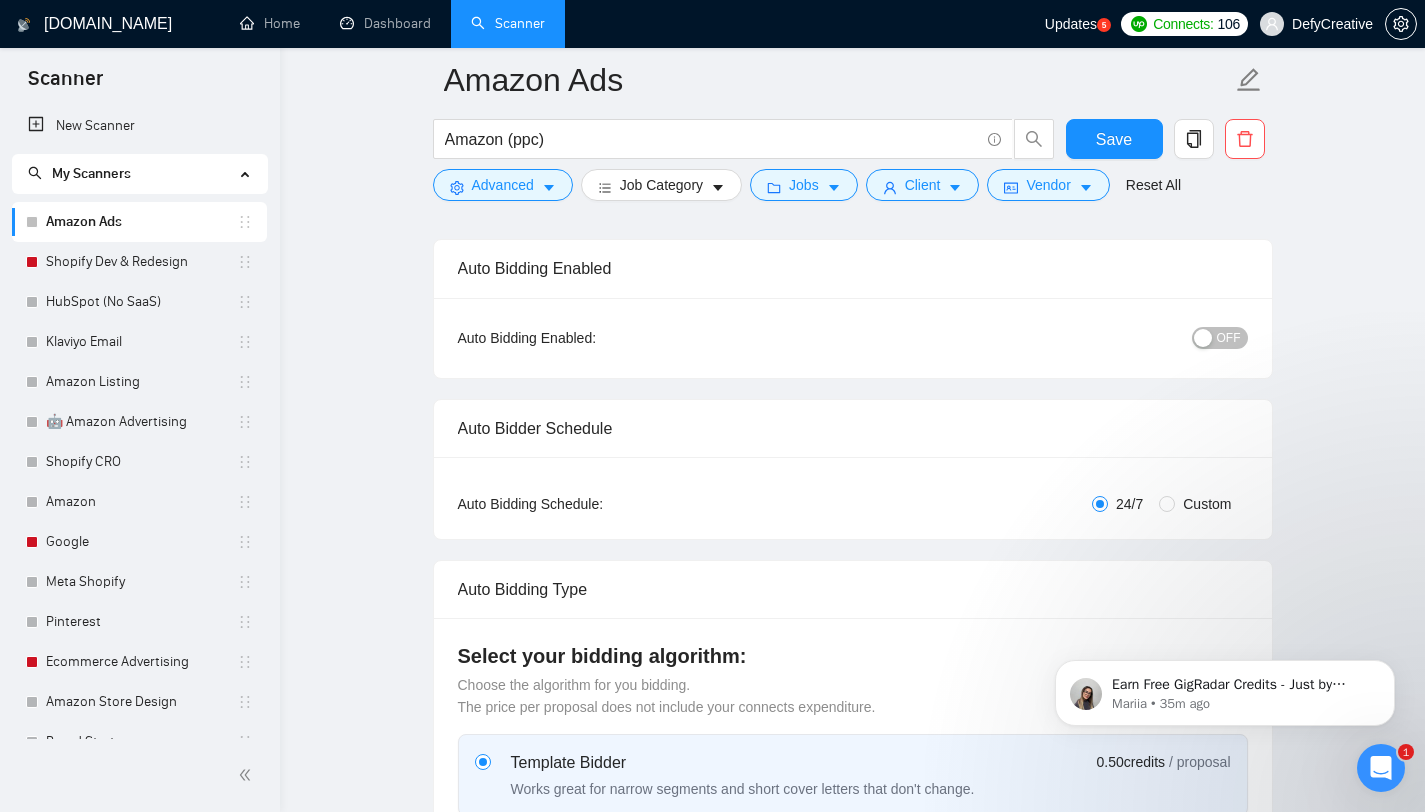 click on "OFF" at bounding box center (1220, 338) 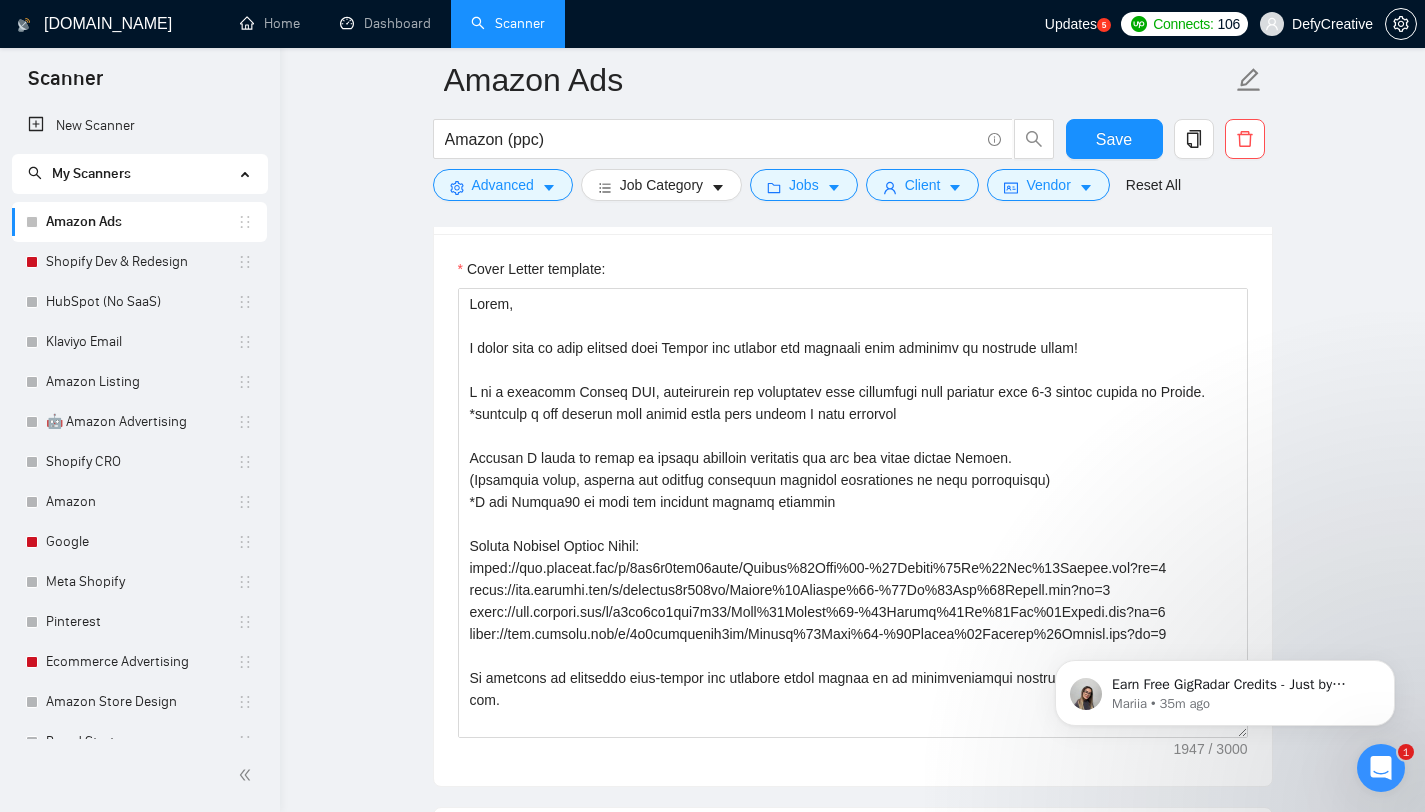 scroll, scrollTop: 1584, scrollLeft: 0, axis: vertical 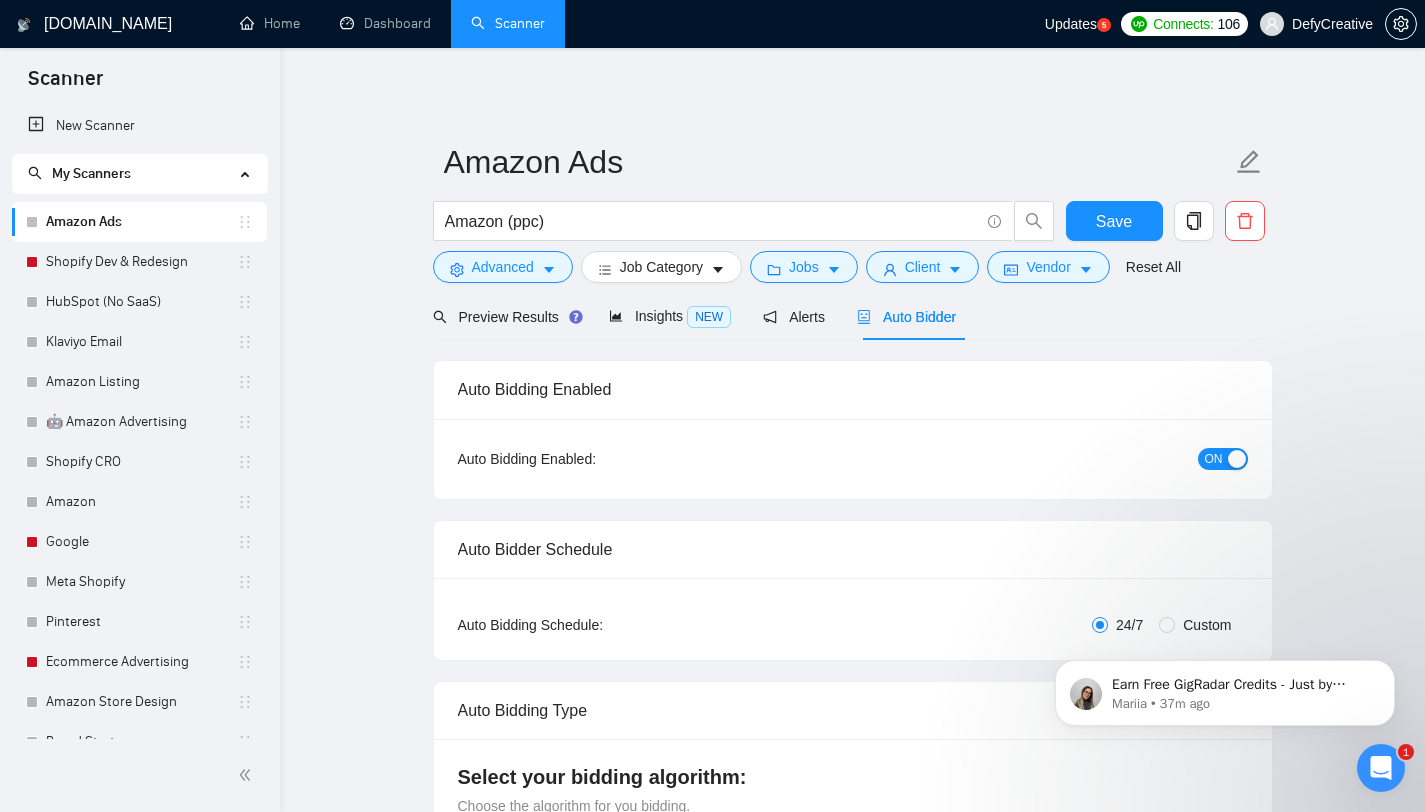 click on "Amazon Ads Amazon (ppc) Save Advanced   Job Category   Jobs   Client   Vendor   Reset All Preview Results Insights NEW Alerts Auto Bidder Auto Bidding Enabled Auto Bidding Enabled: ON Auto Bidder Schedule Auto Bidding Type: Automated (recommended) Semi-automated Auto Bidding Schedule: 24/7 Custom Custom Auto Bidder Schedule Repeat every week [DATE] [DATE] [DATE] [DATE] [DATE] [DATE] [DATE] Active Hours ( America/New_York ): From: To: ( 24  hours) America/New_York Auto Bidding Type Select your bidding algorithm: Choose the algorithm for you bidding. The price per proposal does not include your connects expenditure. Template Bidder Works great for narrow segments and short cover letters that don't change. 0.50  credits / proposal Sardor AI 🤖 Personalise your cover letter with ai [placeholders] 1.00  credits / proposal Experimental Laziza AI  👑   NEW   Learn more 2.00  credits / proposal 15.81 credits savings Team & Freelancer Select team: DEFY Creative & Co. Select freelancer: [PERSON_NAME]   $" at bounding box center (852, 2590) 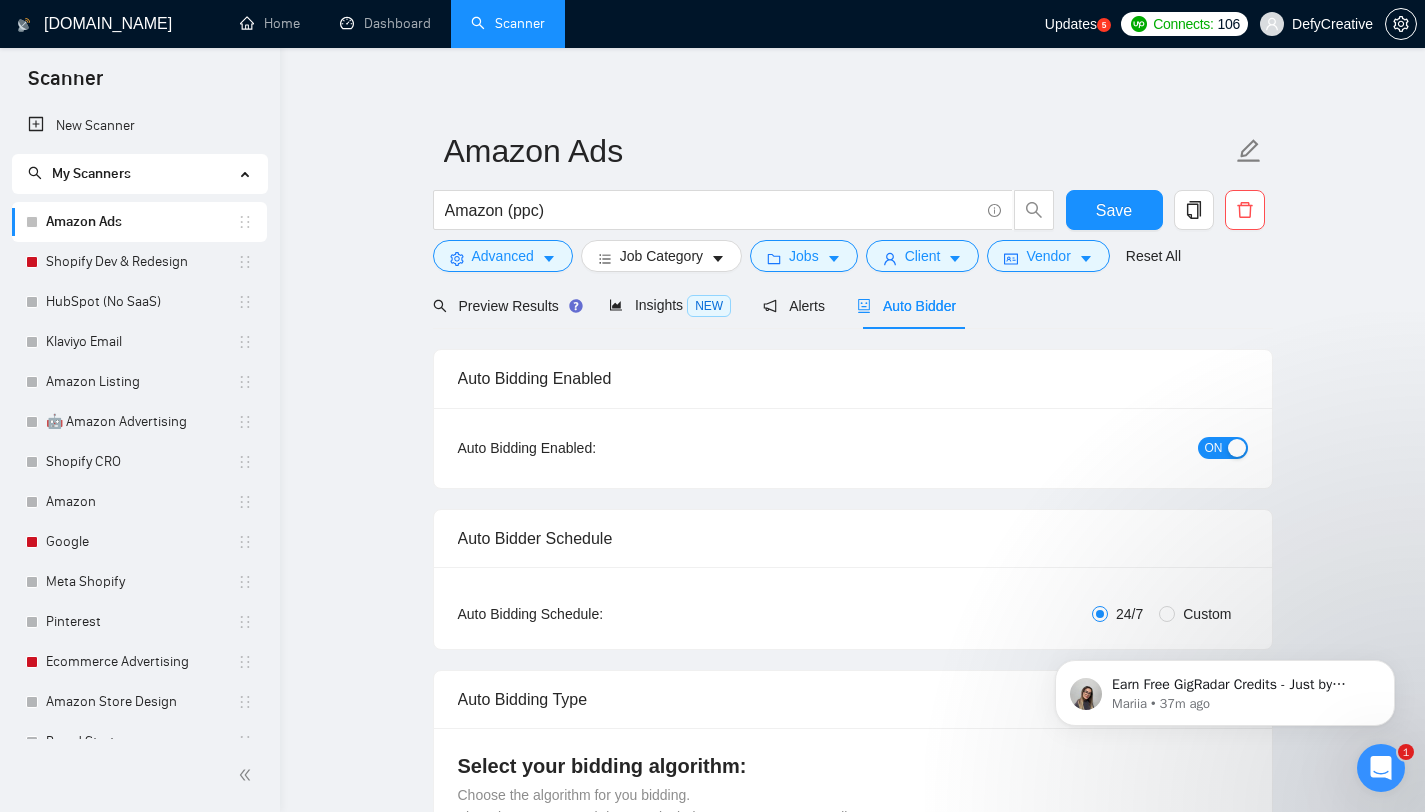 scroll, scrollTop: 16, scrollLeft: 0, axis: vertical 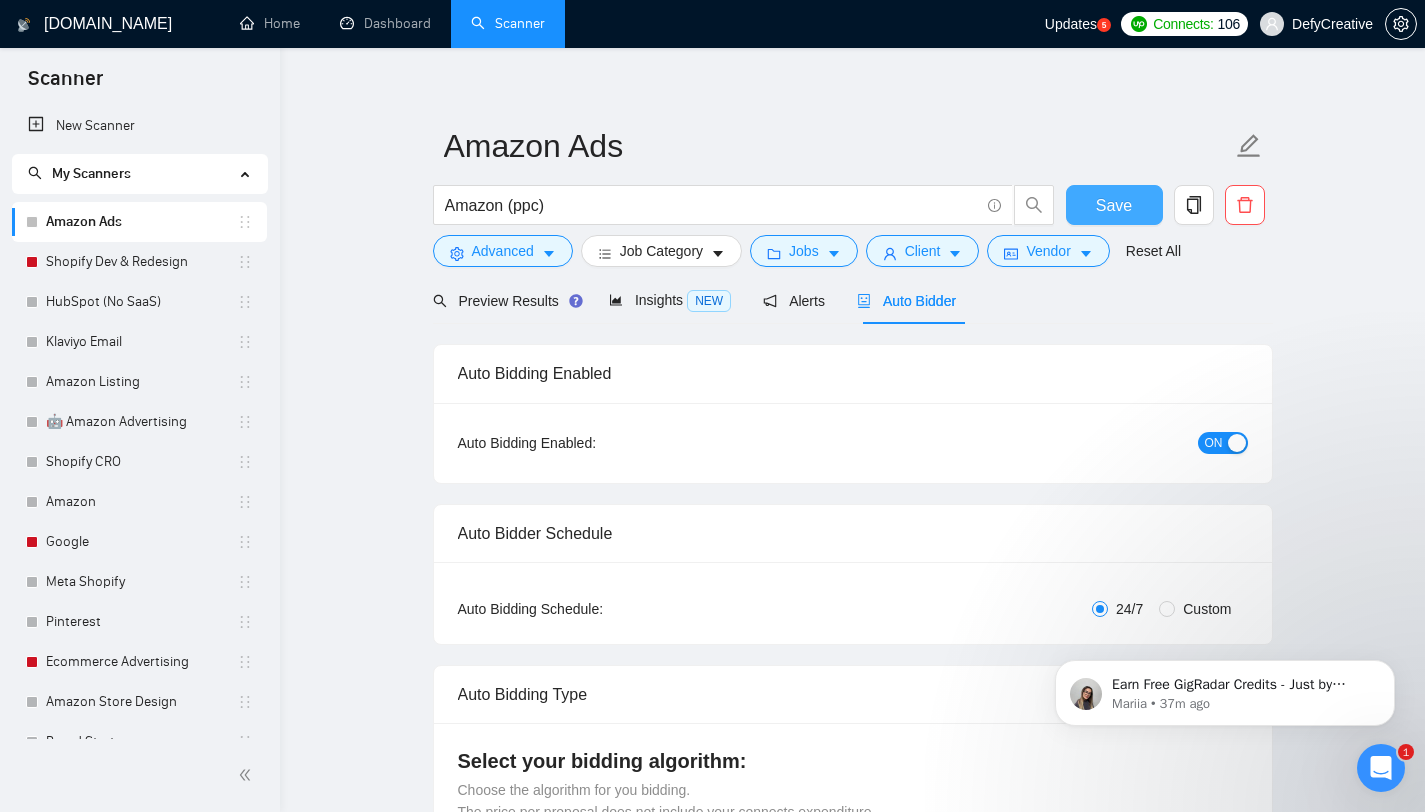 click on "Save" at bounding box center [1114, 205] 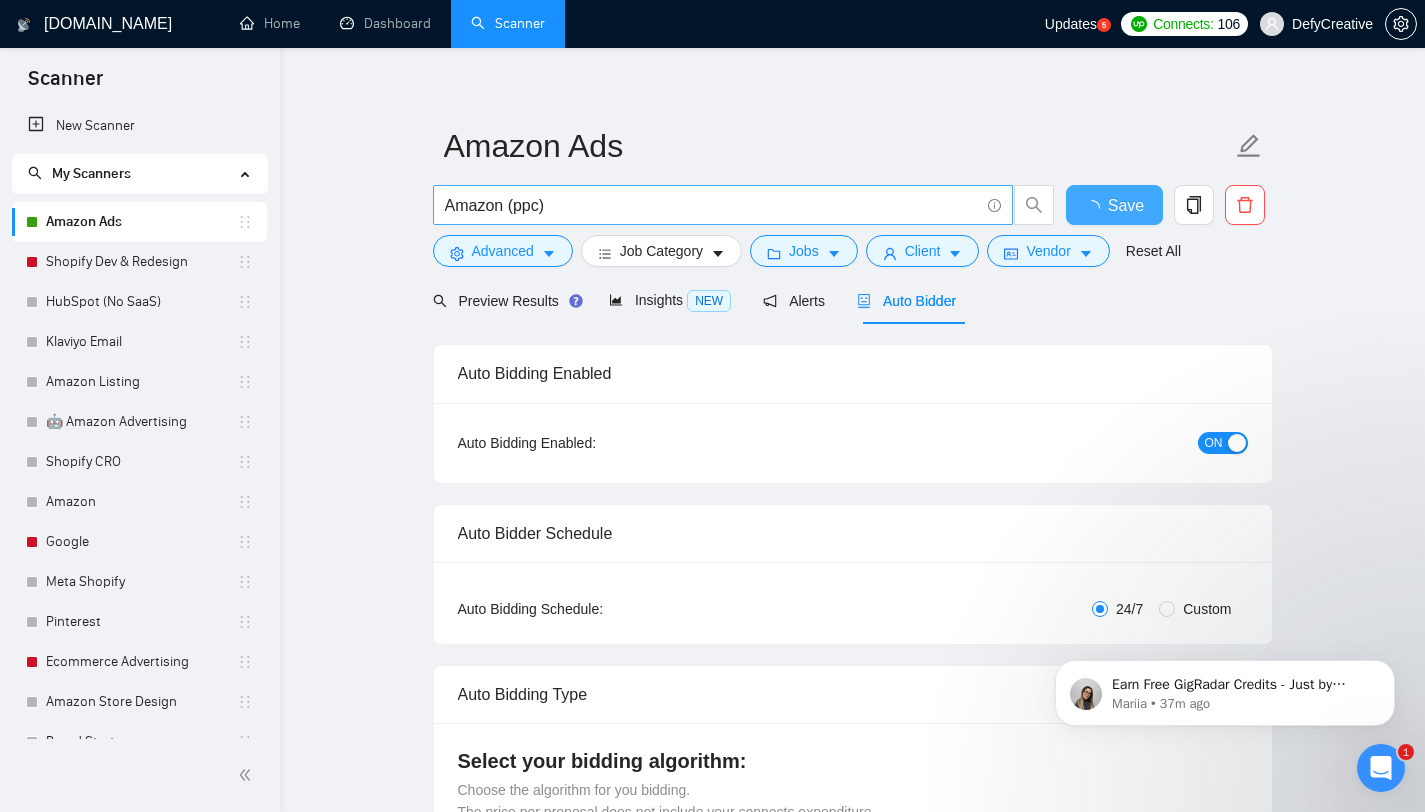 type 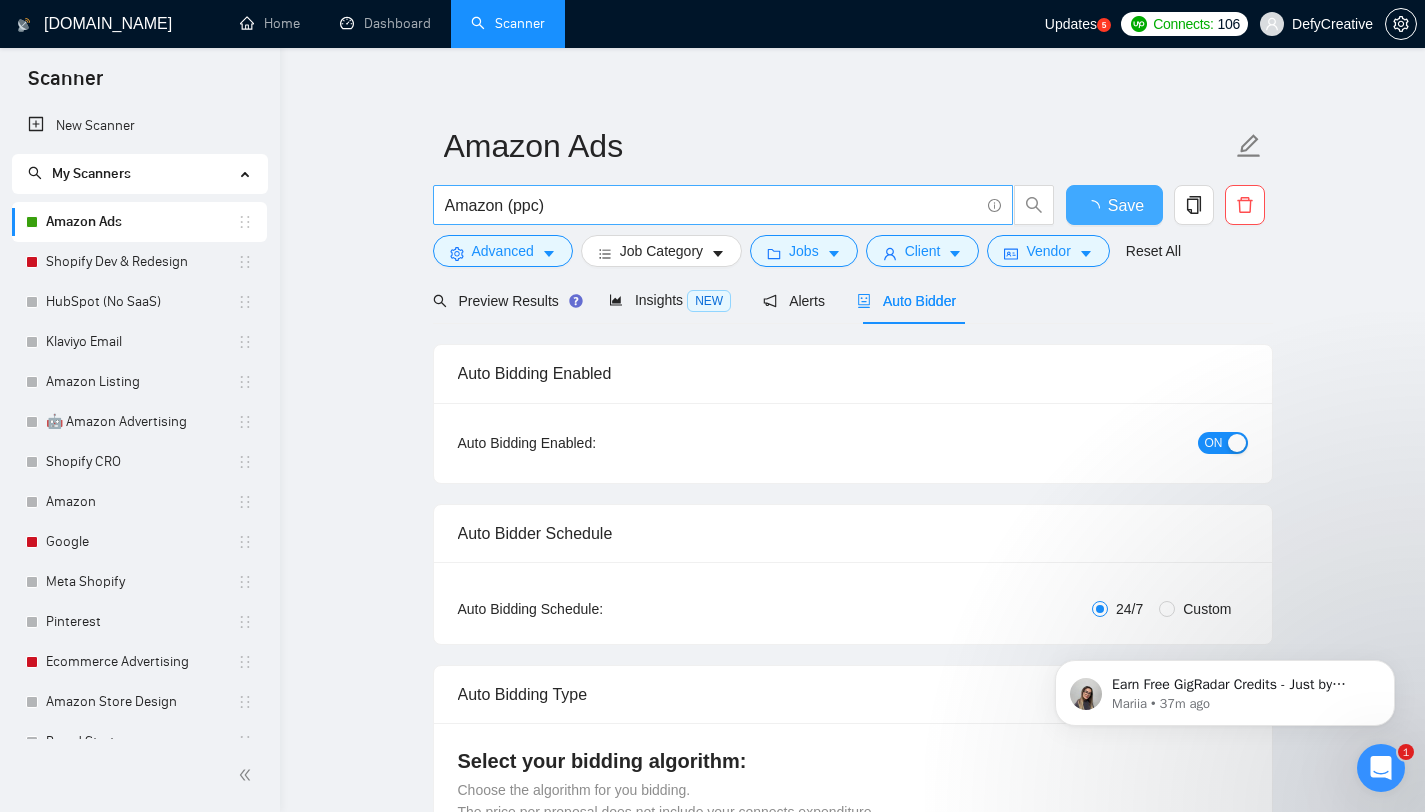 checkbox on "true" 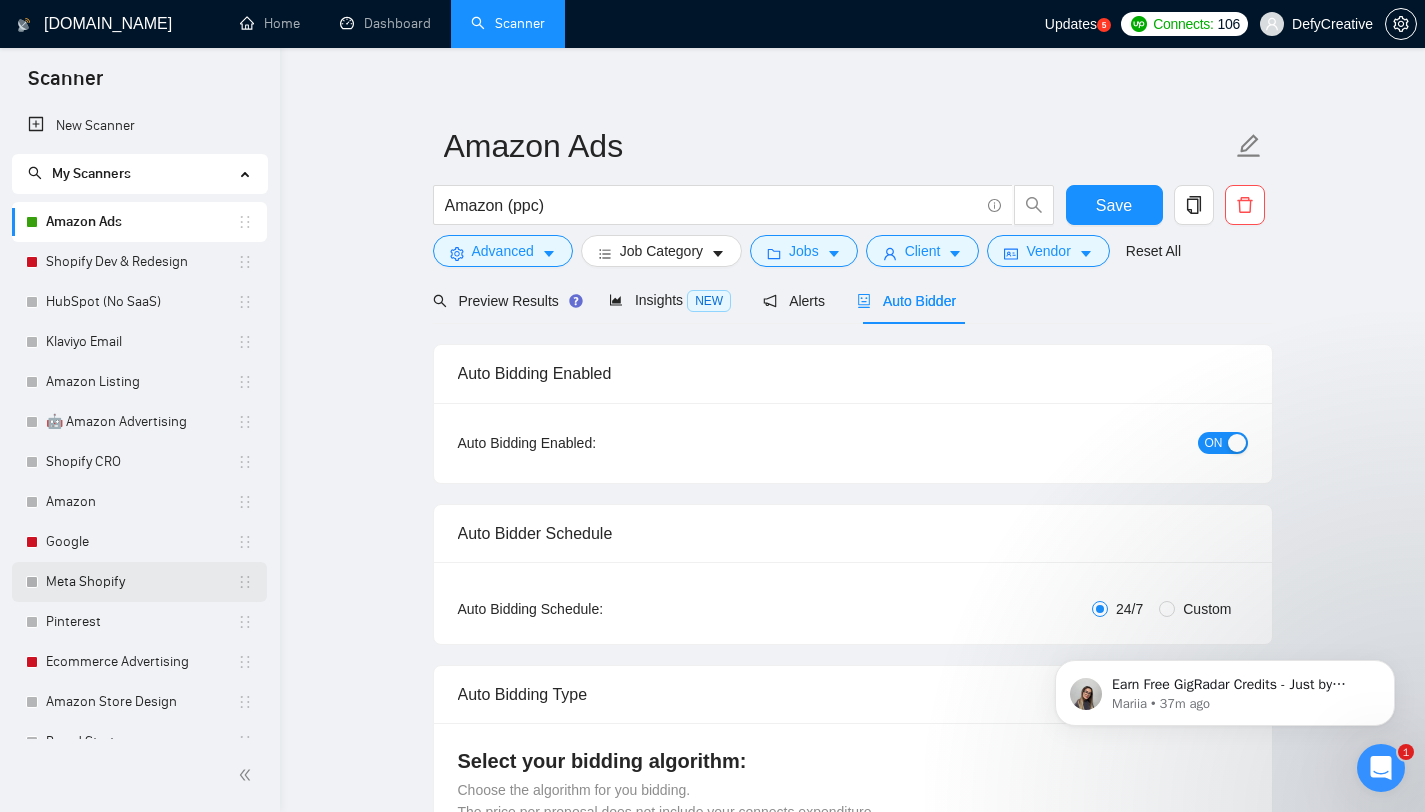 click on "Meta Shopify" at bounding box center (141, 582) 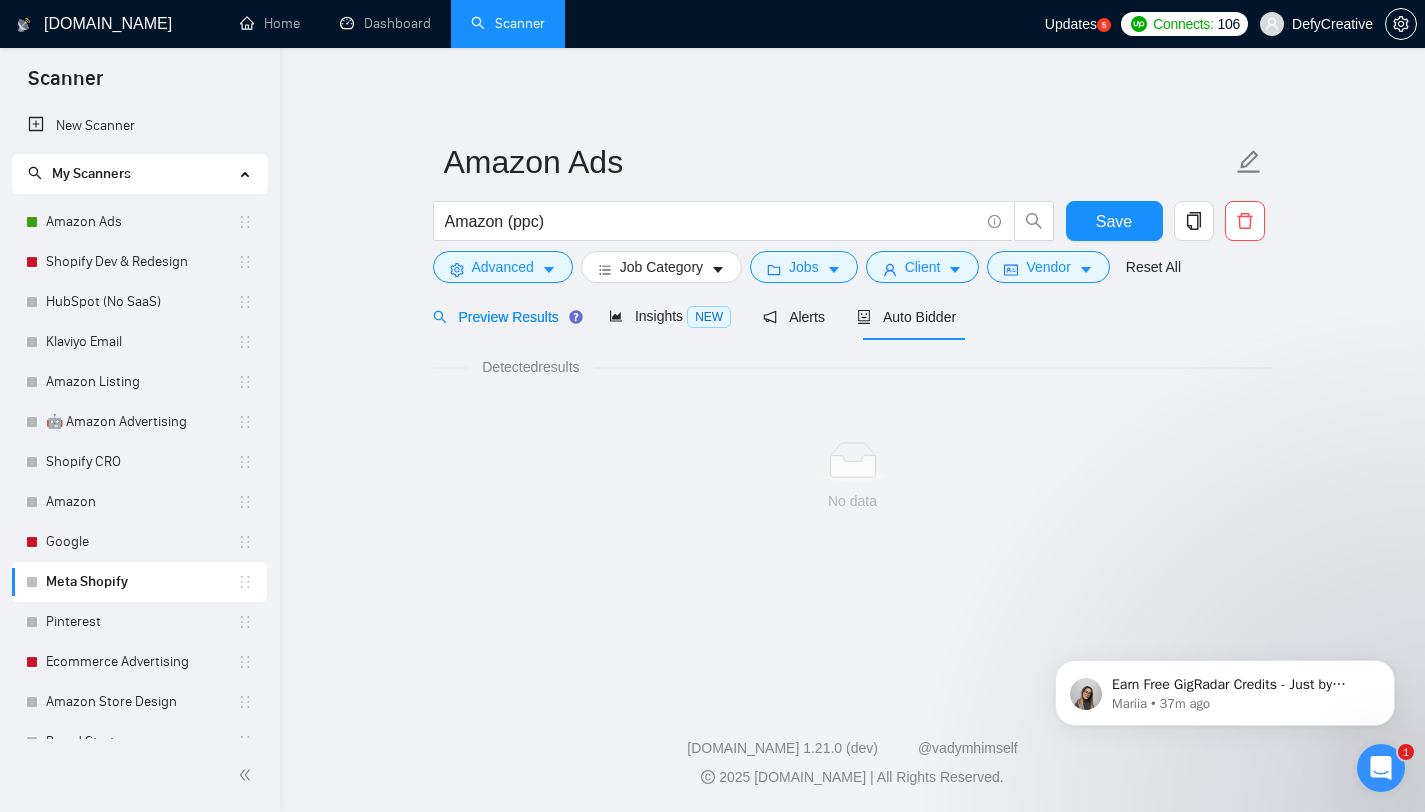 scroll, scrollTop: 0, scrollLeft: 0, axis: both 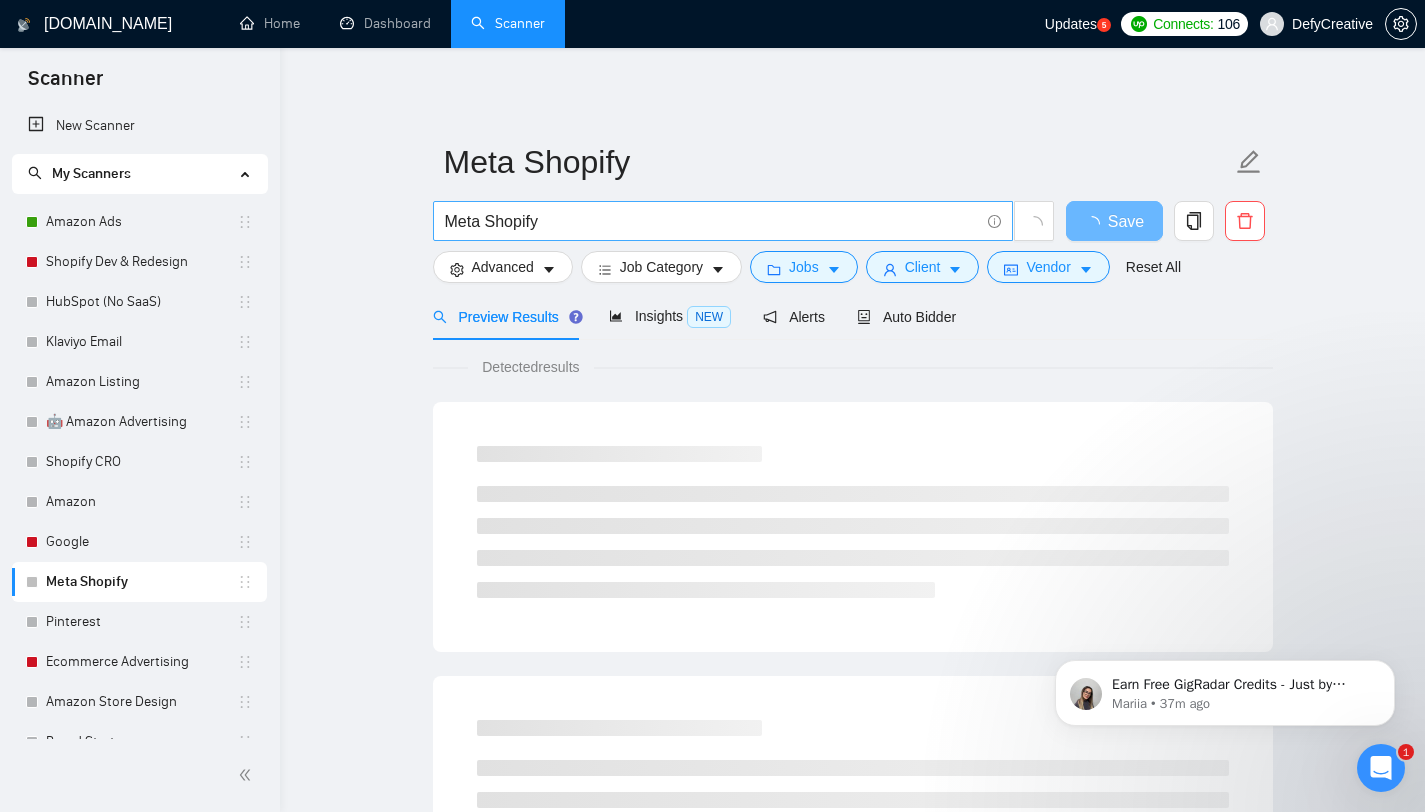 click on "Meta Shopify" at bounding box center [712, 221] 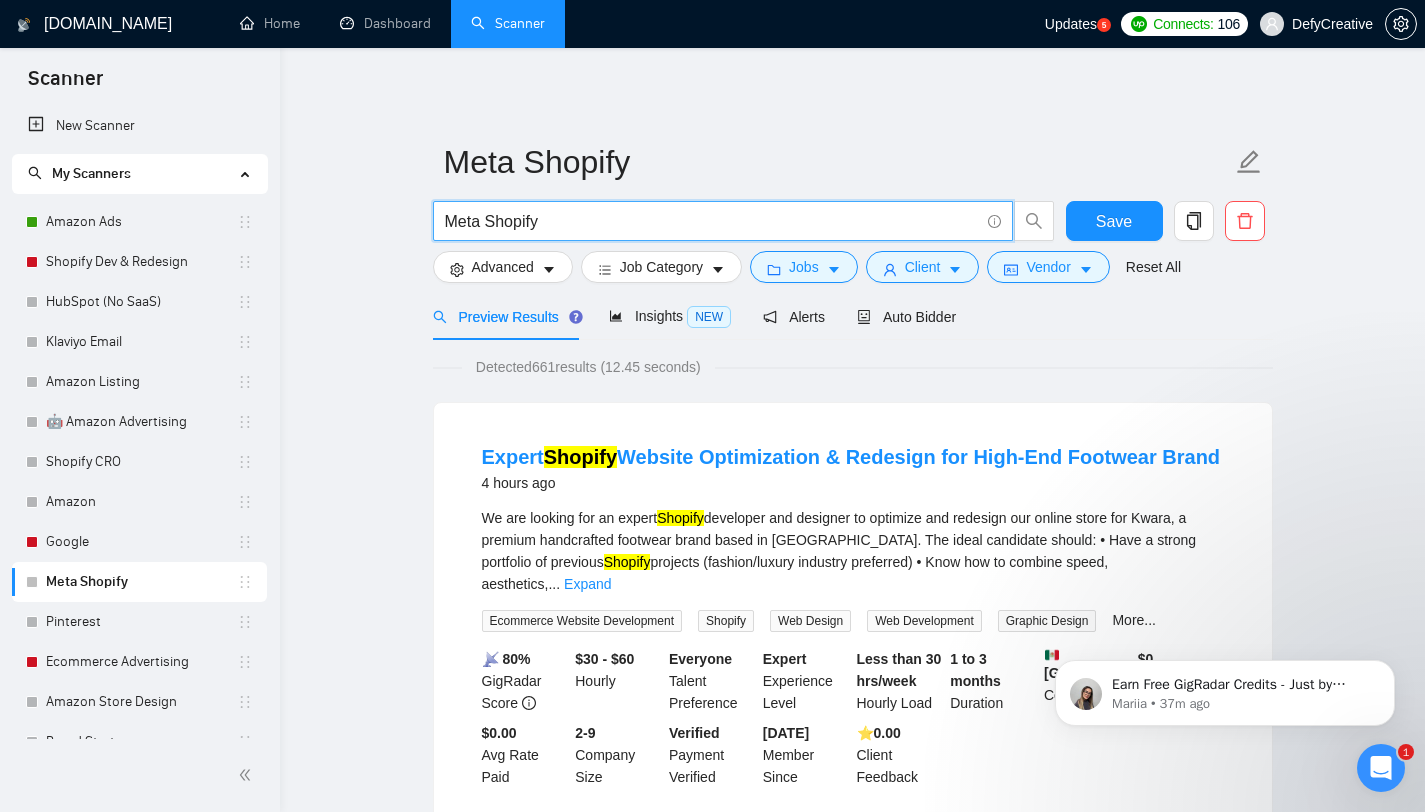 click on "Meta Shopify Meta Shopify Save Advanced   Job Category   Jobs   Client   Vendor   Reset All Preview Results Insights NEW Alerts Auto Bidder Detected   661  results   (12.45 seconds) Expert  Shopify  Website Optimization & Redesign for High-End Footwear Brand 4 hours ago We are looking for an expert  Shopify  developer and designer to optimize and redesign our online store for Kwara, a premium handcrafted footwear brand based in [GEOGRAPHIC_DATA].
The ideal candidate should:
•	Have a strong portfolio of previous  Shopify  projects (fashion/luxury industry preferred)
•	Know how to combine speed, aesthetics,  ... Expand Ecommerce Website Development Shopify Web Design Web Development Graphic Design More... 📡   80% GigRadar Score   $30 - $60 Hourly Everyone Talent Preference Expert Experience Level Less than 30 hrs/week Hourly Load 1 to 3 months Duration   [GEOGRAPHIC_DATA] Country $ 0 Total Spent $0.00 Avg Rate Paid 2-9 Company Size Verified Payment Verified [DATE] Member Since ⭐️  0.00 Client Feedback 6 hours ago" at bounding box center [852, 2470] 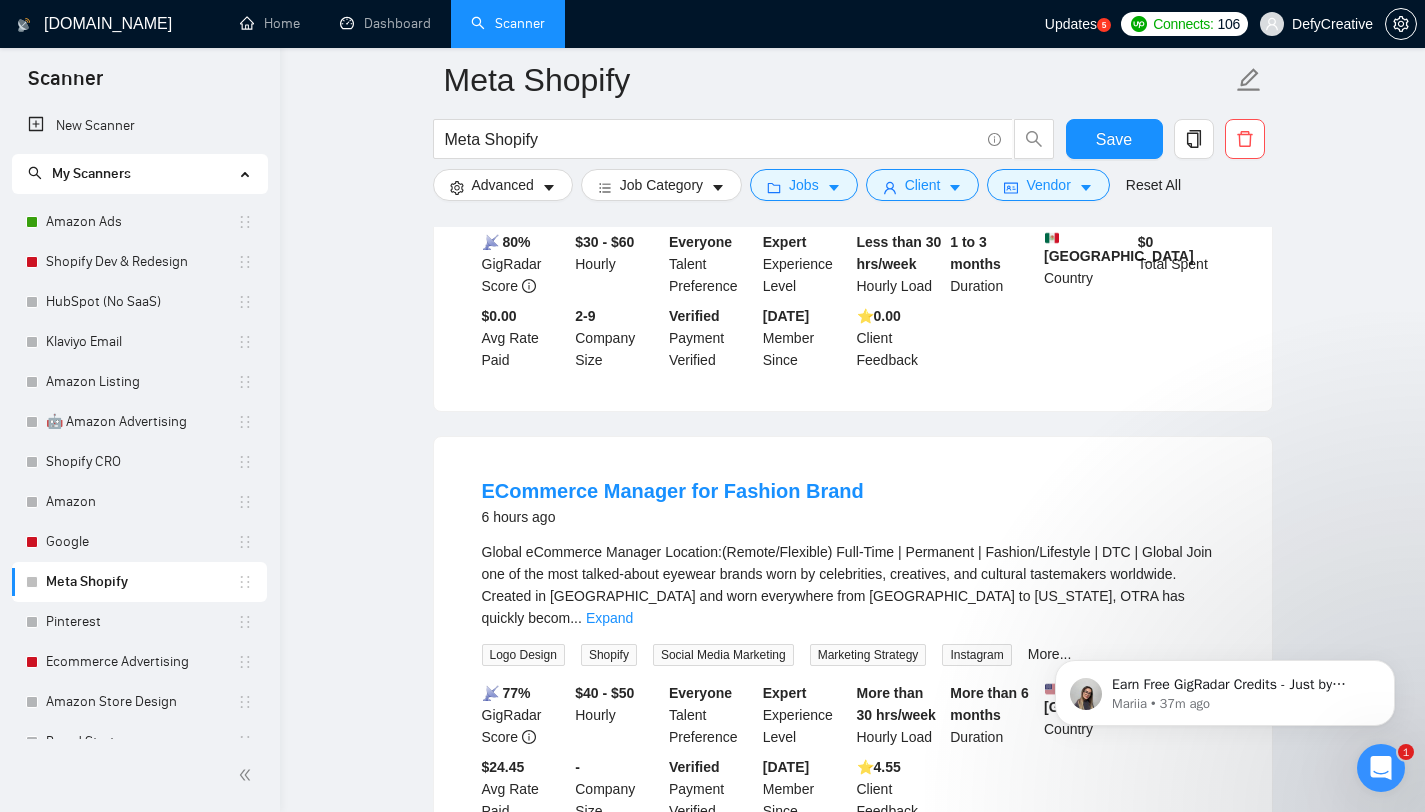 scroll, scrollTop: 432, scrollLeft: 0, axis: vertical 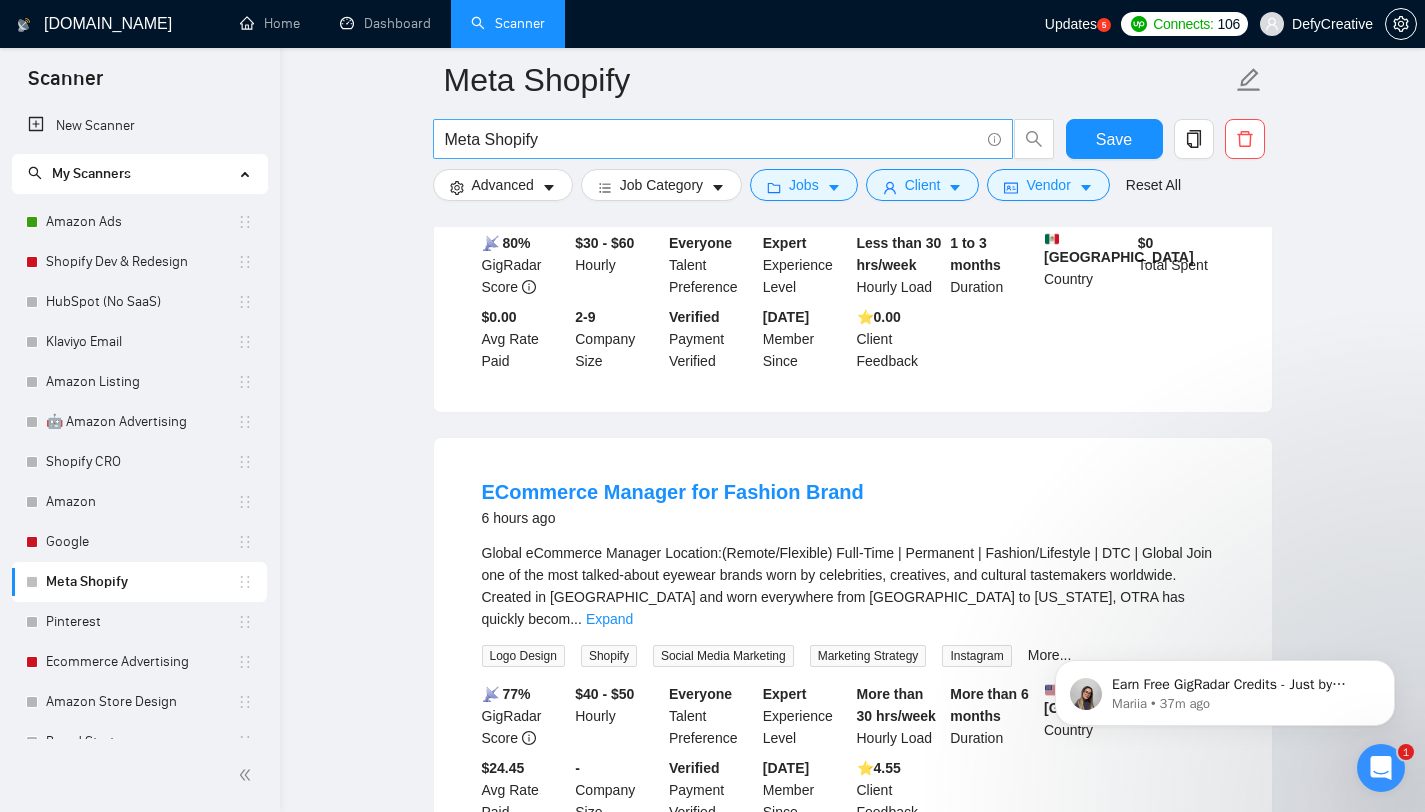 click on "Meta Shopify" at bounding box center [712, 139] 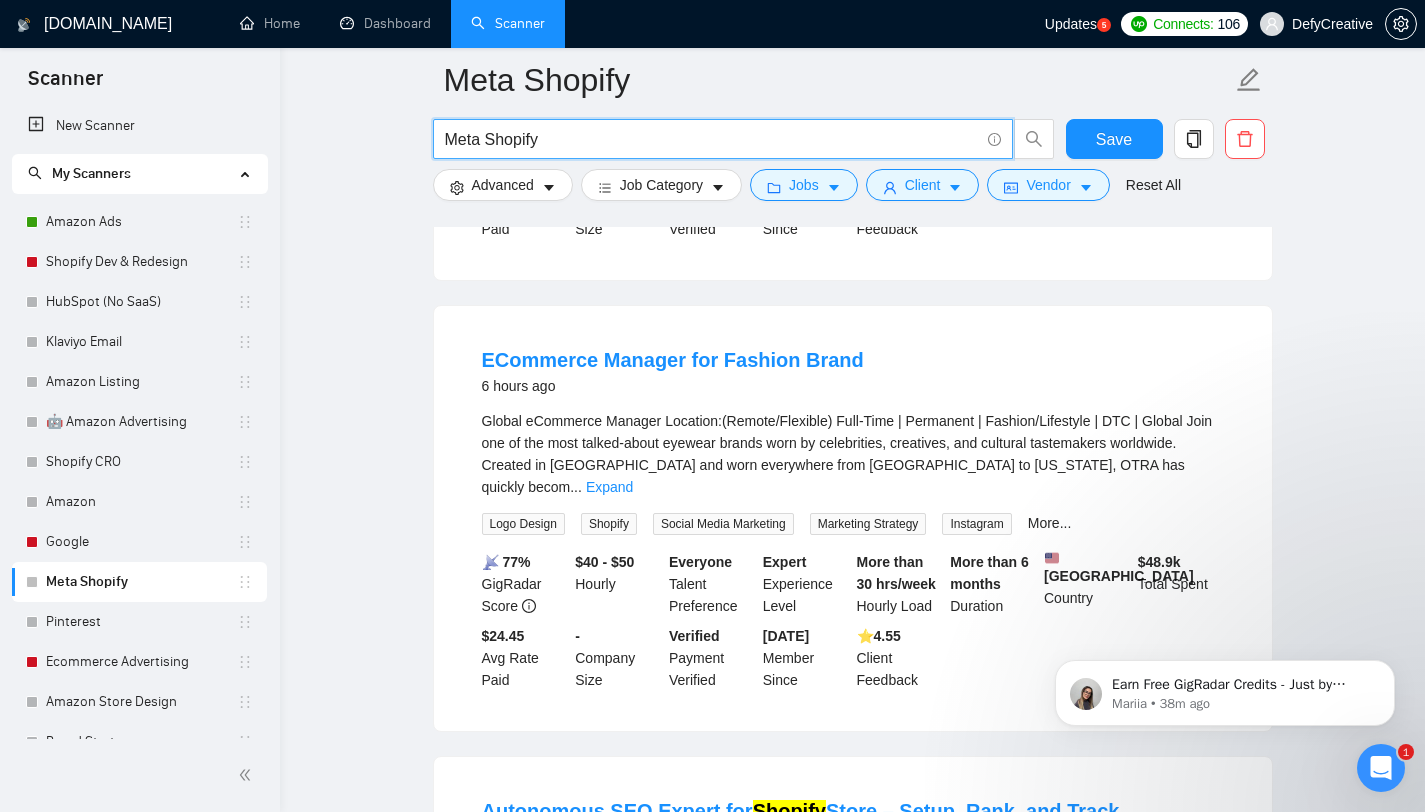 scroll, scrollTop: 479, scrollLeft: 0, axis: vertical 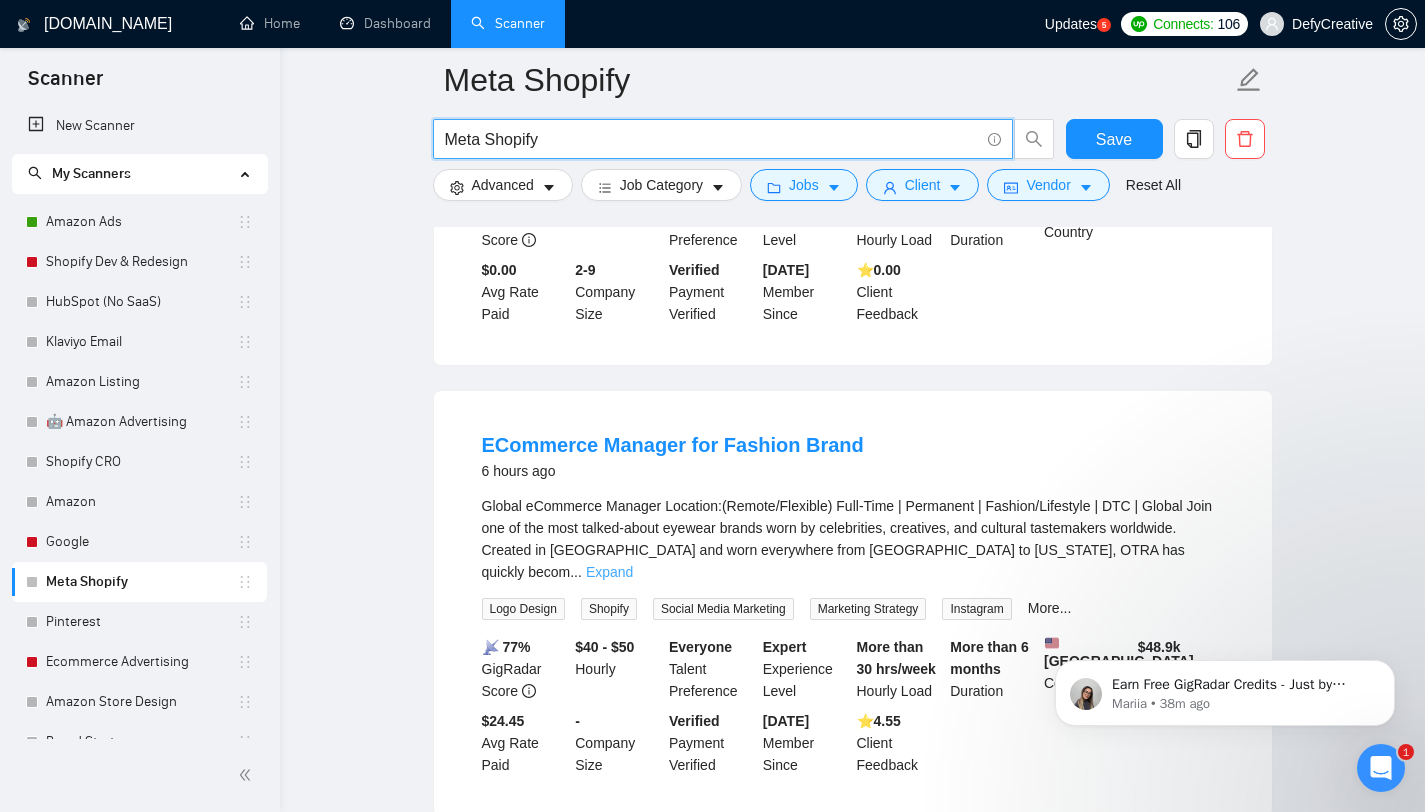 click on "Expand" at bounding box center [609, 572] 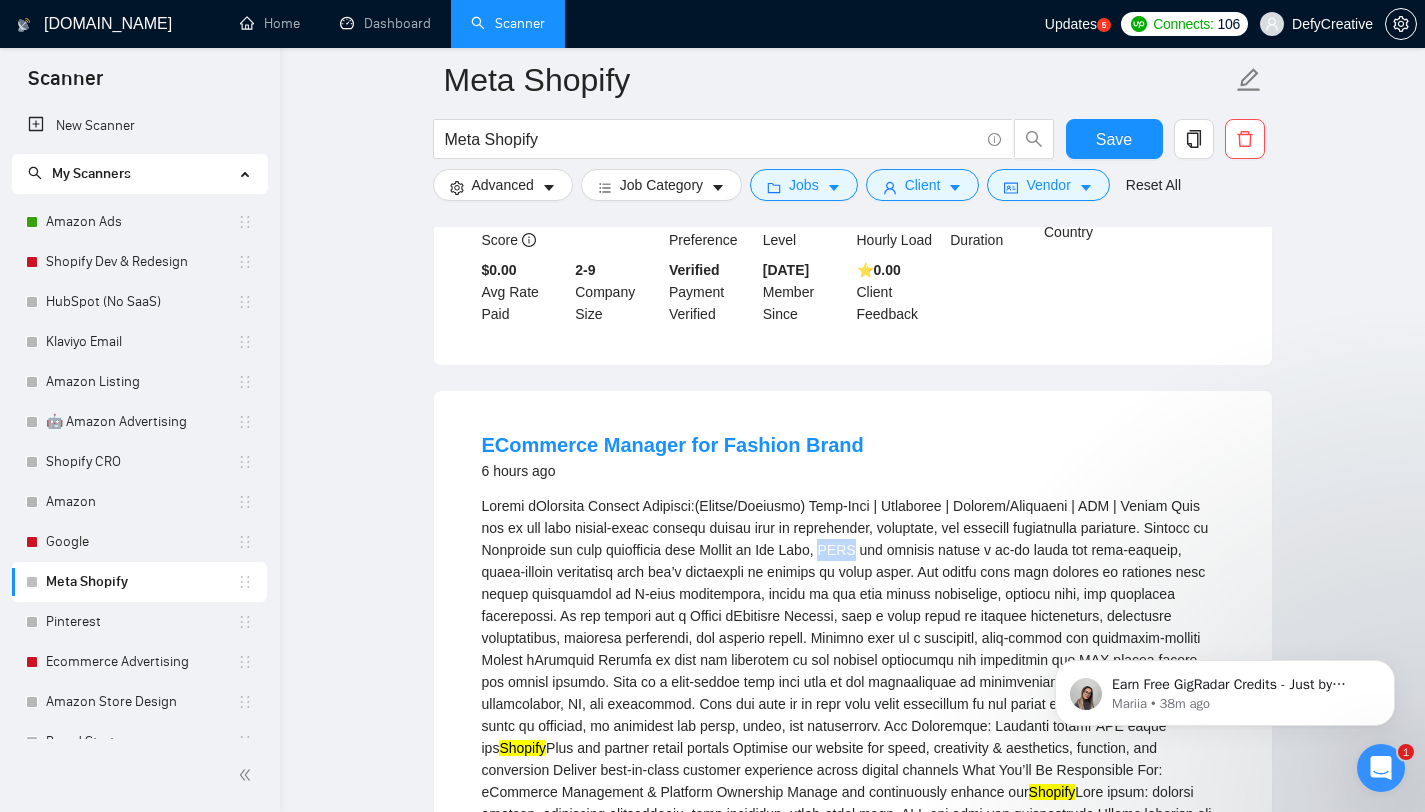 drag, startPoint x: 1031, startPoint y: 529, endPoint x: 1002, endPoint y: 525, distance: 29.274563 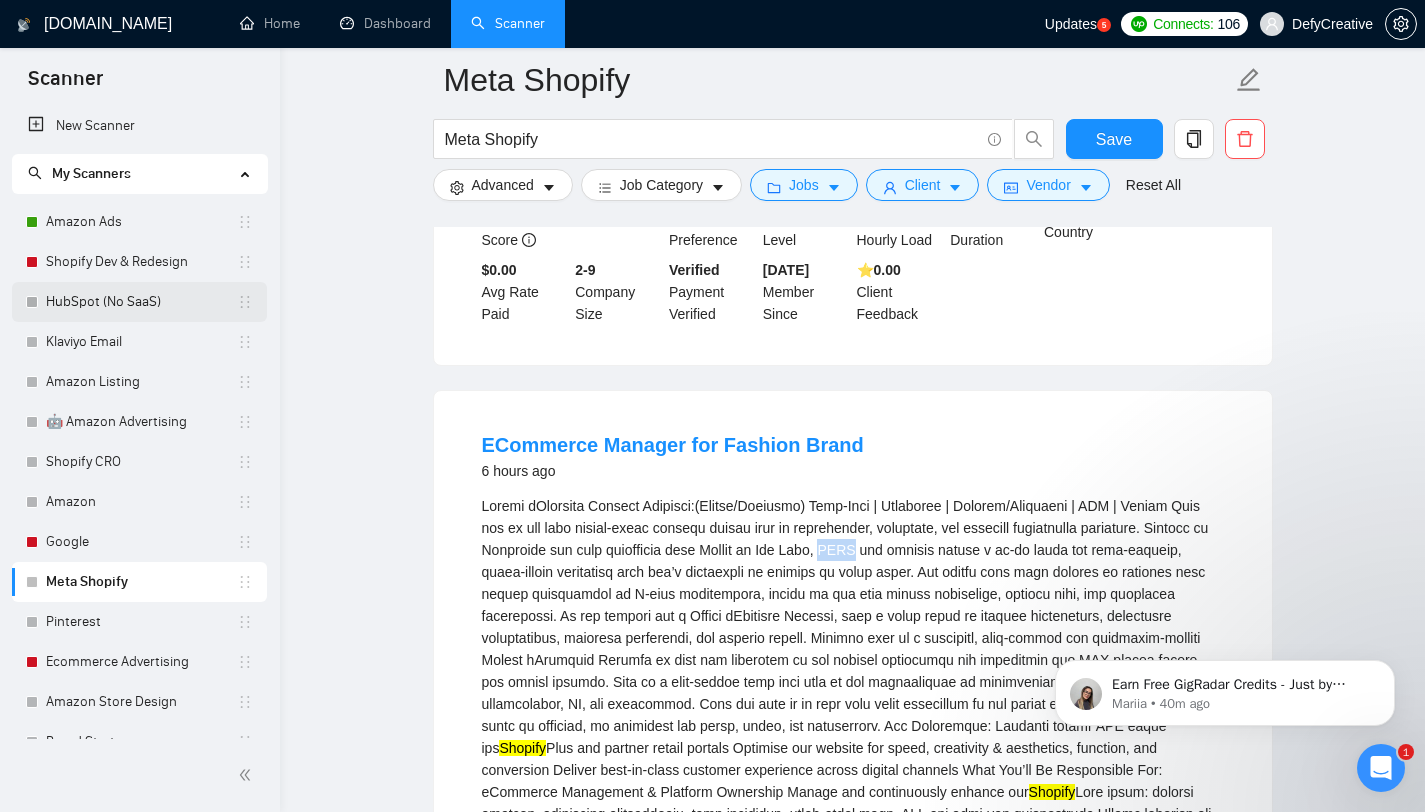 click on "HubSpot (No SaaS)" at bounding box center (141, 302) 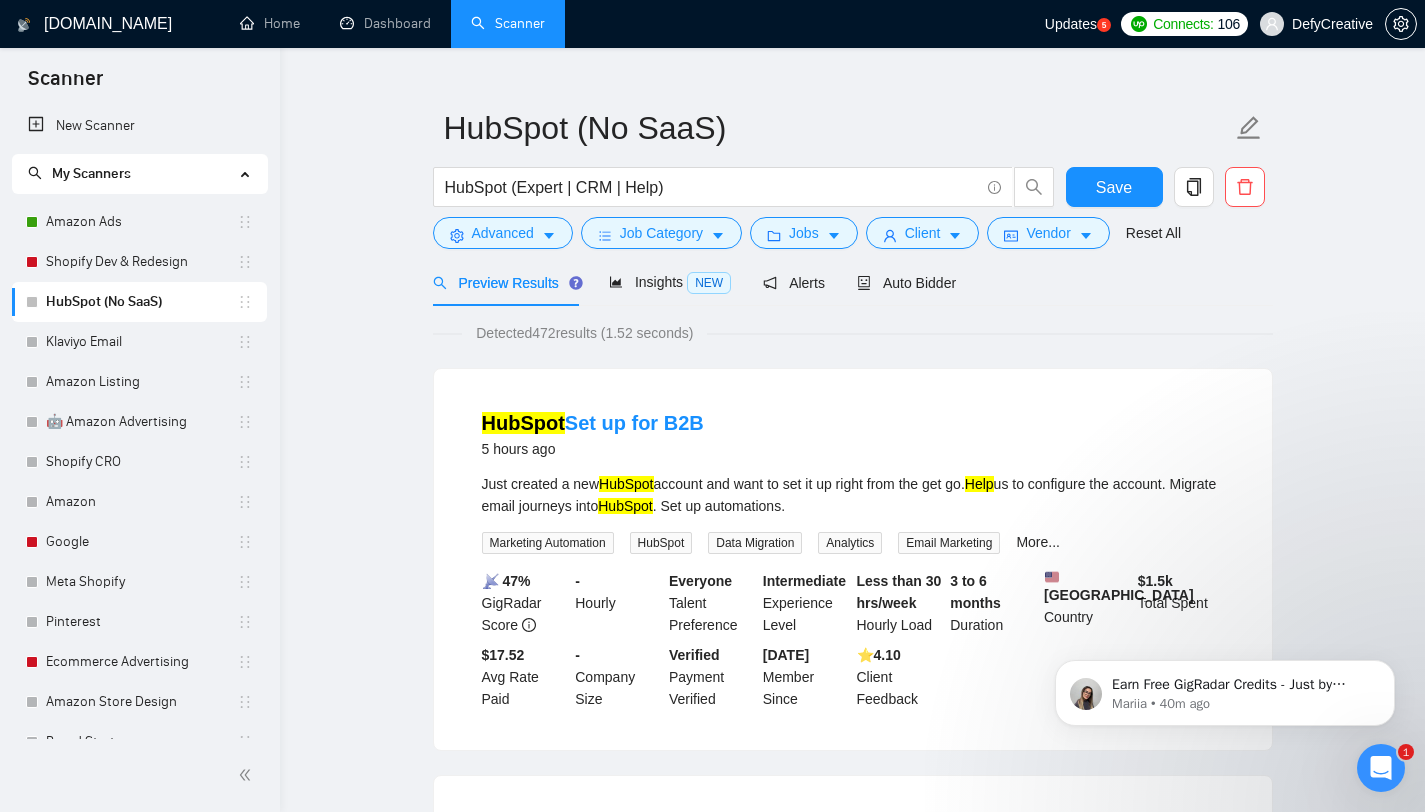 scroll, scrollTop: 0, scrollLeft: 0, axis: both 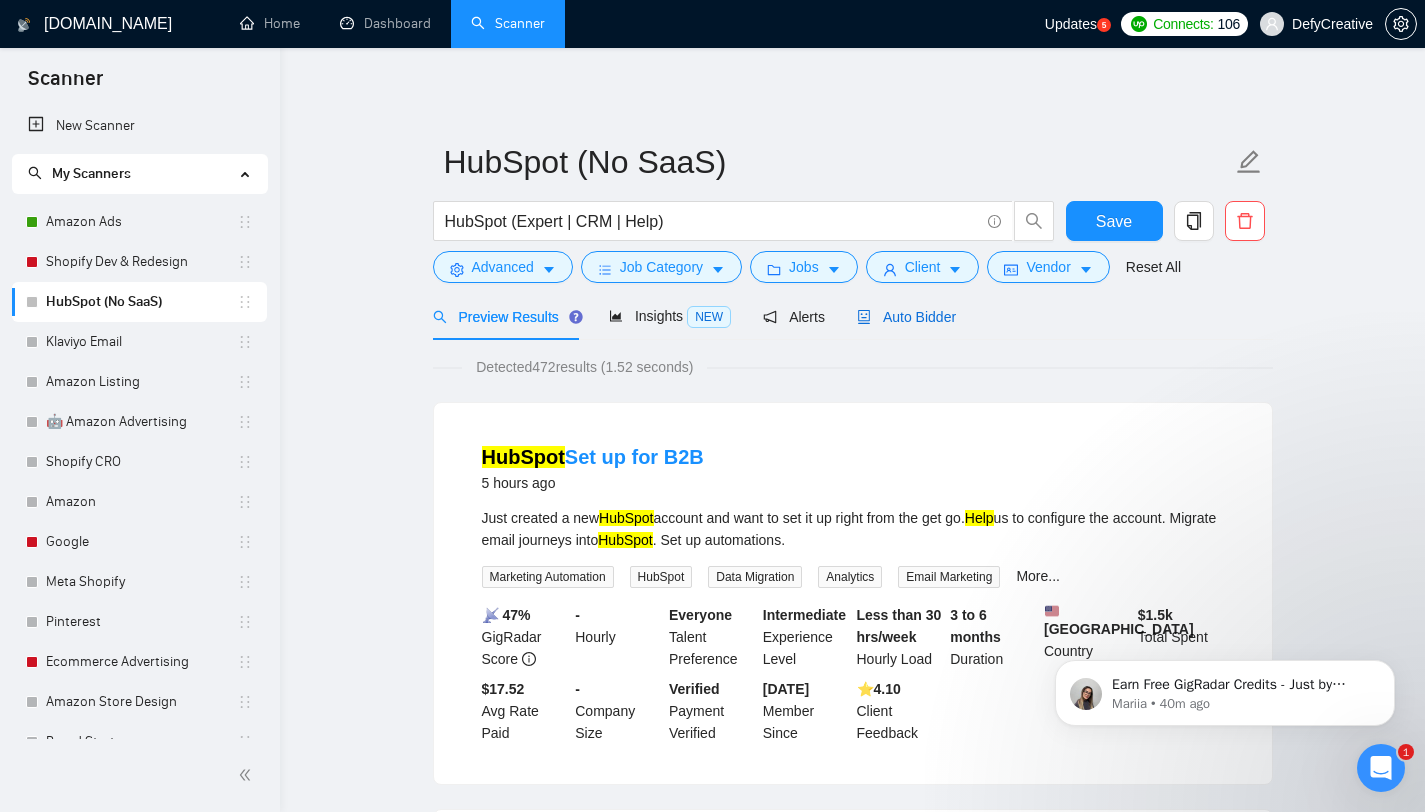 click on "Auto Bidder" at bounding box center [906, 317] 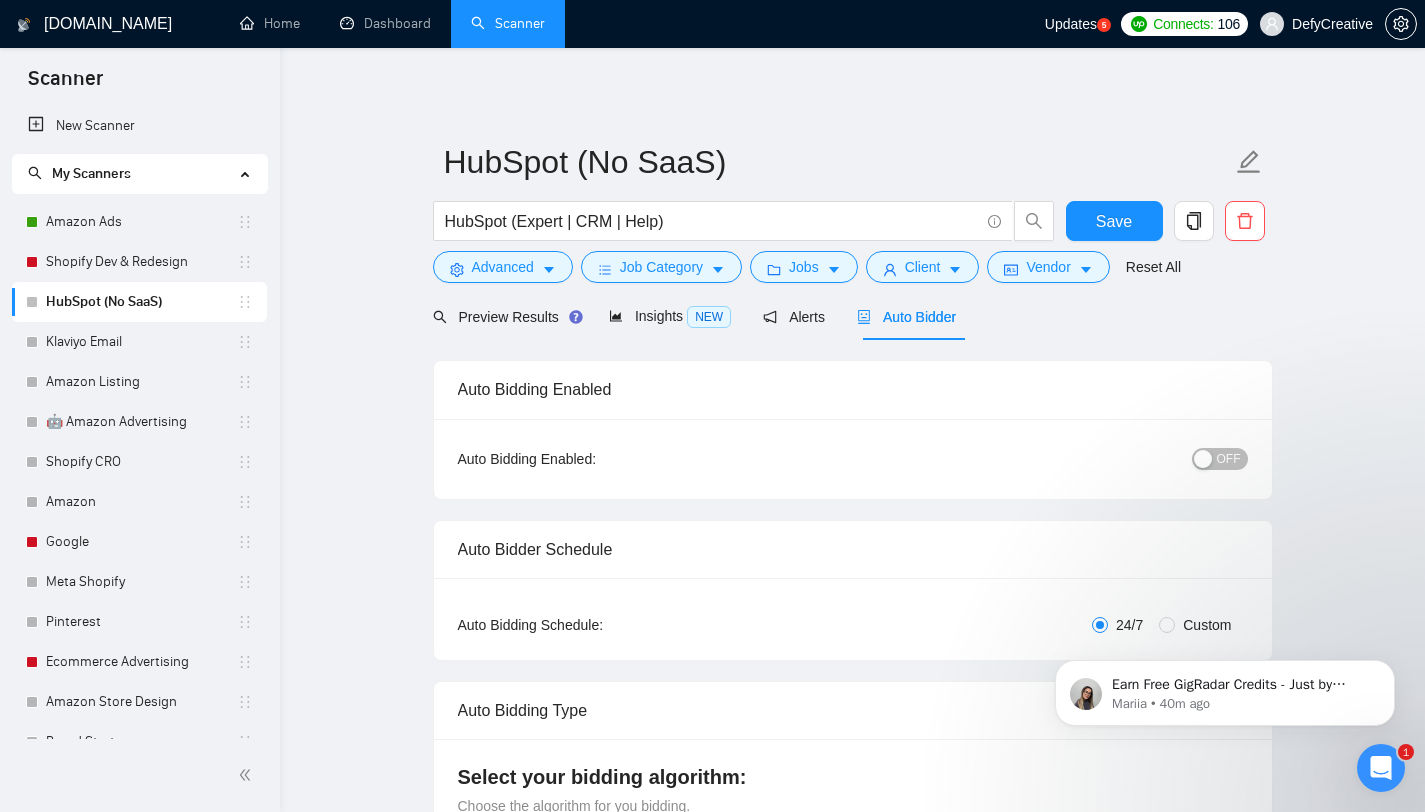 type 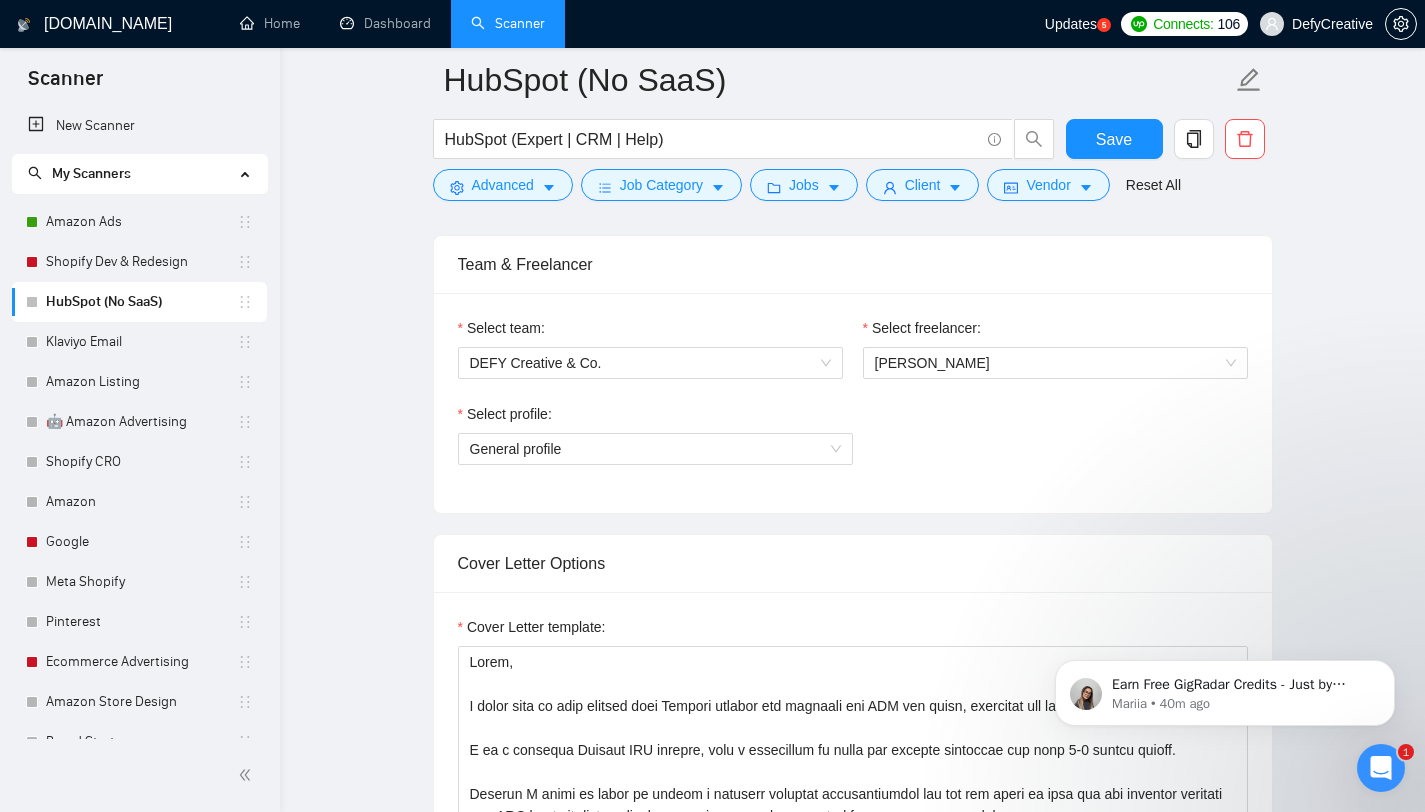 scroll, scrollTop: 1375, scrollLeft: 0, axis: vertical 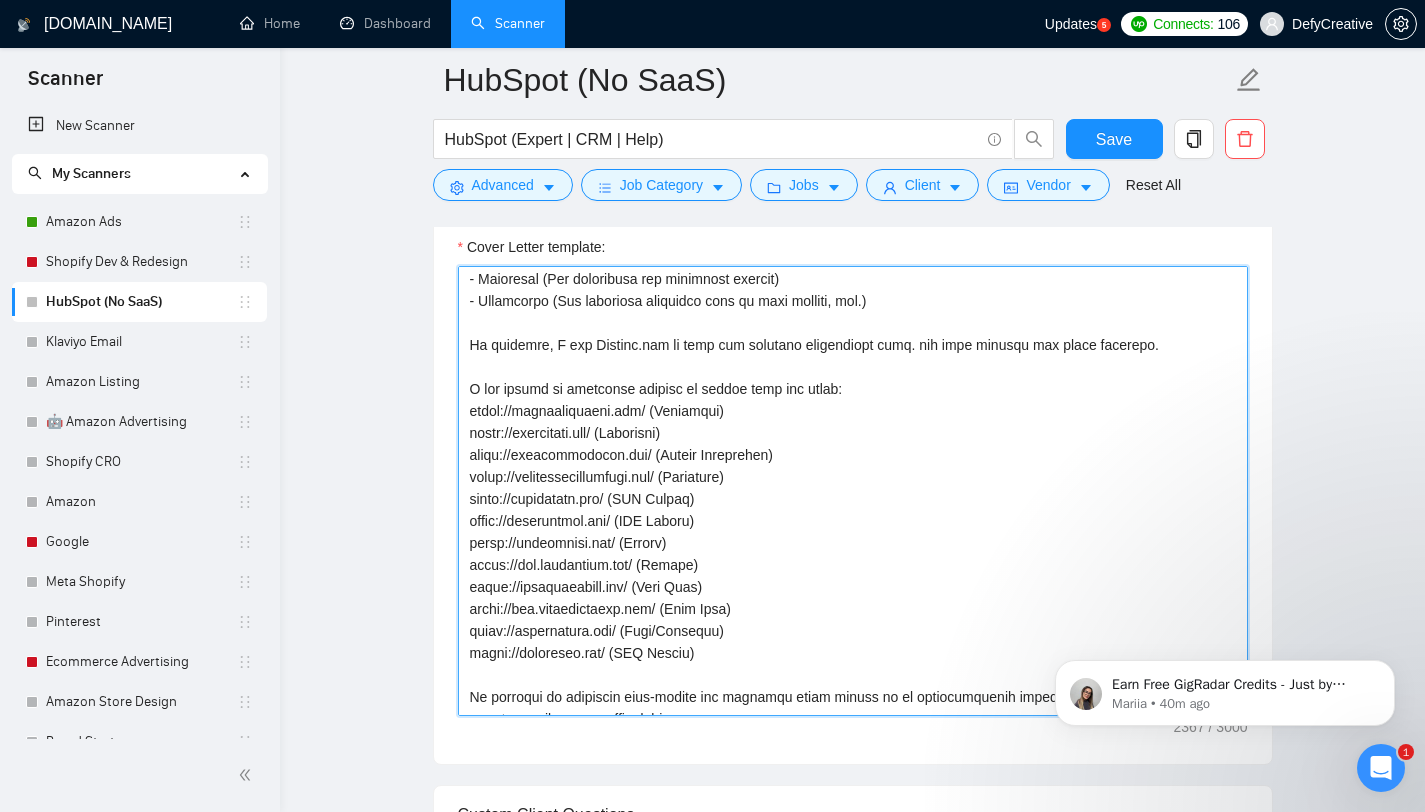 drag, startPoint x: 579, startPoint y: 519, endPoint x: 518, endPoint y: 525, distance: 61.294373 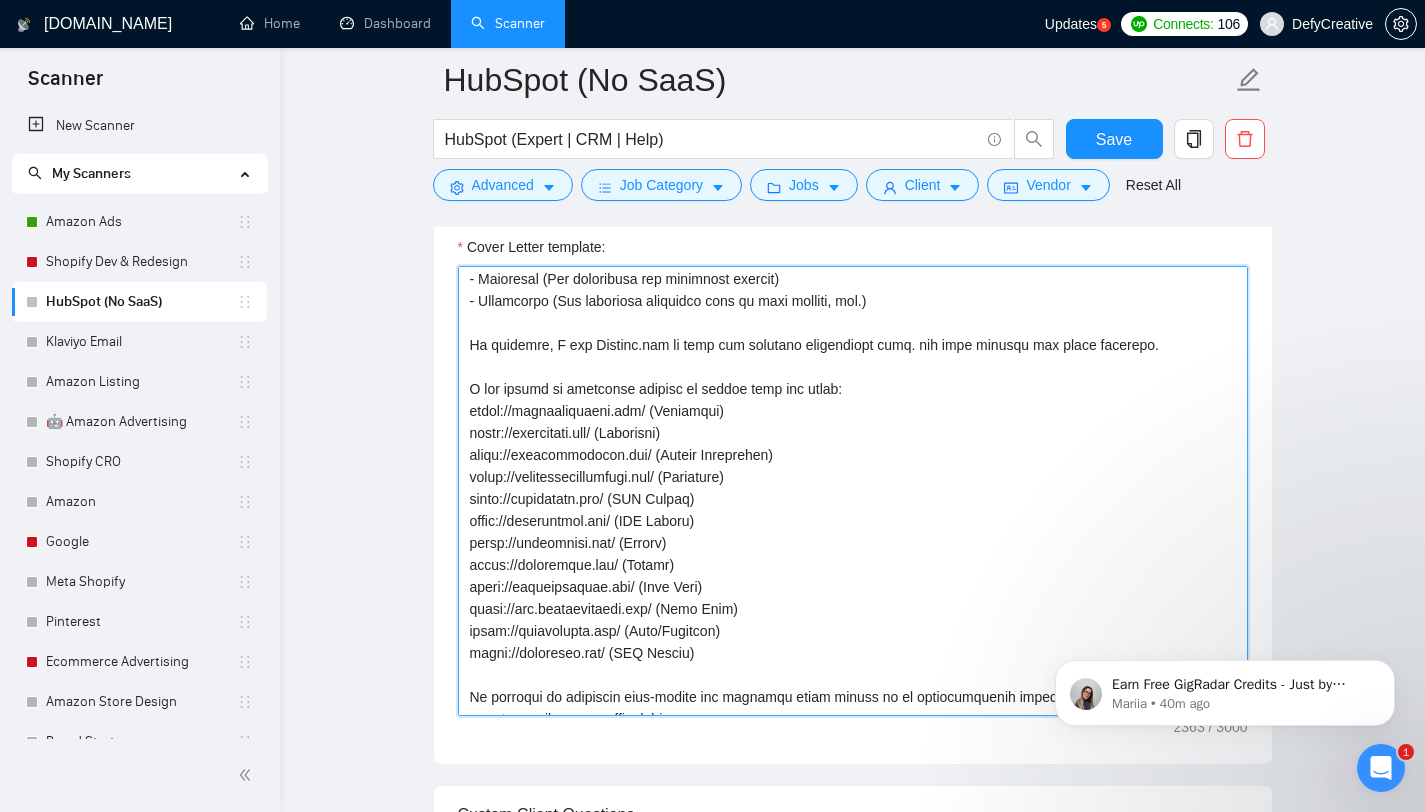click on "Cover Letter template:" at bounding box center (853, 491) 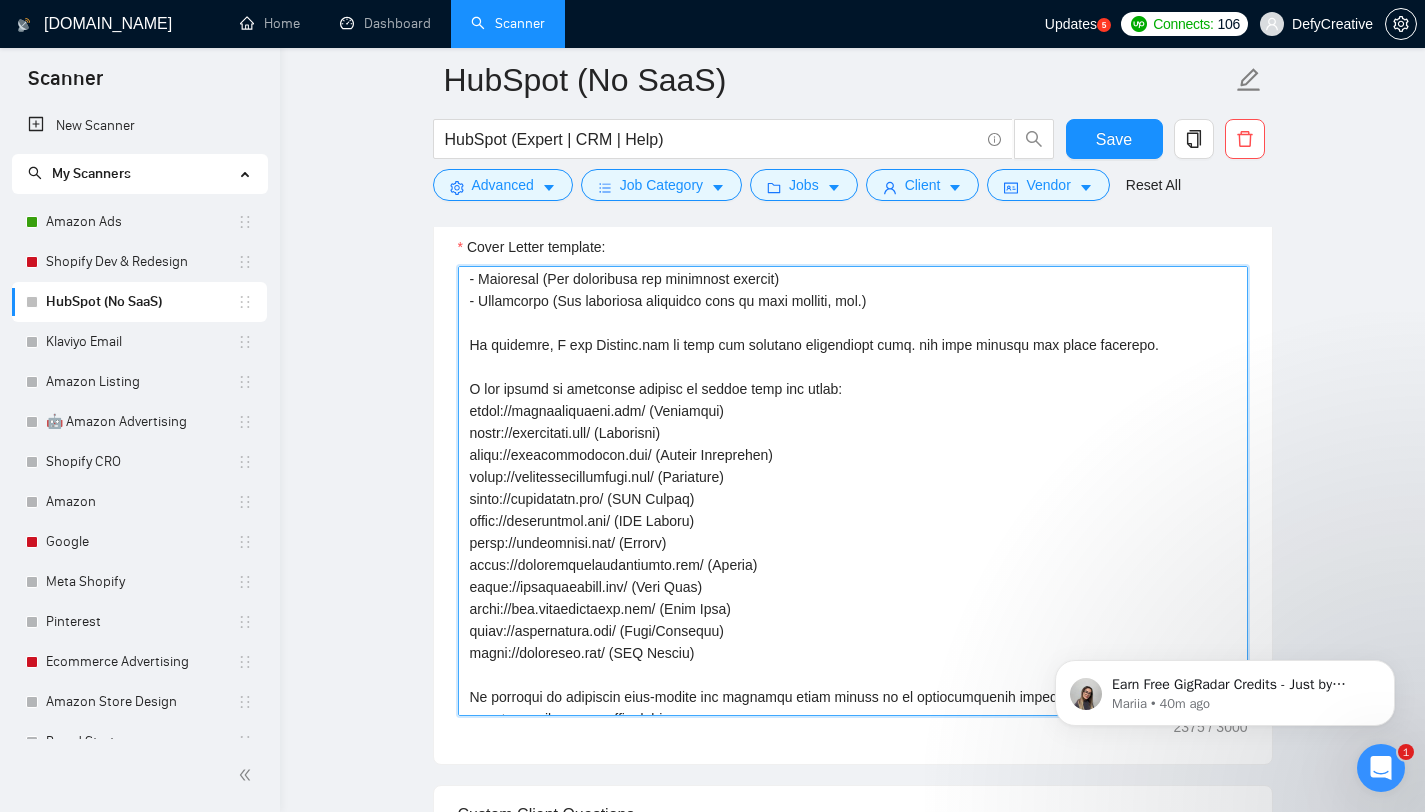 drag, startPoint x: 711, startPoint y: 522, endPoint x: 473, endPoint y: 522, distance: 238 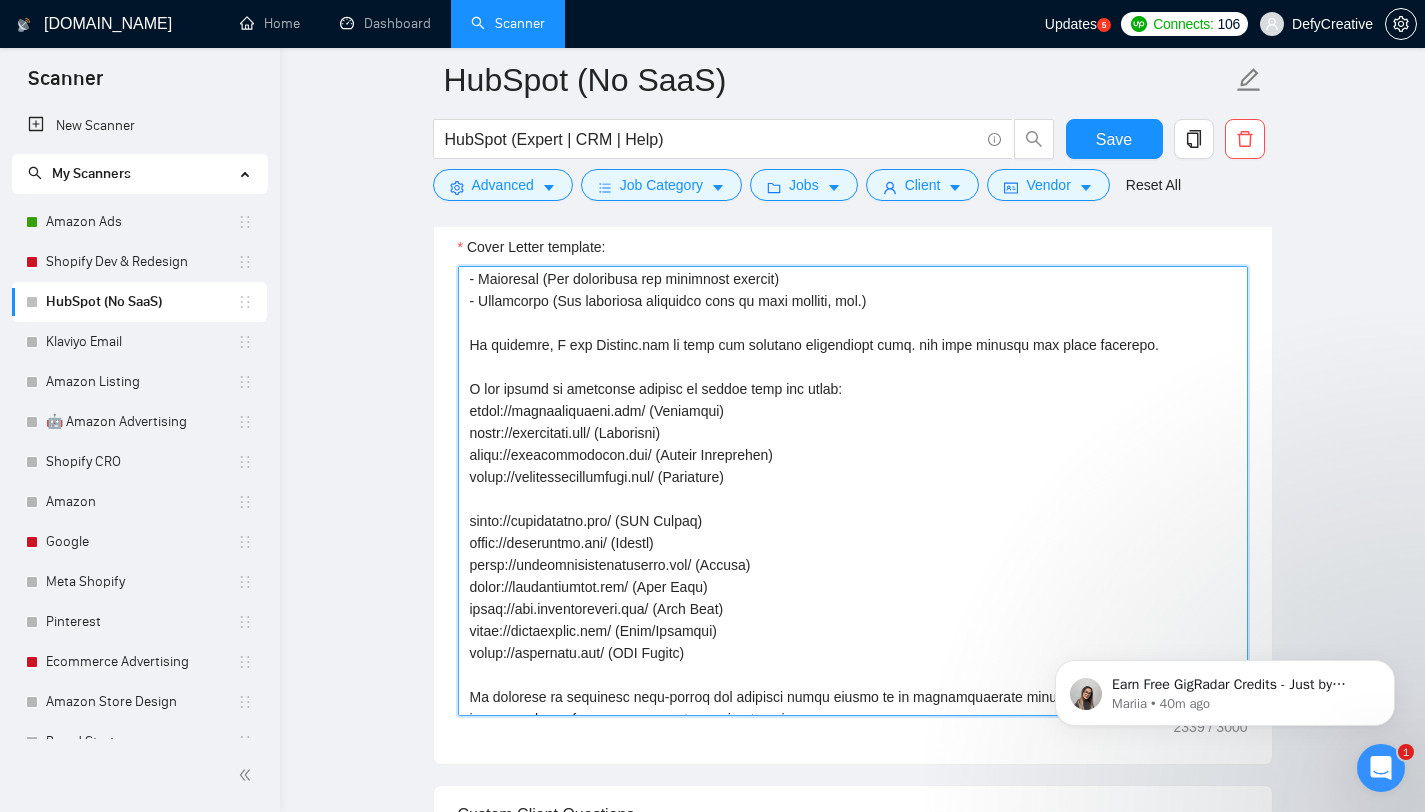 drag, startPoint x: 724, startPoint y: 607, endPoint x: 443, endPoint y: 613, distance: 281.06406 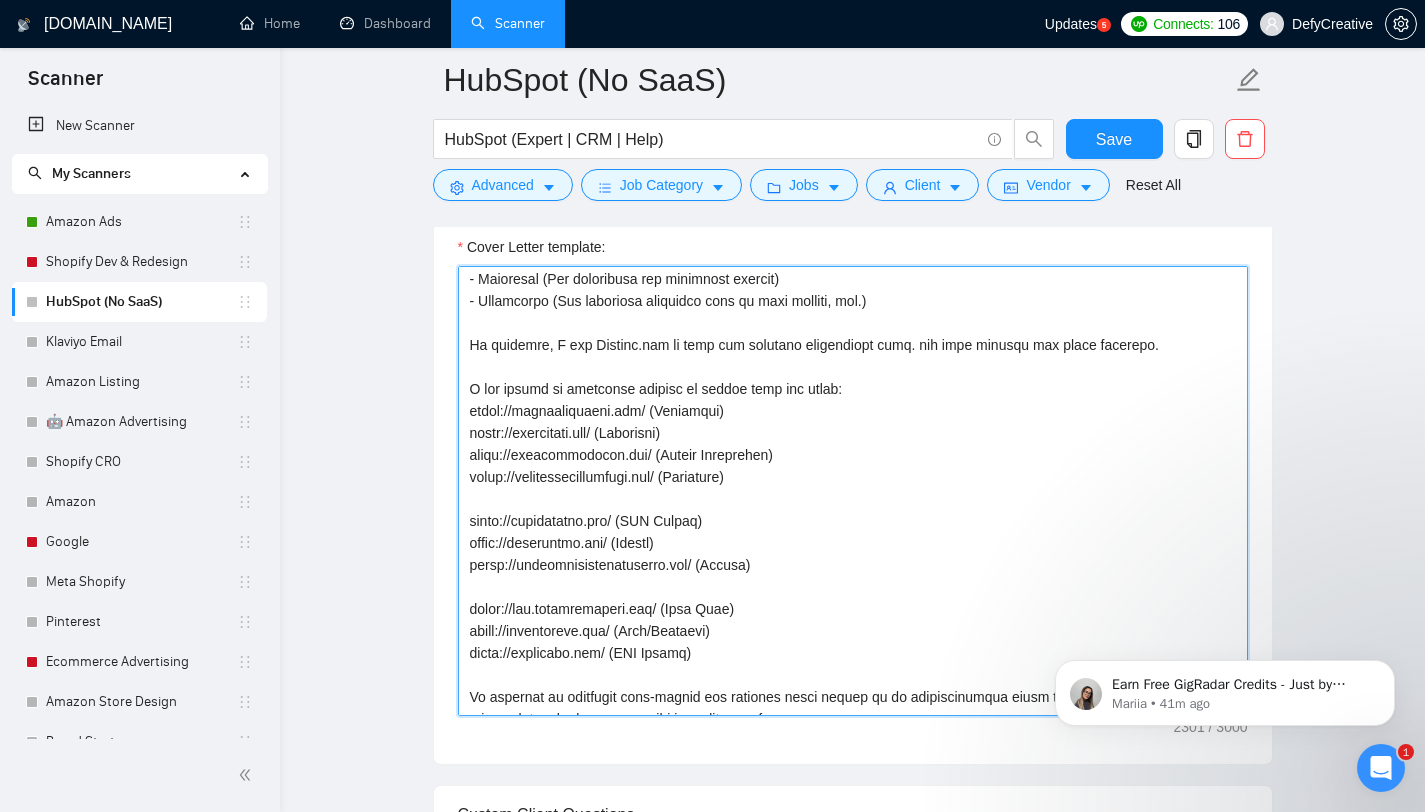 drag, startPoint x: 618, startPoint y: 675, endPoint x: 466, endPoint y: 676, distance: 152.0033 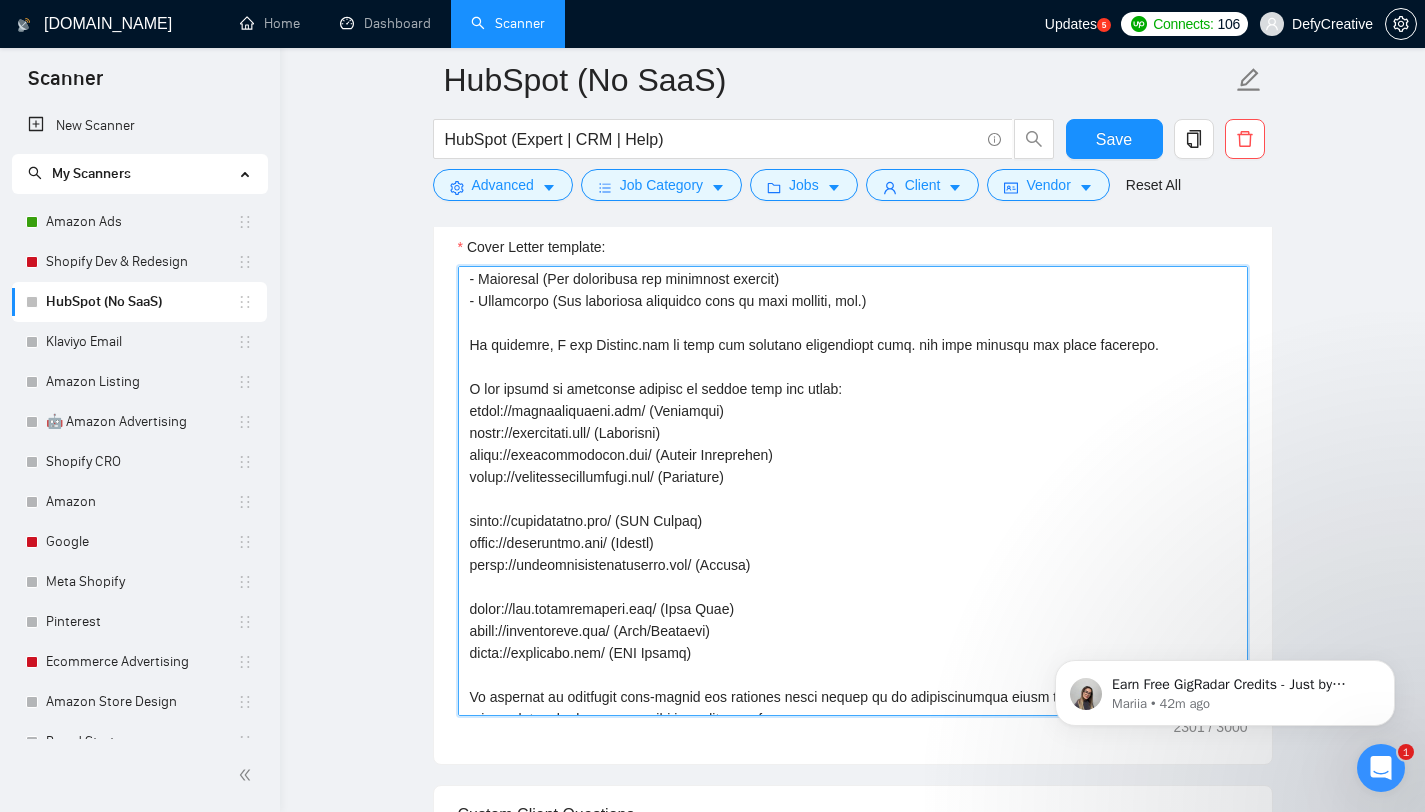 click on "Cover Letter template:" at bounding box center [853, 491] 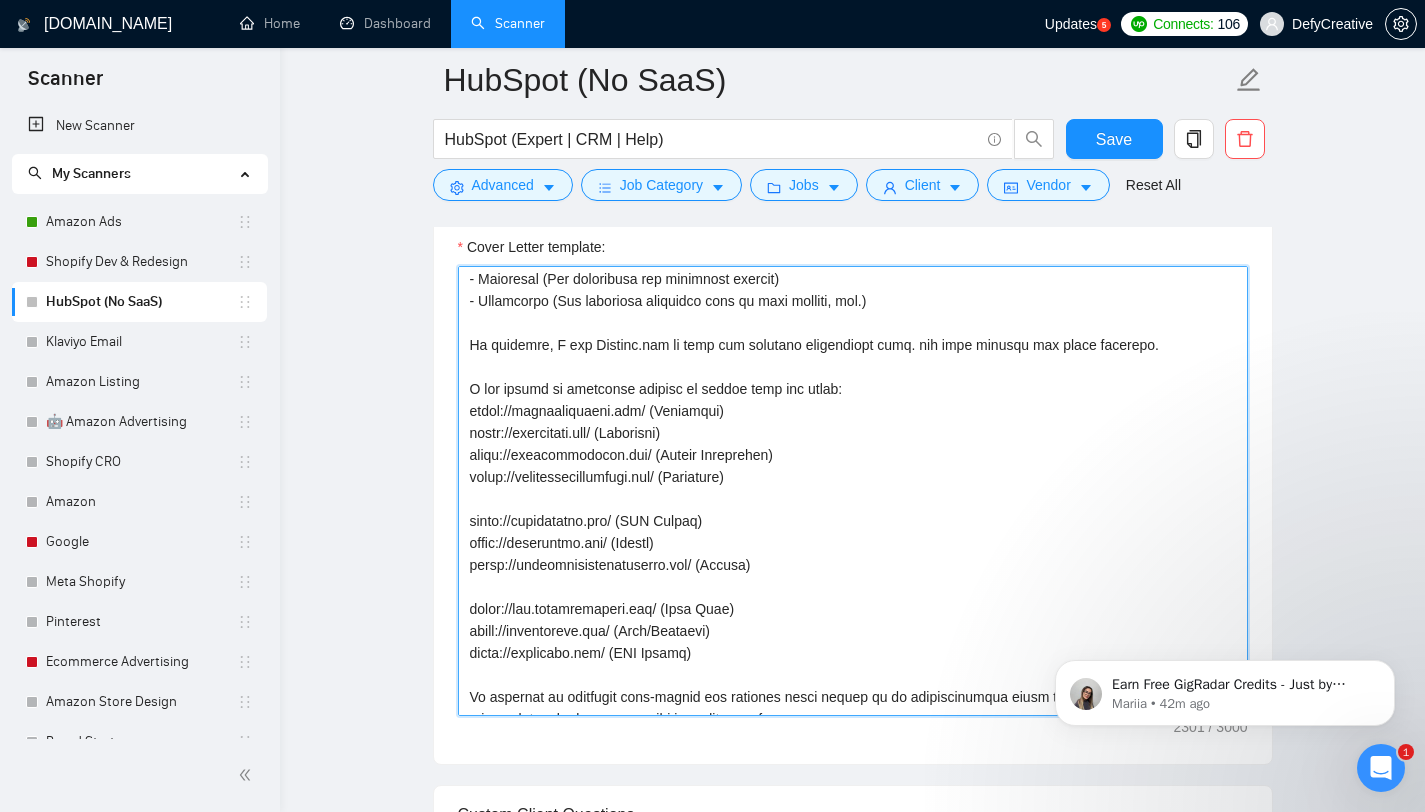 drag, startPoint x: 715, startPoint y: 675, endPoint x: 472, endPoint y: 683, distance: 243.13165 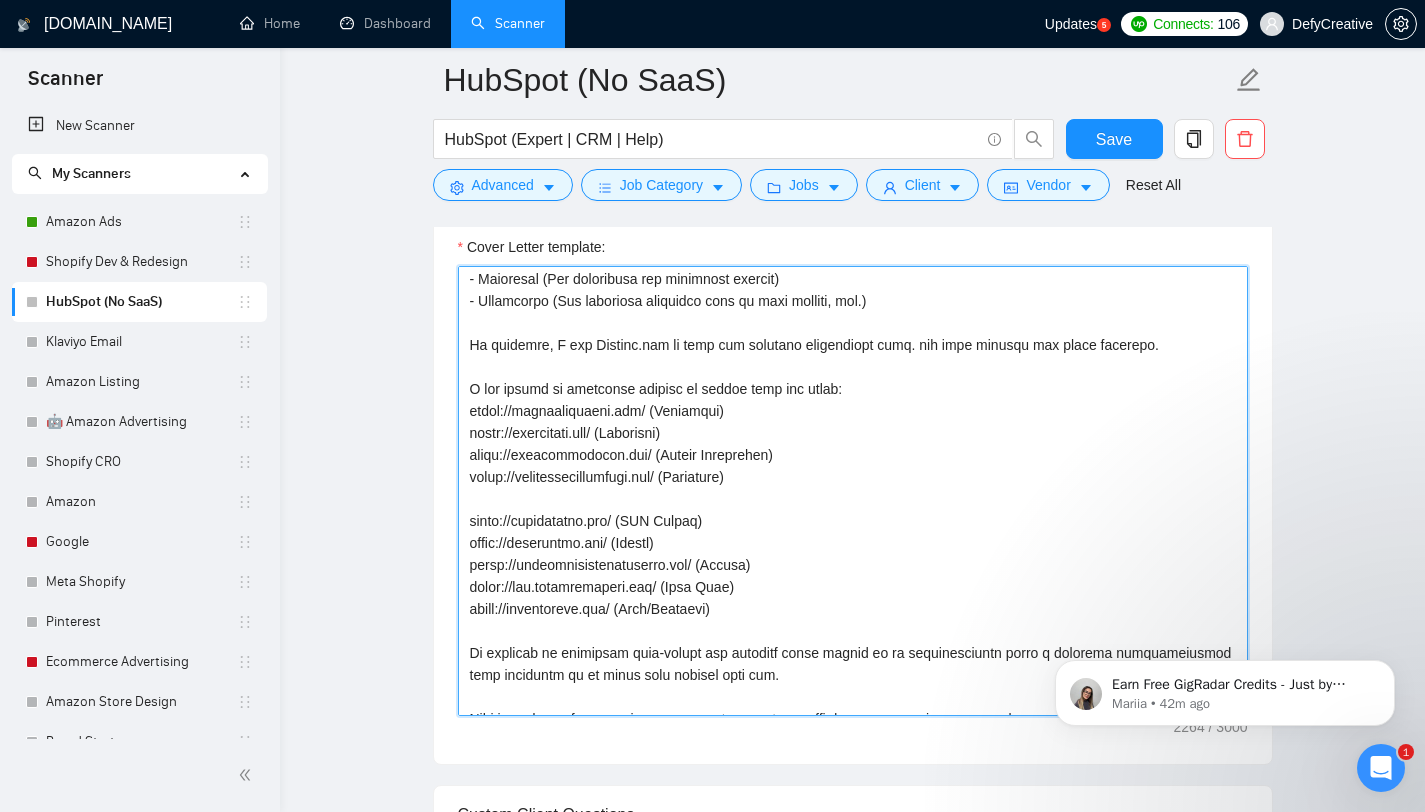 click on "Cover Letter template:" at bounding box center (853, 491) 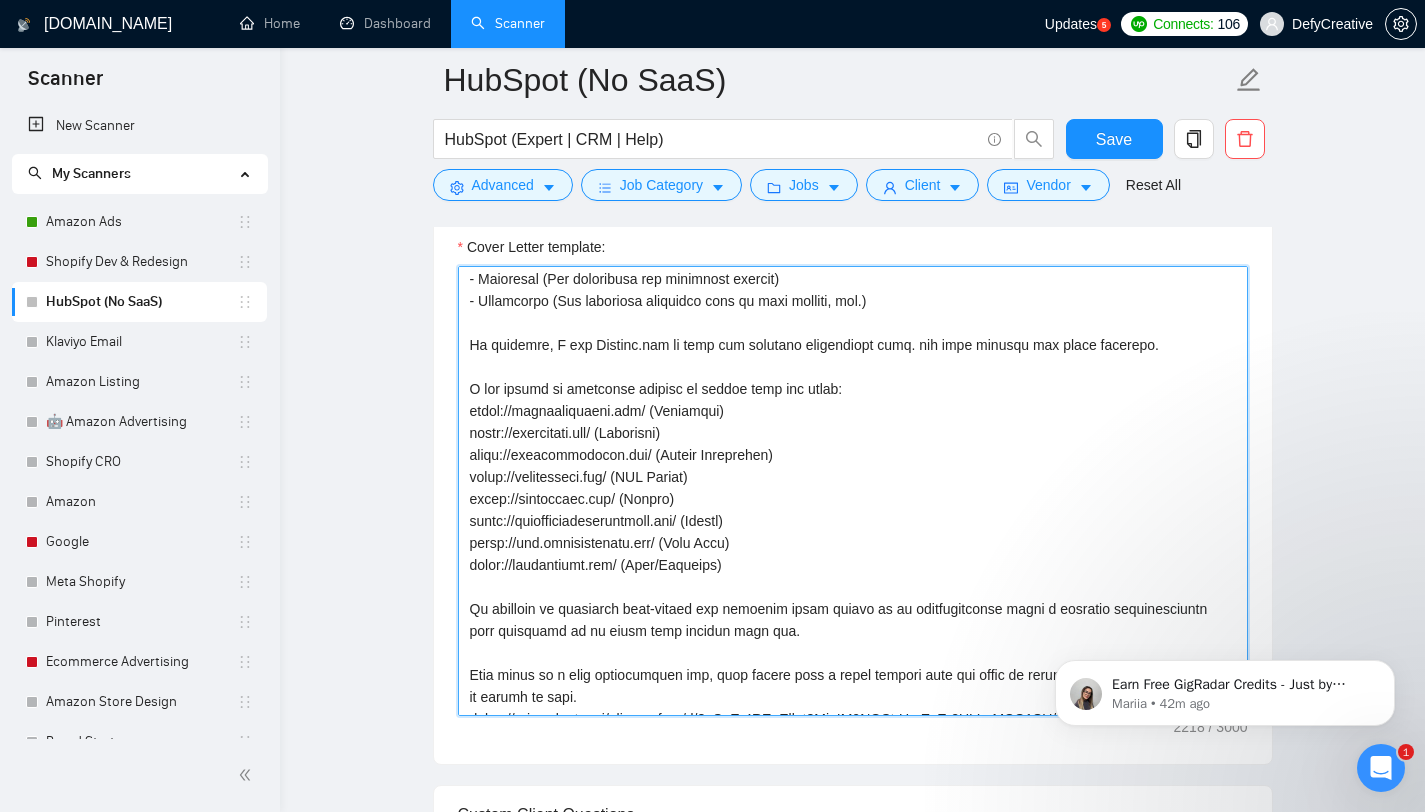click on "Cover Letter template:" at bounding box center [853, 491] 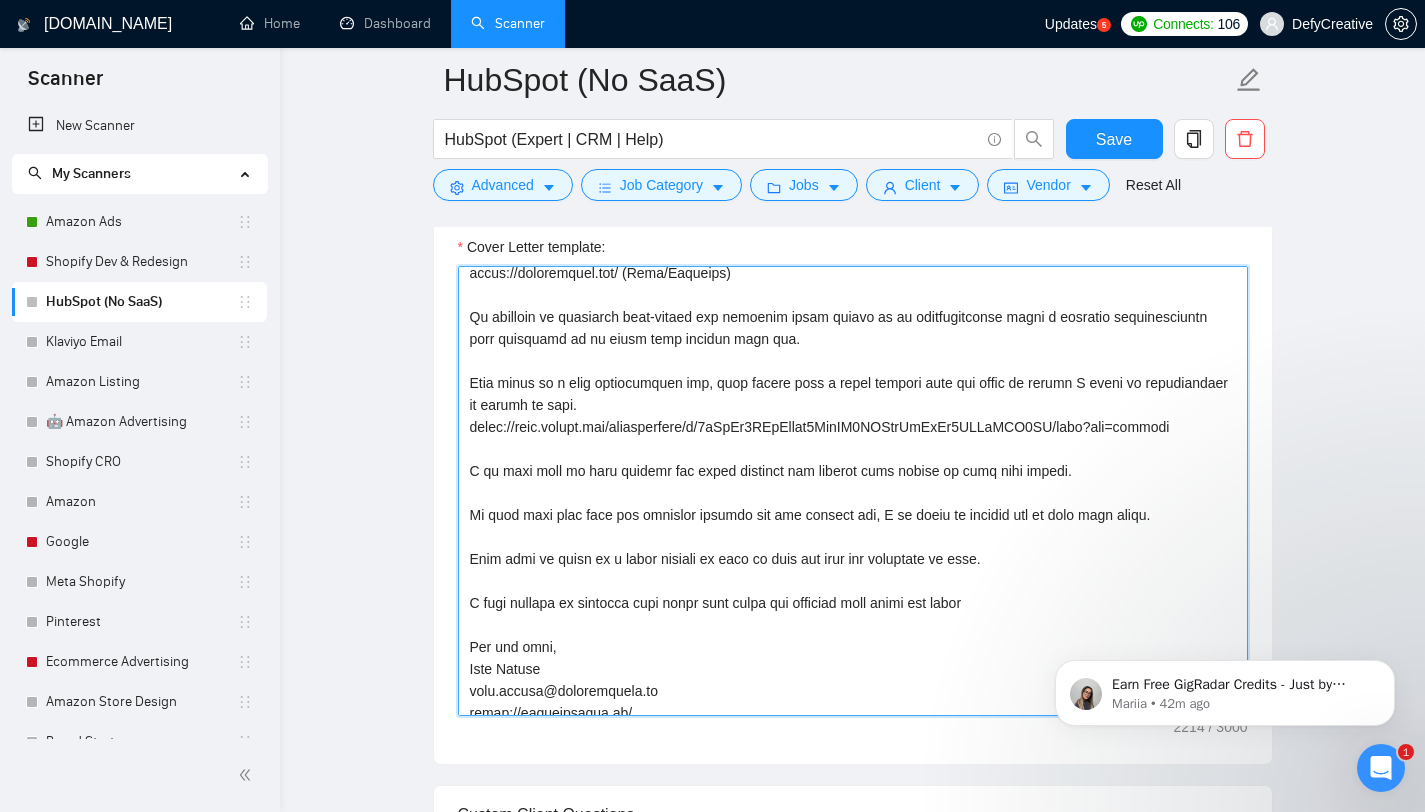 scroll, scrollTop: 660, scrollLeft: 0, axis: vertical 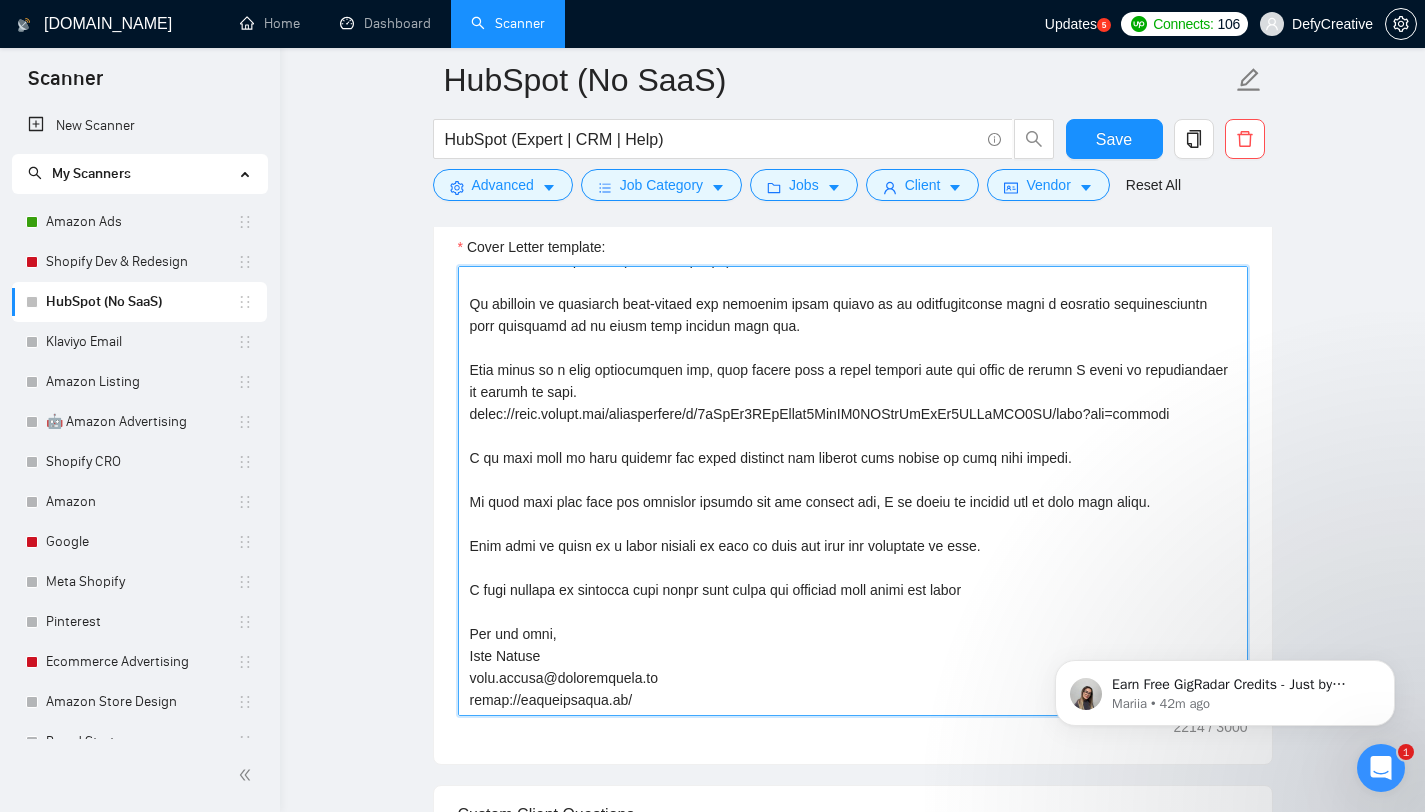 drag, startPoint x: 631, startPoint y: 698, endPoint x: 469, endPoint y: 675, distance: 163.62457 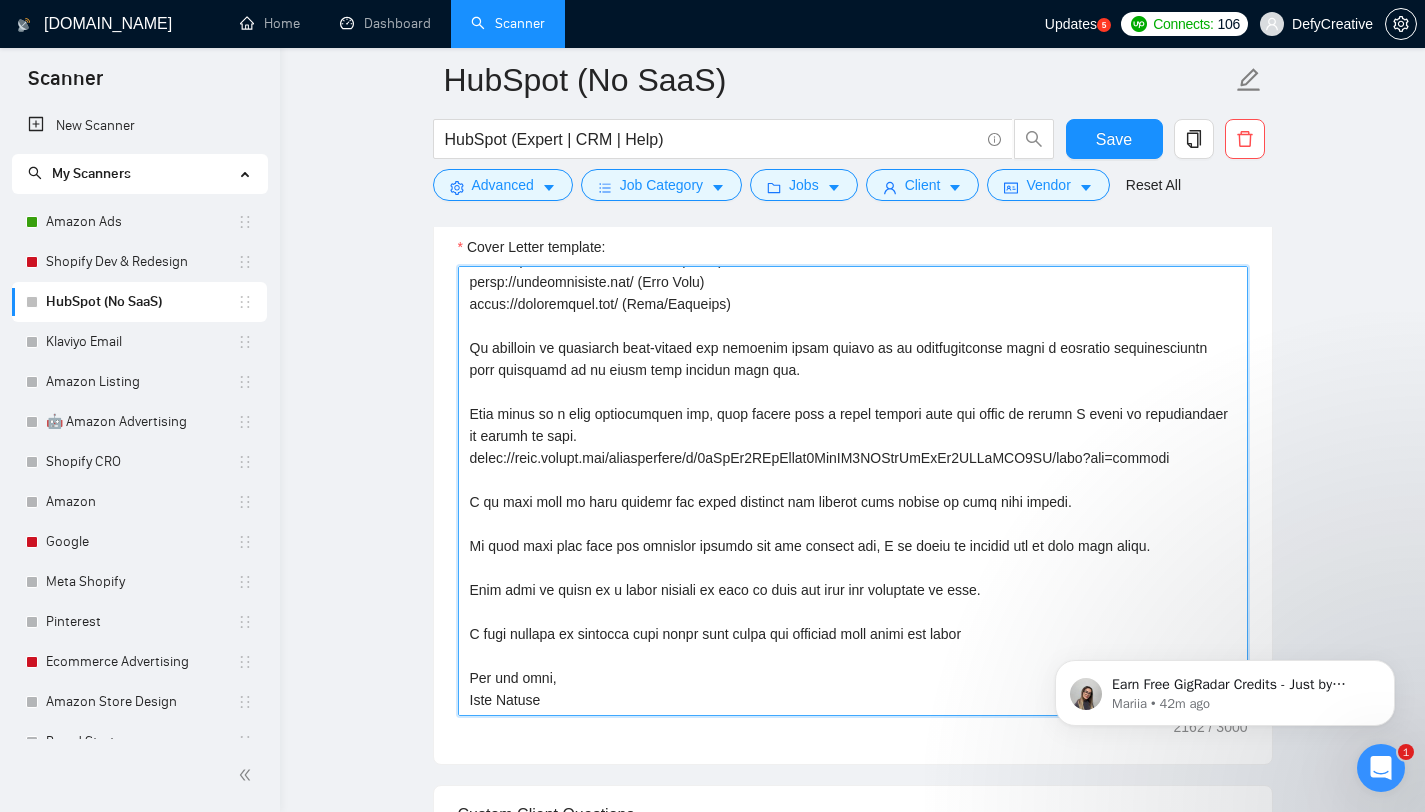 scroll, scrollTop: 616, scrollLeft: 0, axis: vertical 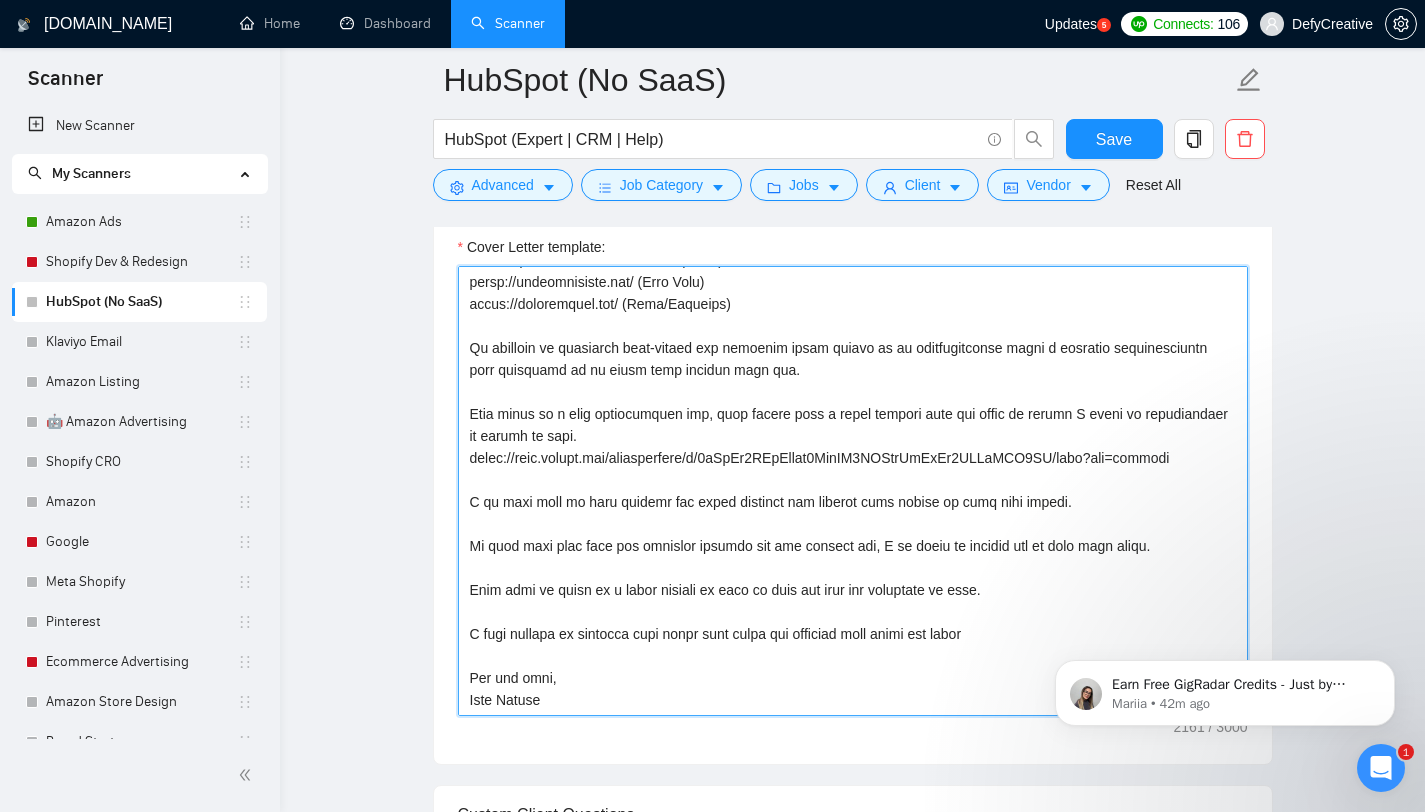 drag, startPoint x: 500, startPoint y: 701, endPoint x: 573, endPoint y: 701, distance: 73 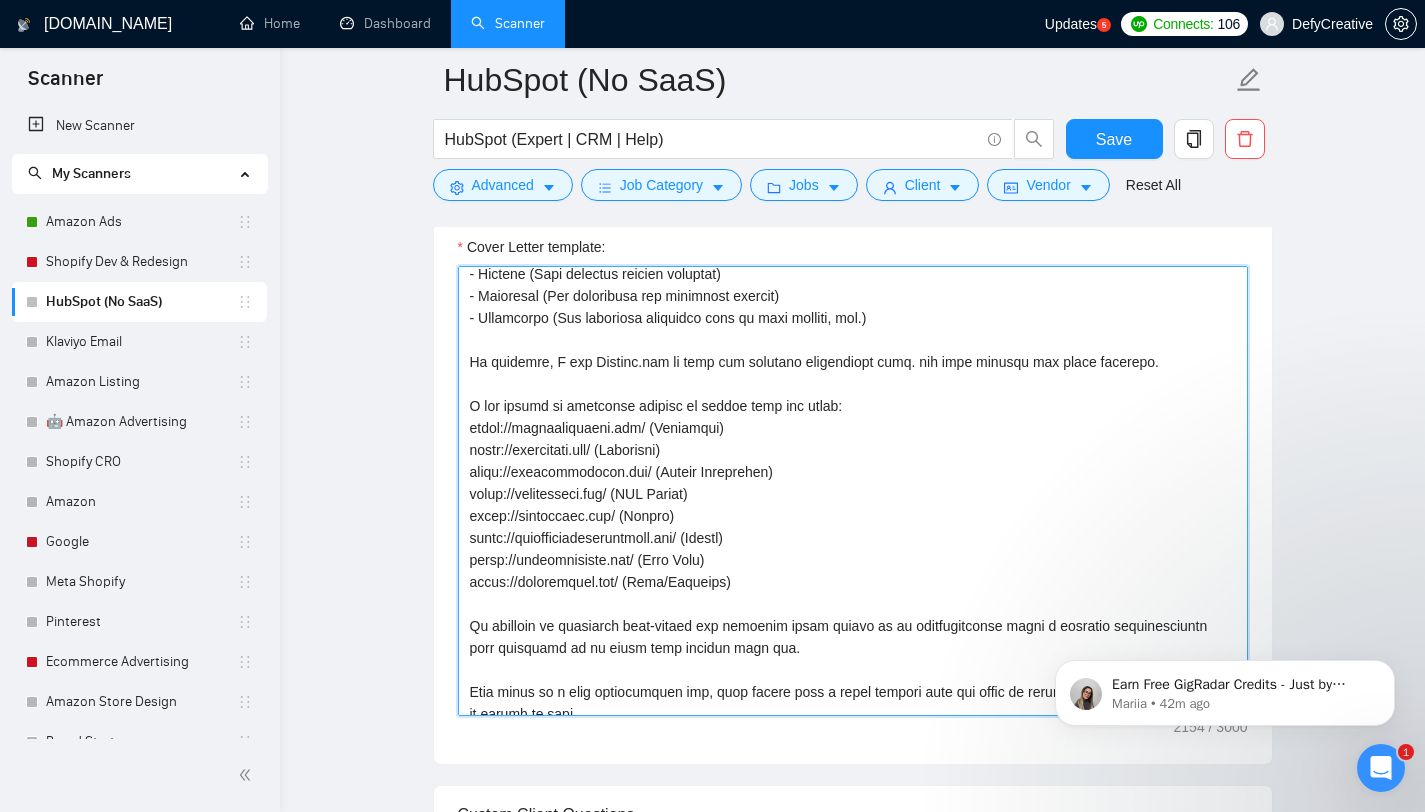 scroll, scrollTop: 0, scrollLeft: 0, axis: both 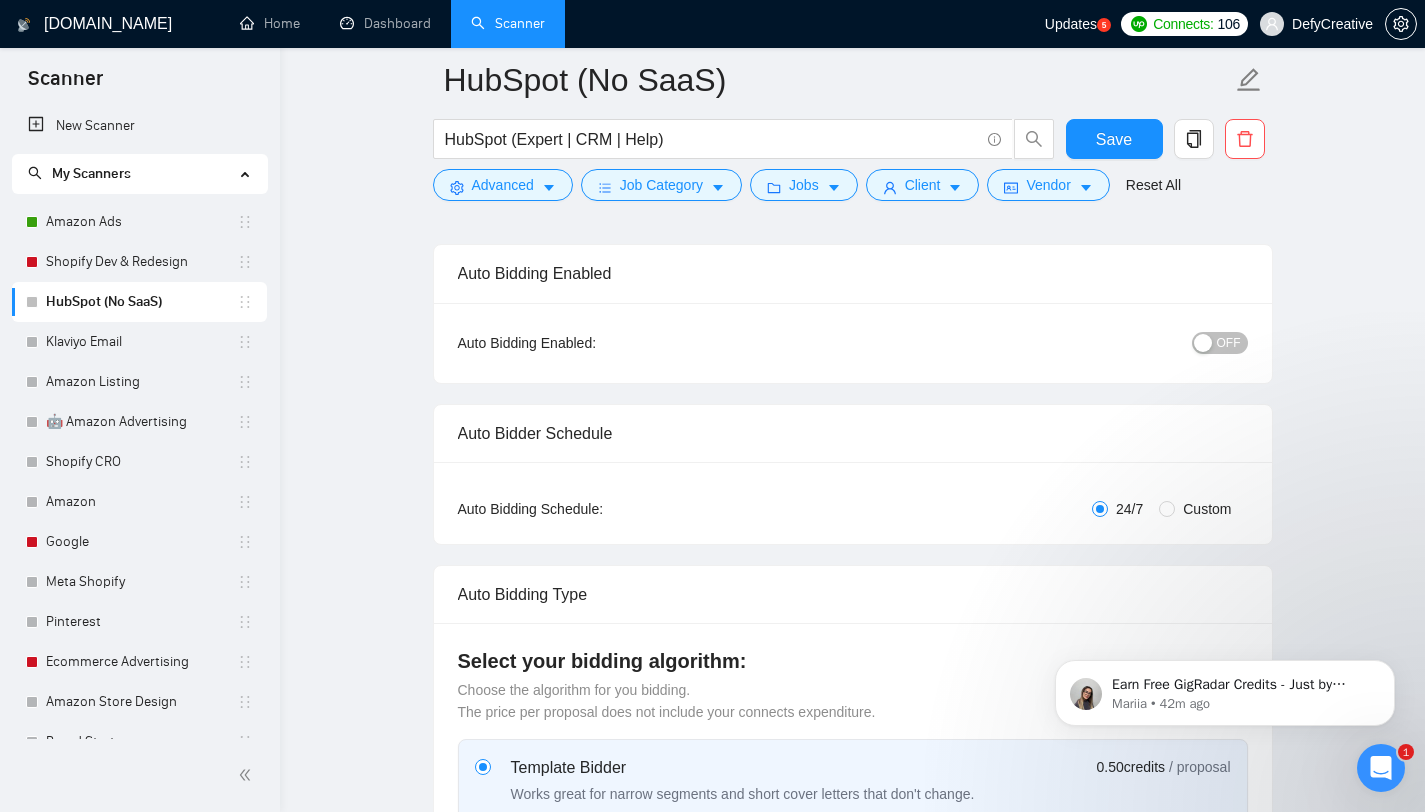 type on "Hello,
I would love to help support your Hubspot account and optimize the CRM for sales, marketing and customer service!
I am a seasoned Hubspot CRM manager, with a background in sales and digital marketing for many 7-8 figure brands.
Overall I would be happy to create a scalable business infrastructure for all the areas so that you can actually leverage the CRM data and then automate large sets of tasks to scale the business more efficiently.
Some core areas of [GEOGRAPHIC_DATA] I support:
- CRM mgmt. (Including lists, custom properties and views)
- Marketing (All forms, email and landing pages + any integrations with ads, etc.)
- Sales (full pipeline development, task mgmt. and forecasting)
- Service (Full customer service pipeline)
- Reporting (All dashboards and automated reports)
- Automation (Any automated workflows such as lead routing, etc.)
In addition, I use [DOMAIN_NAME] as well for advanced association mgmt. and bulk updates for large datasets.
A few brands we currently support or helped over the ye..." 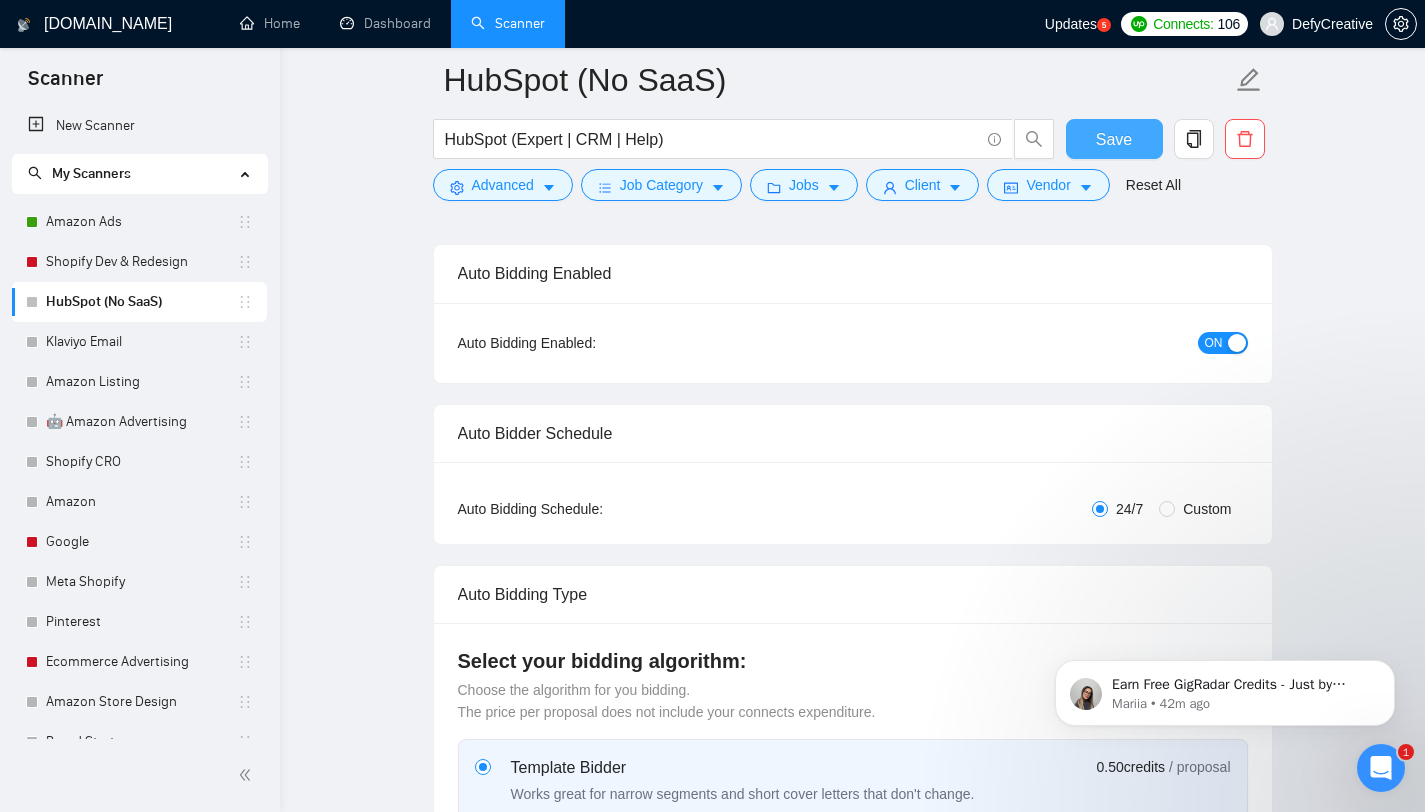 click on "Save" at bounding box center (1114, 139) 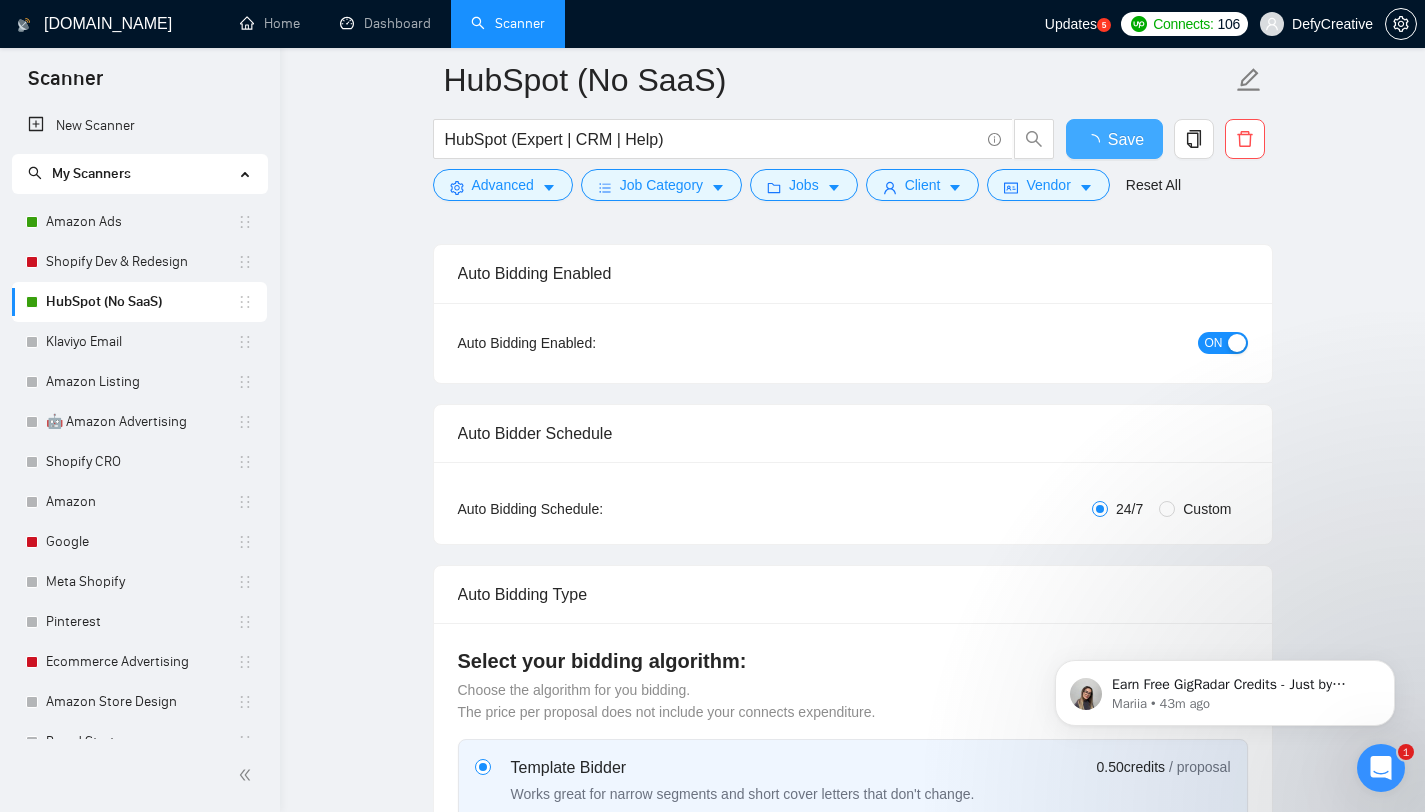 type 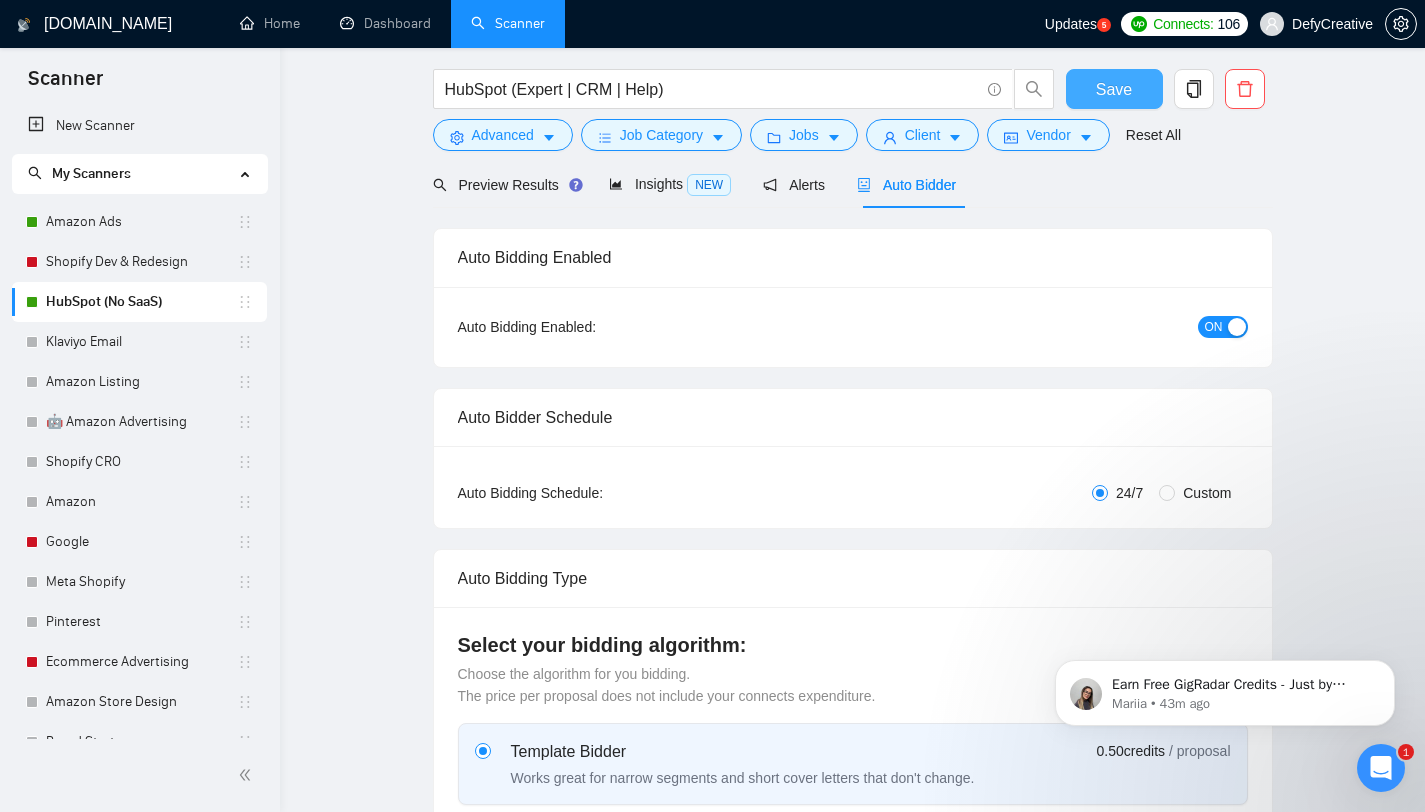 scroll, scrollTop: 0, scrollLeft: 0, axis: both 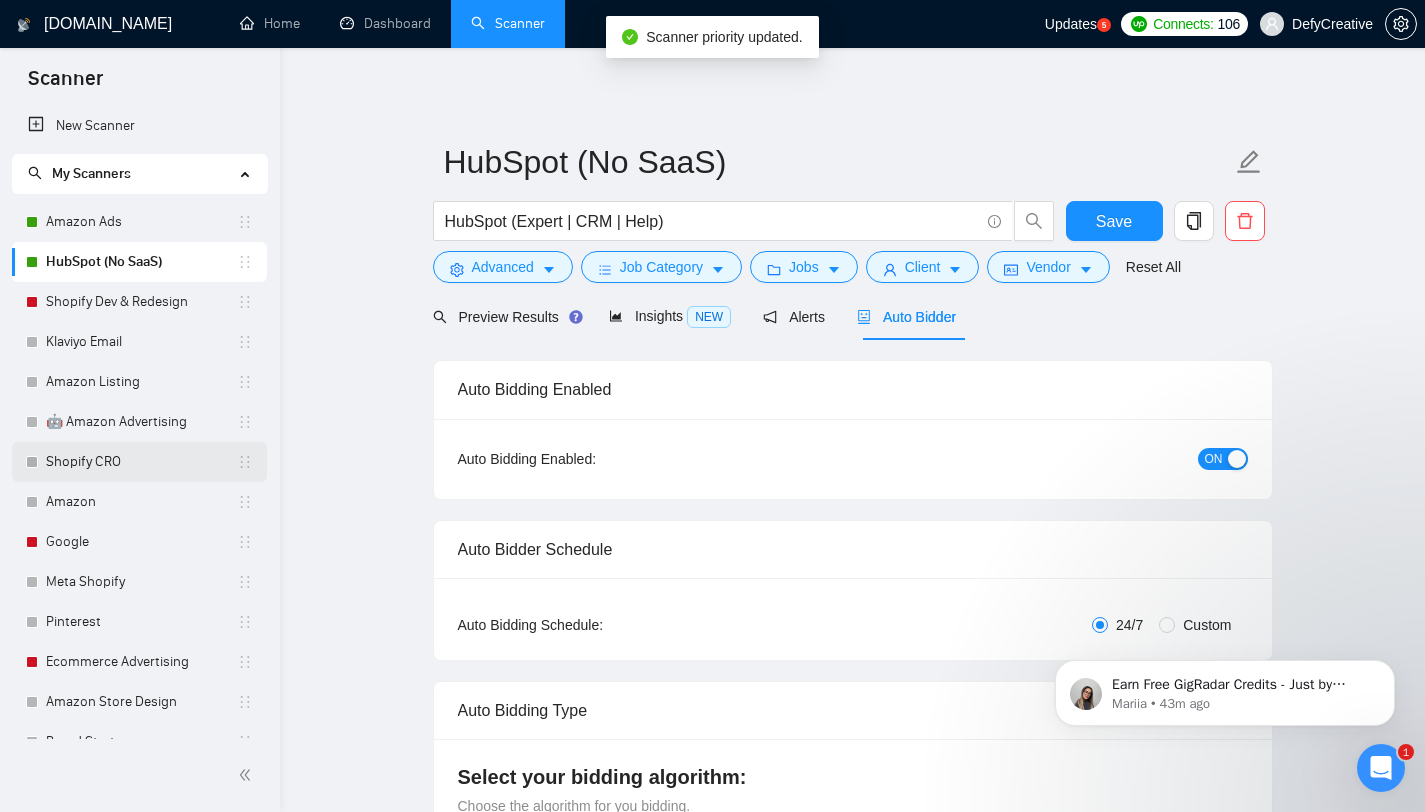 click on "Shopify CRO" at bounding box center [141, 462] 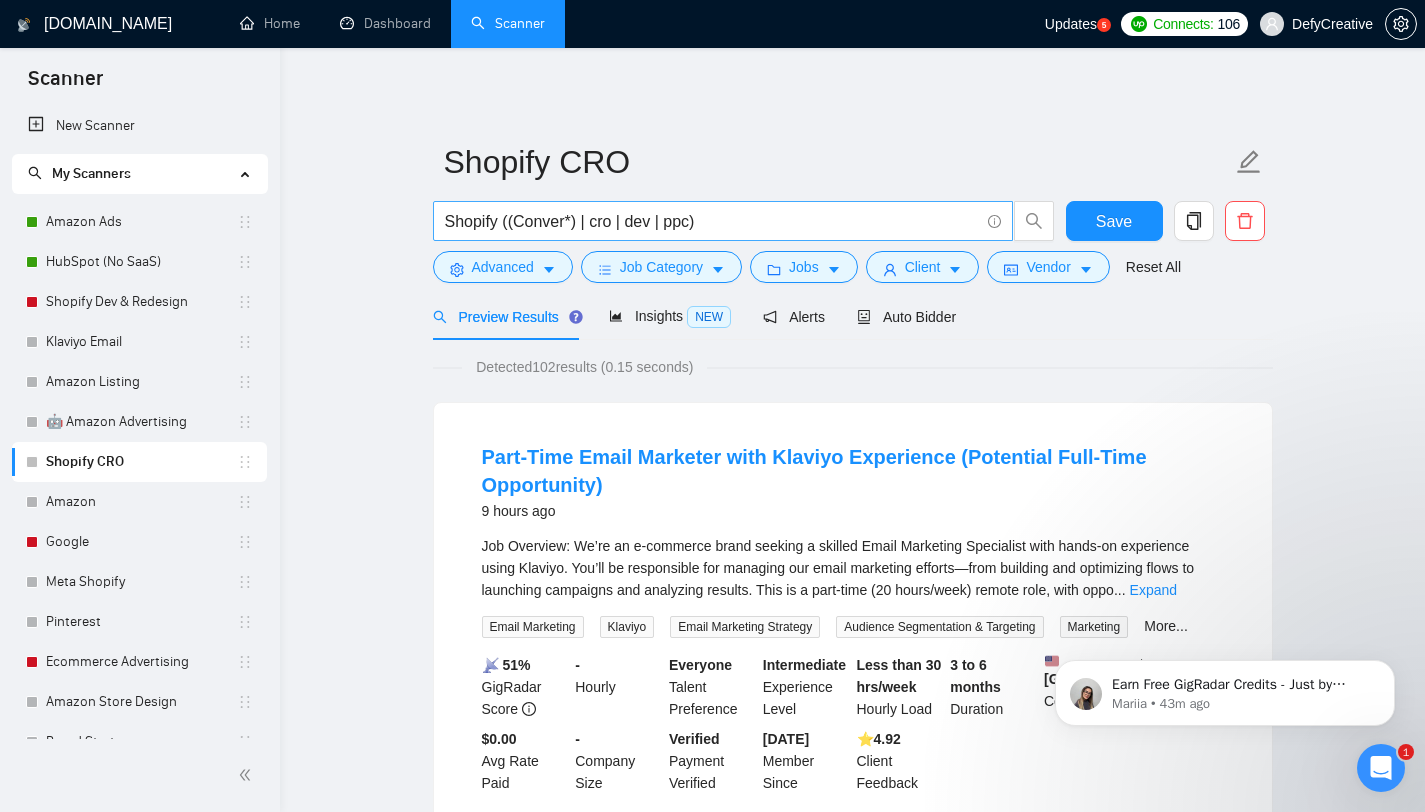click on "Shopify ((Conver*) | cro | dev | ppc)" at bounding box center [712, 221] 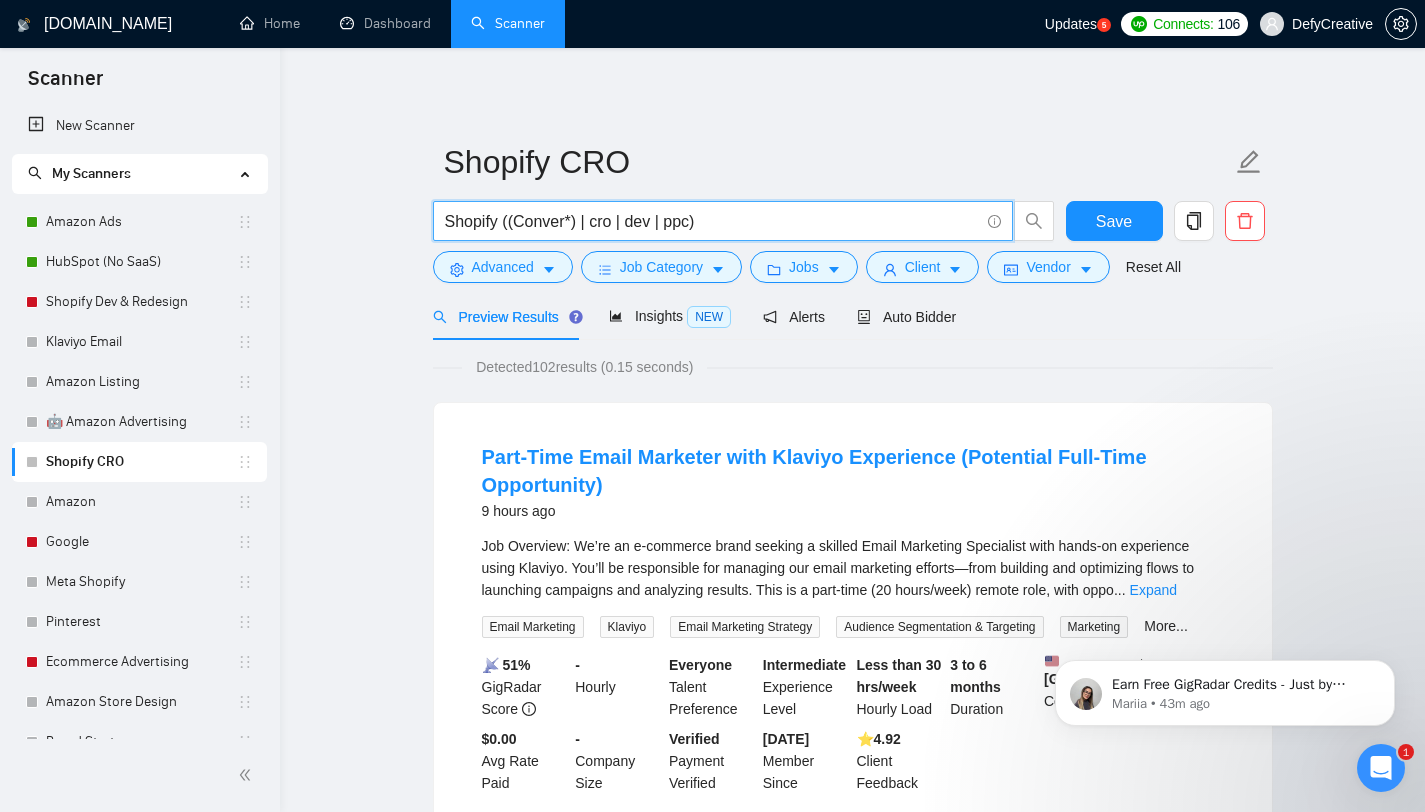 click on "Shopify ((Conver*) | cro | dev | ppc)" at bounding box center [712, 221] 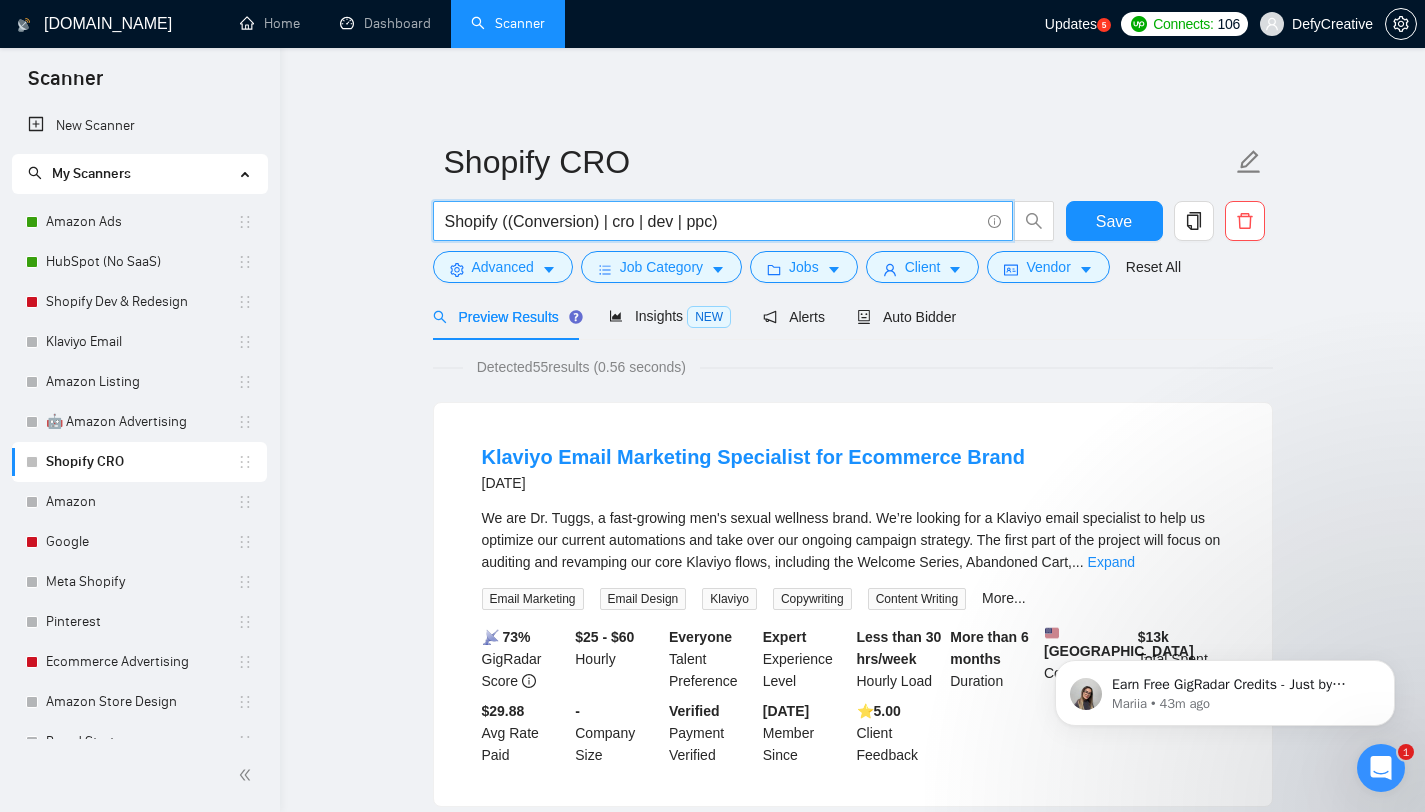 click on "Shopify ((Conversion) | cro | dev | ppc)" at bounding box center (712, 221) 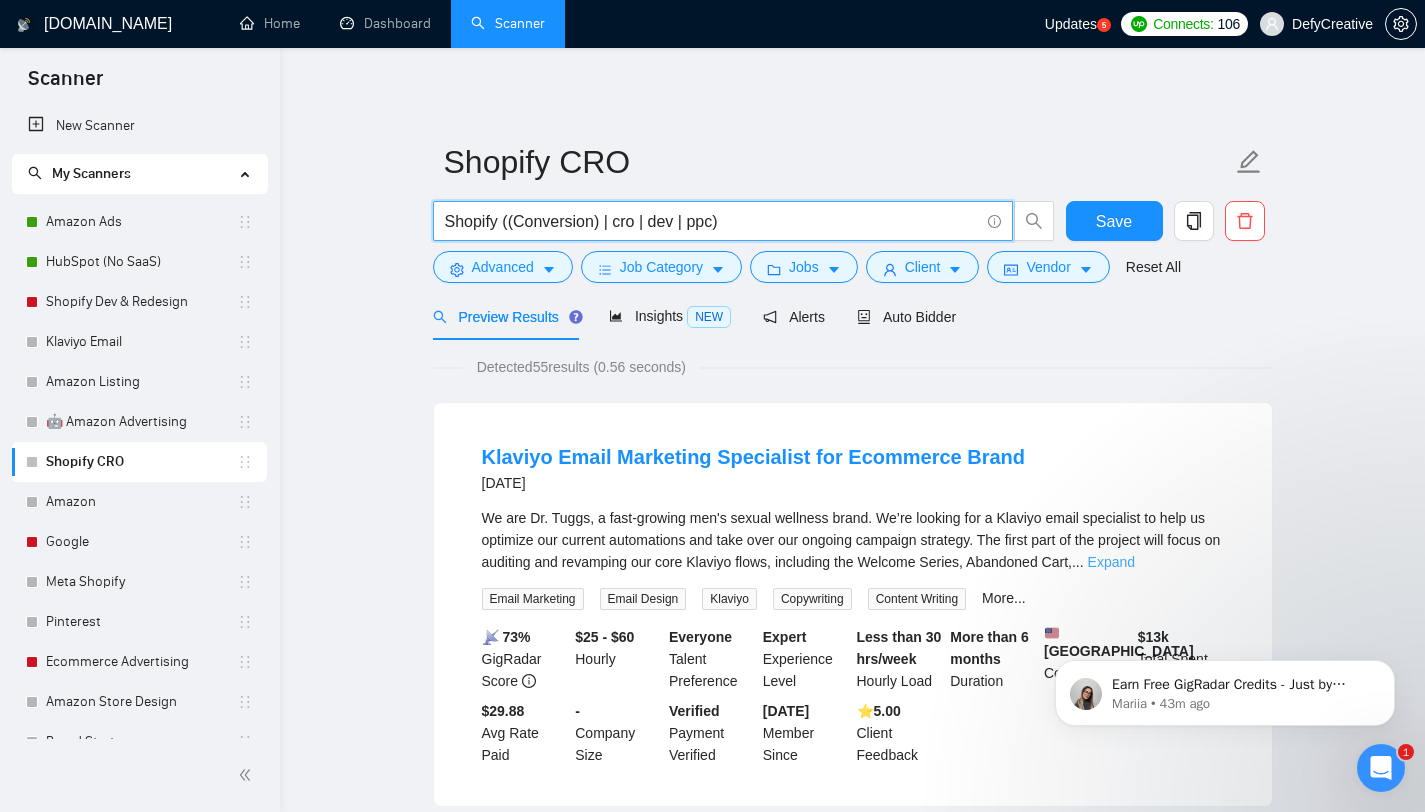 type on "Shopify ((Conversion) | cro | dev | ppc)" 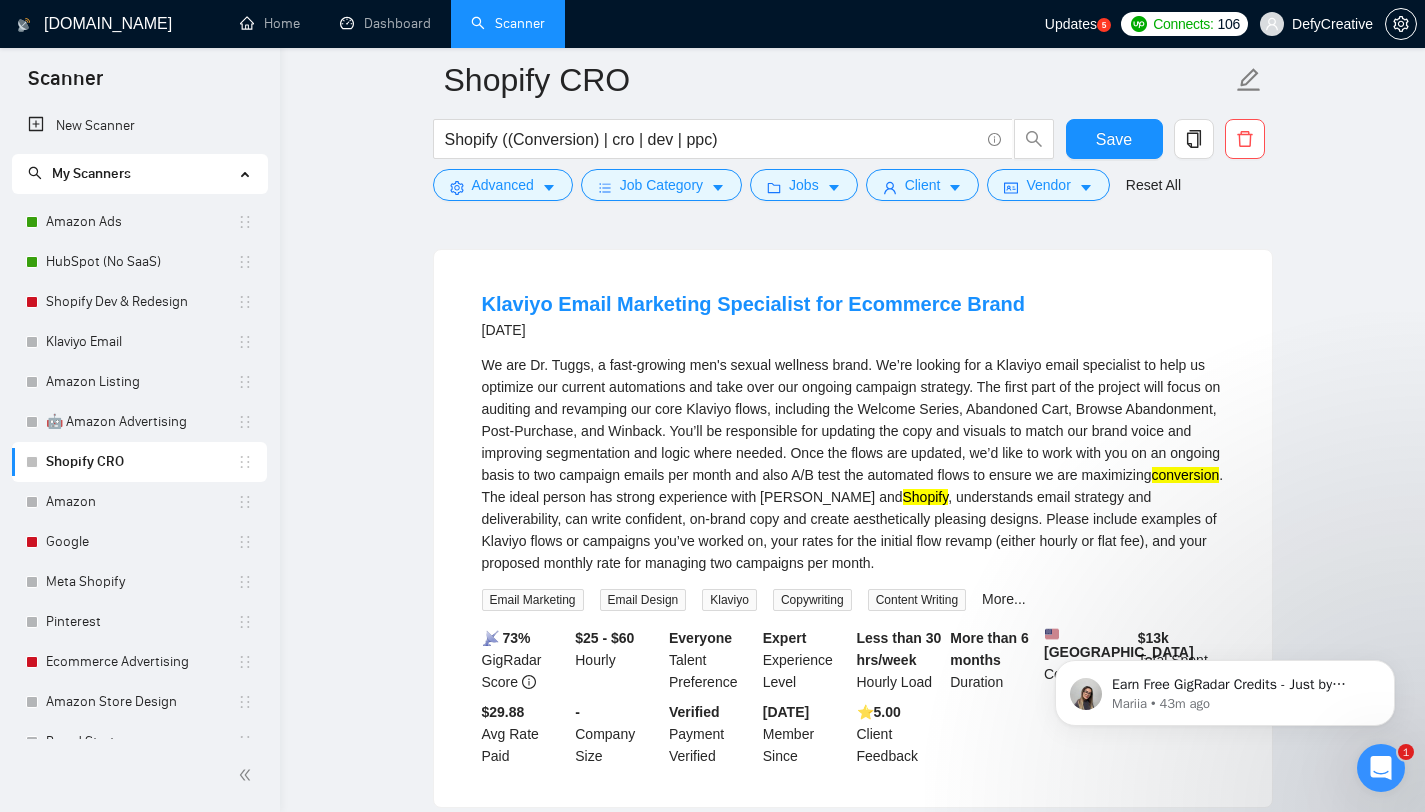 scroll, scrollTop: 182, scrollLeft: 0, axis: vertical 